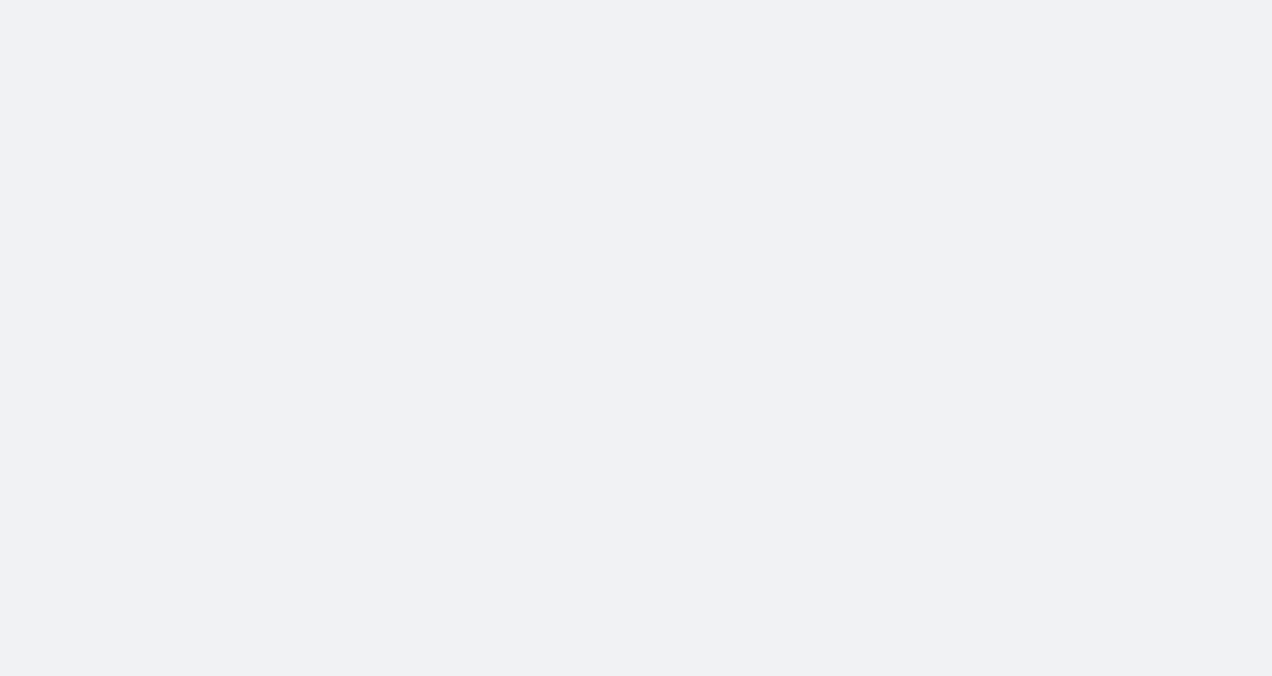 scroll, scrollTop: 0, scrollLeft: 0, axis: both 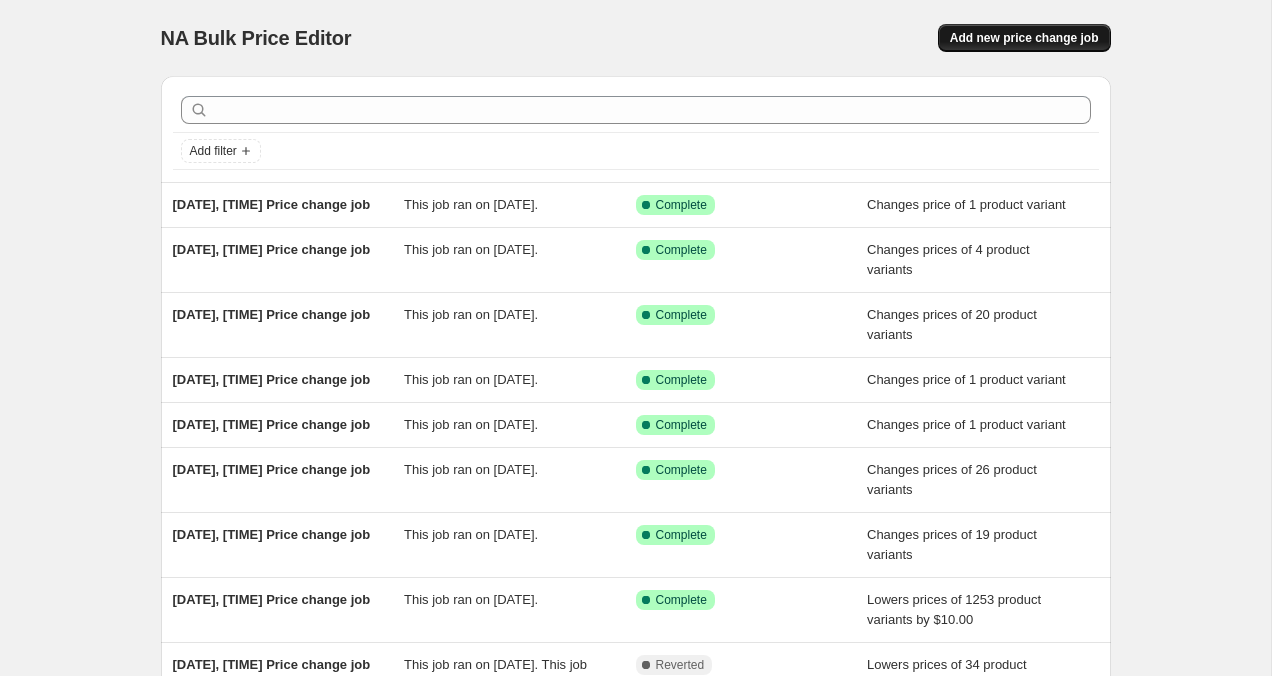 click on "Add new price change job" at bounding box center (1024, 38) 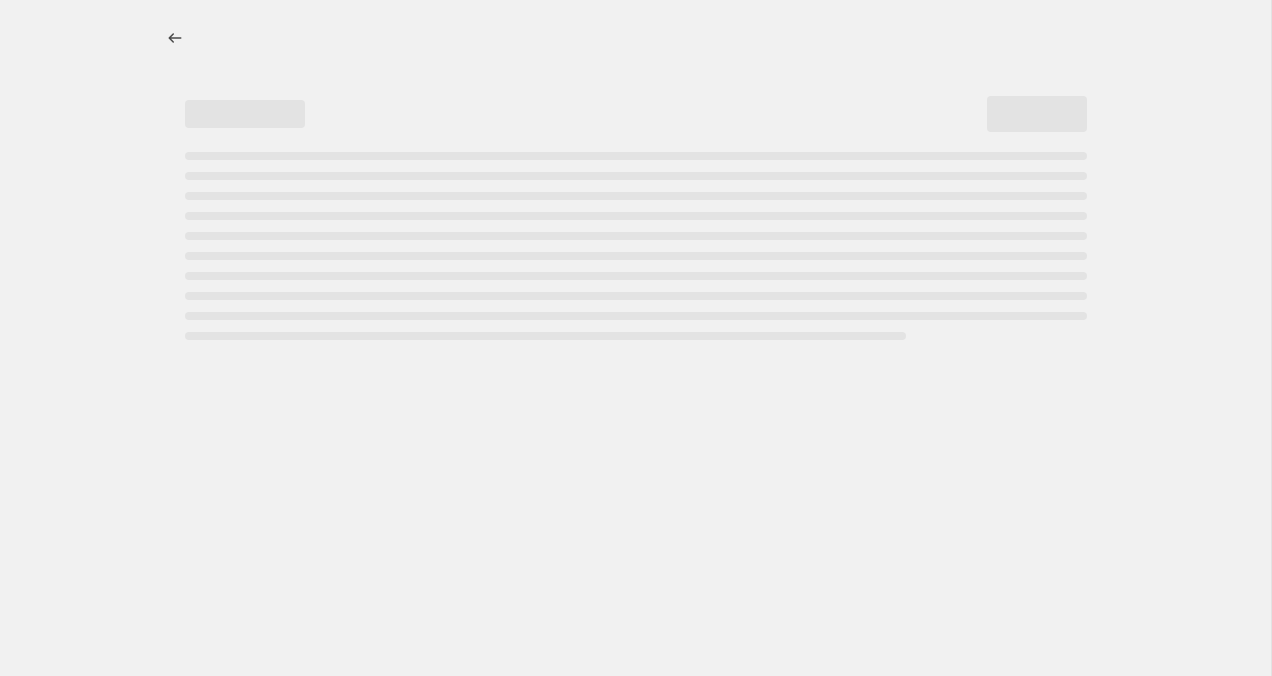 select on "percentage" 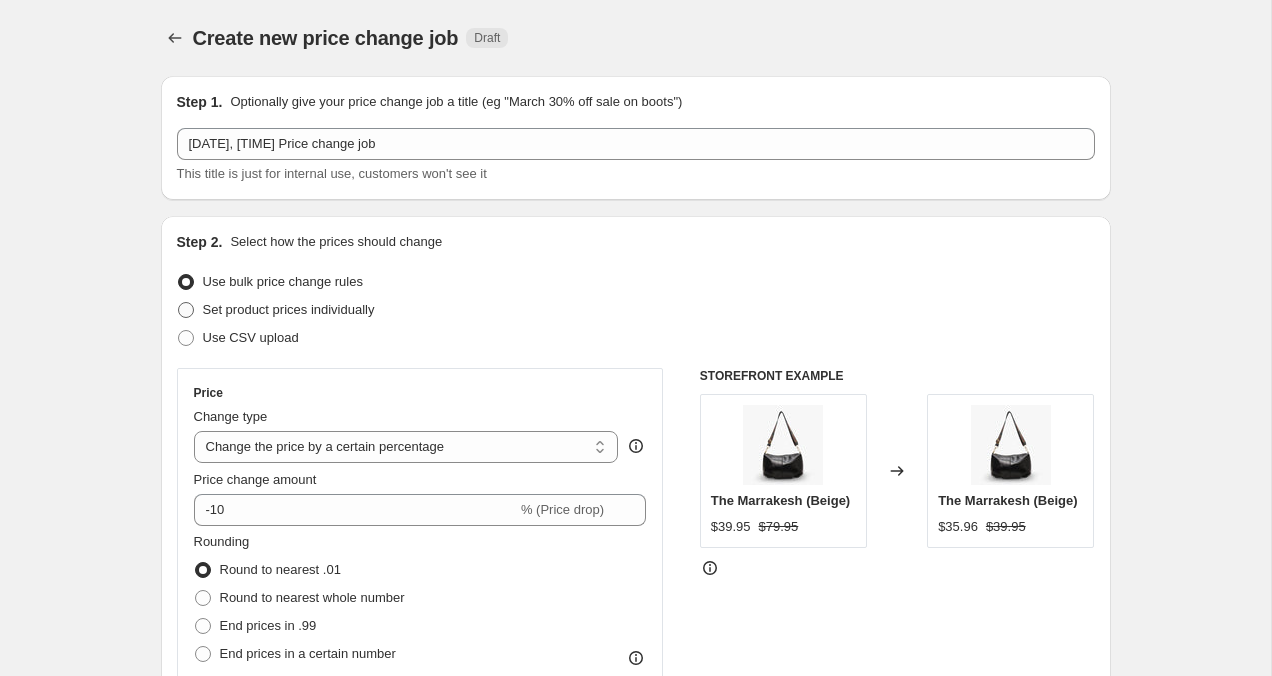 click at bounding box center [186, 310] 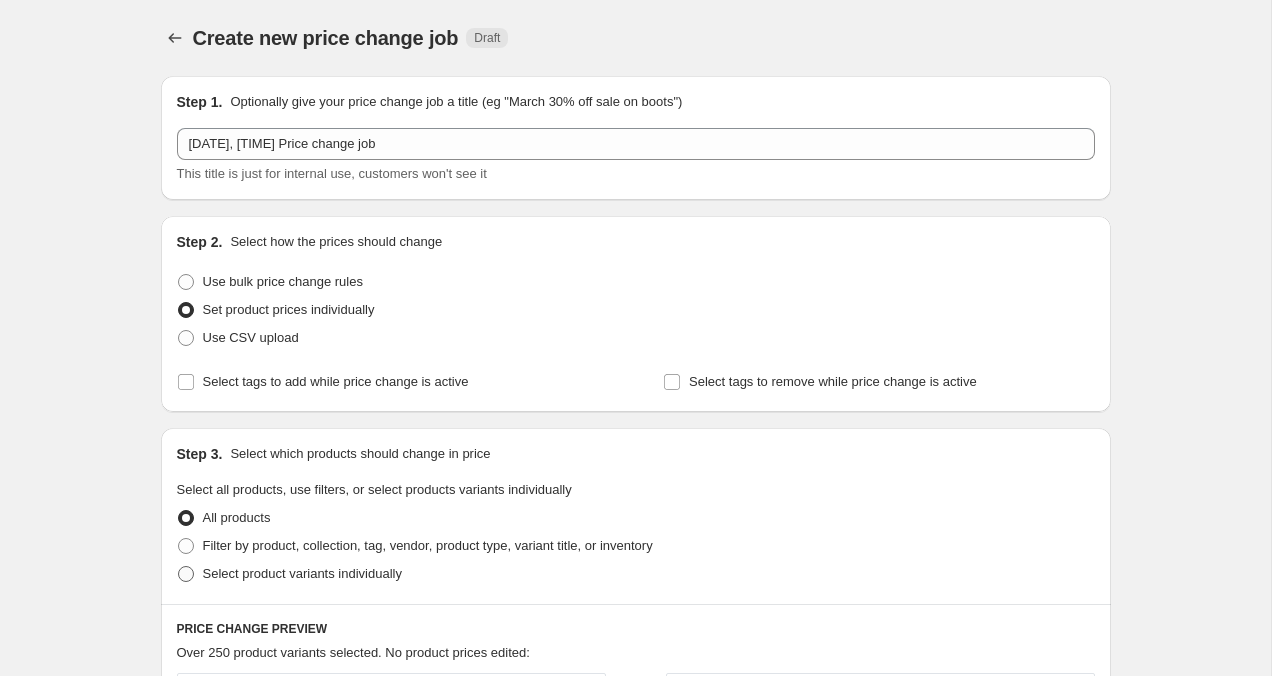 click at bounding box center (186, 574) 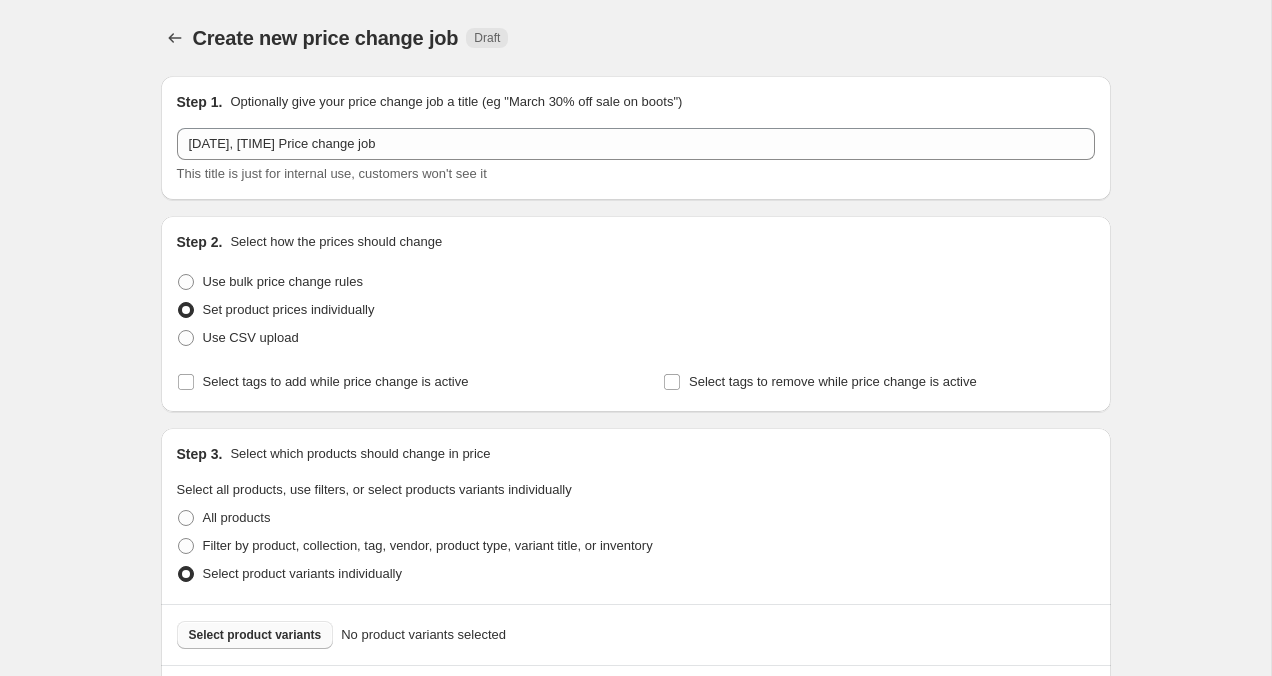 click on "Select product variants" at bounding box center (255, 635) 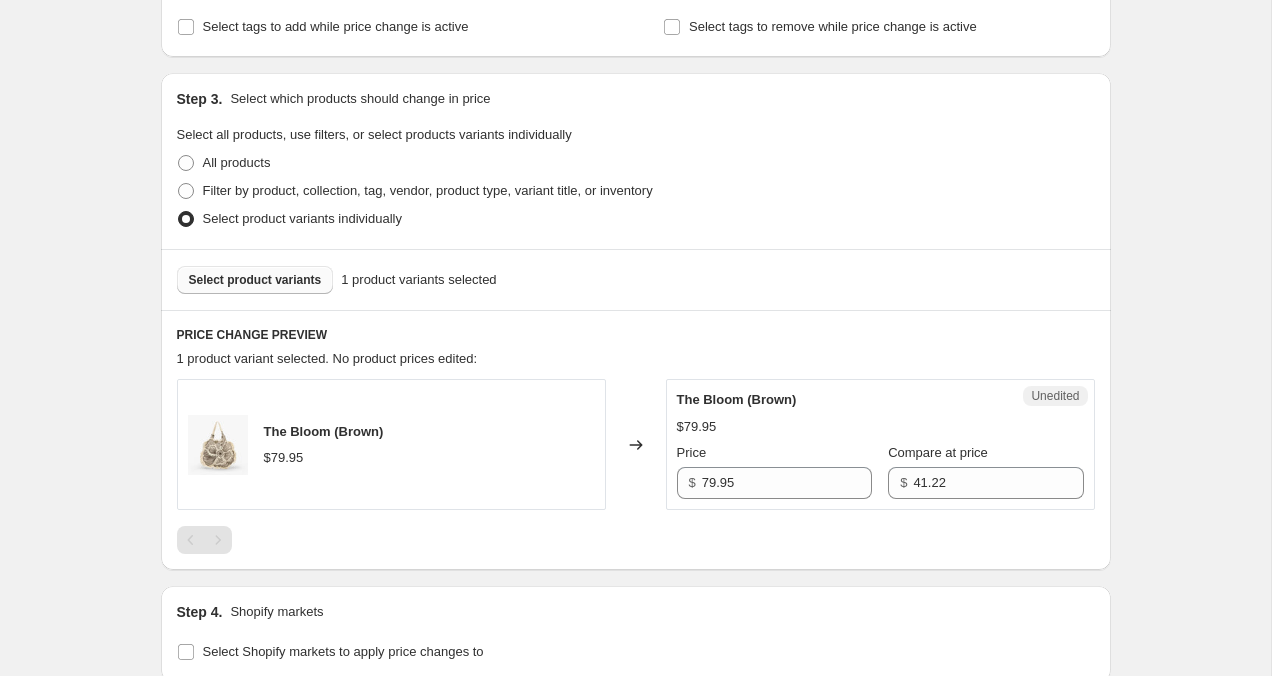scroll, scrollTop: 455, scrollLeft: 0, axis: vertical 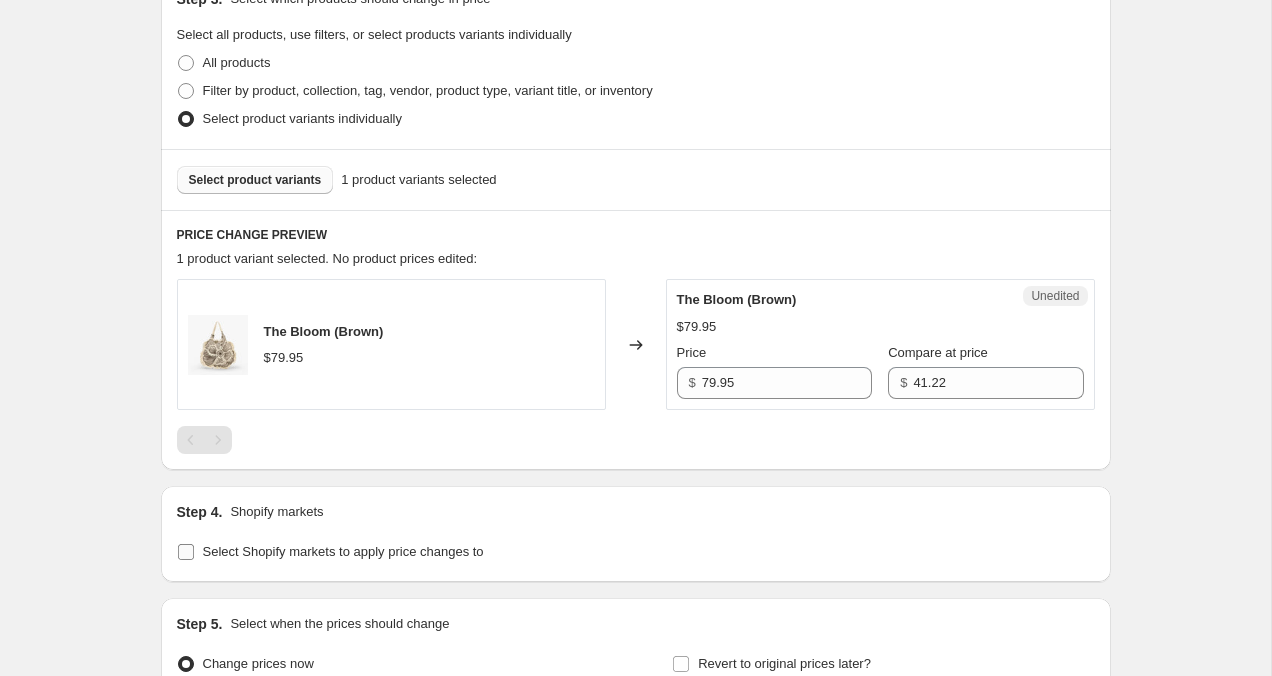 click on "Select Shopify markets to apply price changes to" at bounding box center [186, 552] 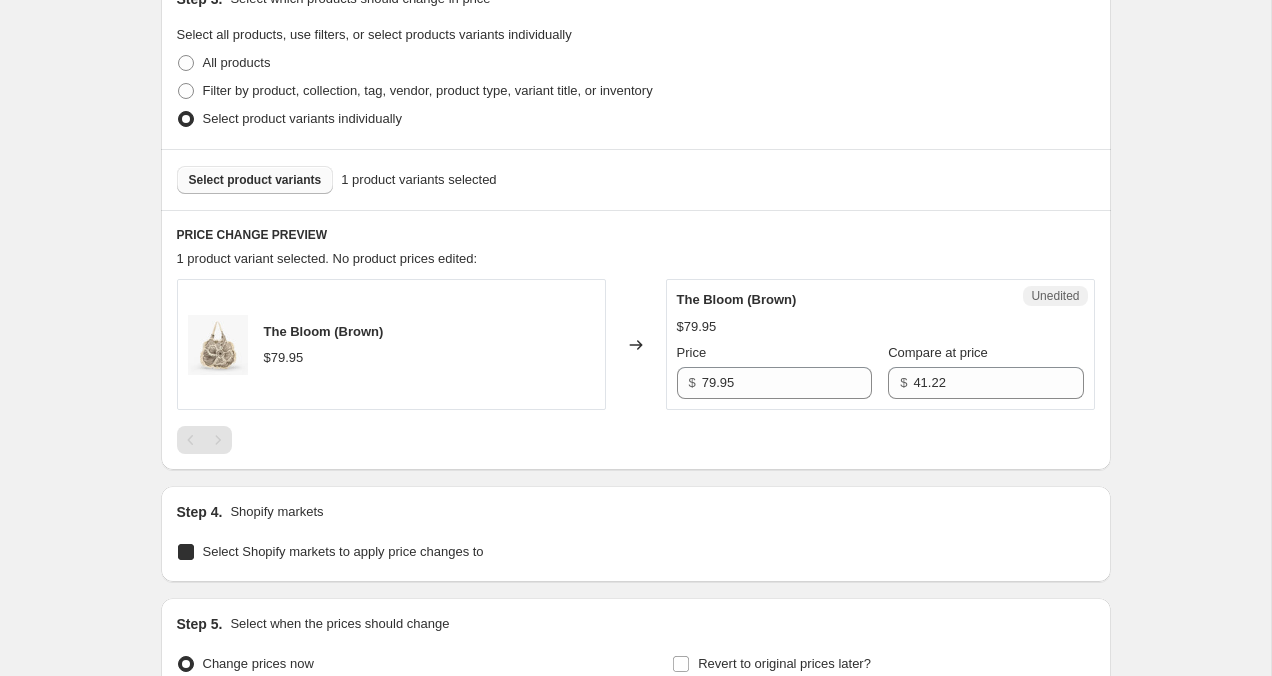 checkbox on "true" 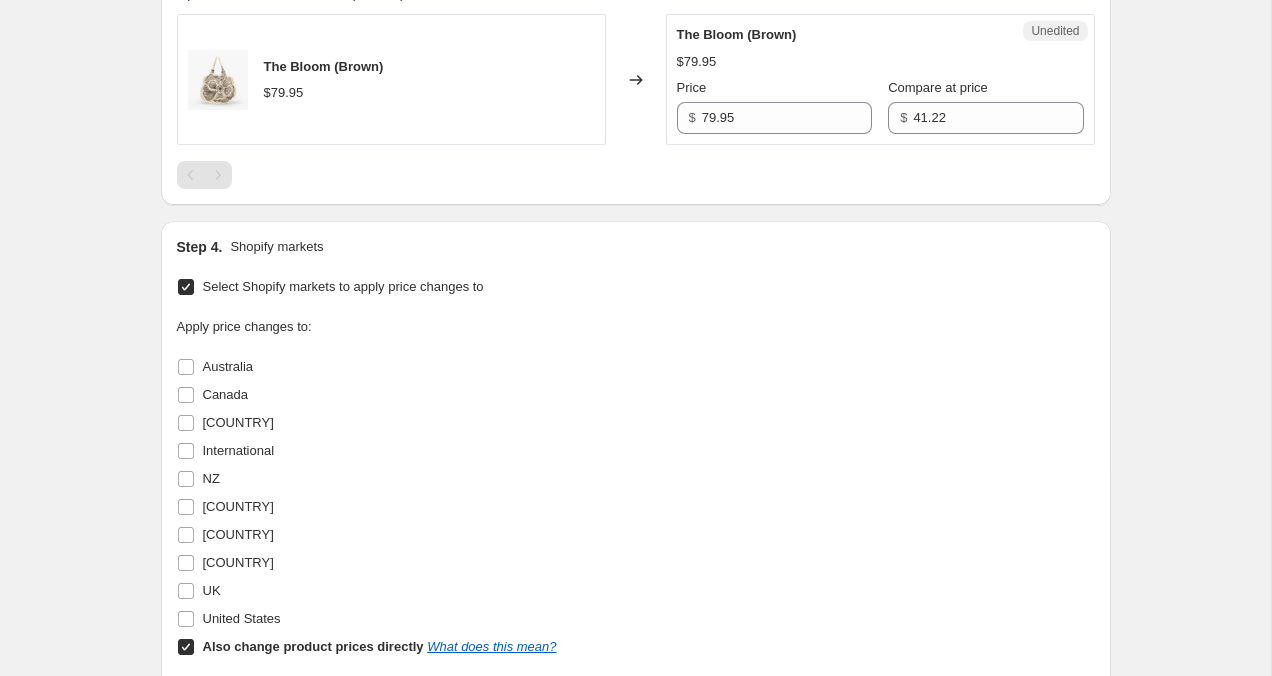 scroll, scrollTop: 727, scrollLeft: 0, axis: vertical 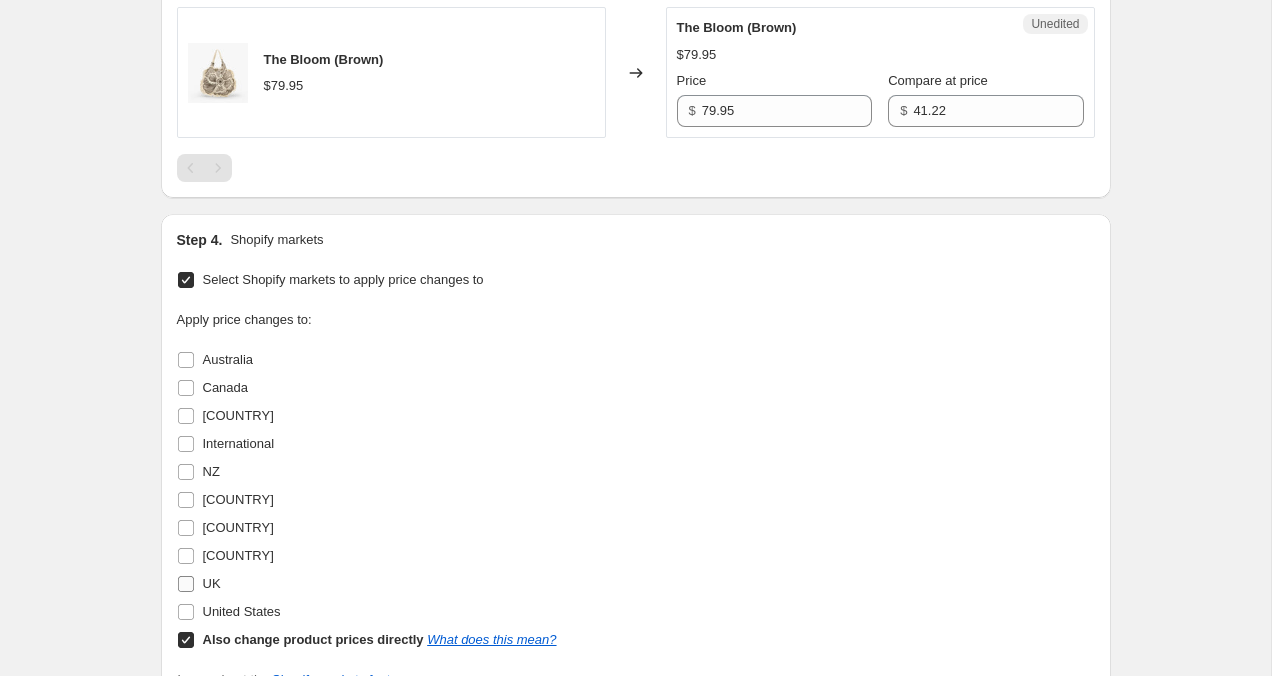 click on "UK" at bounding box center [199, 584] 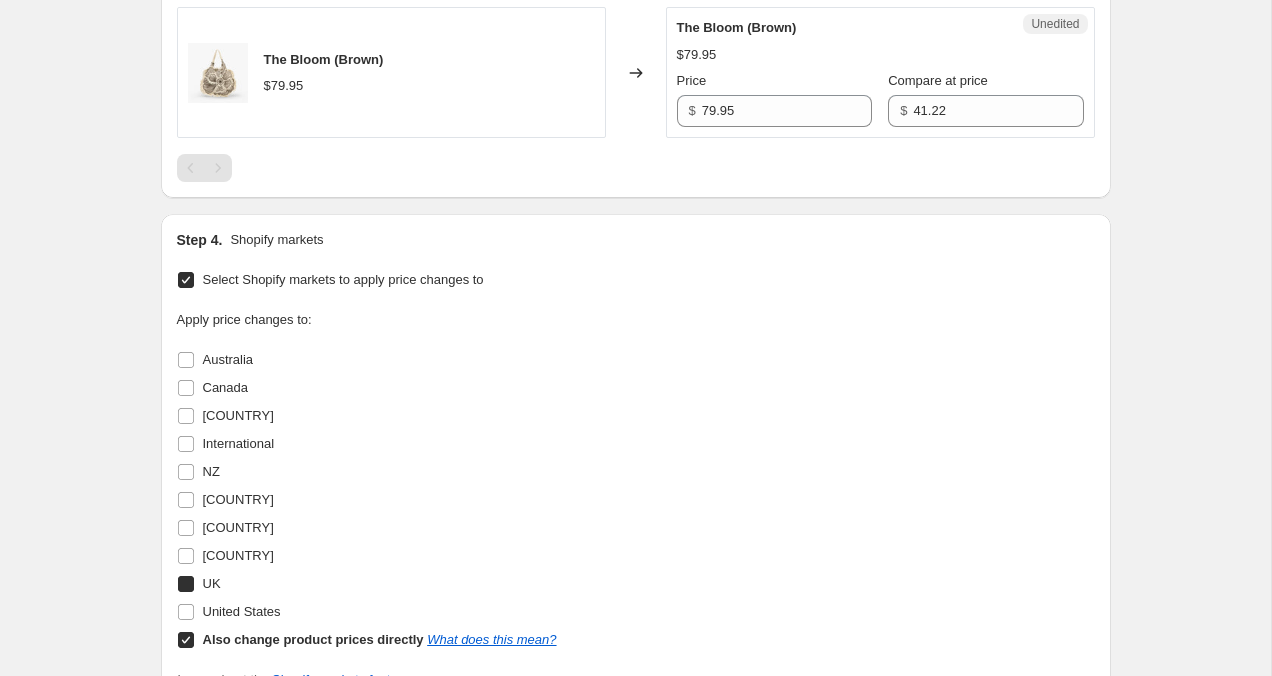 checkbox on "true" 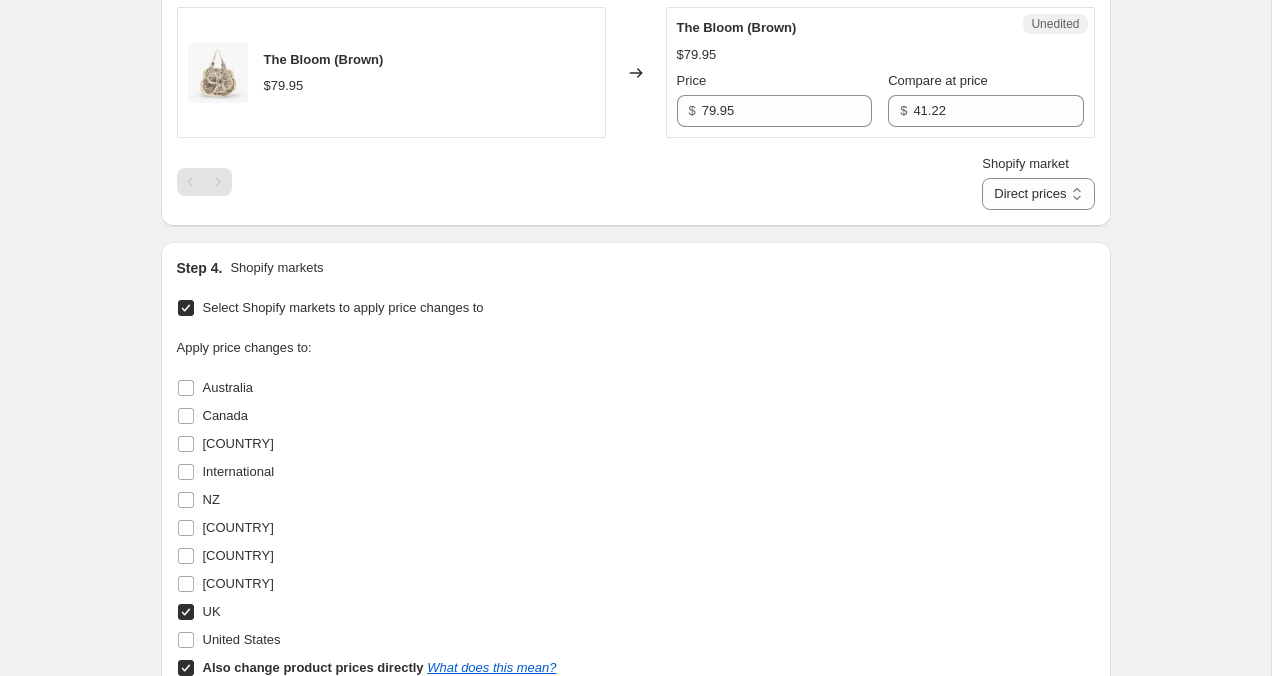 click on "Also change product prices directly   What does this mean?" at bounding box center (186, 668) 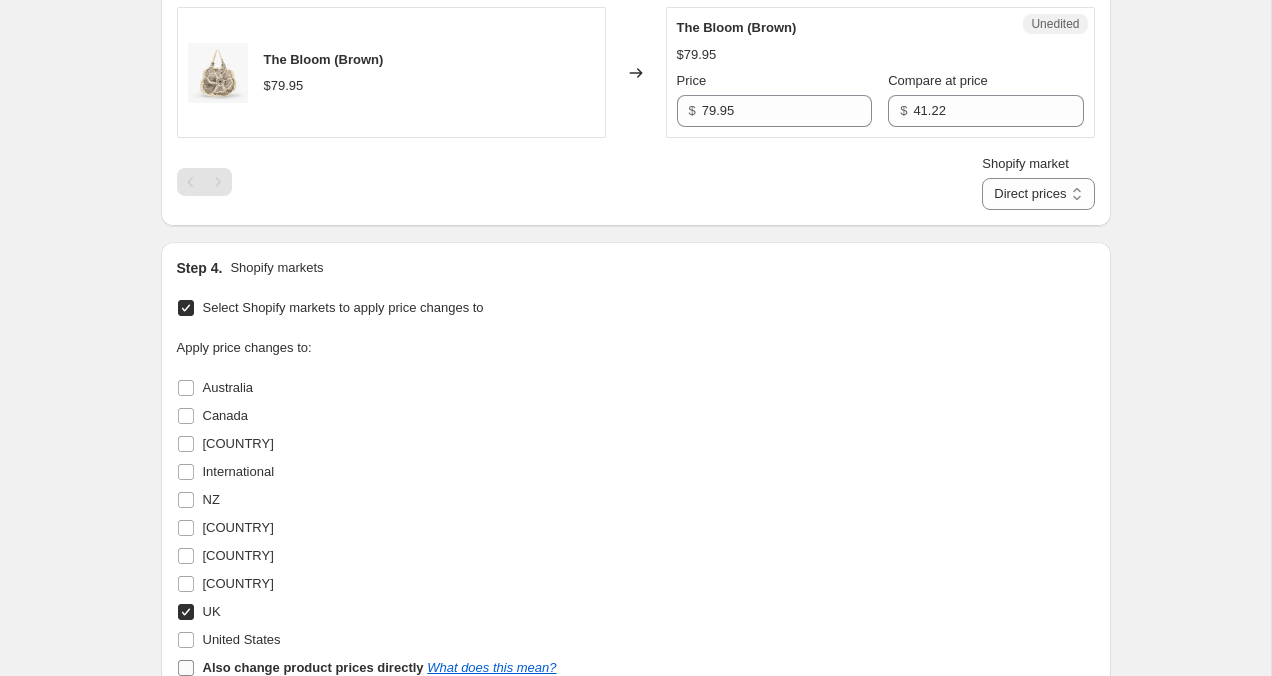checkbox on "false" 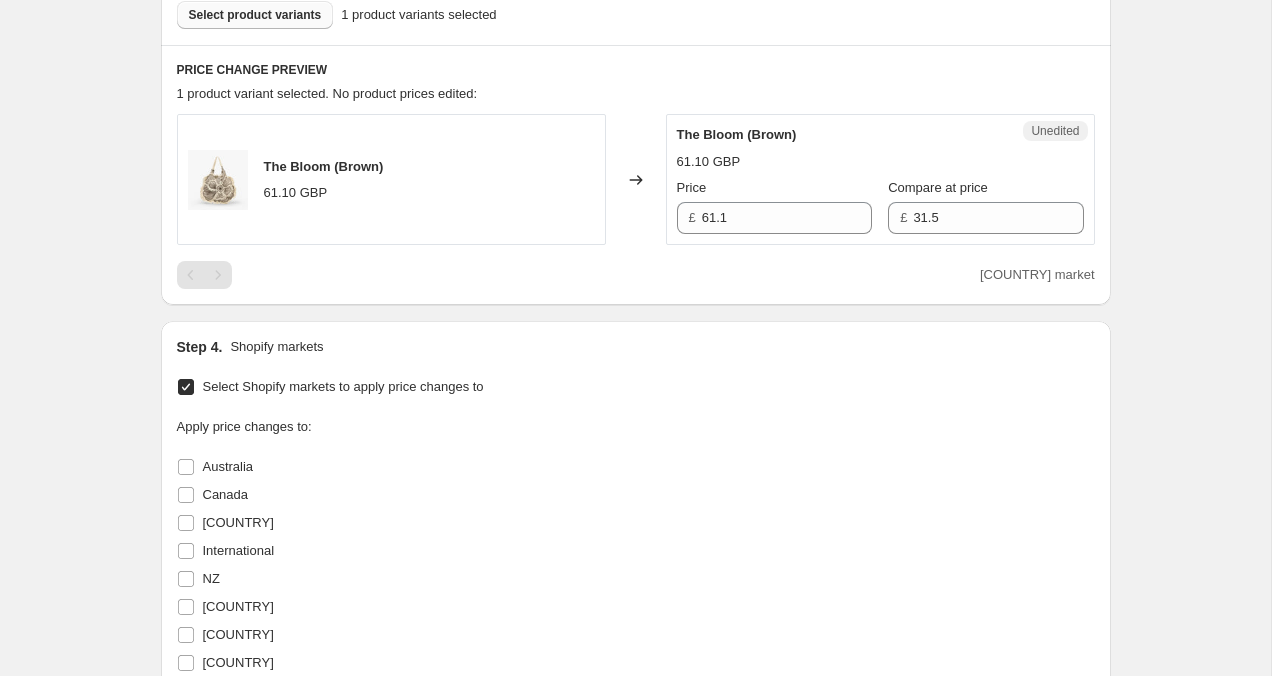 scroll, scrollTop: 583, scrollLeft: 0, axis: vertical 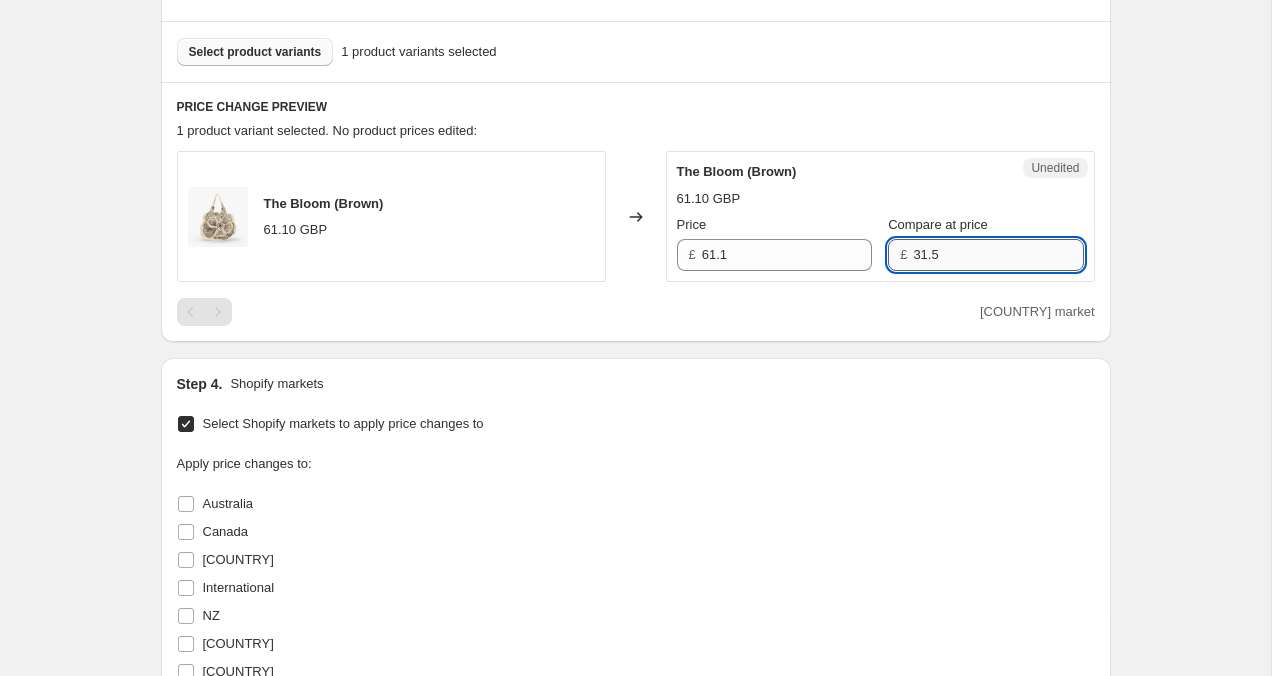 click on "31.5" at bounding box center (998, 255) 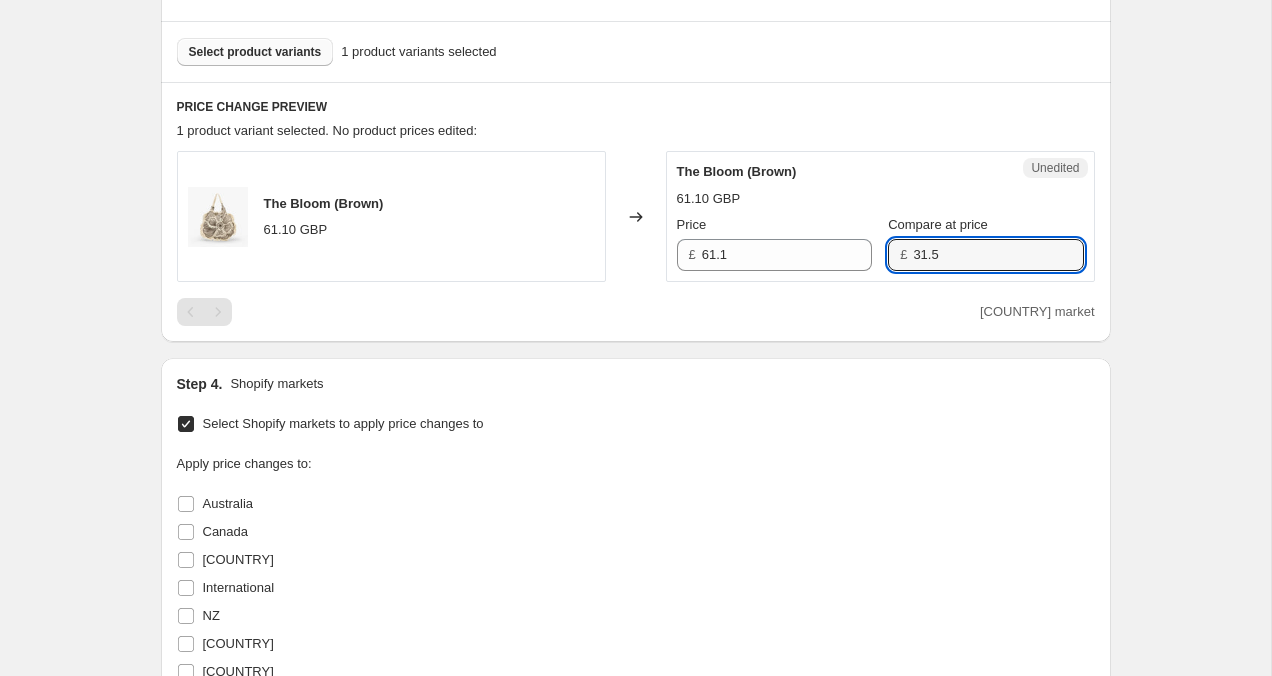 drag, startPoint x: 940, startPoint y: 260, endPoint x: 860, endPoint y: 249, distance: 80.75271 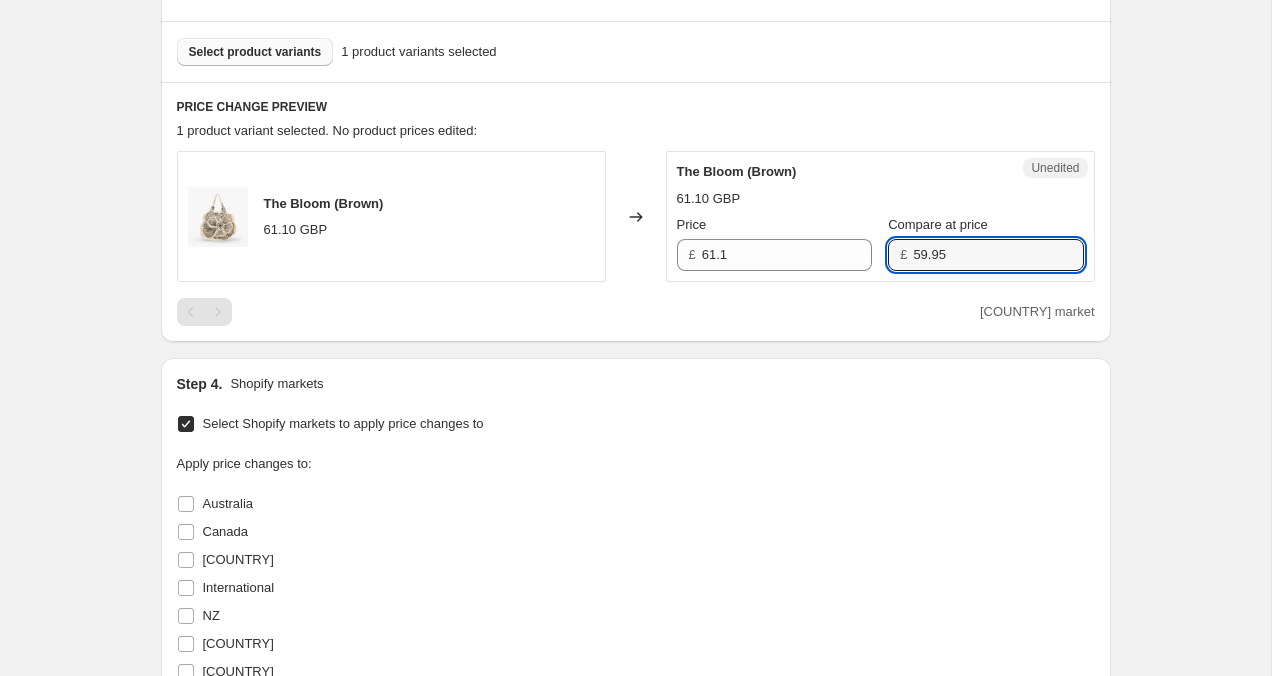 type on "59.95" 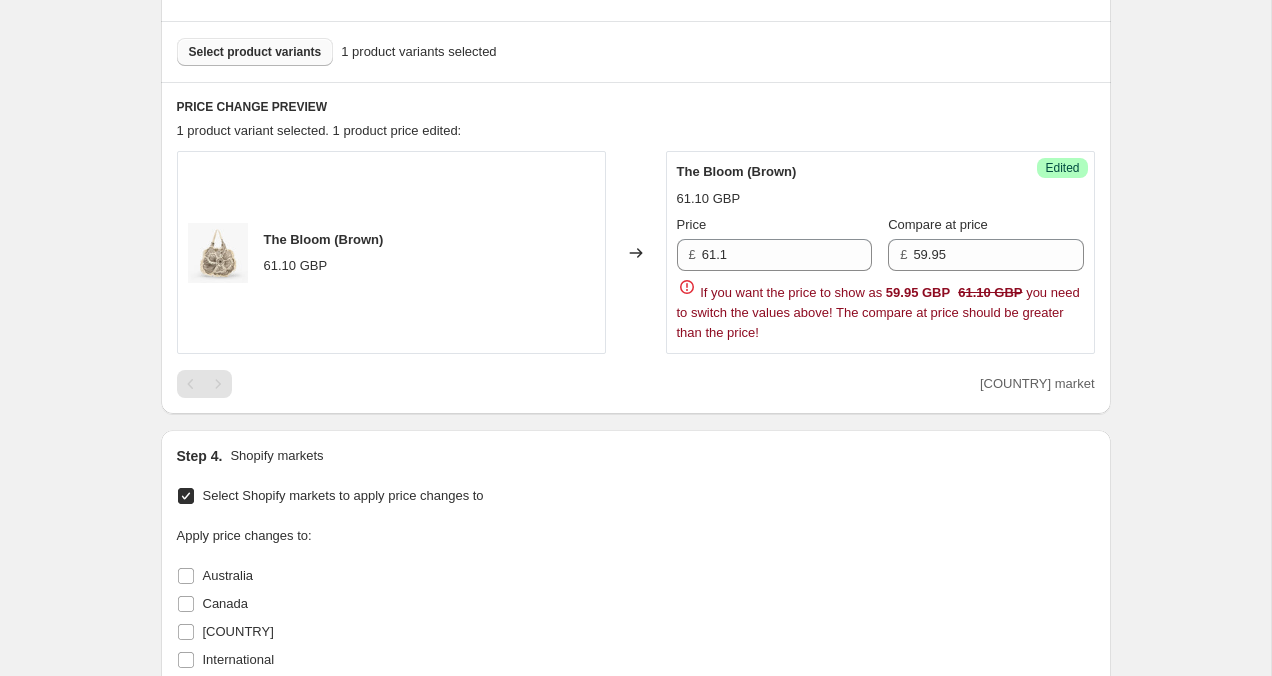 click on "Create new price change job. This page is ready Create new price change job Draft Step 1. Optionally give your price change job a title (eg "March 30% off sale on boots") [DATE], [TIME] Price change job This title is just for internal use, customers won't see it Step 2. Select how the prices should change Use bulk price change rules Set product prices individually Use CSV upload Select tags to add while price change is active Select tags to remove while price change is active Step 3. Select which products should change in price Select all products, use filters, or select products variants individually All products Filter by product, collection, tag, vendor, product type, variant title, or inventory Select product variants individually Select product variants 1   product variants selected PRICE CHANGE PREVIEW 1 product variant selected. 1 product price edited: The Bloom (Brown) 61.10 GBP Changed to Success Edited The Bloom (Brown) 61.10 GBP Price £ 61.1 Compare at price £ 59.95     59.95 GBP 61.10 GBP" at bounding box center [635, 324] 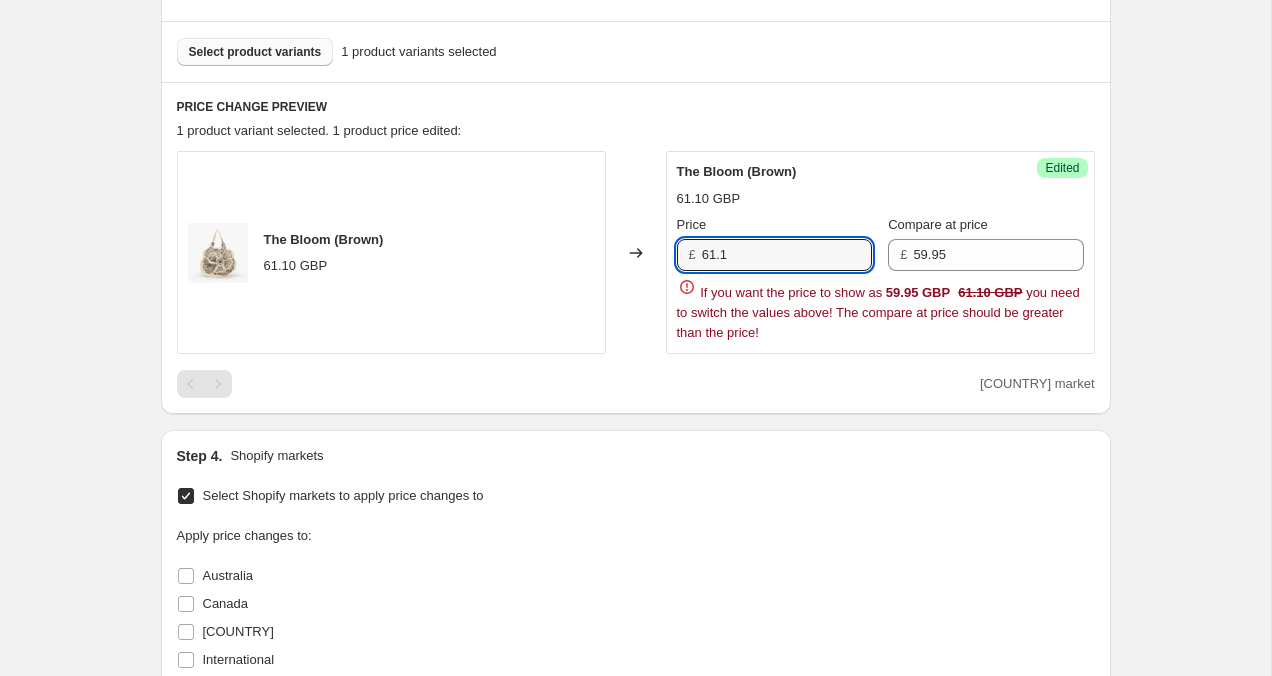 drag, startPoint x: 774, startPoint y: 254, endPoint x: 655, endPoint y: 251, distance: 119.03781 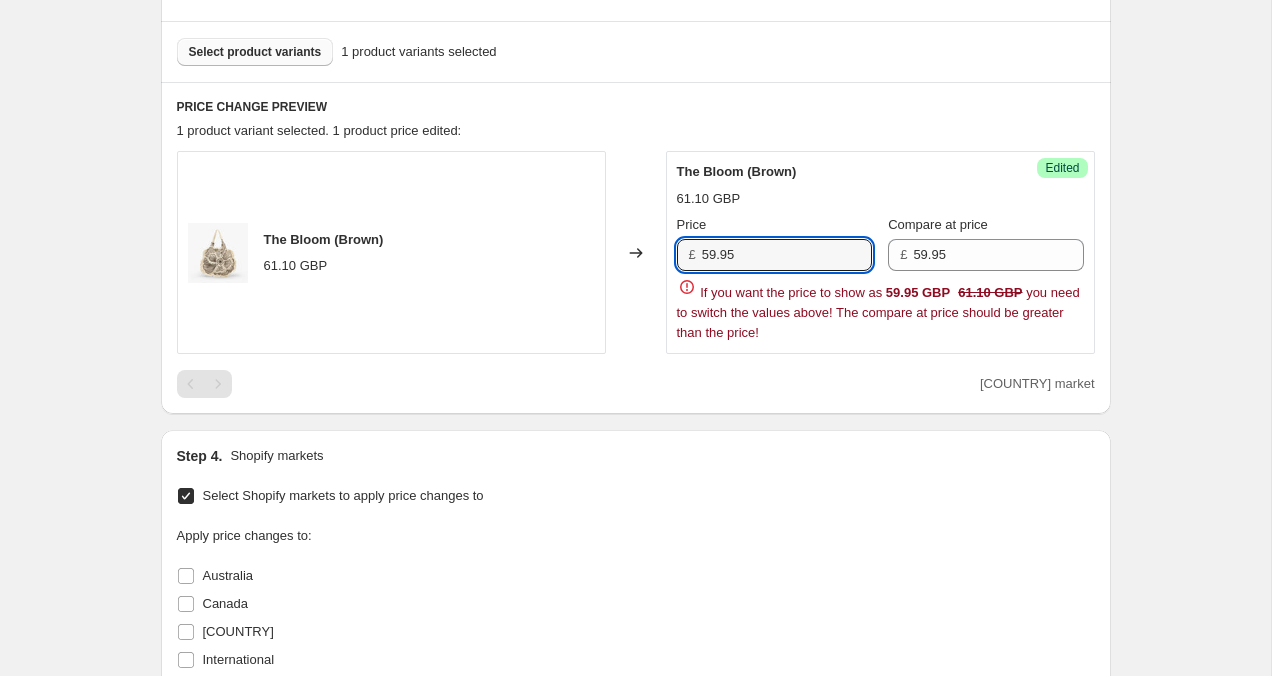 type on "59.95" 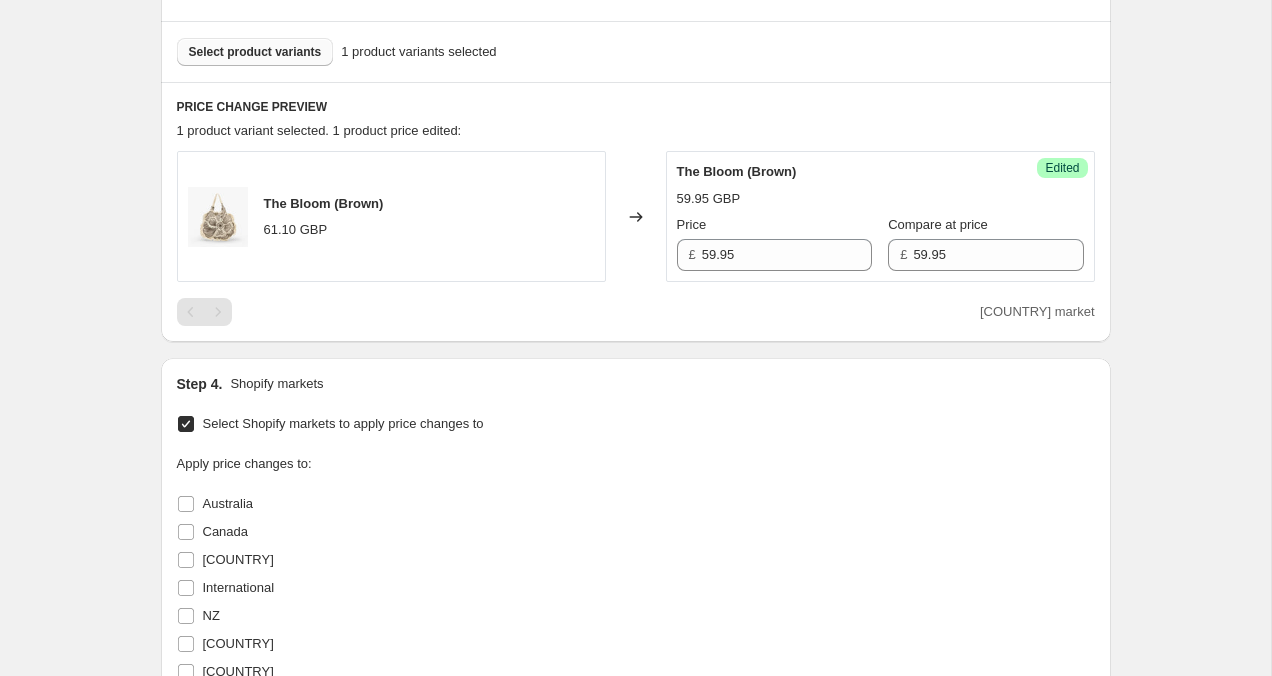click on "Create new price change job. This page is ready Create new price change job Draft Step 1. Optionally give your price change job a title (eg "March 30% off sale on boots") [DATE], [TIME] Price change job This title is just for internal use, customers won't see it Step 2. Select how the prices should change Use bulk price change rules Set product prices individually Use CSV upload Select tags to add while price change is active Select tags to remove while price change is active Step 3. Select which products should change in price Select all products, use filters, or select products variants individually All products Filter by product, collection, tag, vendor, product type, variant title, or inventory Select product variants individually Select product variants 1   product variants selected PRICE CHANGE PREVIEW 1 product variant selected. 1 product price edited: The Bloom (Brown) 61.10 GBP Changed to Success Edited The Bloom (Brown) 59.95 GBP Price £ 59.95 Compare at price £ 59.95 UK market Step 4. NZ UK" at bounding box center [635, 288] 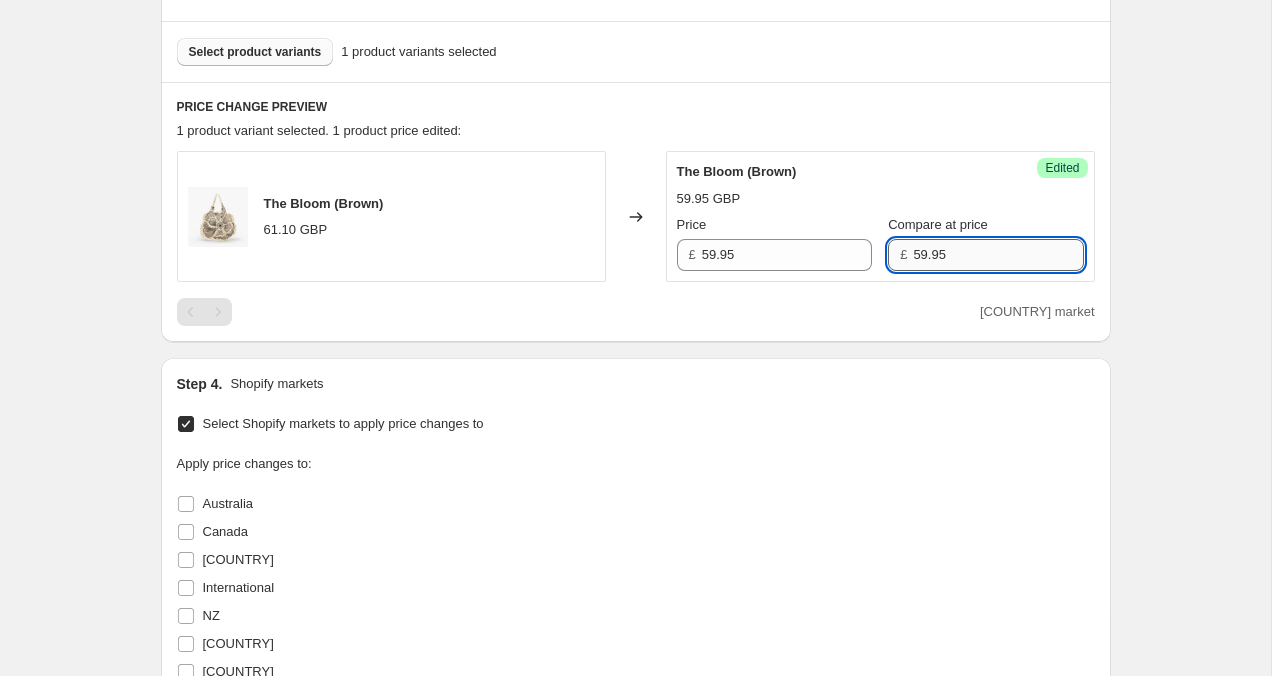 click on "59.95" at bounding box center [998, 255] 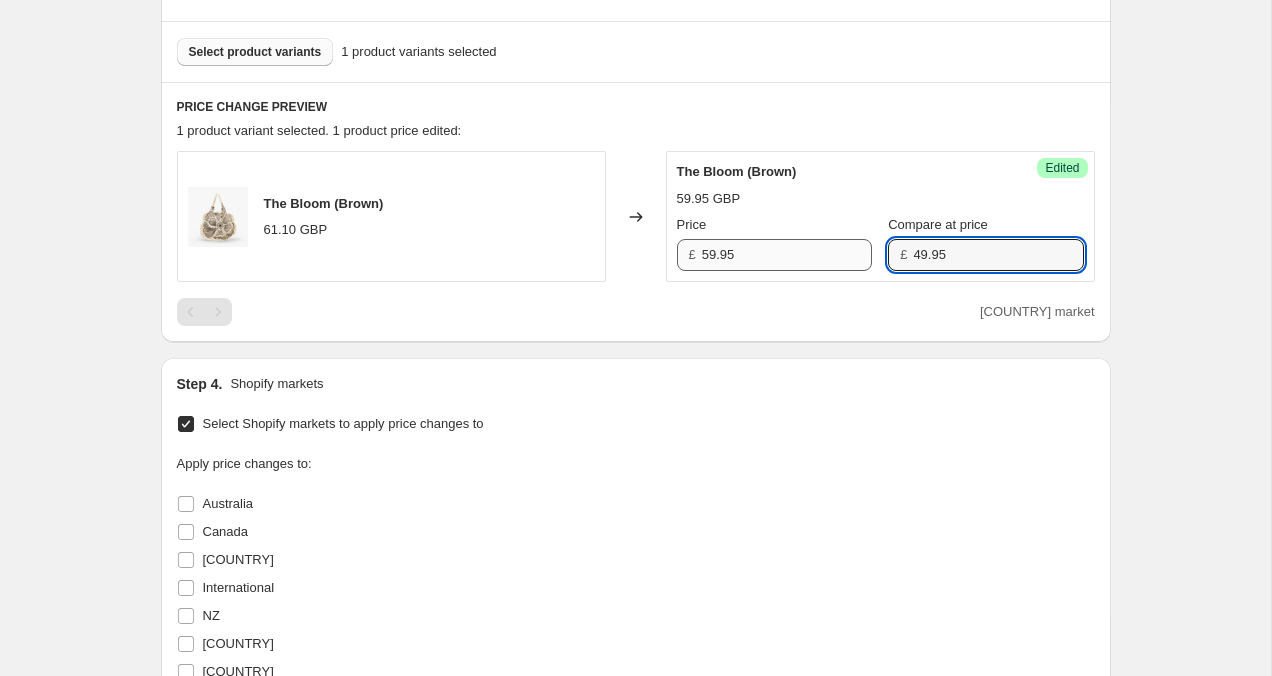 type on "49.95" 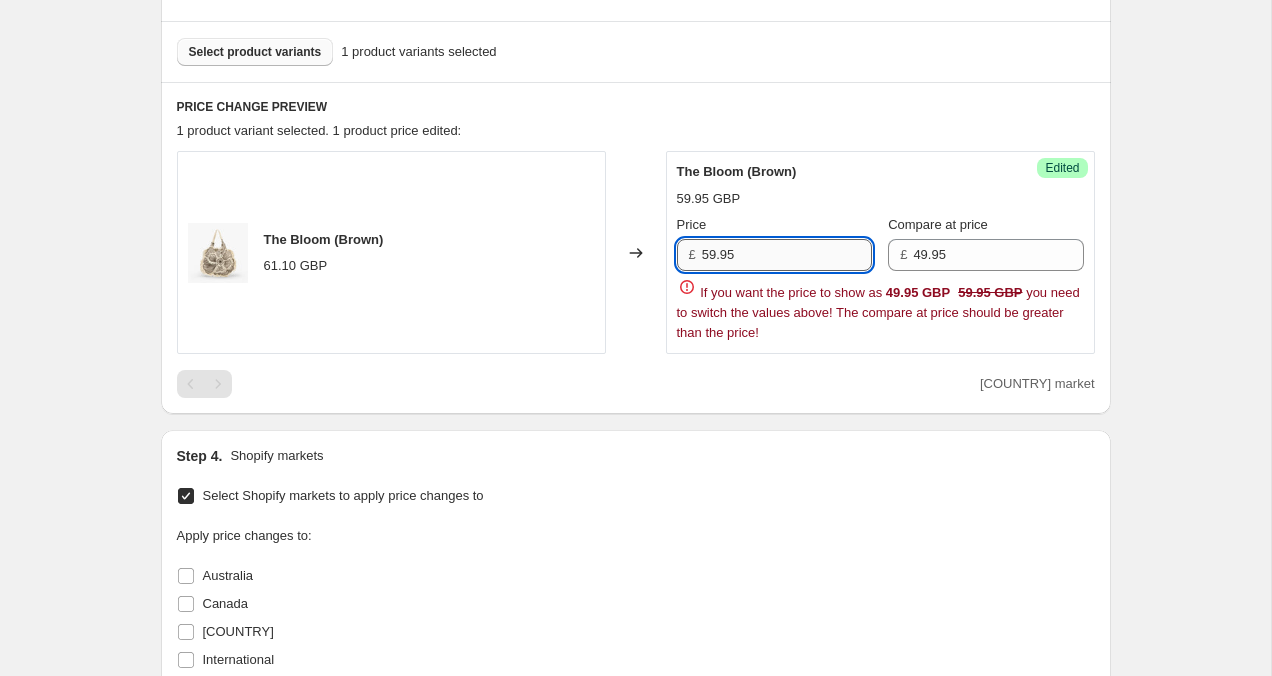 click on "59.95" at bounding box center (787, 255) 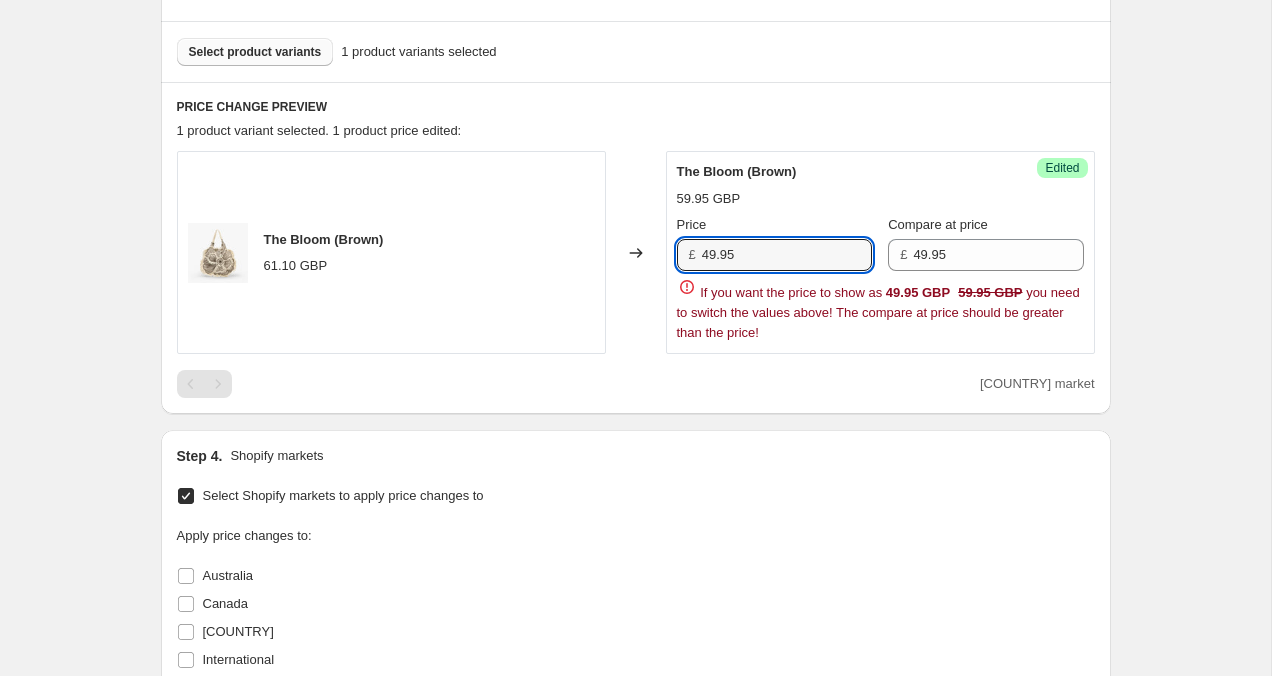 type on "49.95" 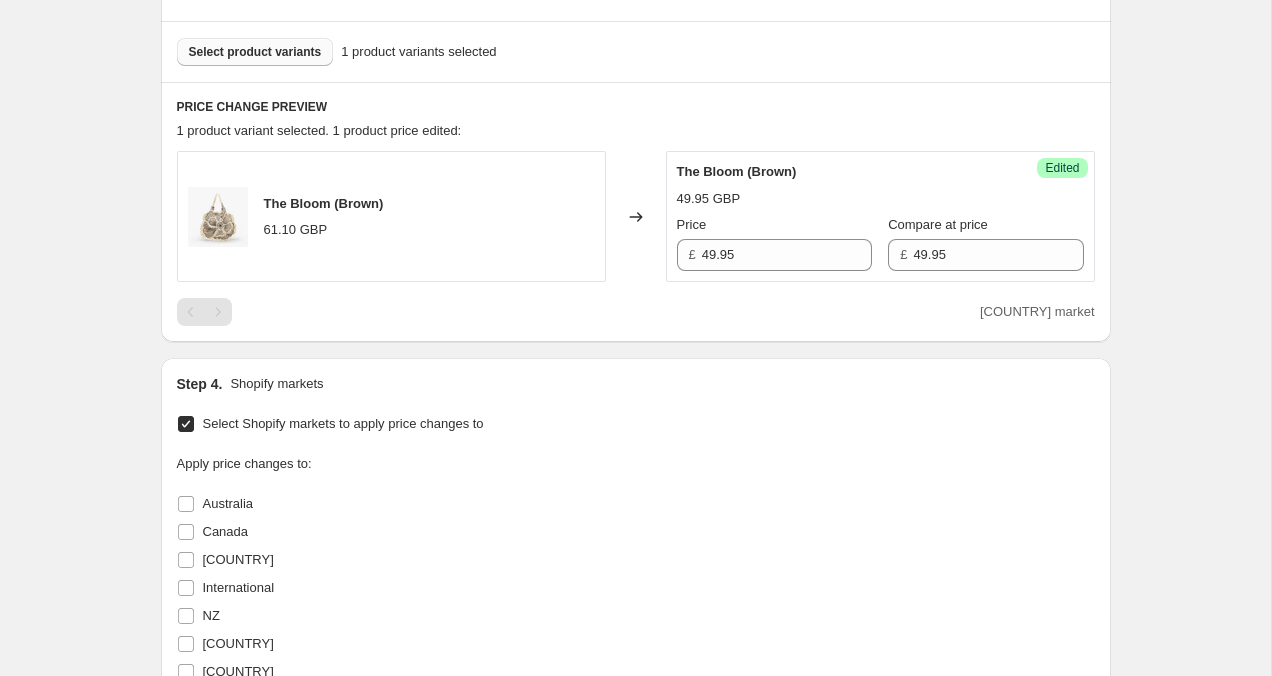 click on "Create new price change job. This page is ready Create new price change job Draft Step 1. Optionally give your price change job a title (eg "March 30% off sale on boots") [DATE], [TIME] Price change job This title is just for internal use, customers won't see it Step 2. Select how the prices should change Use bulk price change rules Set product prices individually Use CSV upload Select tags to add while price change is active Select tags to remove while price change is active Step 3. Select which products should change in price Select all products, use filters, or select products variants individually All products Filter by product, collection, tag, vendor, product type, variant title, or inventory Select product variants individually Select product variants 1   product variants selected PRICE CHANGE PREVIEW 1 product variant selected. 1 product price edited: The Bloom (Brown) 61.10 GBP Changed to Success Edited The Bloom (Brown) 49.95 GBP Price £ 49.95 Compare at price £ 49.95 UK market Step 4. NZ UK" at bounding box center (635, 288) 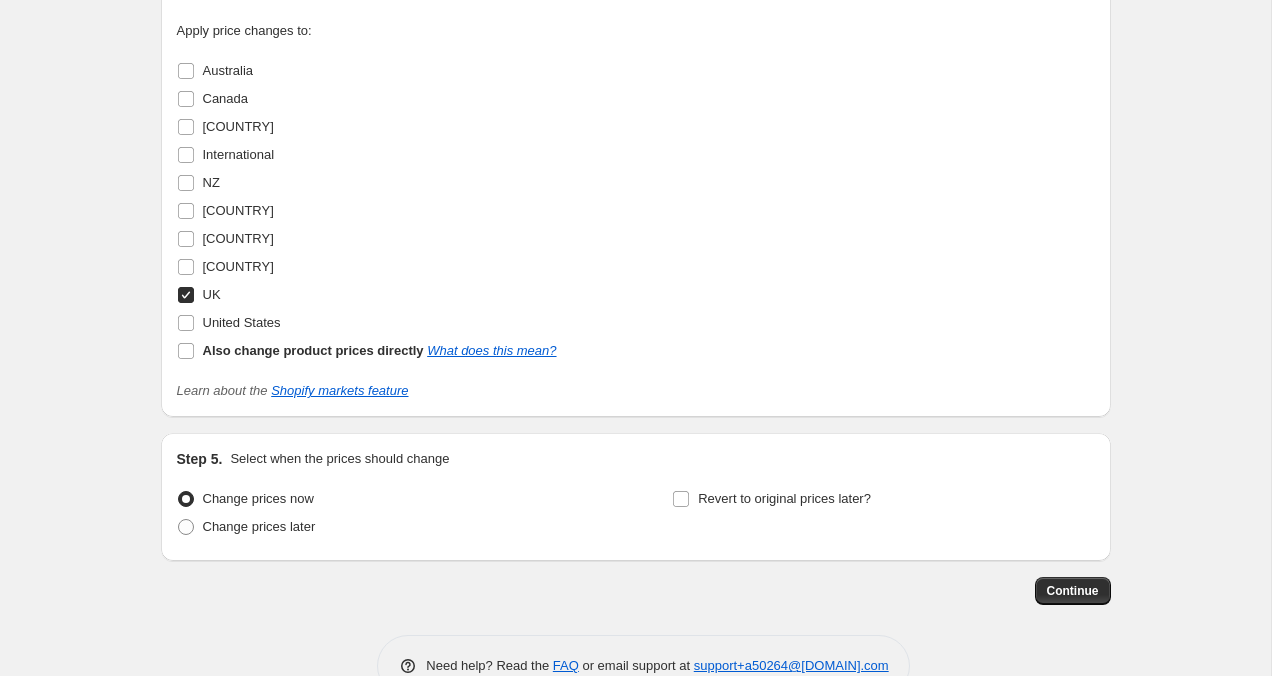 scroll, scrollTop: 1067, scrollLeft: 0, axis: vertical 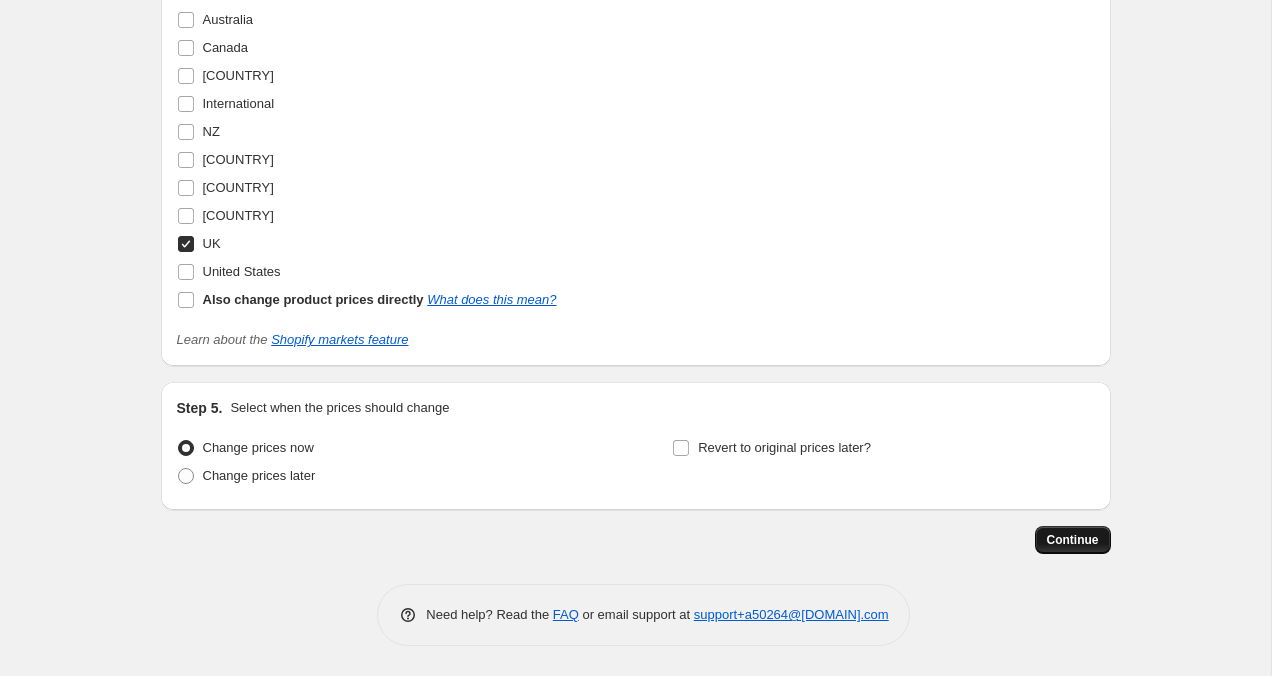 click on "Continue" at bounding box center [1073, 540] 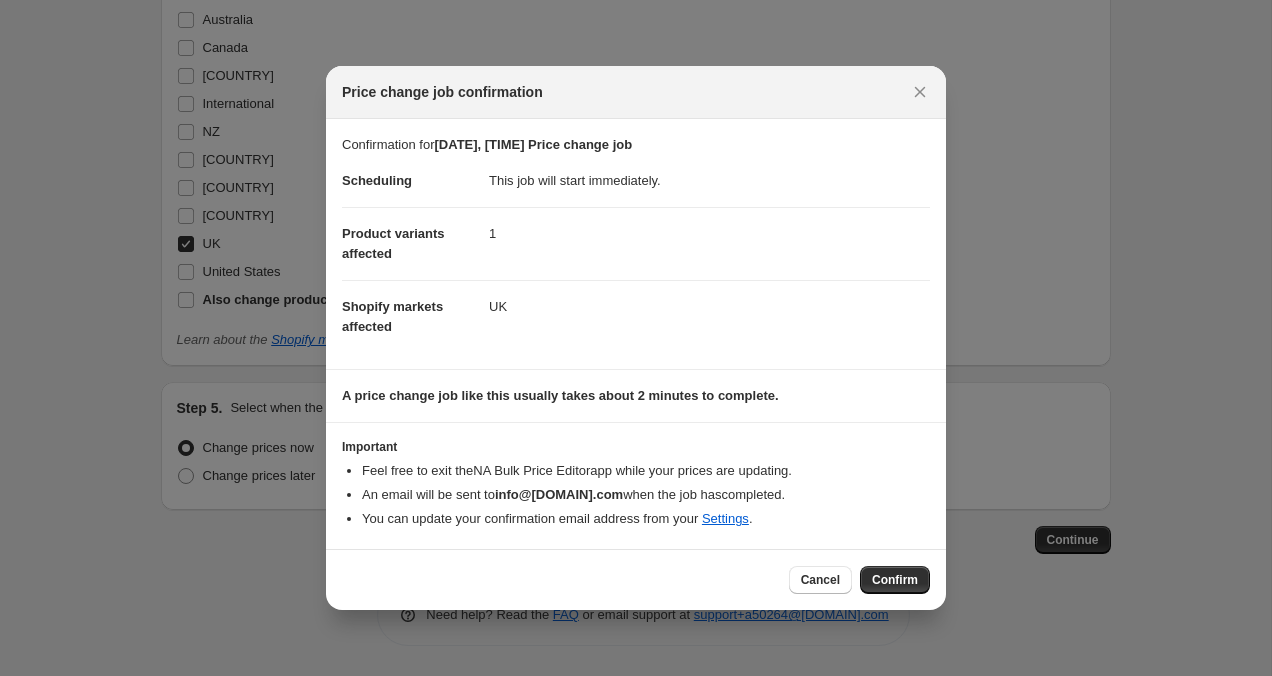 click on "Cancel Confirm" at bounding box center (636, 579) 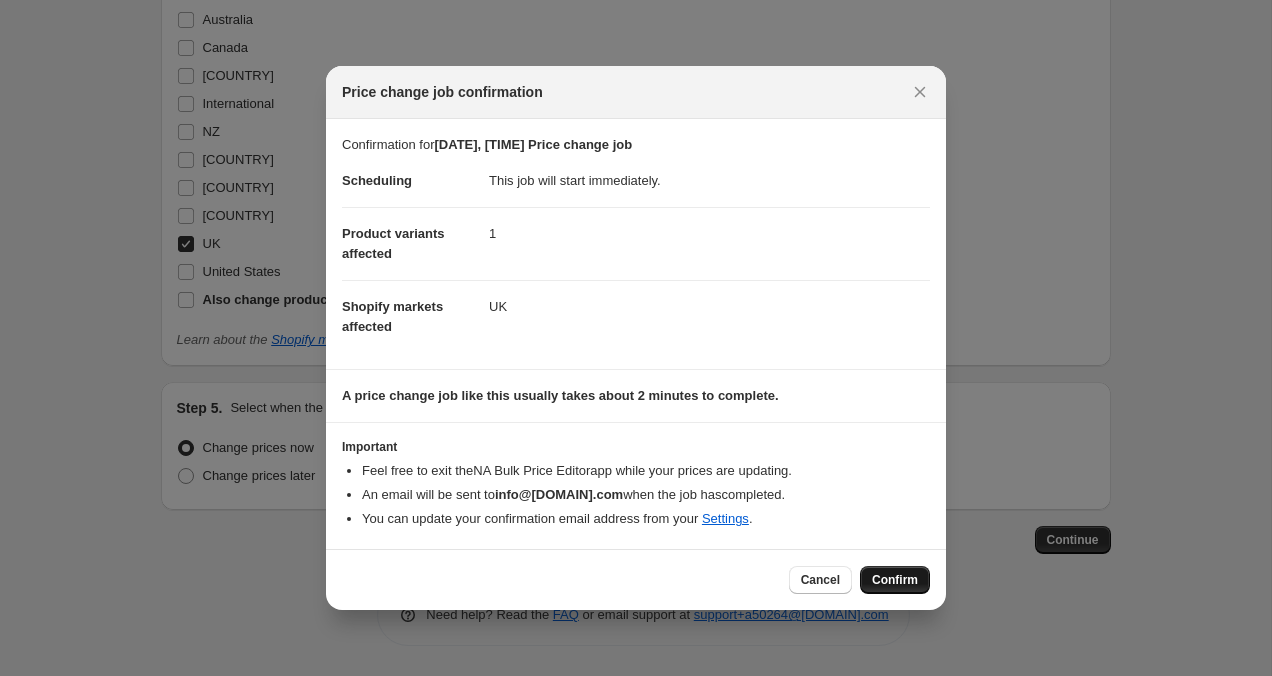 click on "Confirm" at bounding box center (895, 580) 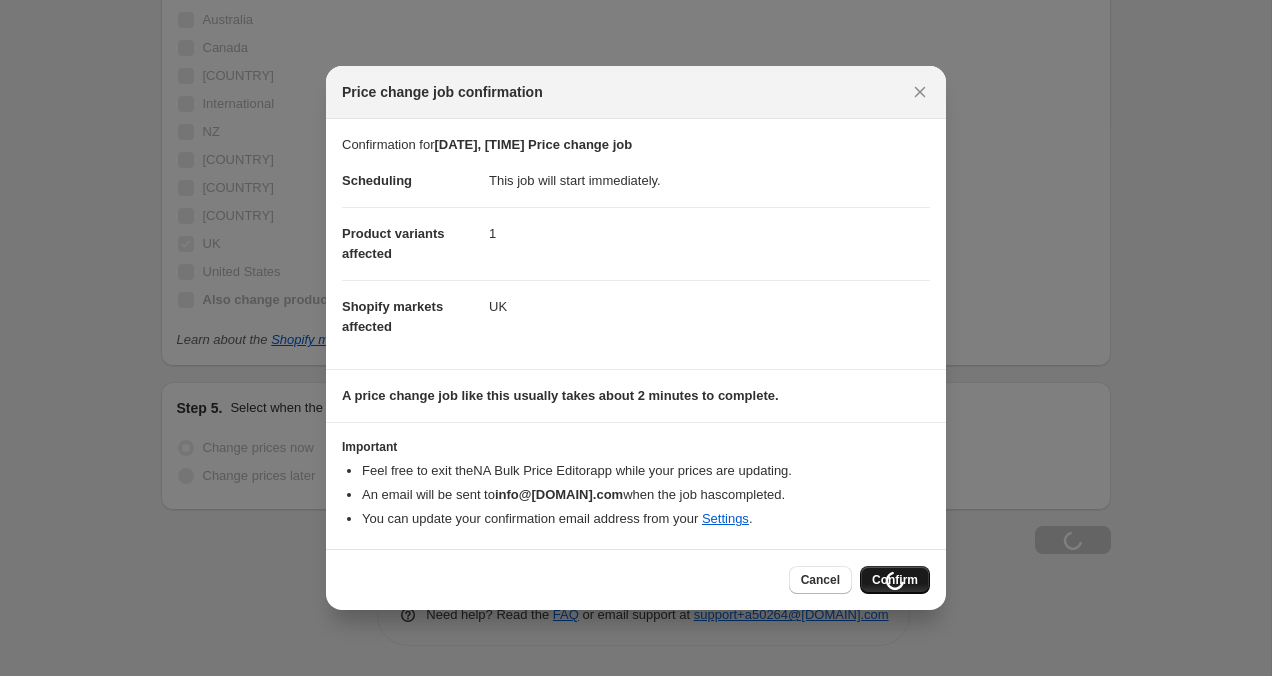 scroll, scrollTop: 1135, scrollLeft: 0, axis: vertical 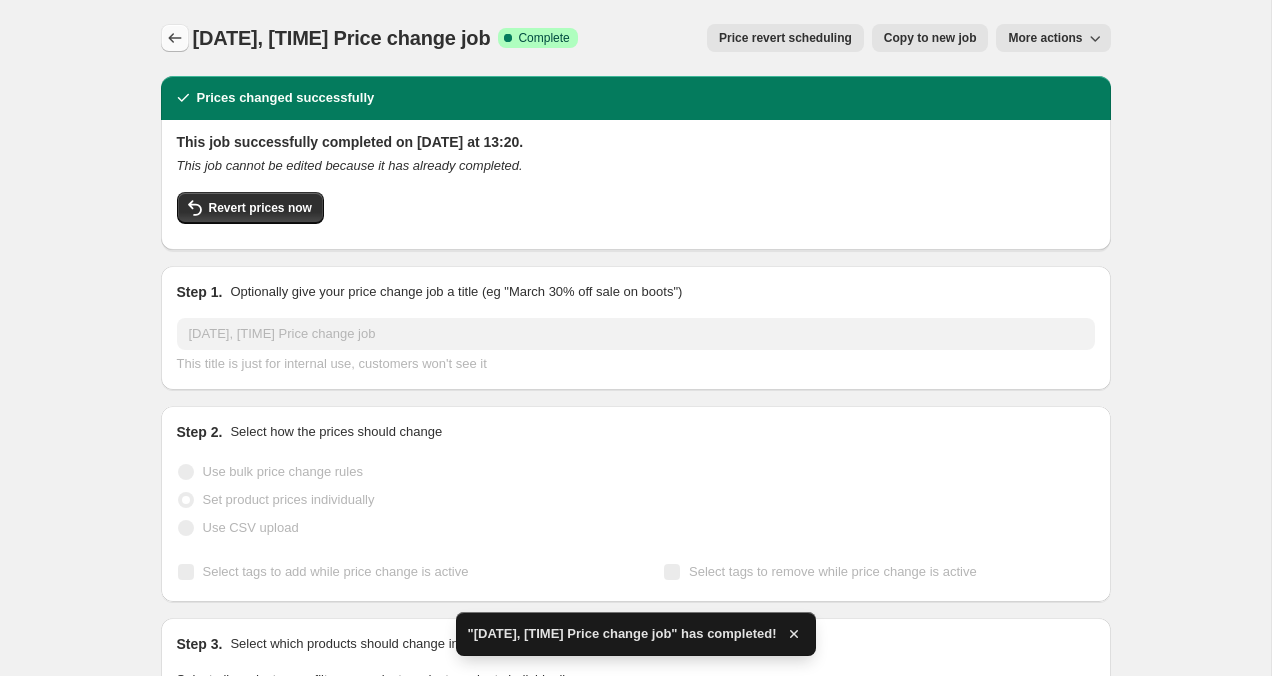 click 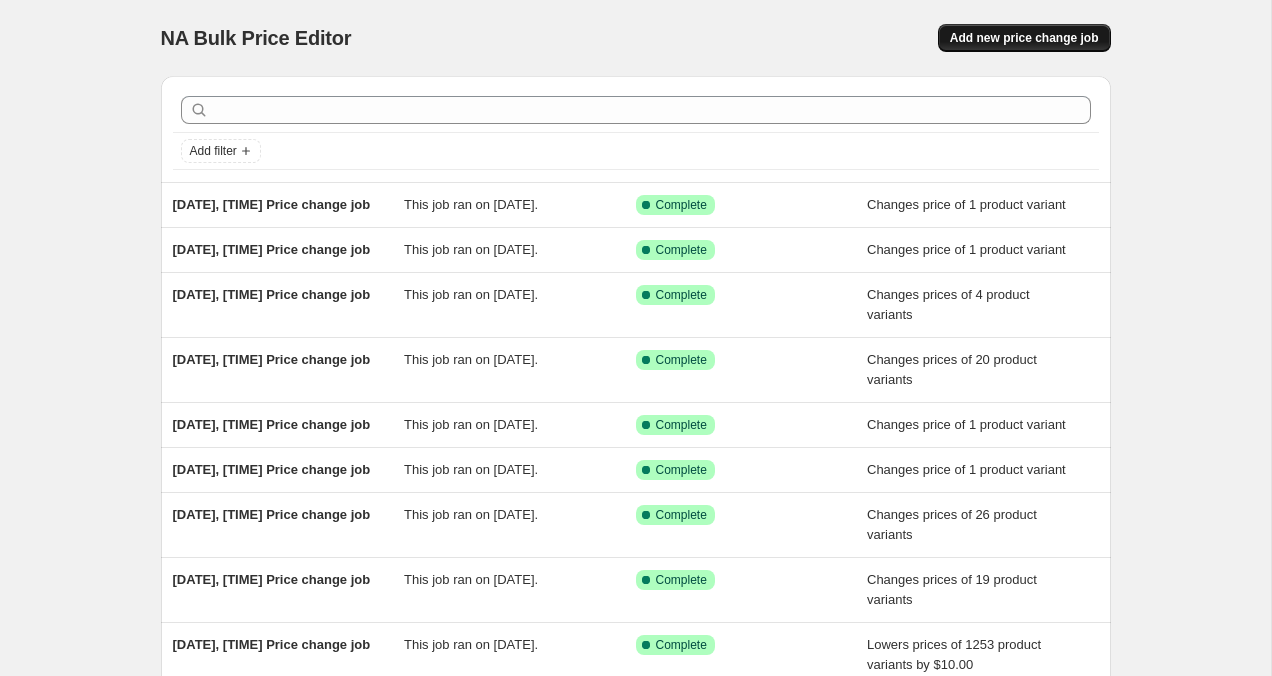 click on "Add new price change job" at bounding box center [1024, 38] 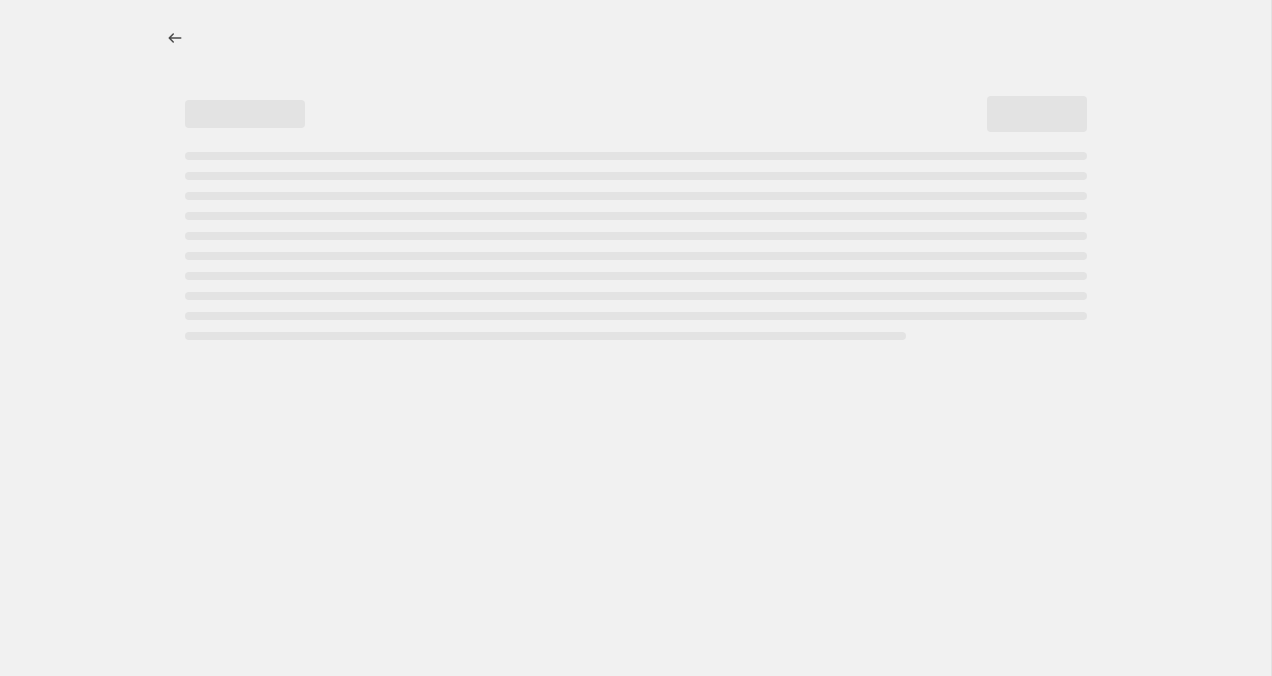 select on "percentage" 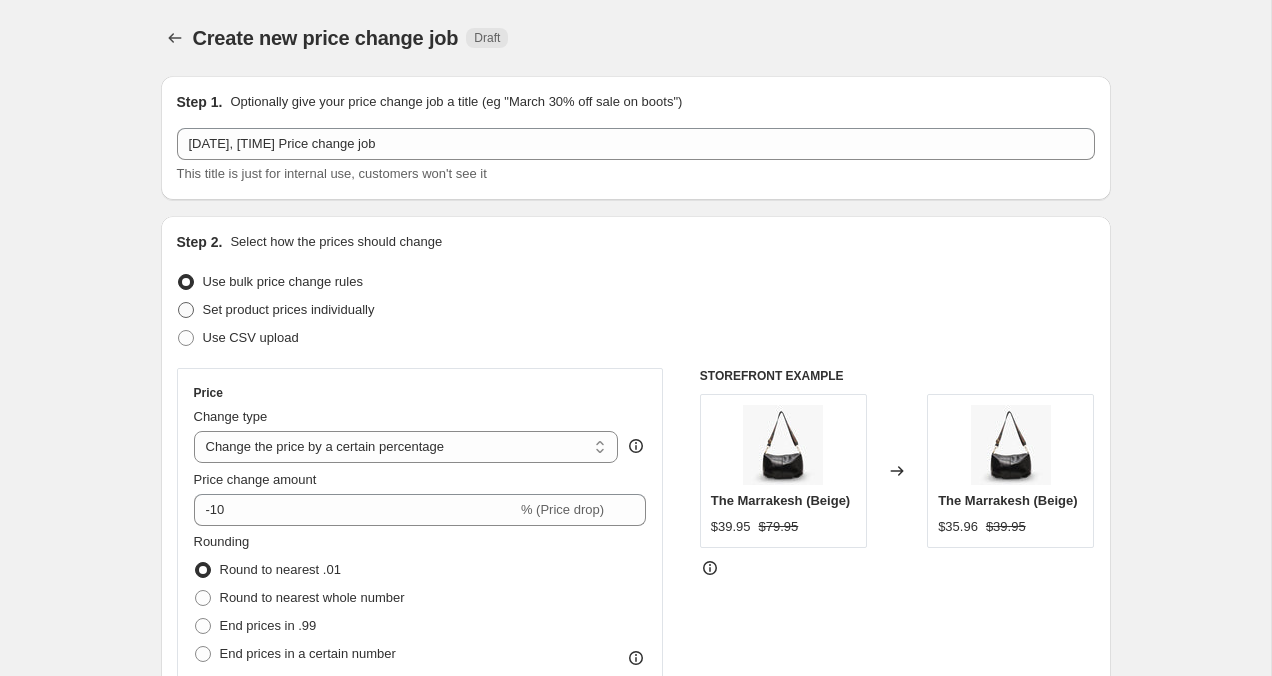 click at bounding box center [186, 310] 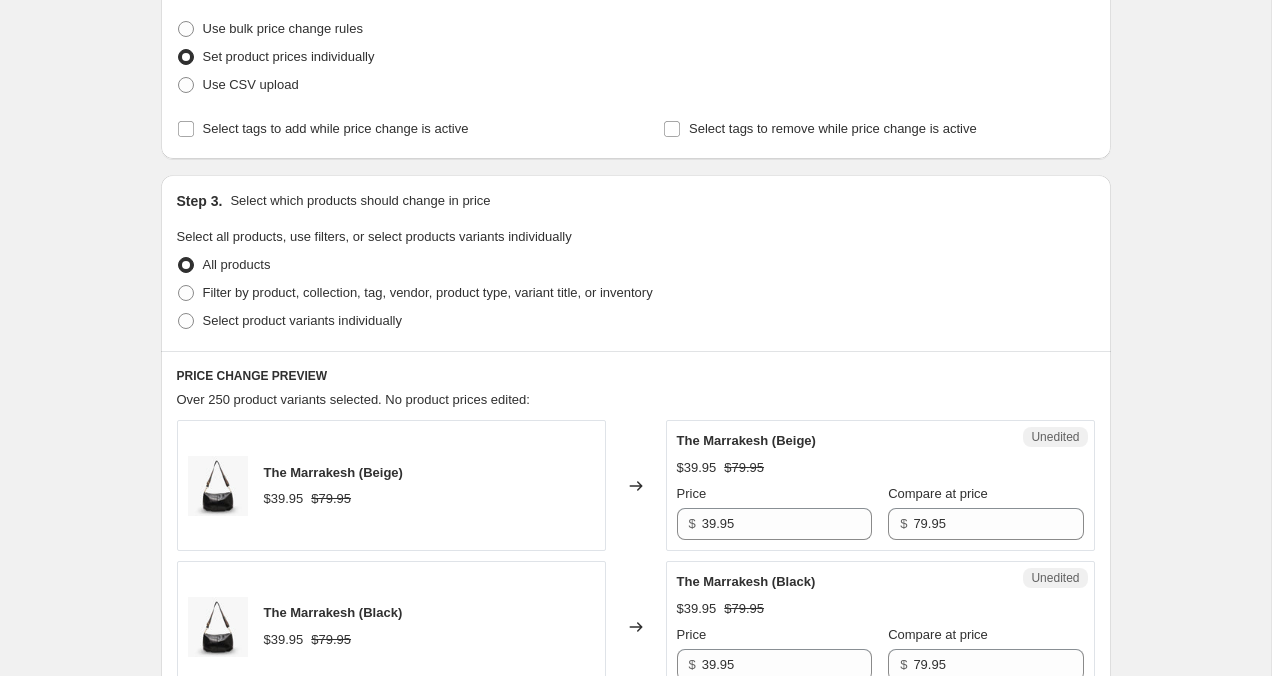 scroll, scrollTop: 0, scrollLeft: 0, axis: both 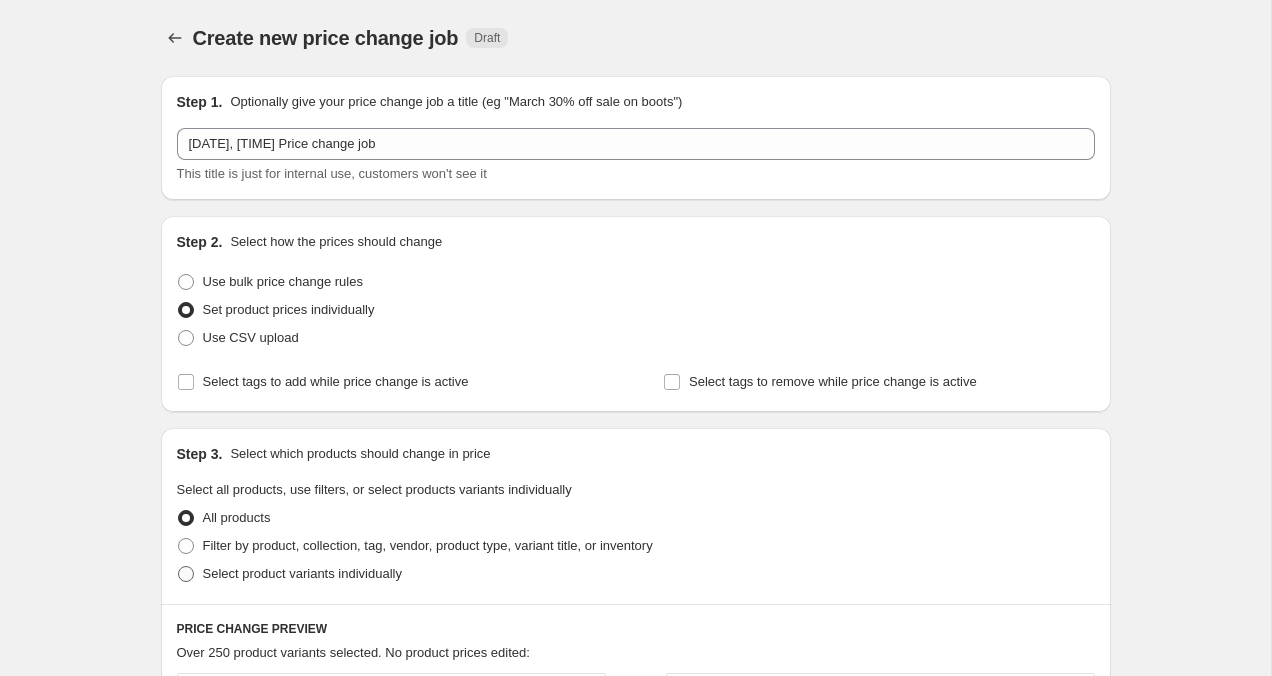 click at bounding box center (186, 574) 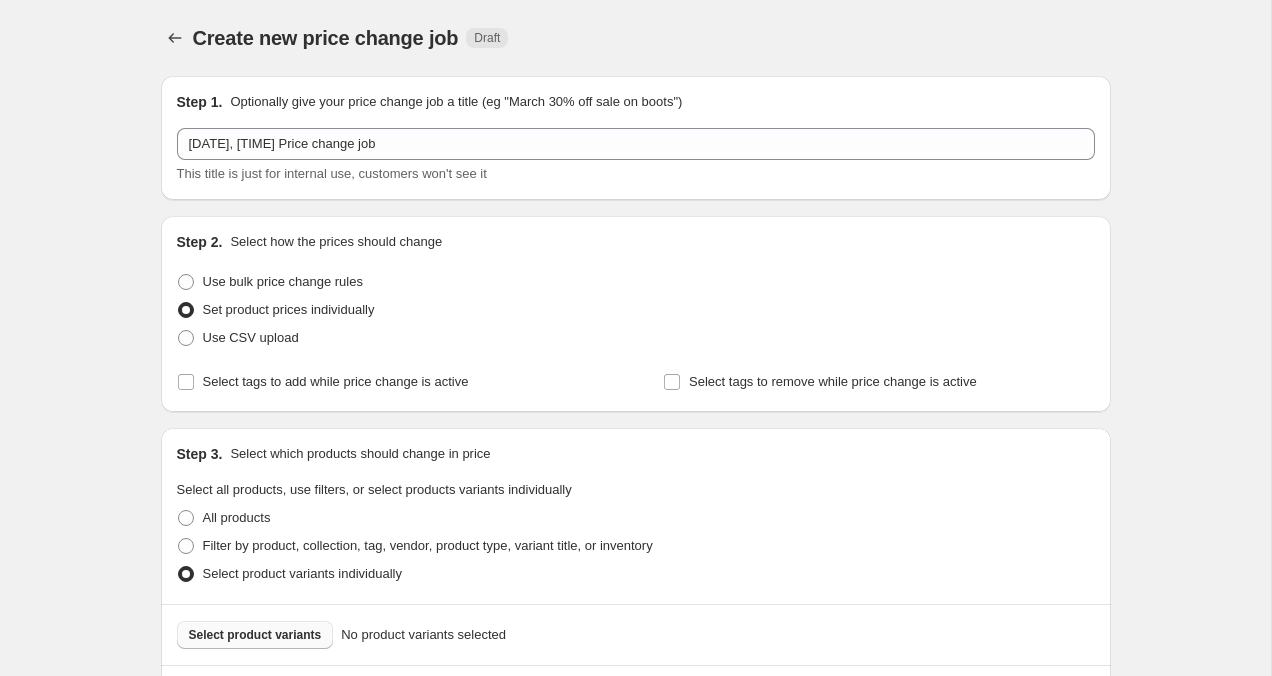 click on "Select product variants" at bounding box center (255, 635) 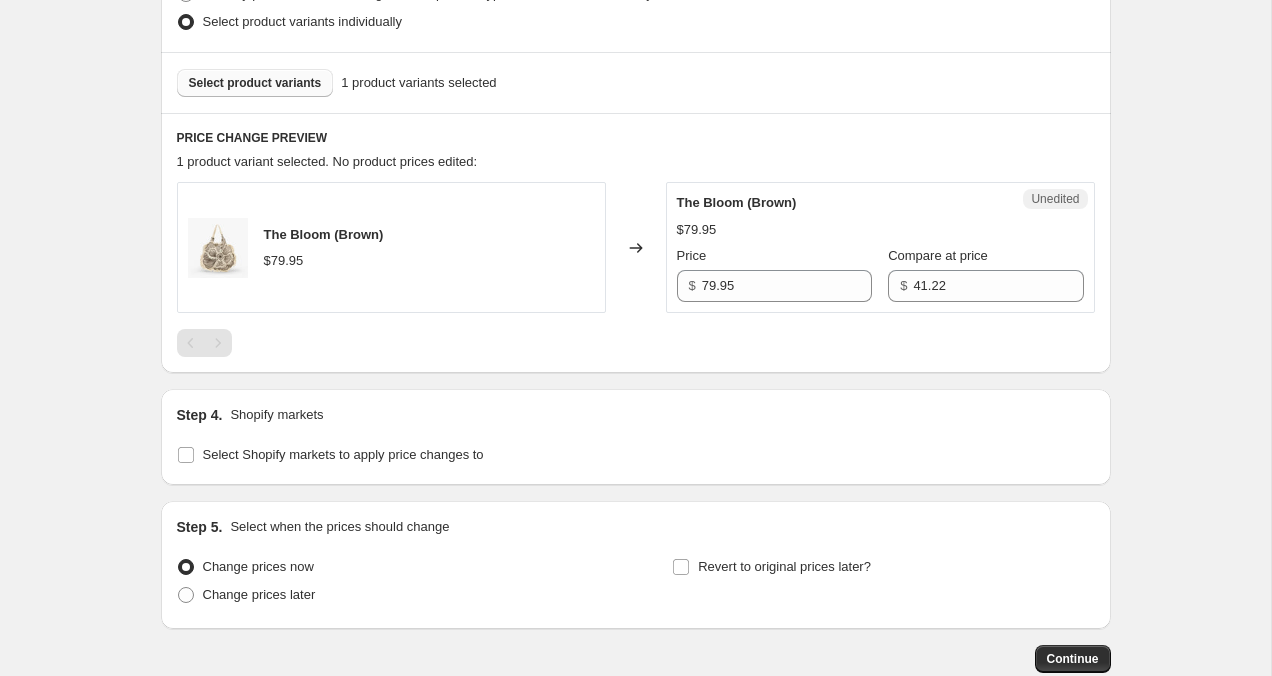 scroll, scrollTop: 556, scrollLeft: 0, axis: vertical 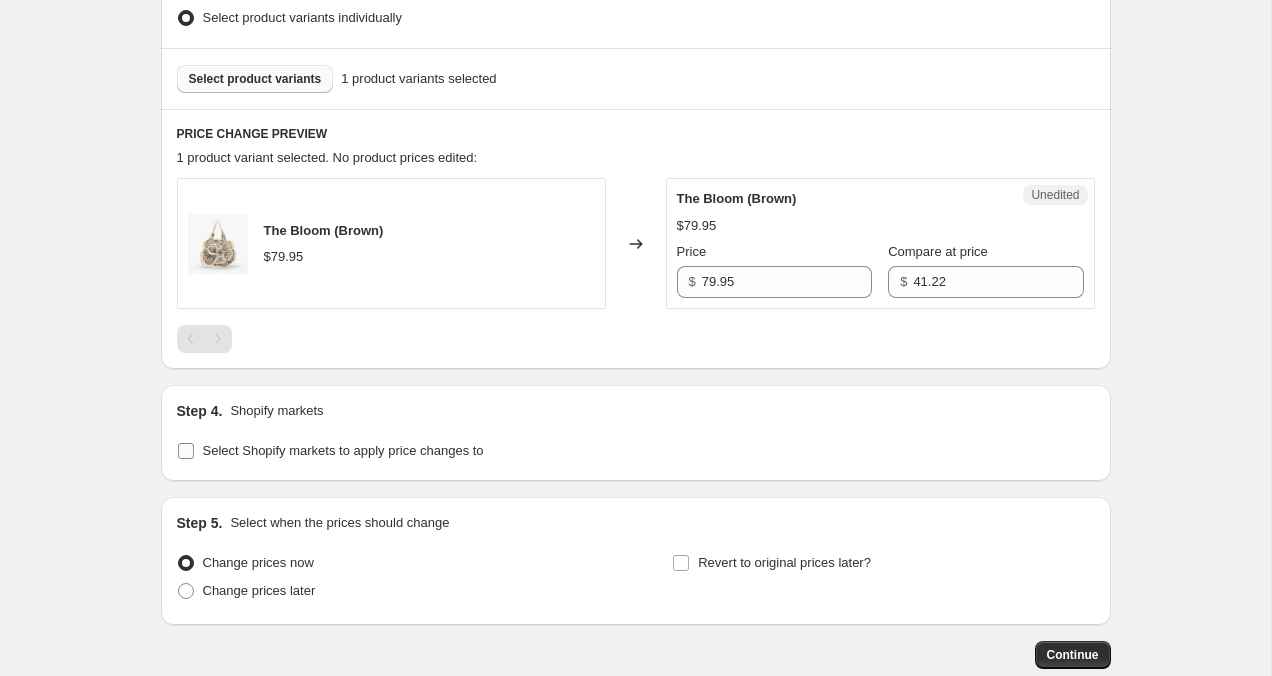 click on "Select Shopify markets to apply price changes to" at bounding box center (186, 451) 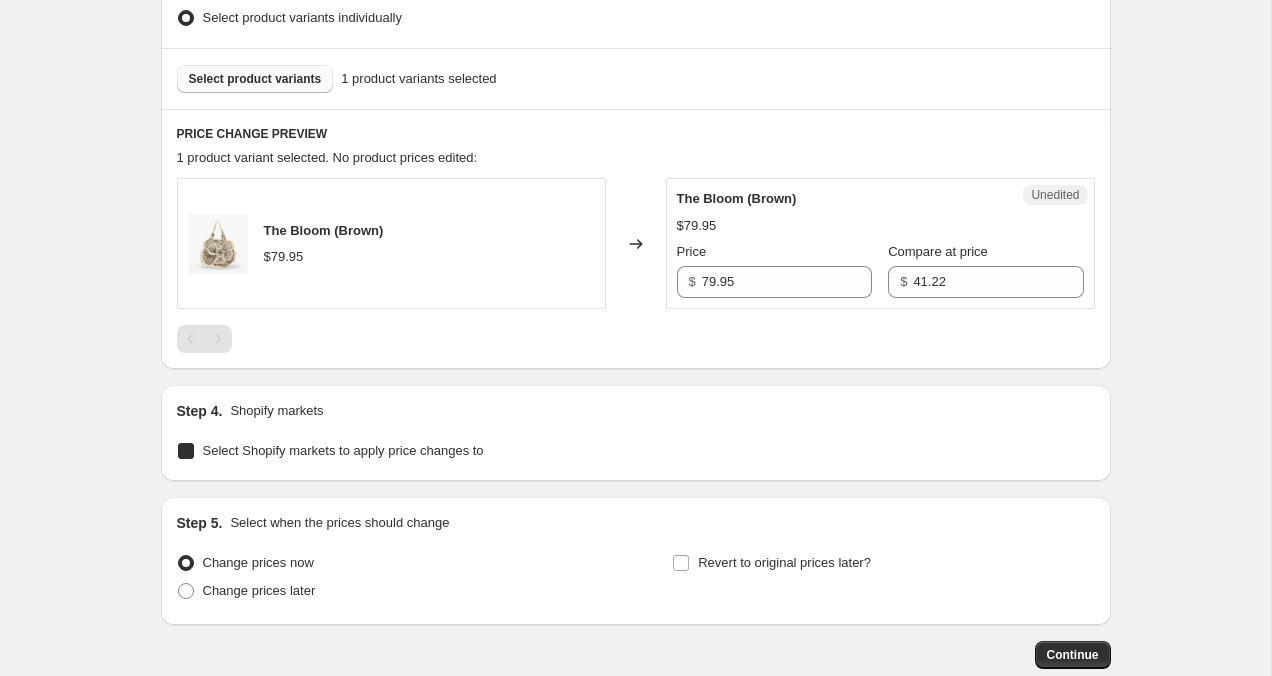 checkbox on "true" 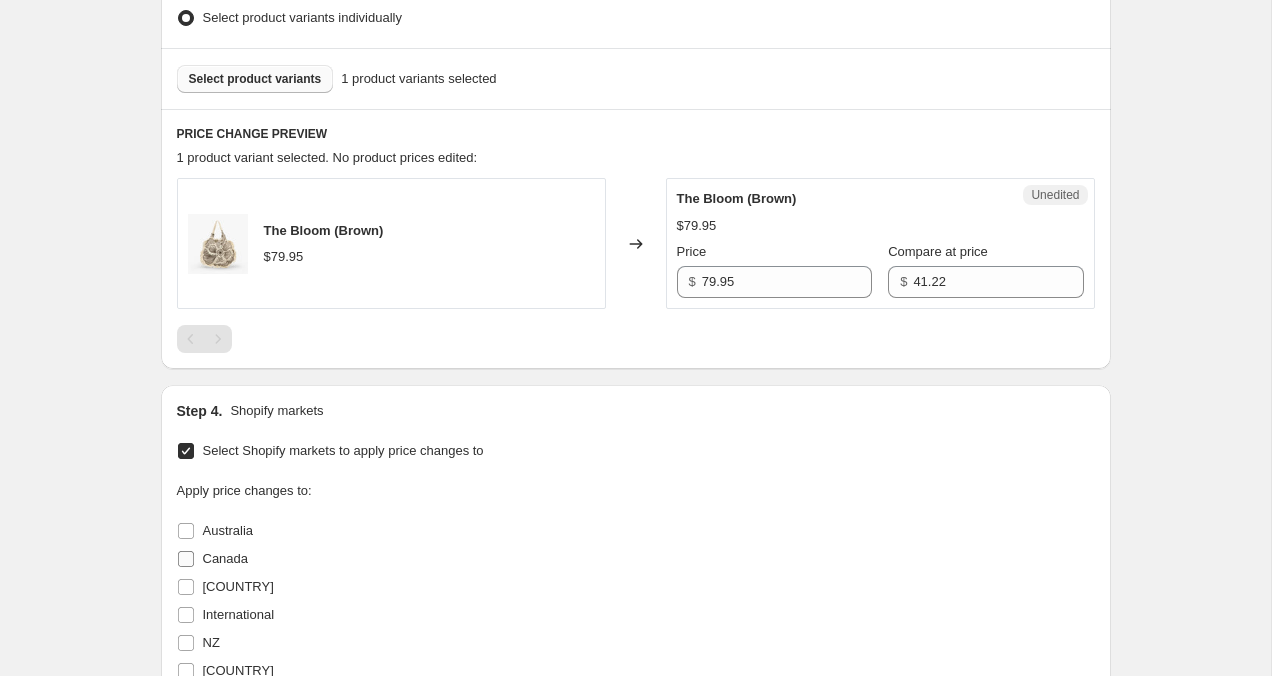 click on "Canada" at bounding box center (186, 559) 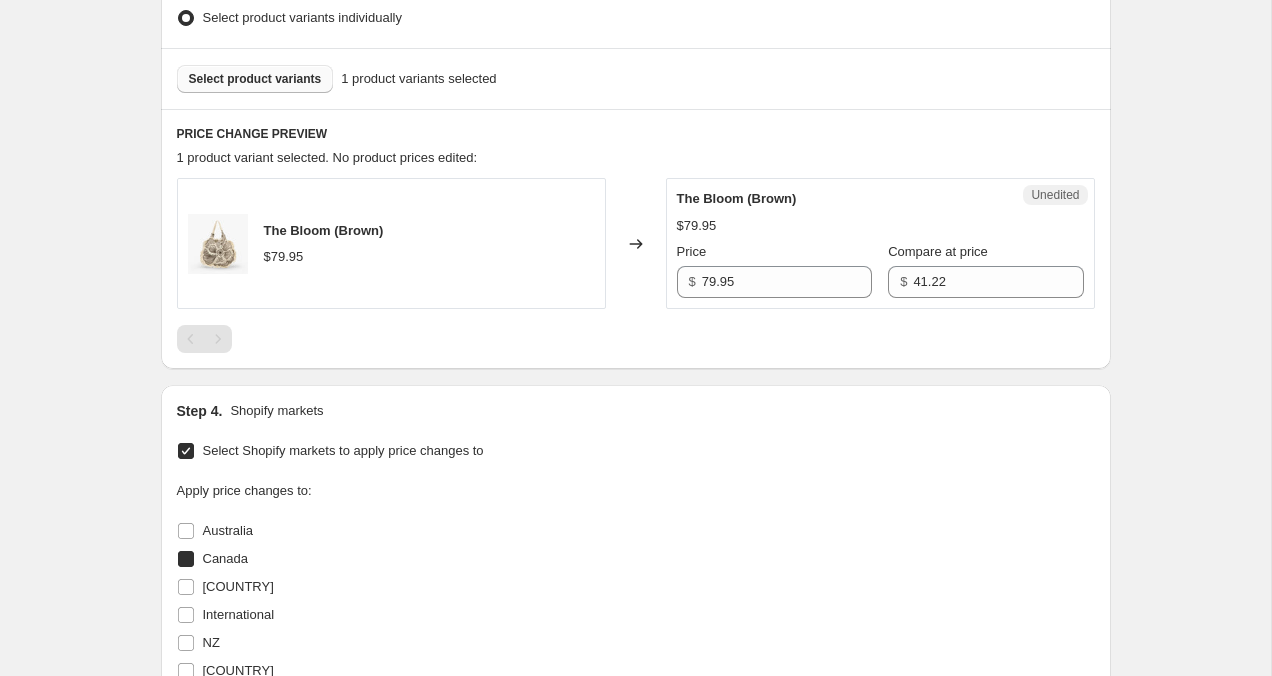 checkbox on "true" 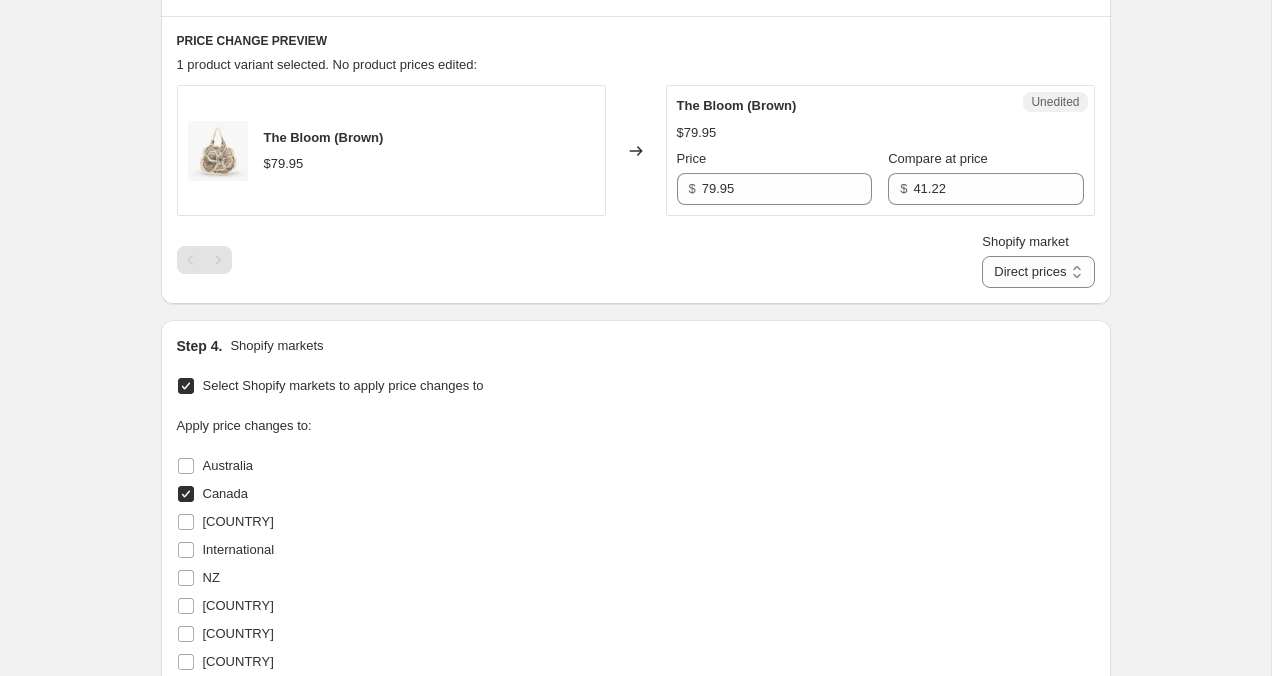 scroll, scrollTop: 823, scrollLeft: 0, axis: vertical 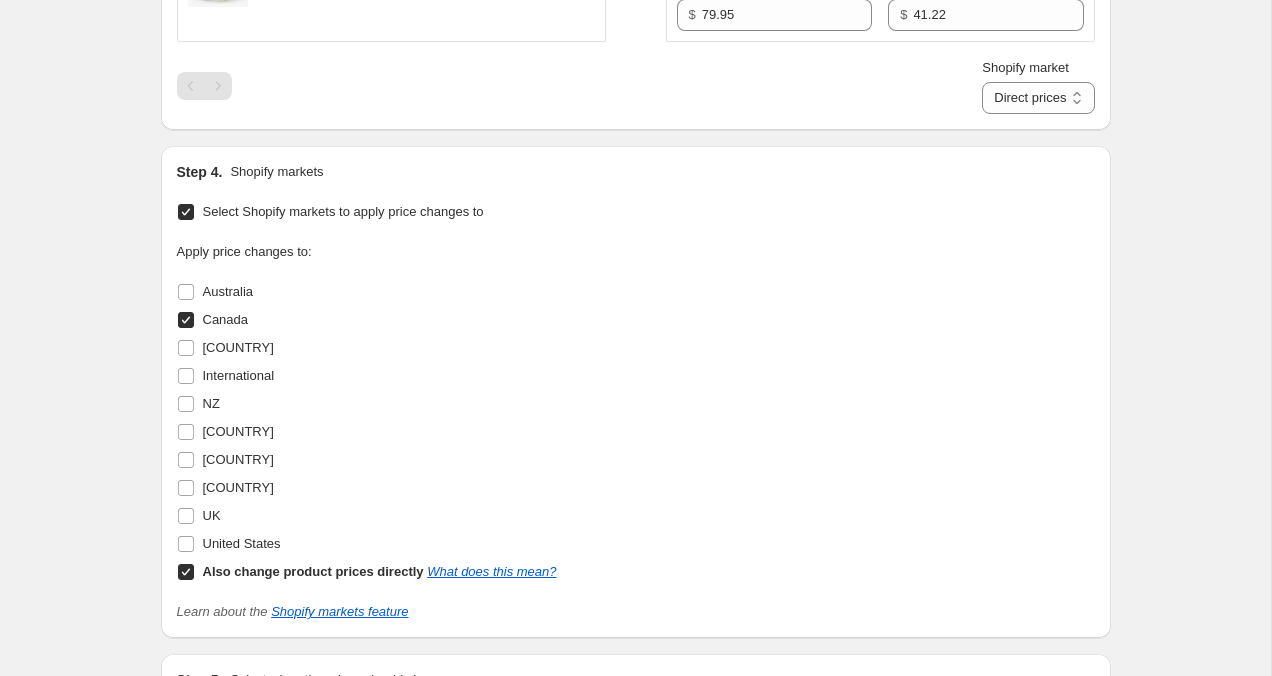 click on "Also change product prices directly   What does this mean?" at bounding box center (186, 572) 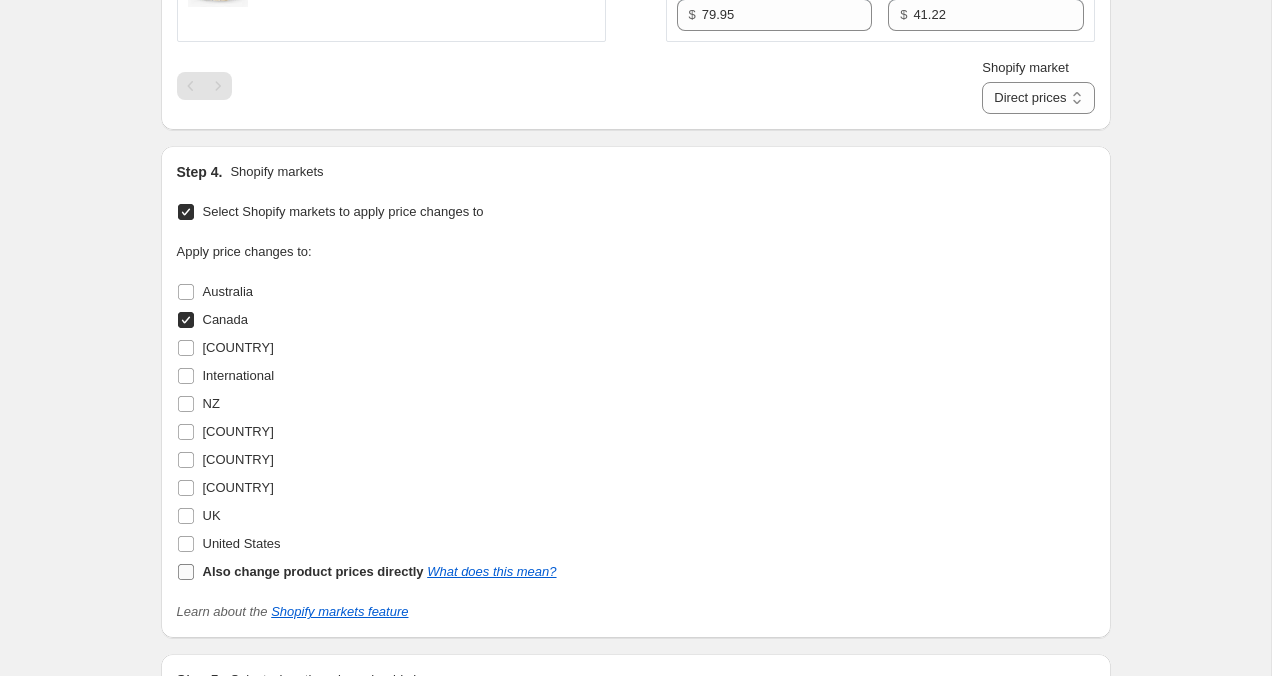 checkbox on "false" 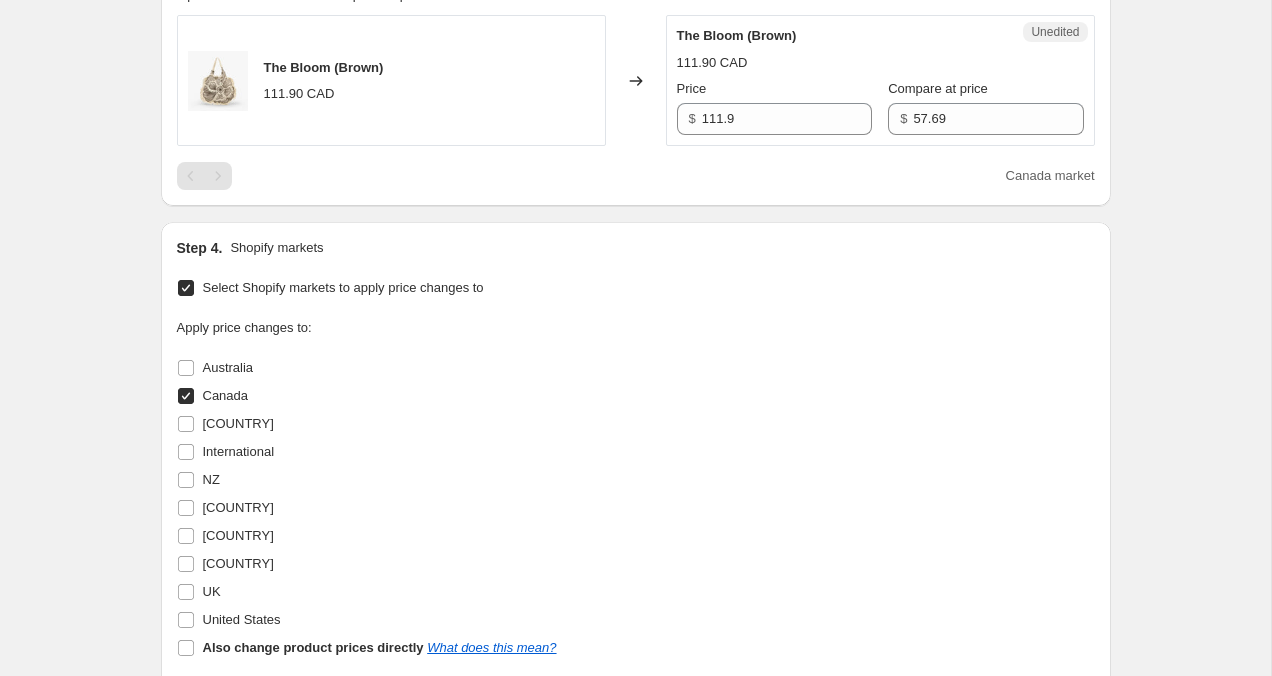 scroll, scrollTop: 368, scrollLeft: 0, axis: vertical 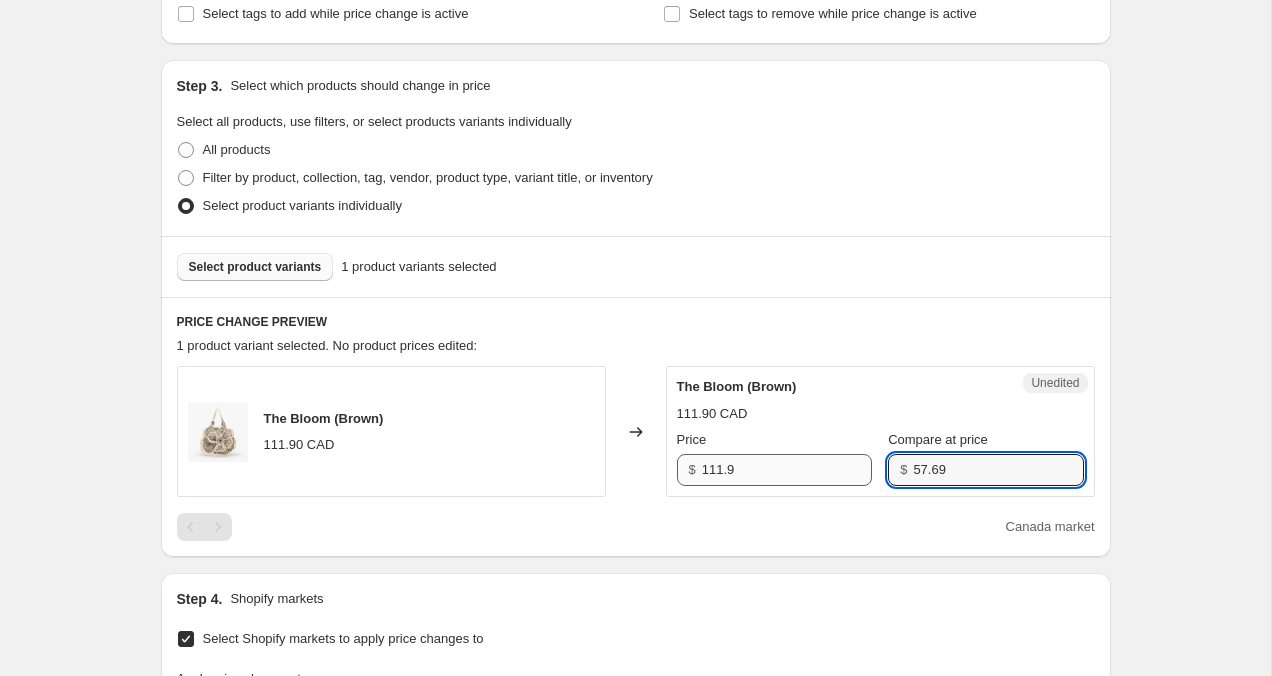 drag, startPoint x: 973, startPoint y: 474, endPoint x: 825, endPoint y: 459, distance: 148.7582 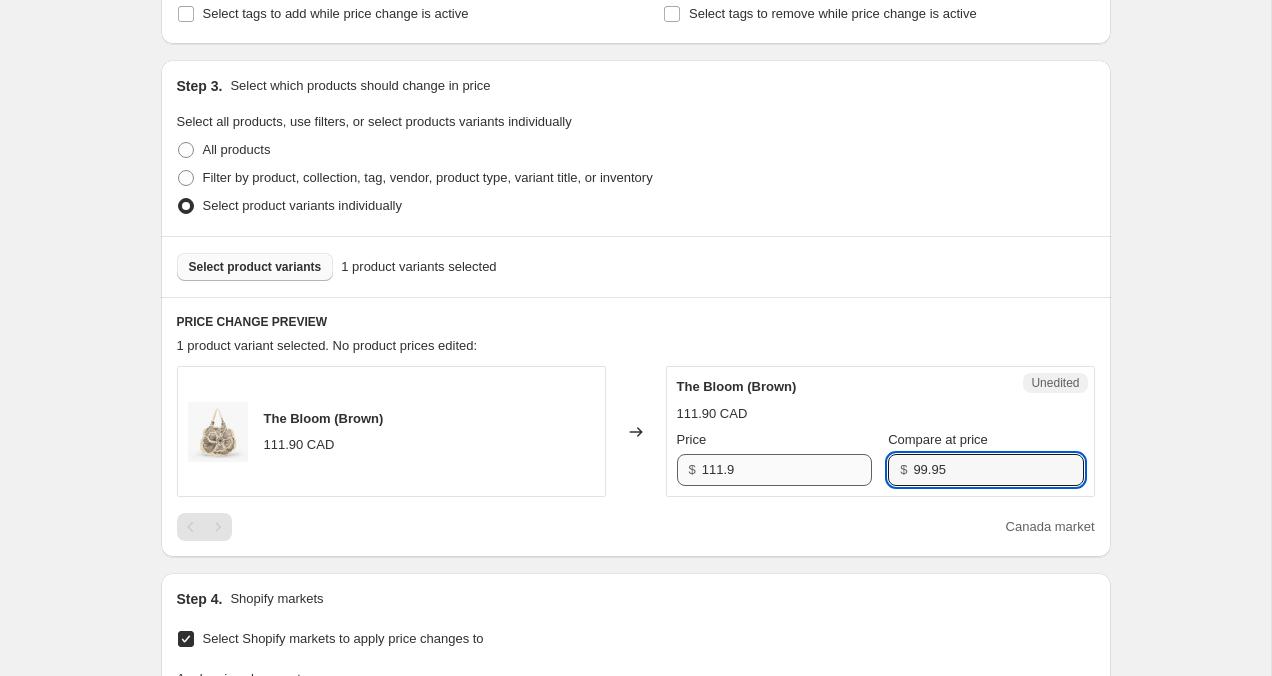 type on "99.95" 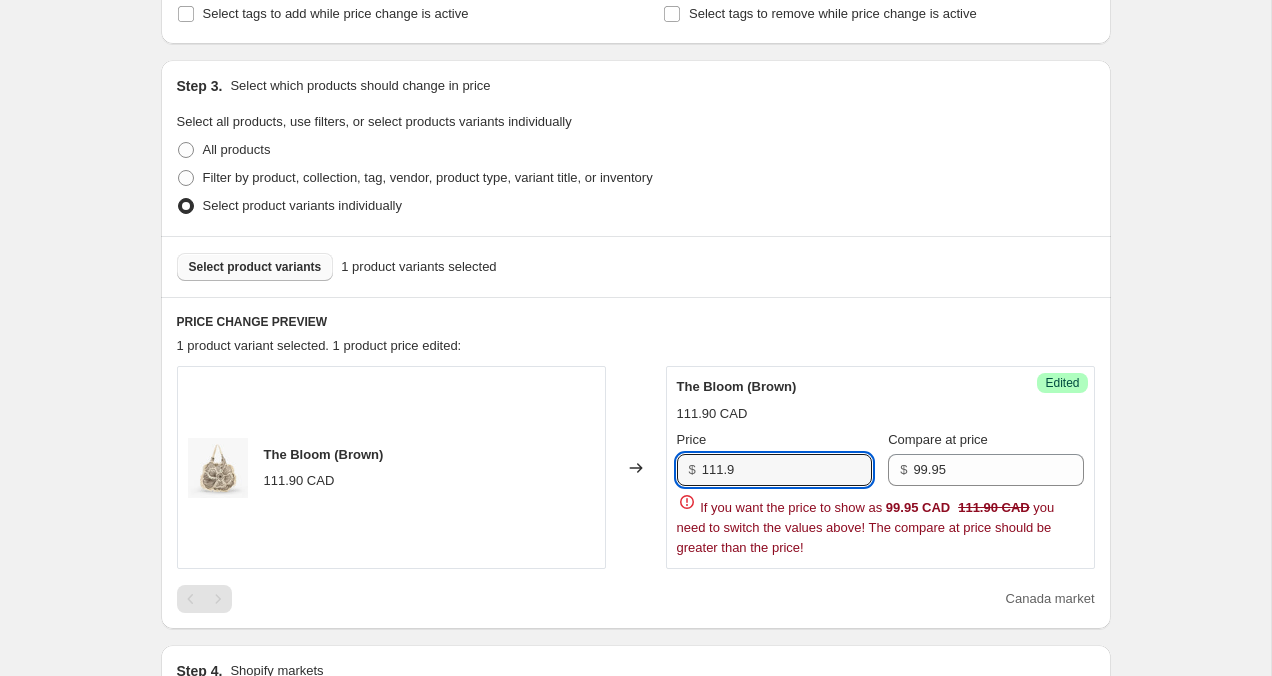 drag, startPoint x: 764, startPoint y: 471, endPoint x: 575, endPoint y: 470, distance: 189.00264 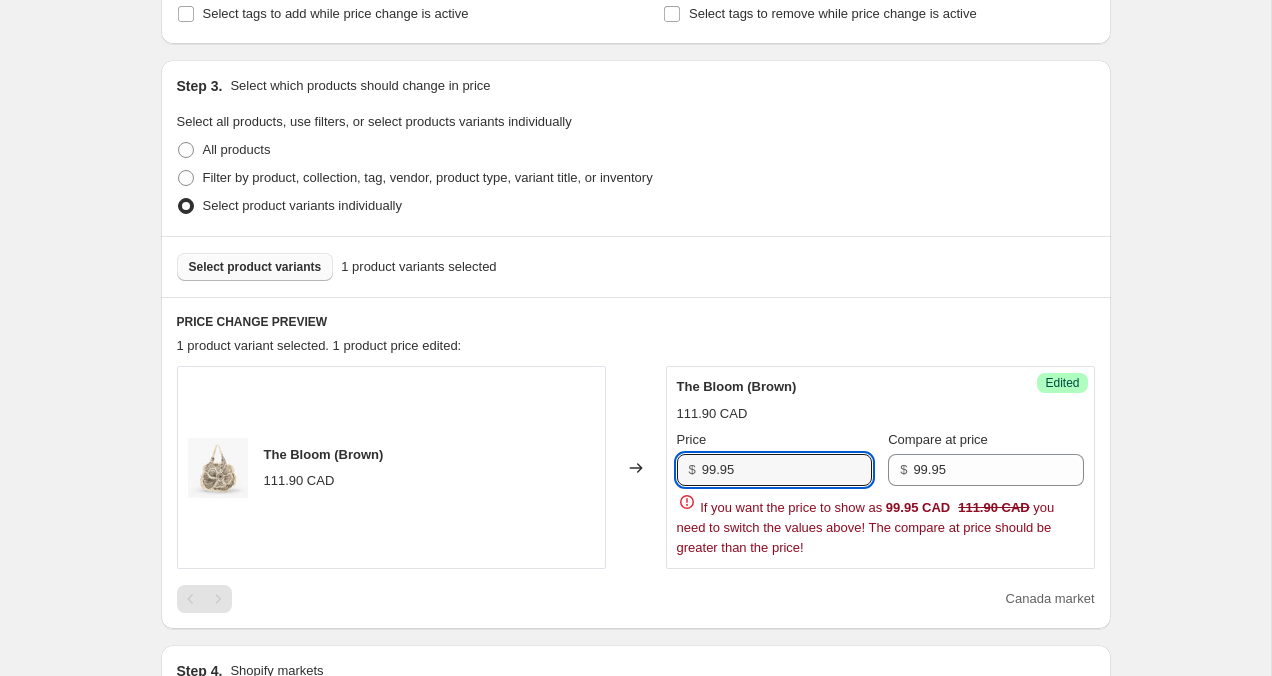 type on "99.95" 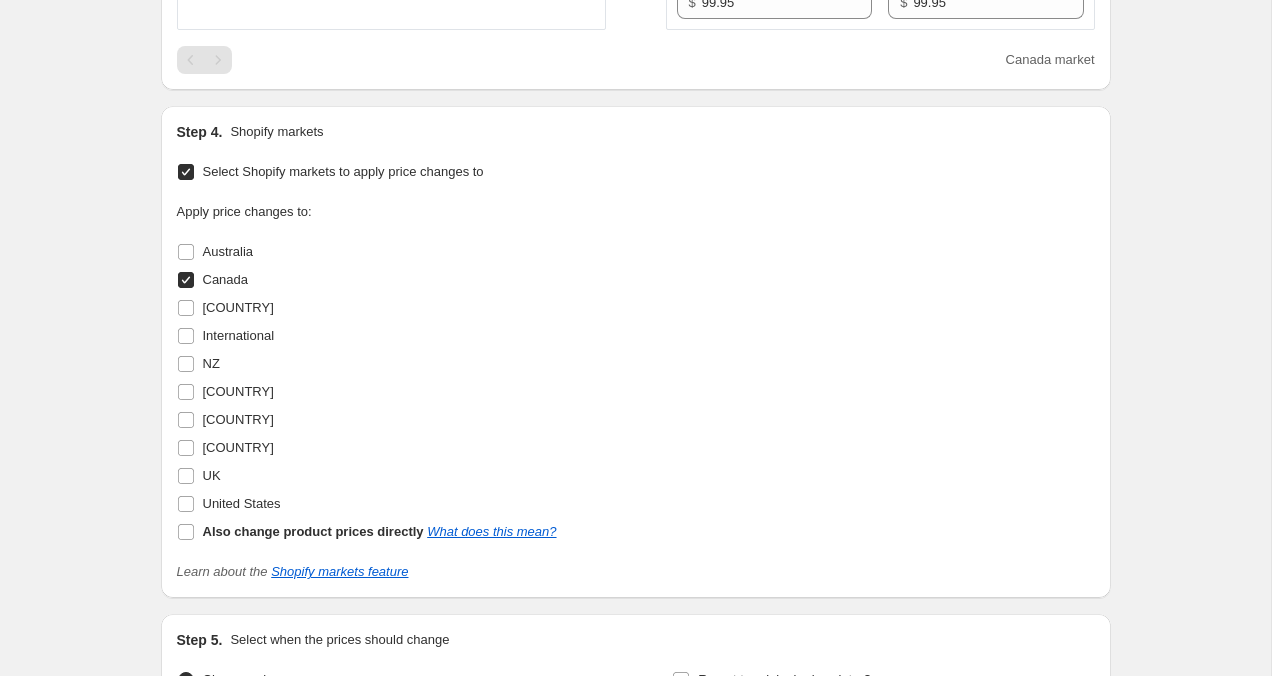scroll, scrollTop: 1067, scrollLeft: 0, axis: vertical 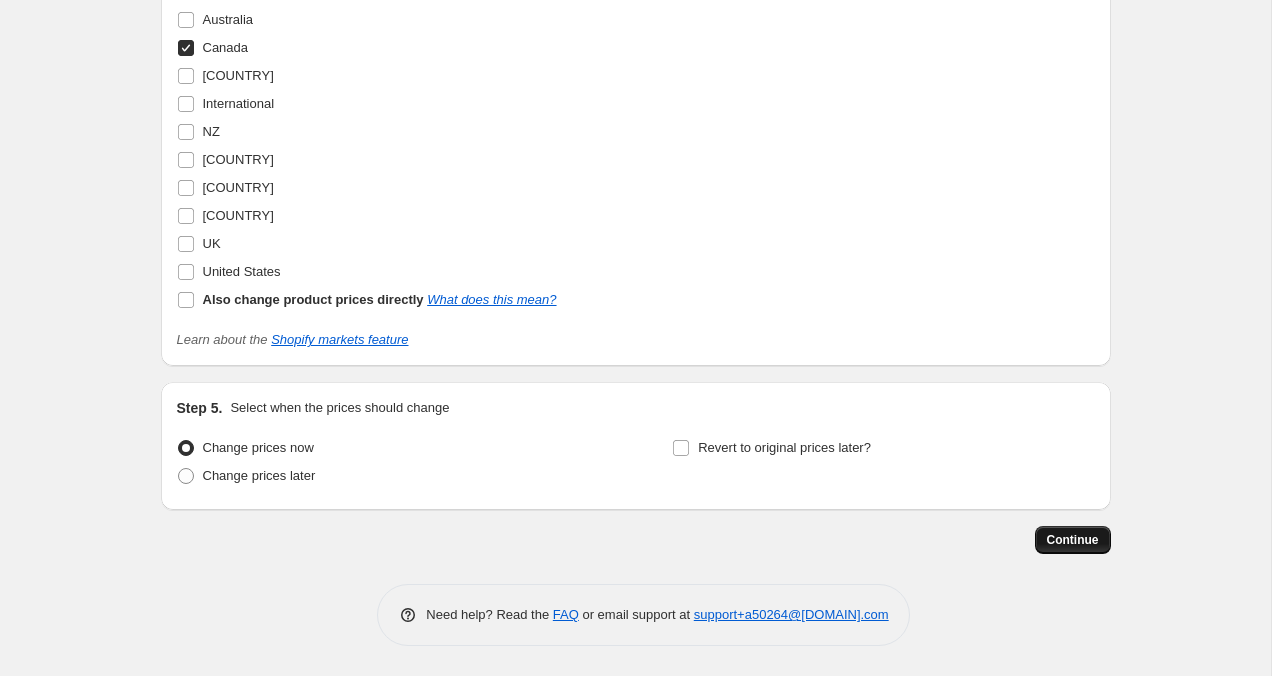 click on "Continue" at bounding box center (1073, 540) 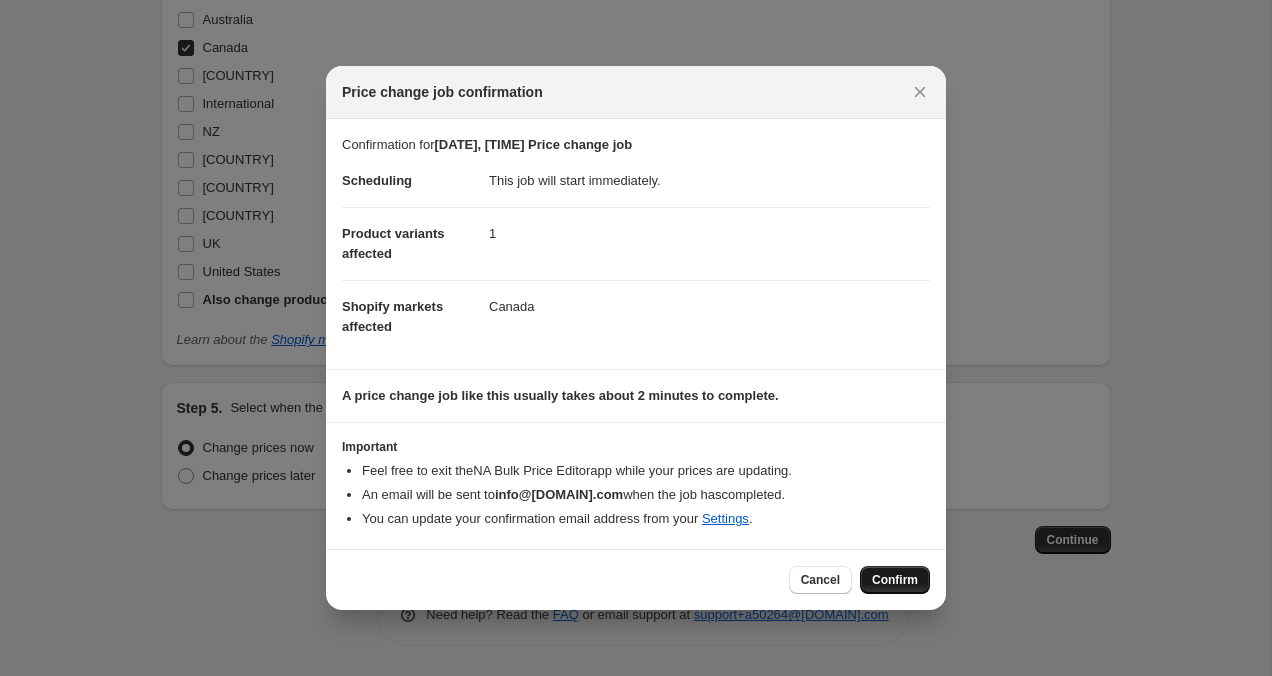 click on "Confirm" at bounding box center [895, 580] 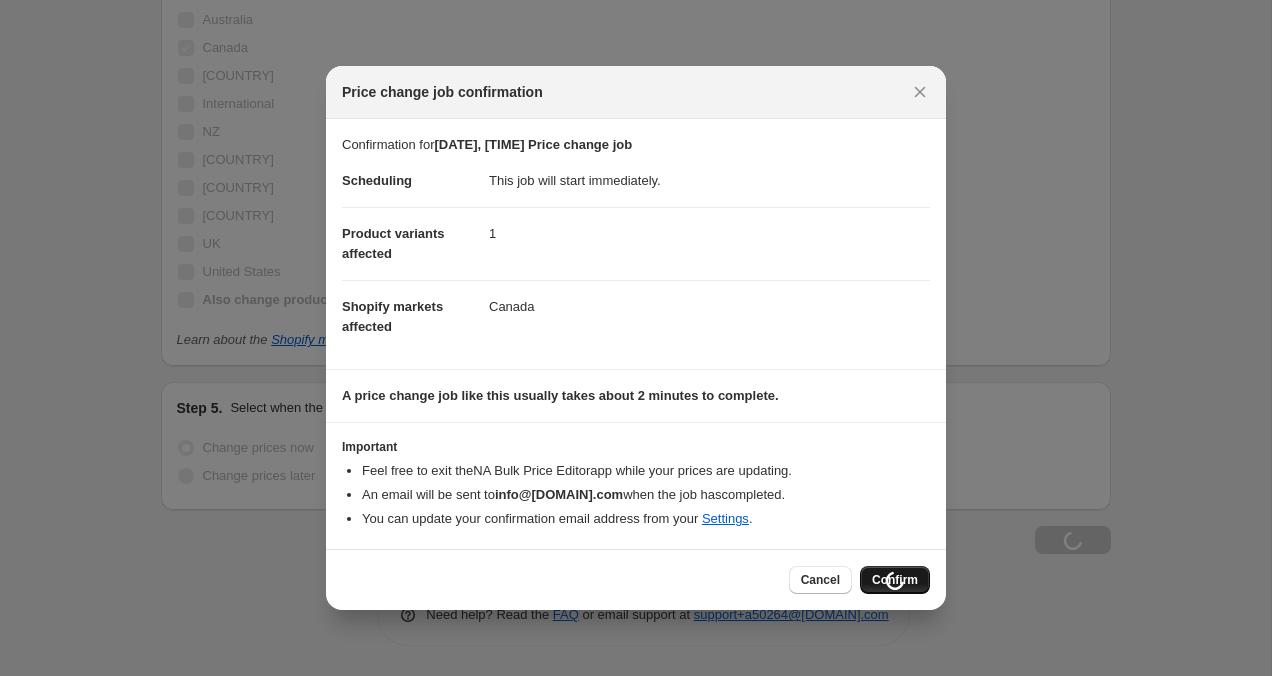 scroll, scrollTop: 1135, scrollLeft: 0, axis: vertical 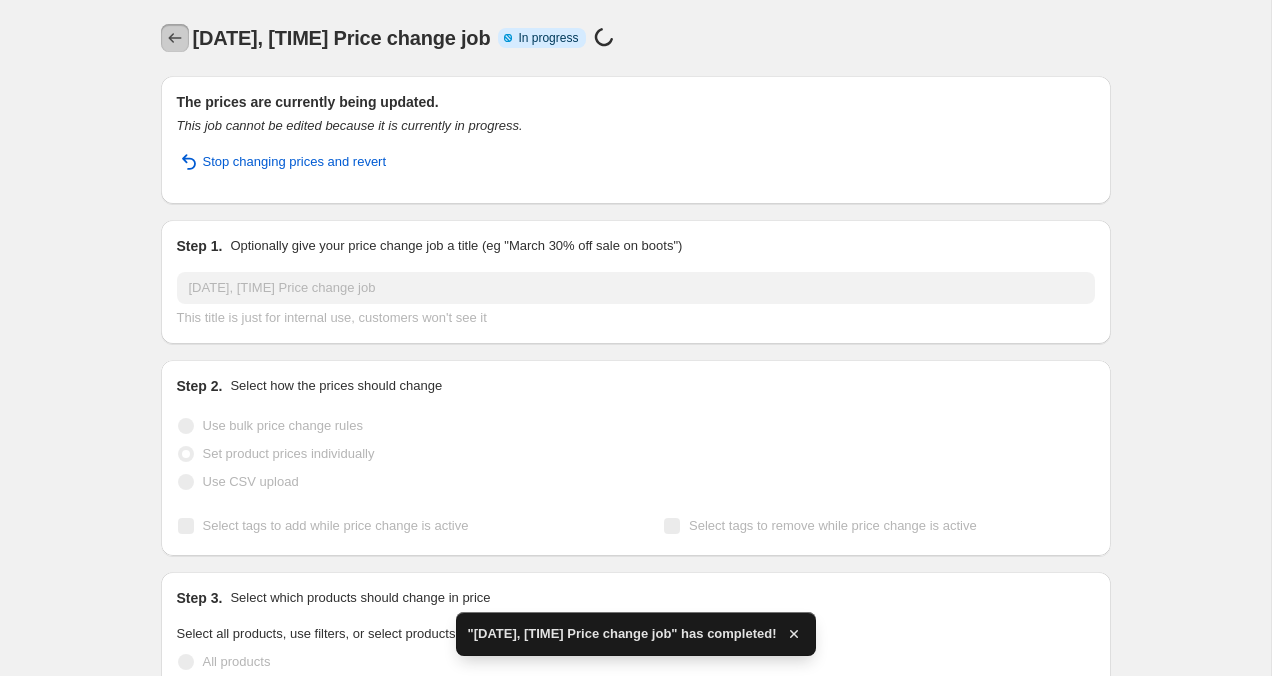 click 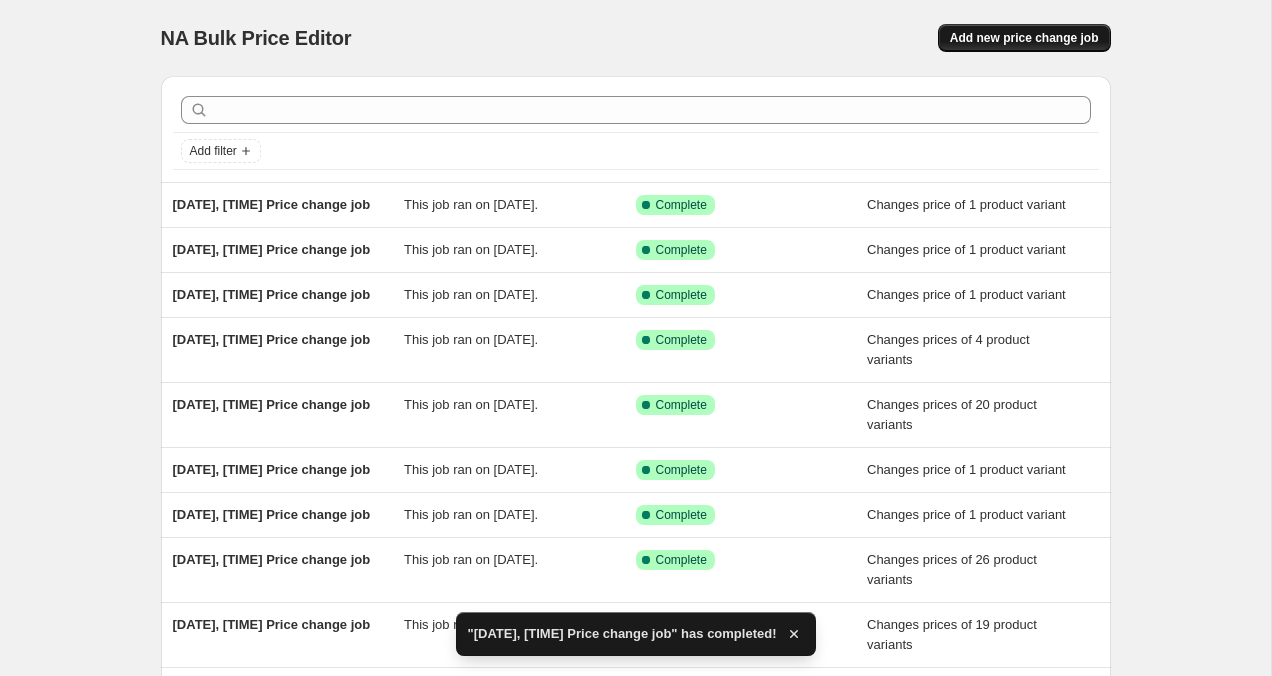 click on "Add new price change job" at bounding box center (1024, 38) 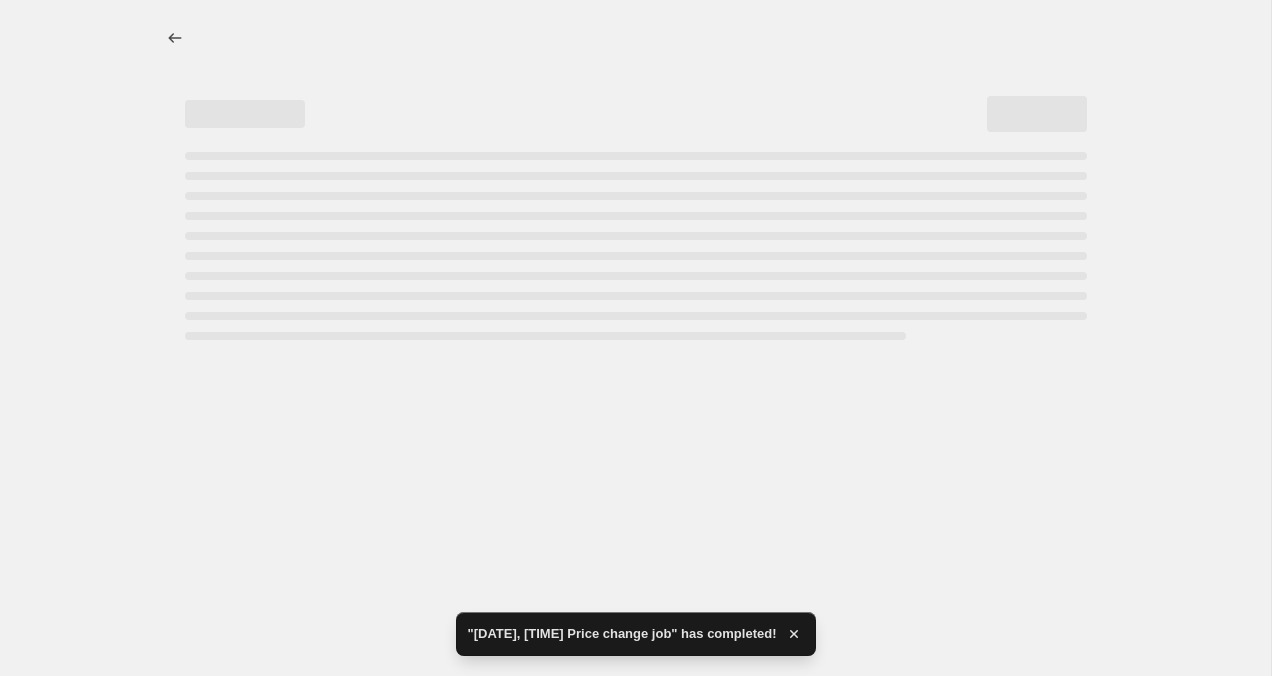 select on "percentage" 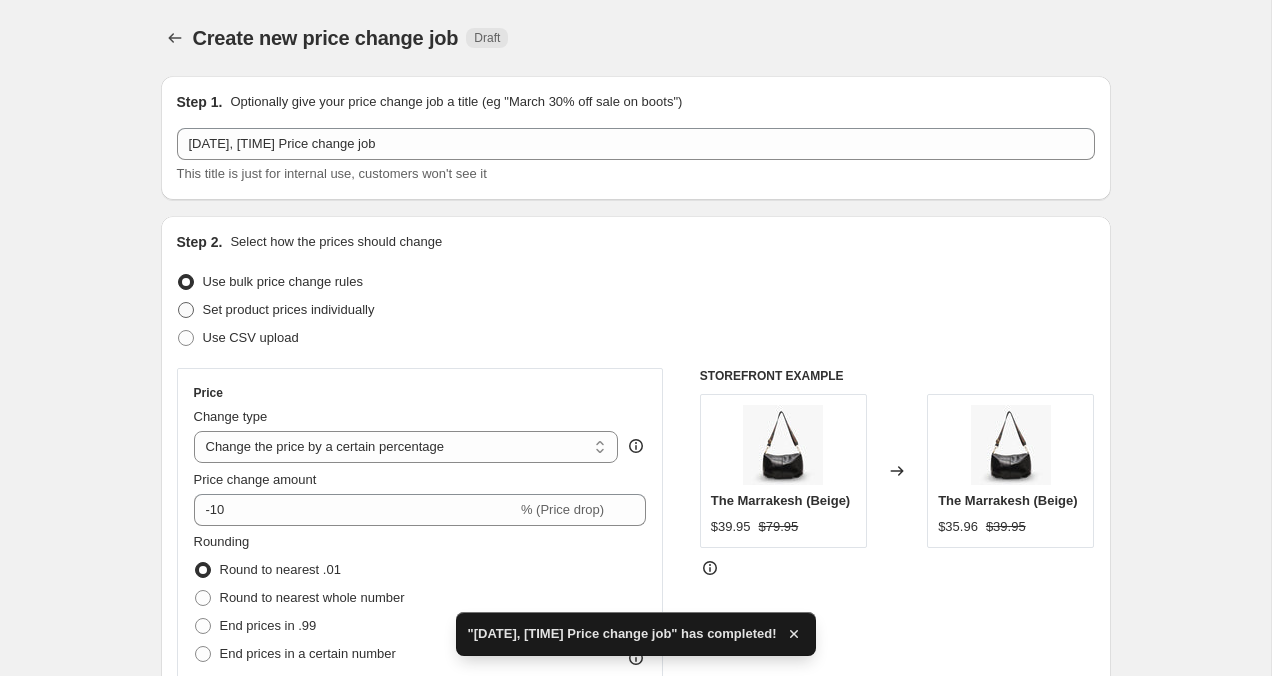 click at bounding box center [186, 310] 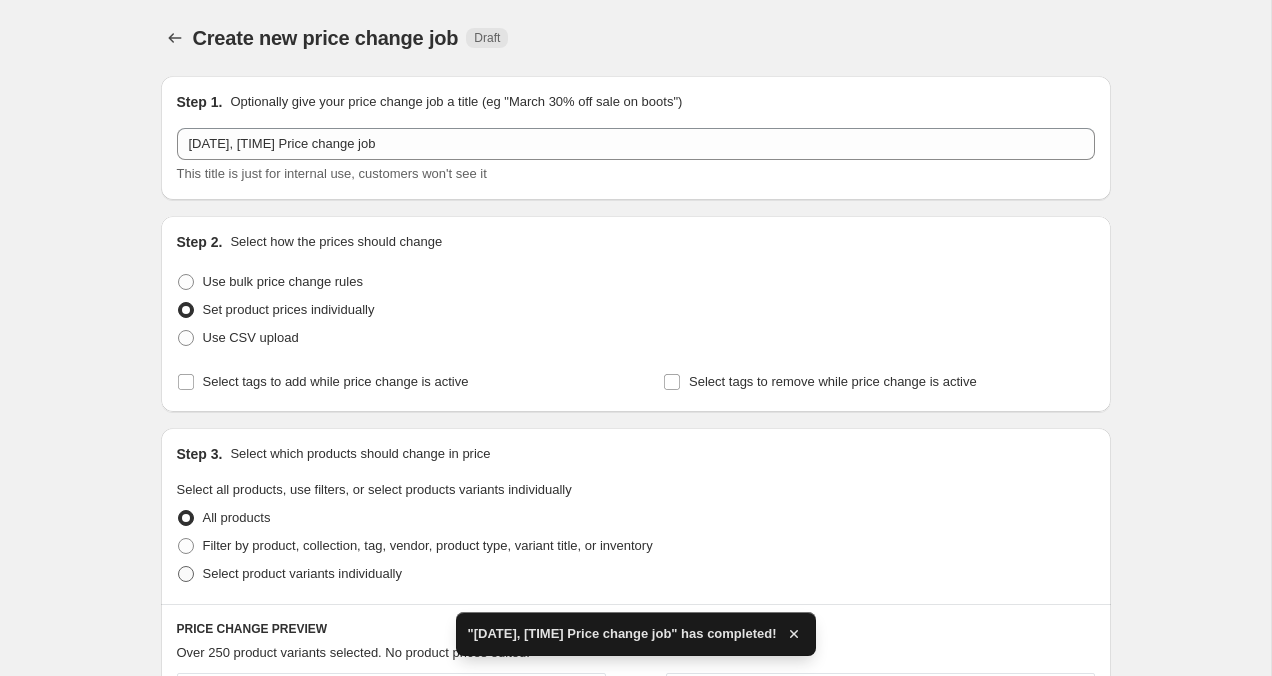 click at bounding box center [186, 574] 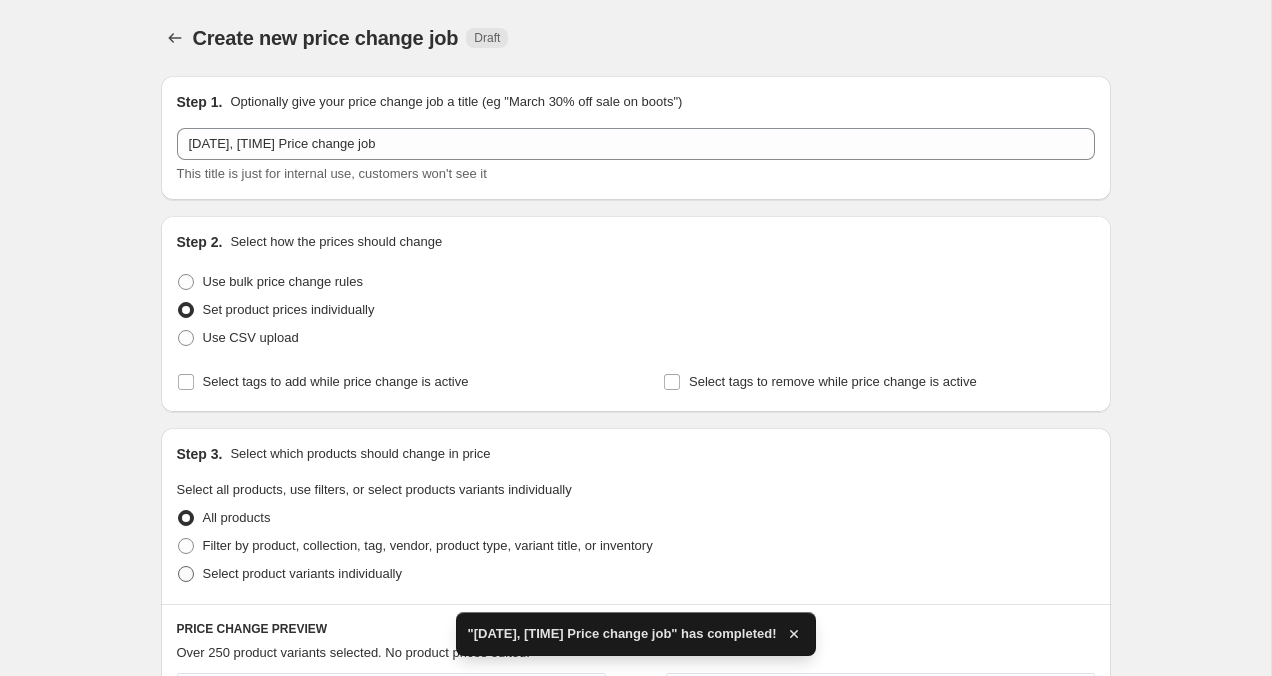 radio on "true" 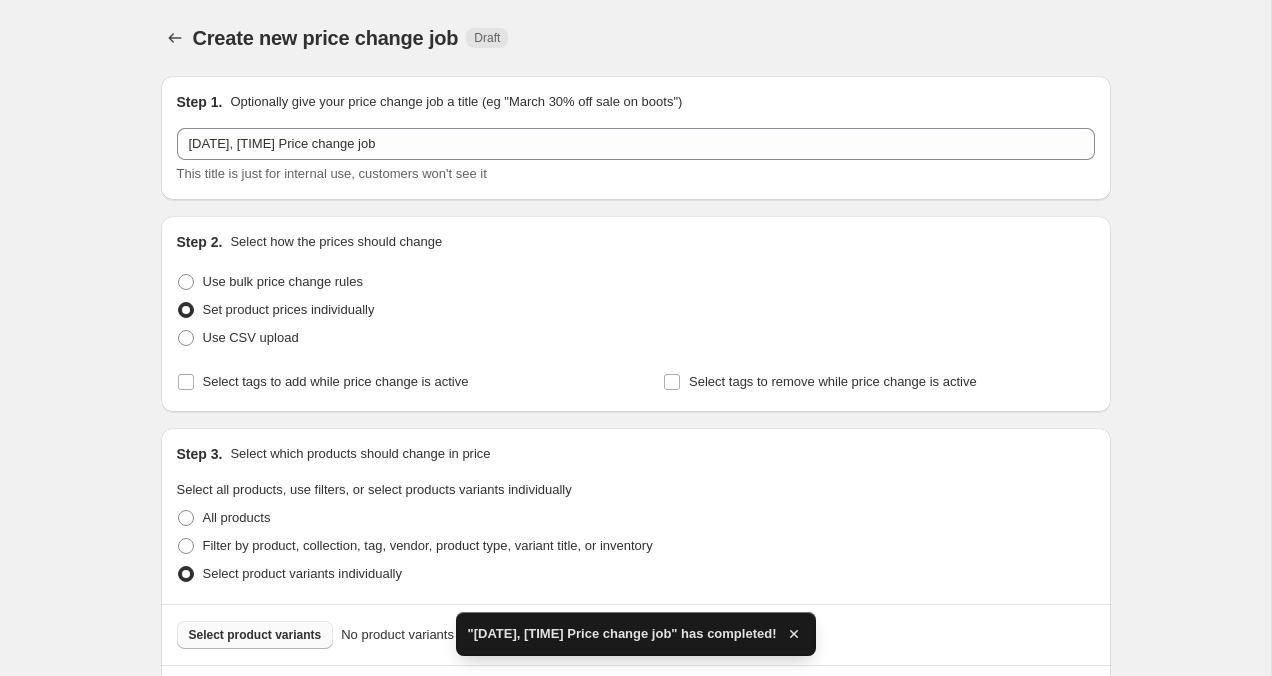 click on "Select product variants" at bounding box center [255, 635] 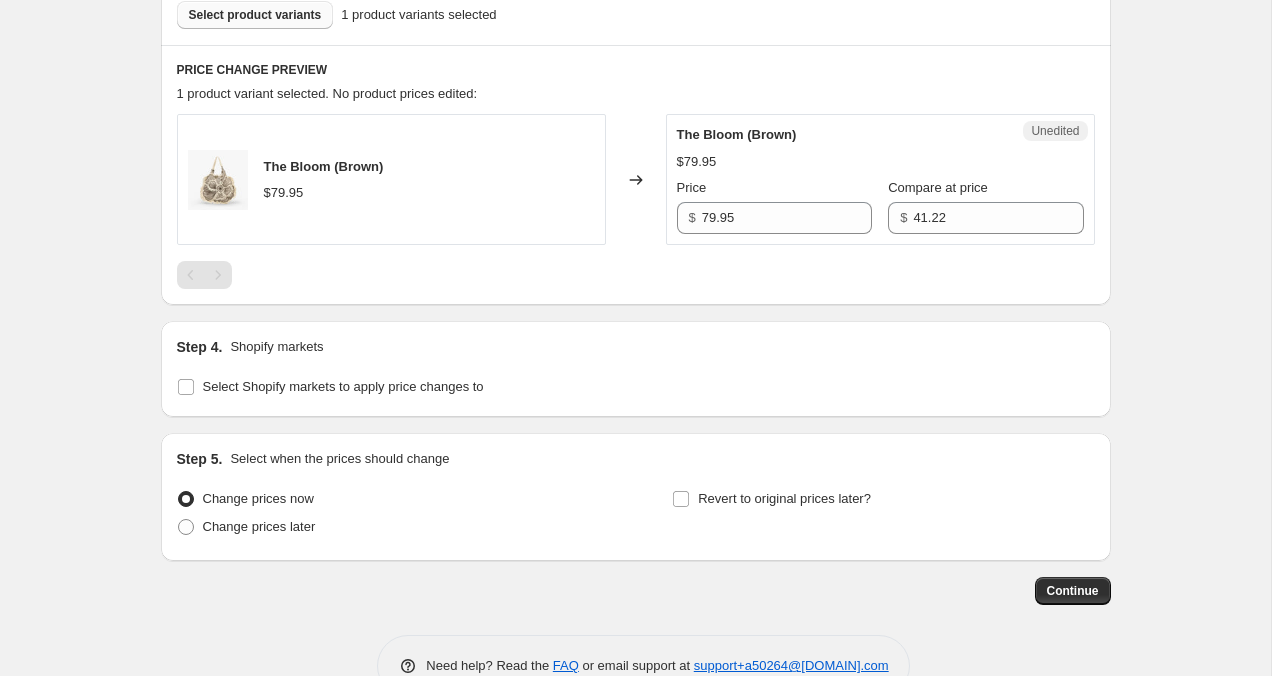 scroll, scrollTop: 671, scrollLeft: 0, axis: vertical 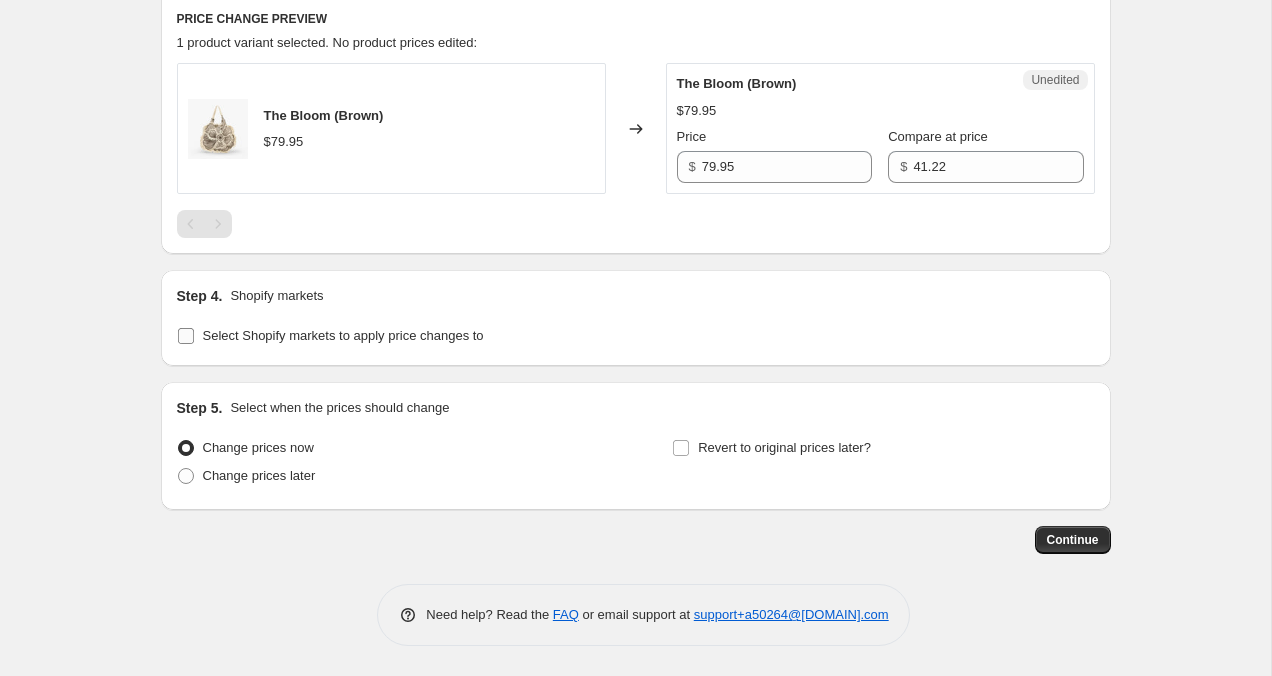 click on "Select Shopify markets to apply price changes to" at bounding box center [330, 336] 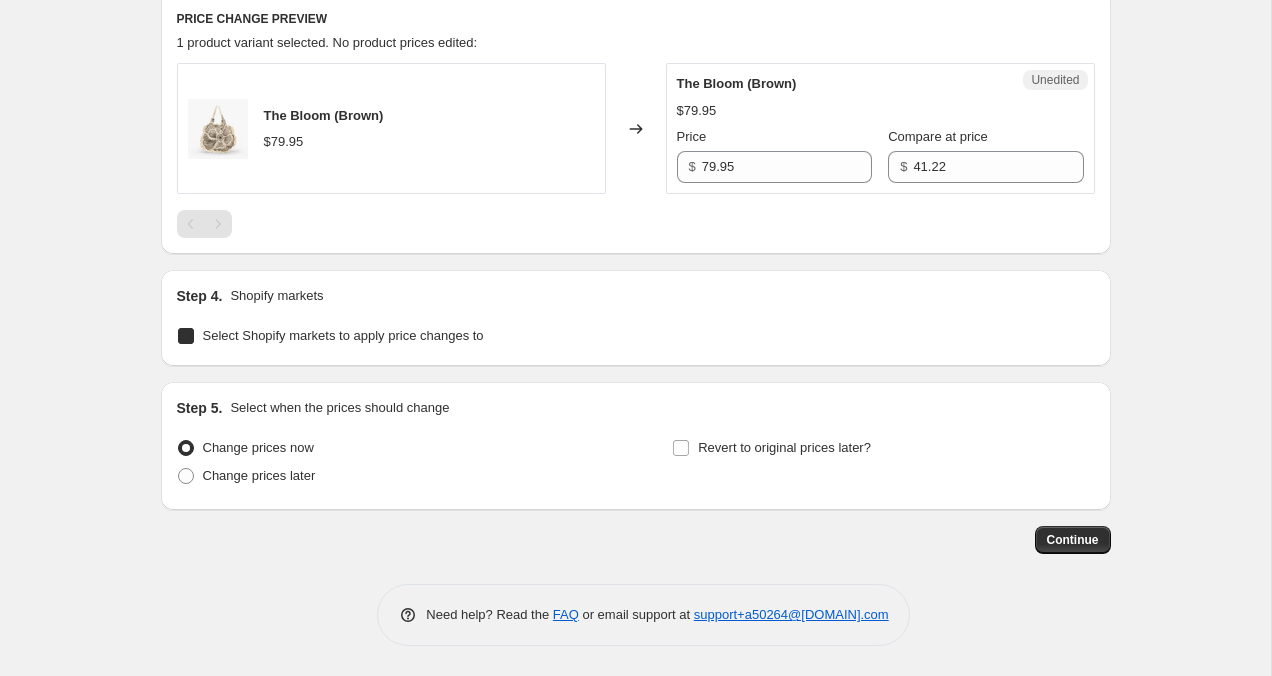 checkbox on "true" 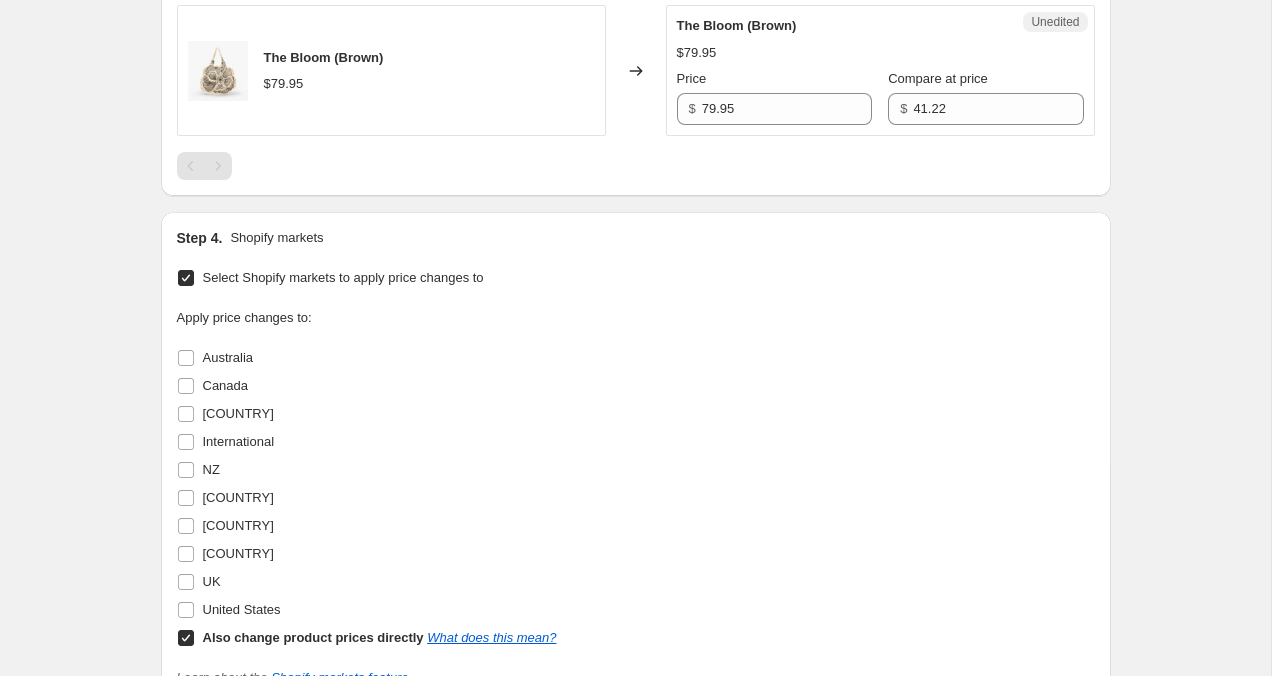 scroll, scrollTop: 730, scrollLeft: 0, axis: vertical 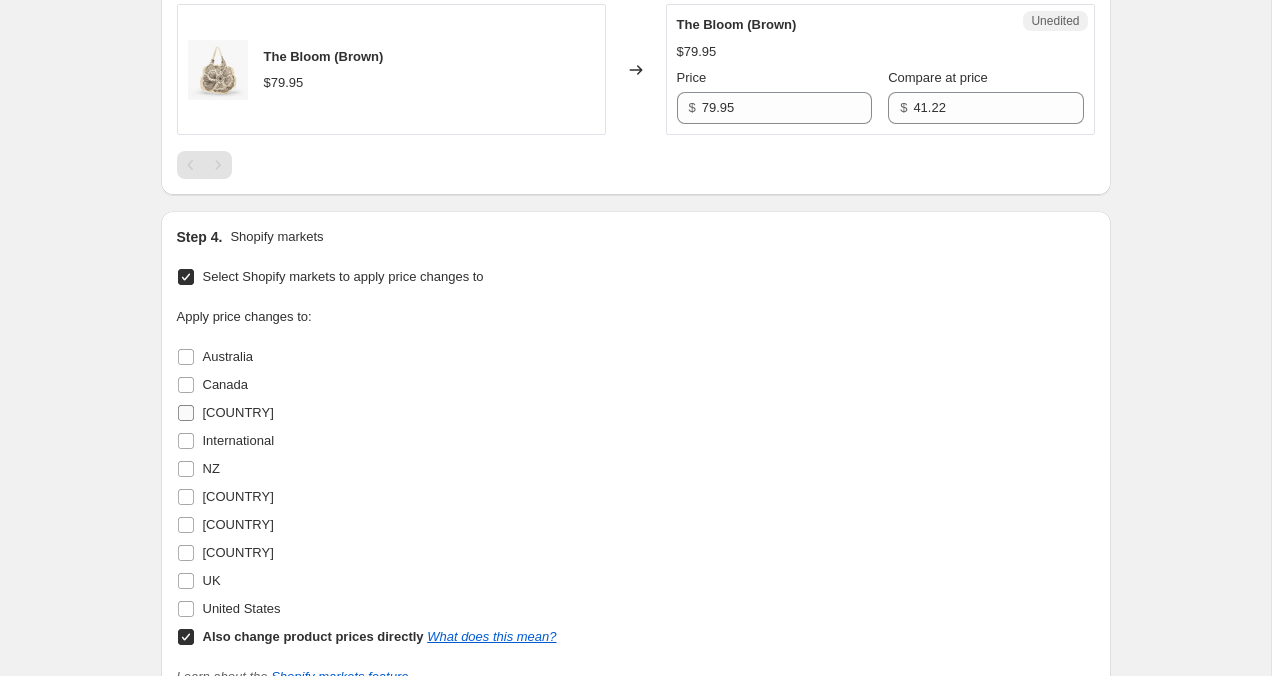 click at bounding box center [186, 413] 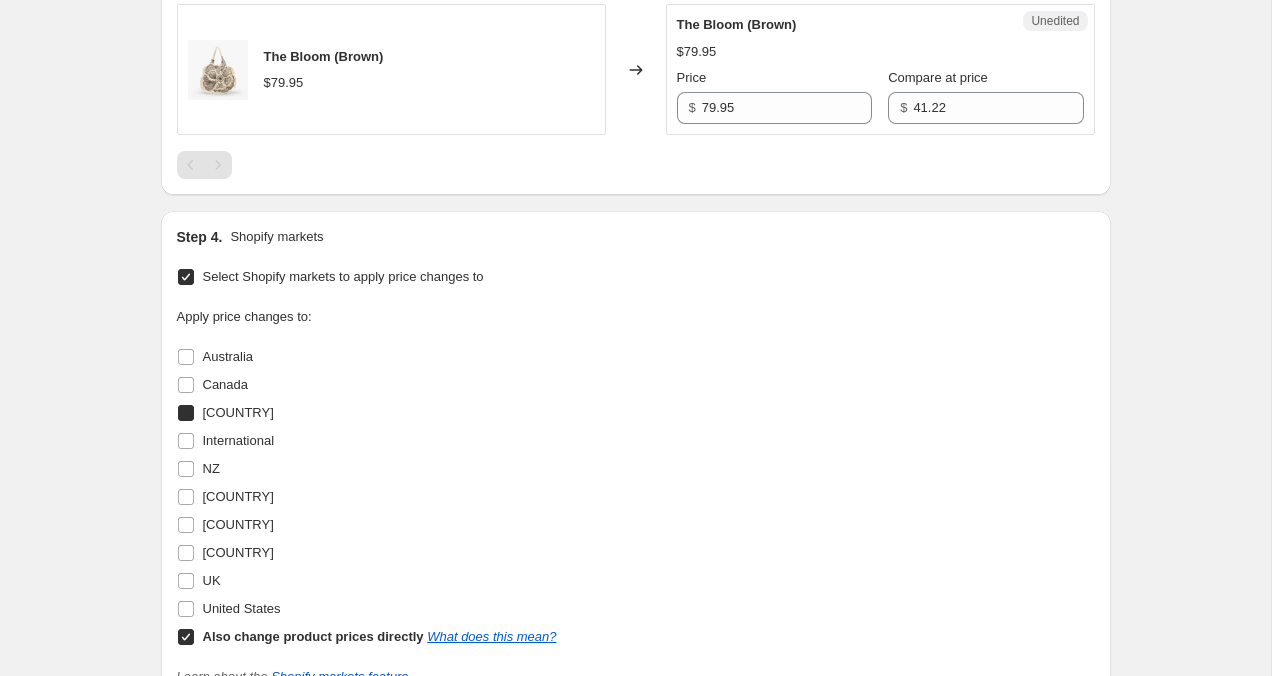 checkbox on "true" 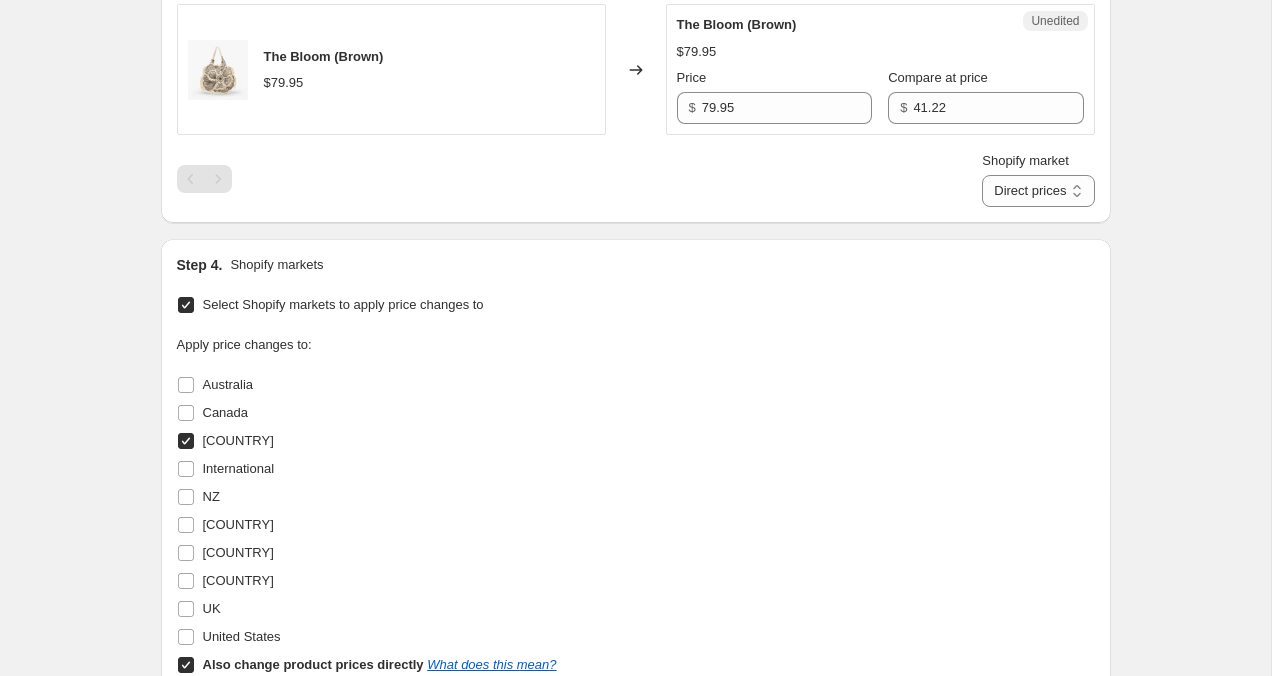 click on "Also change product prices directly   What does this mean?" at bounding box center [186, 665] 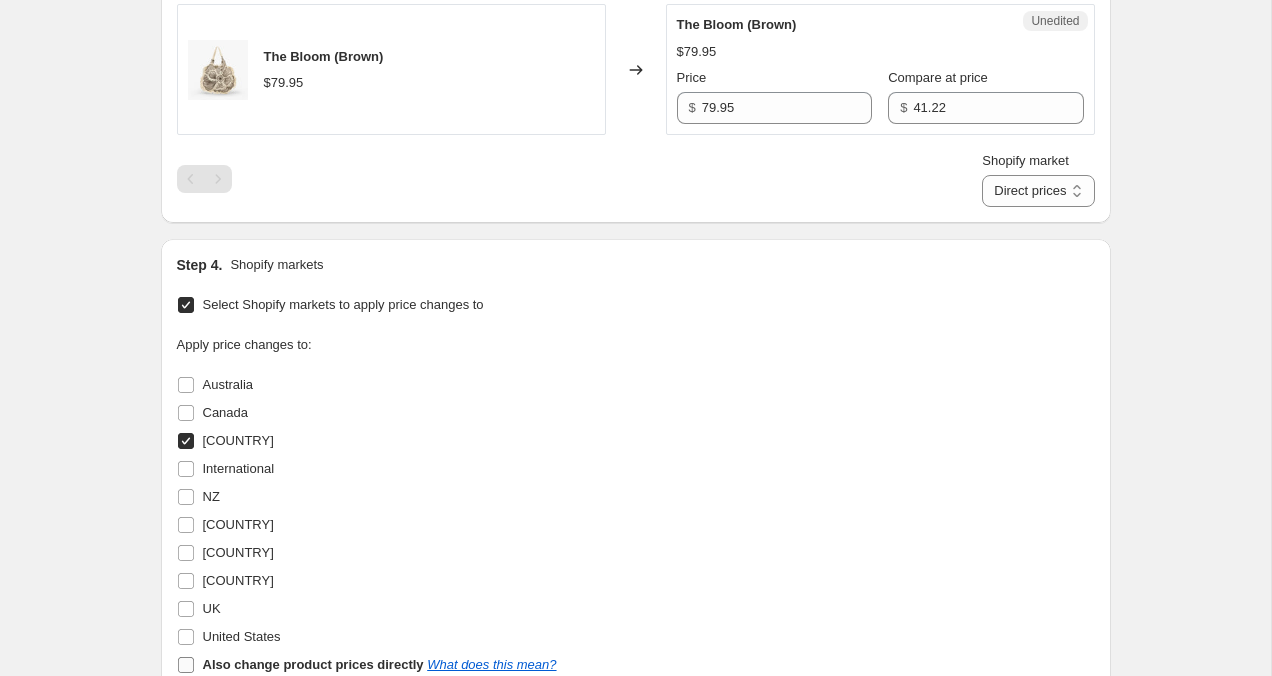 checkbox on "false" 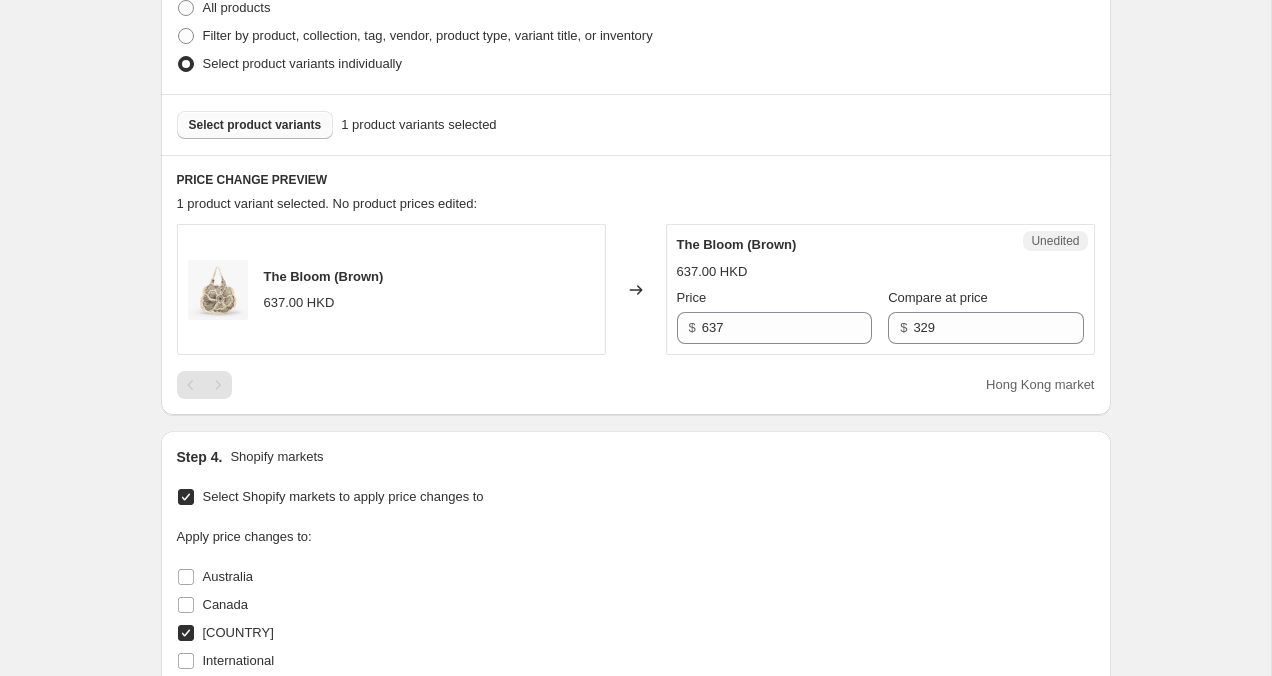 scroll, scrollTop: 450, scrollLeft: 0, axis: vertical 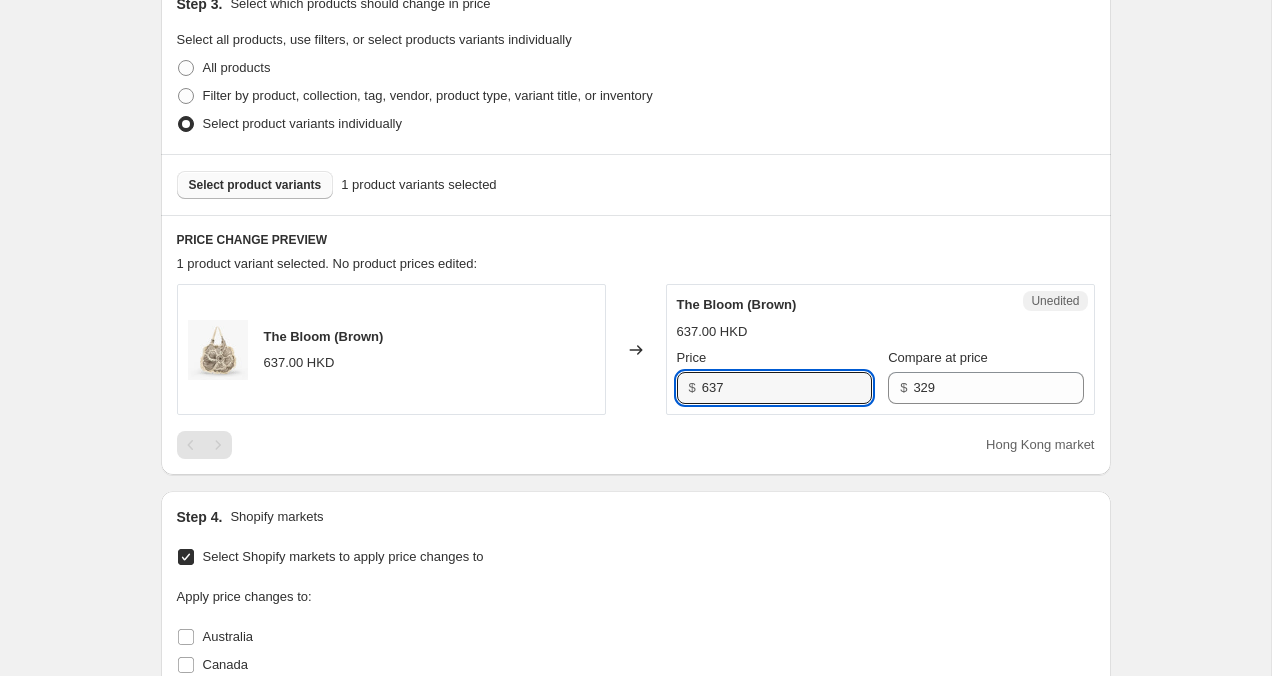 drag, startPoint x: 752, startPoint y: 392, endPoint x: 620, endPoint y: 366, distance: 134.53624 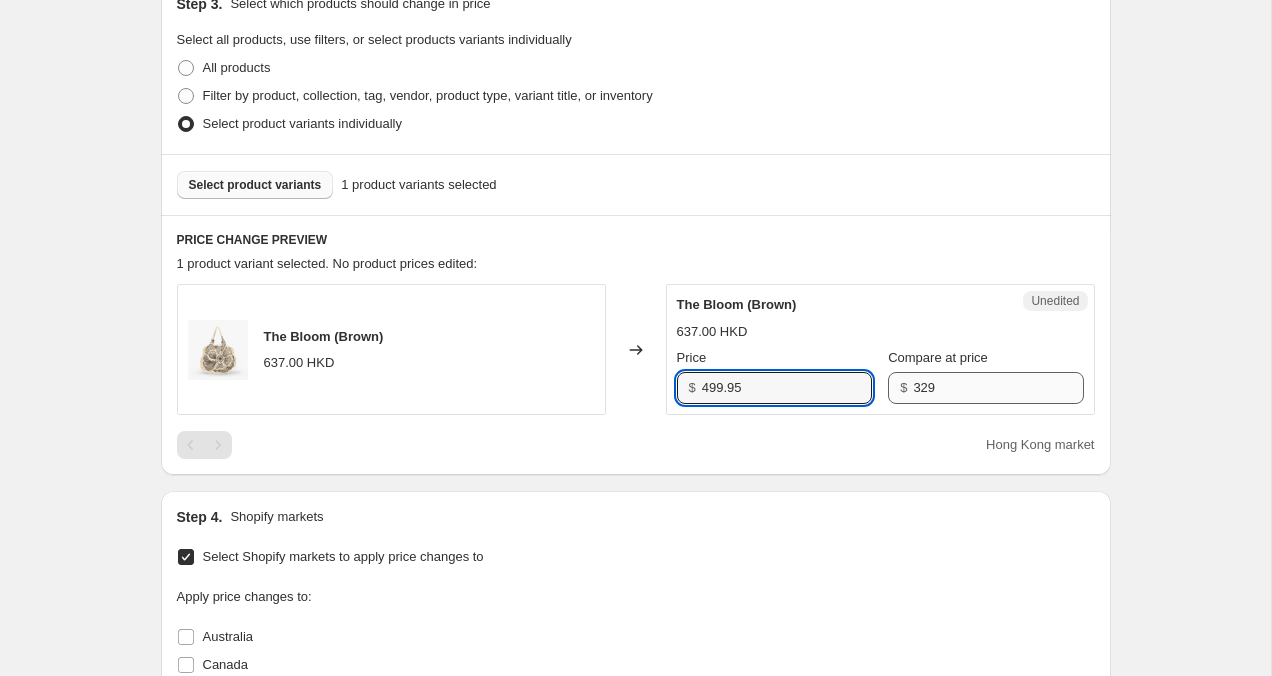 type on "499.95" 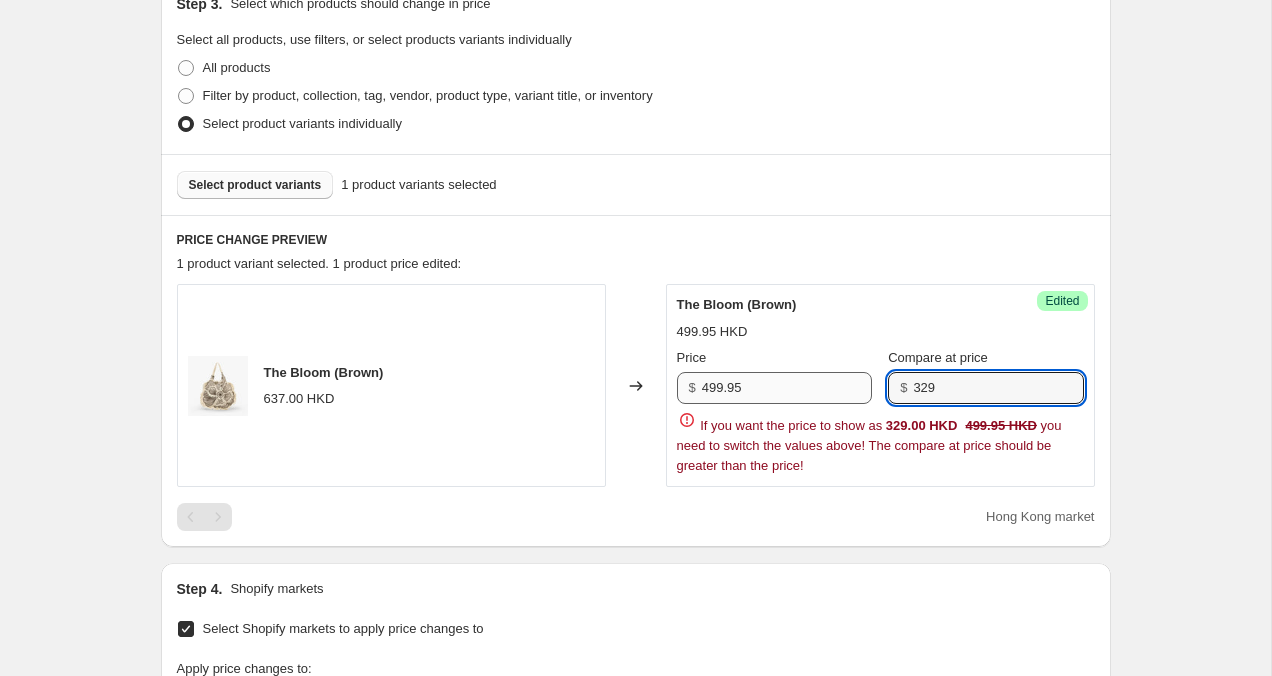 drag, startPoint x: 958, startPoint y: 391, endPoint x: 796, endPoint y: 379, distance: 162.44383 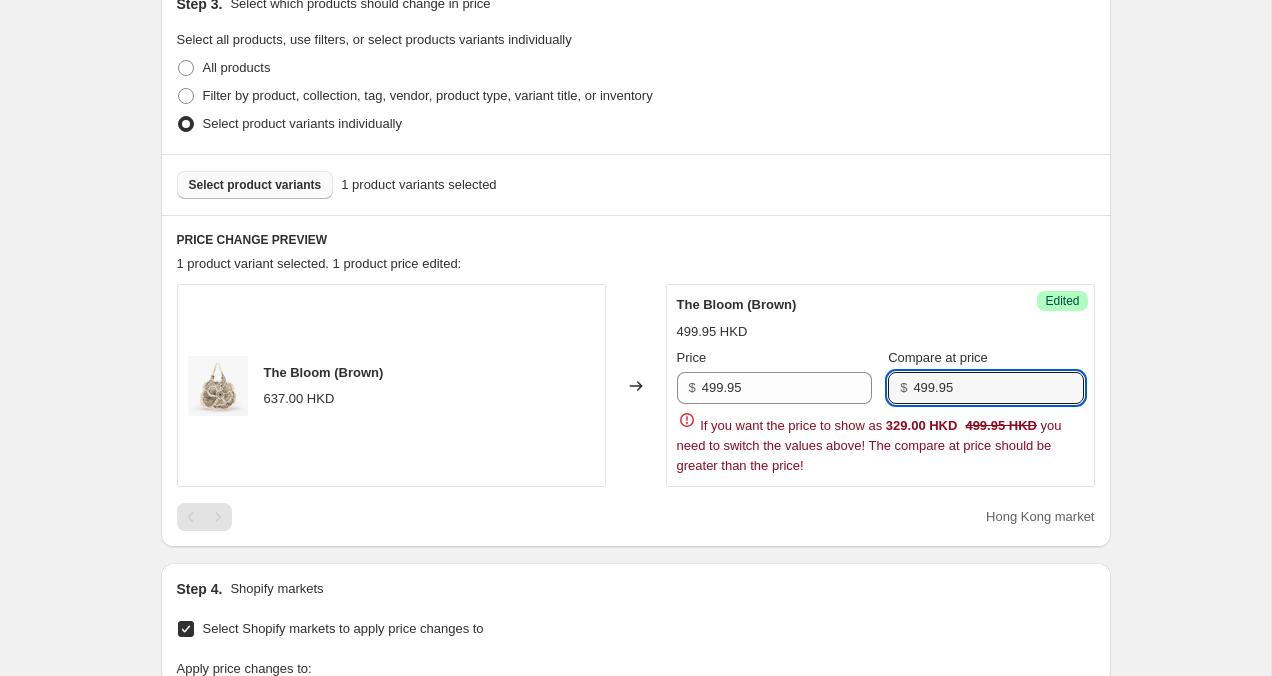type on "499.95" 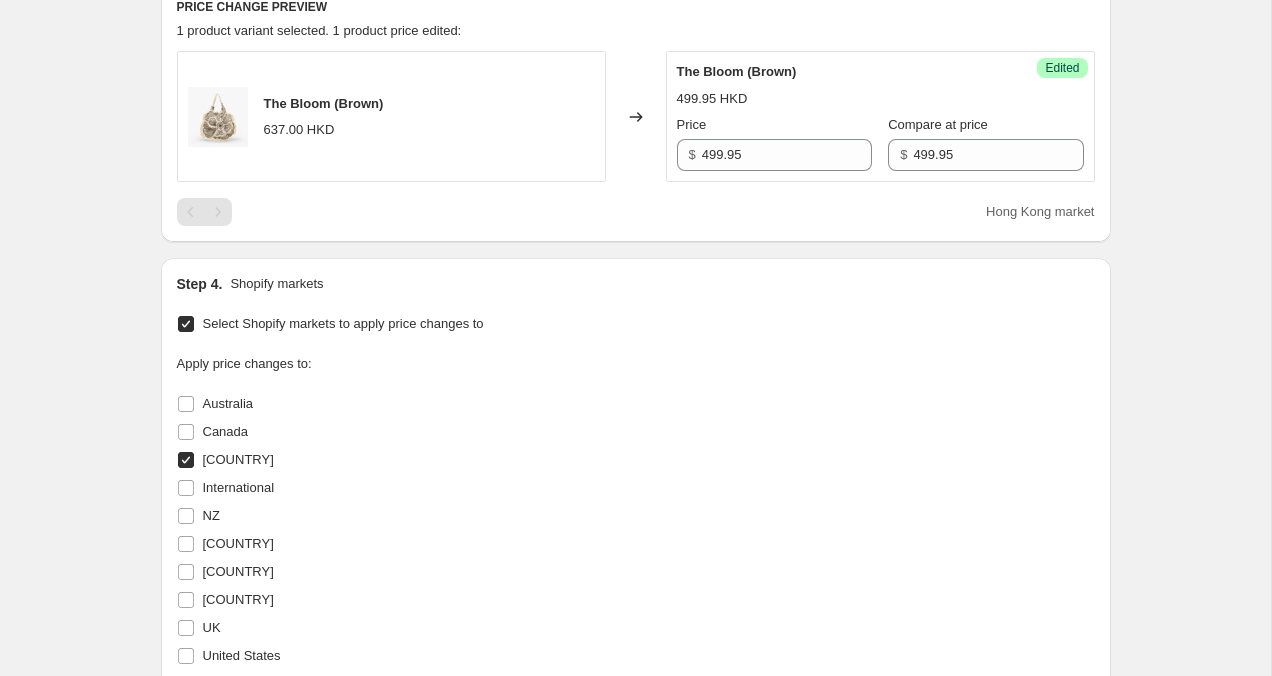 scroll, scrollTop: 1067, scrollLeft: 0, axis: vertical 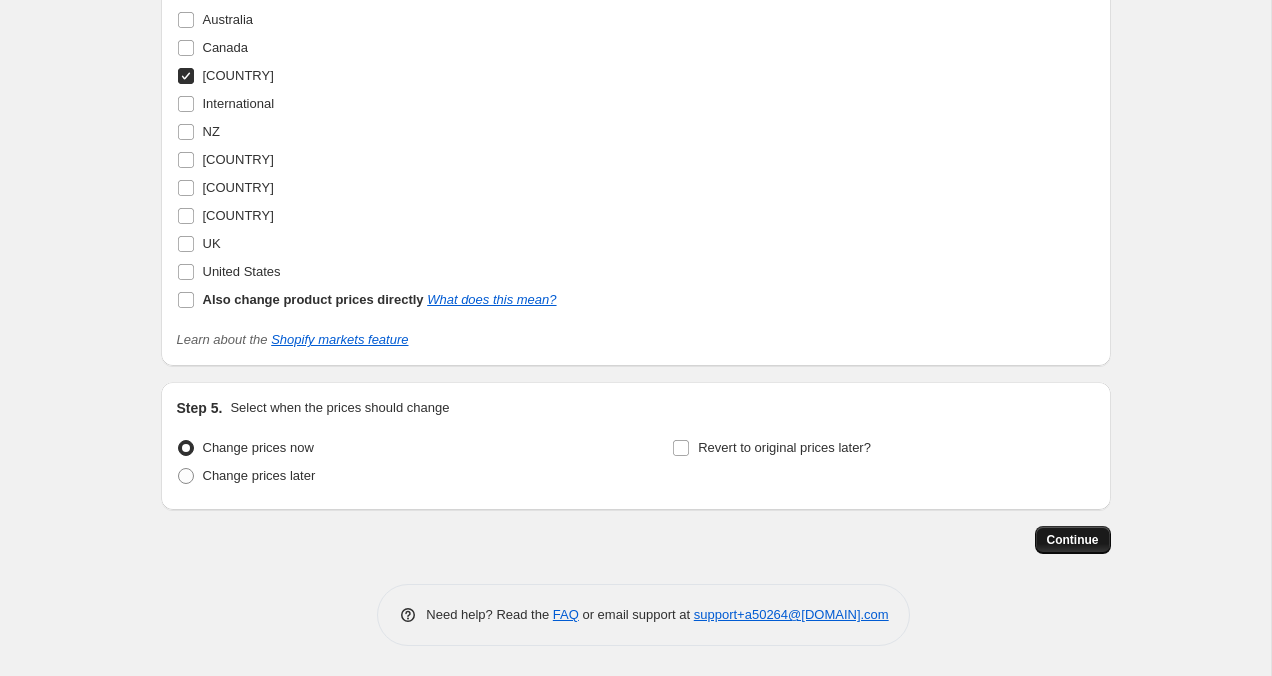 click on "Continue" at bounding box center [1073, 540] 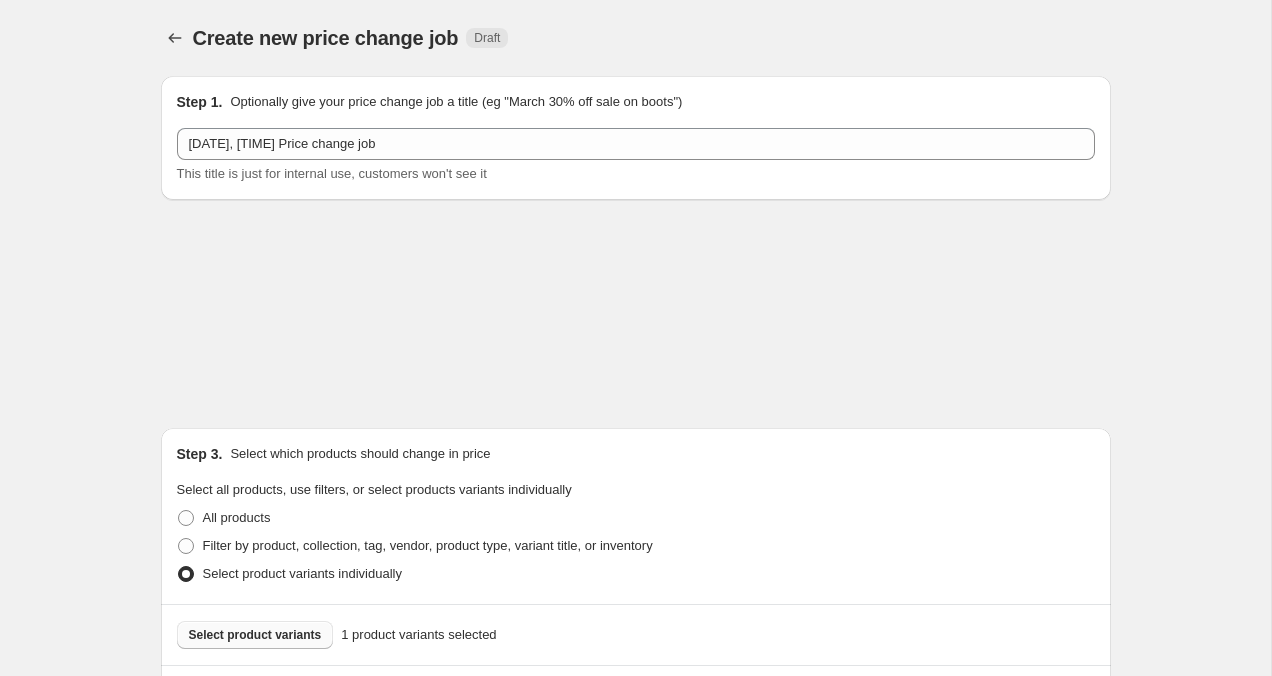 scroll, scrollTop: 1067, scrollLeft: 0, axis: vertical 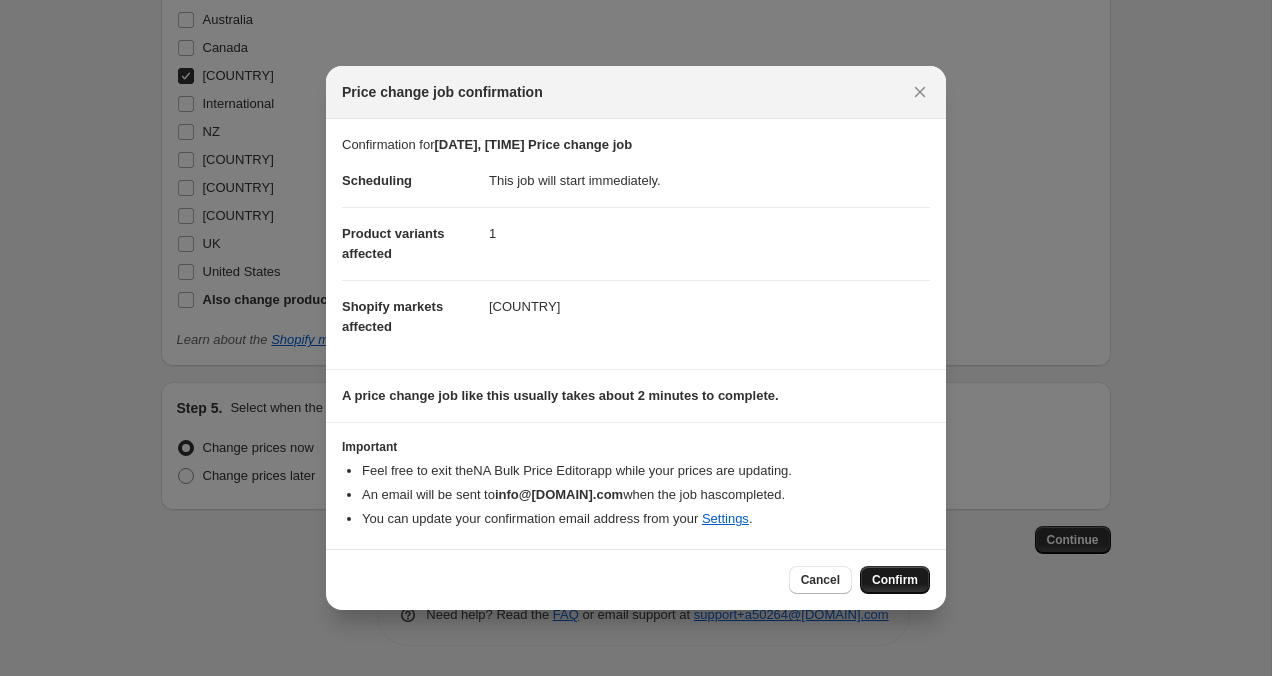click on "Confirm" at bounding box center [895, 580] 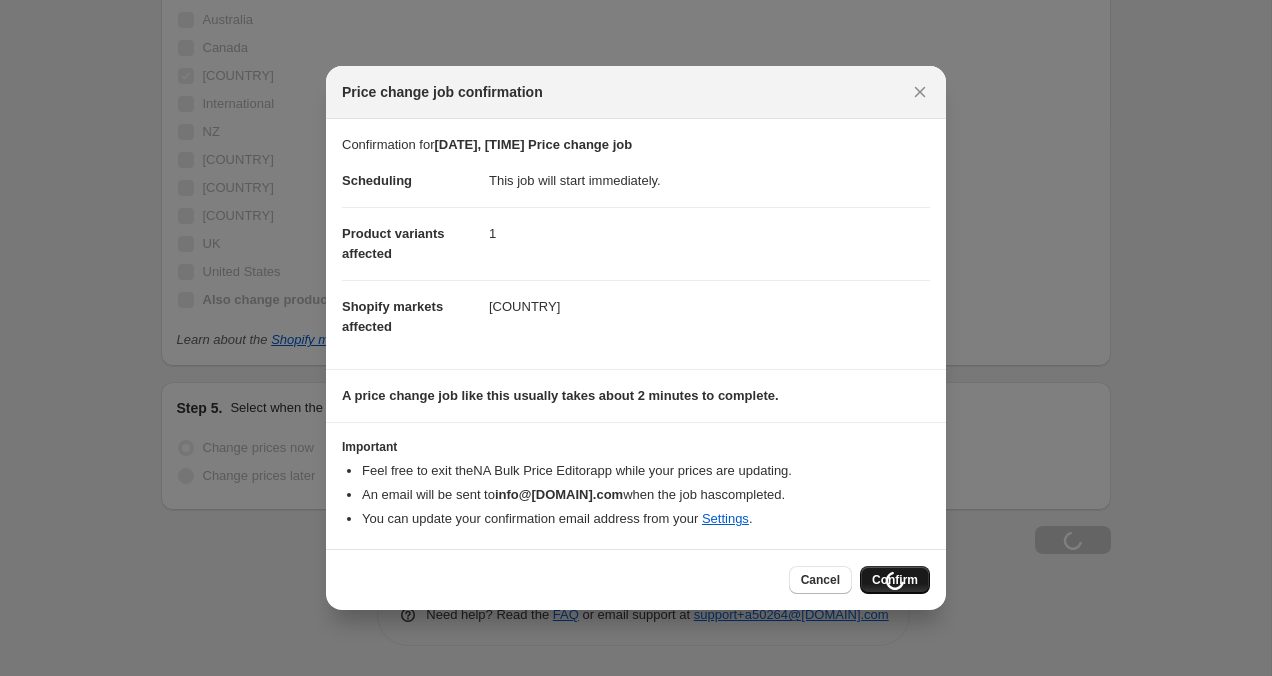 scroll, scrollTop: 1135, scrollLeft: 0, axis: vertical 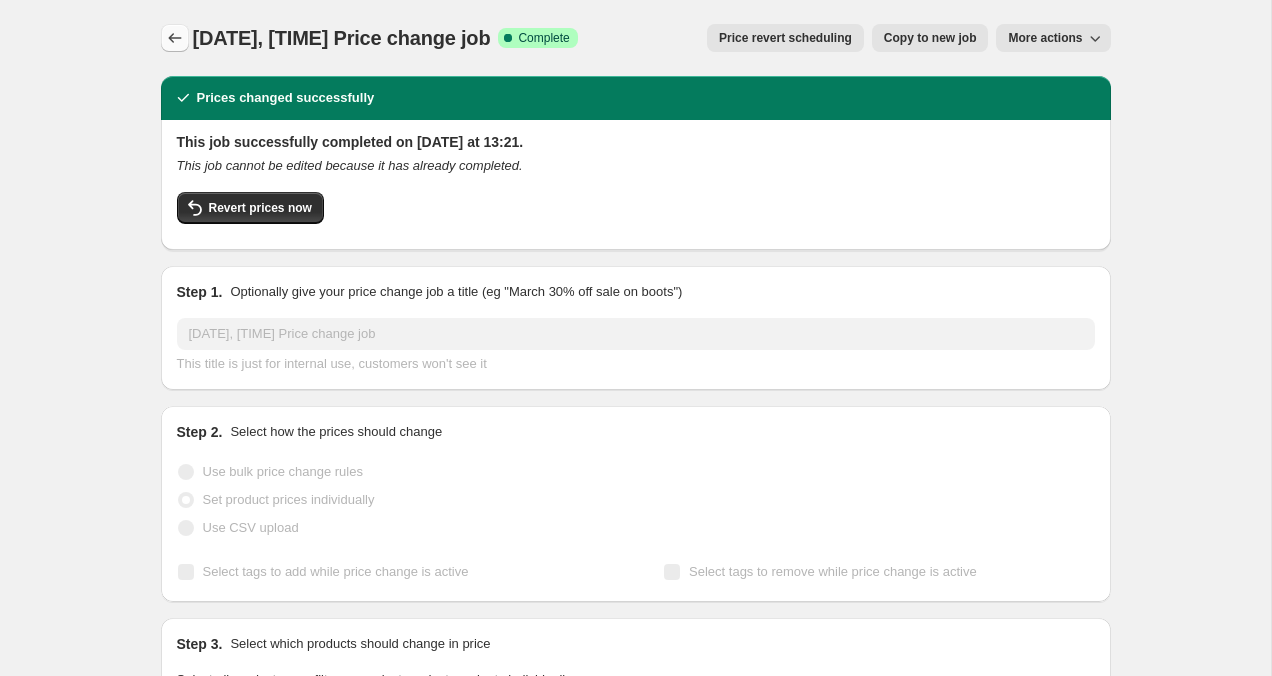 click 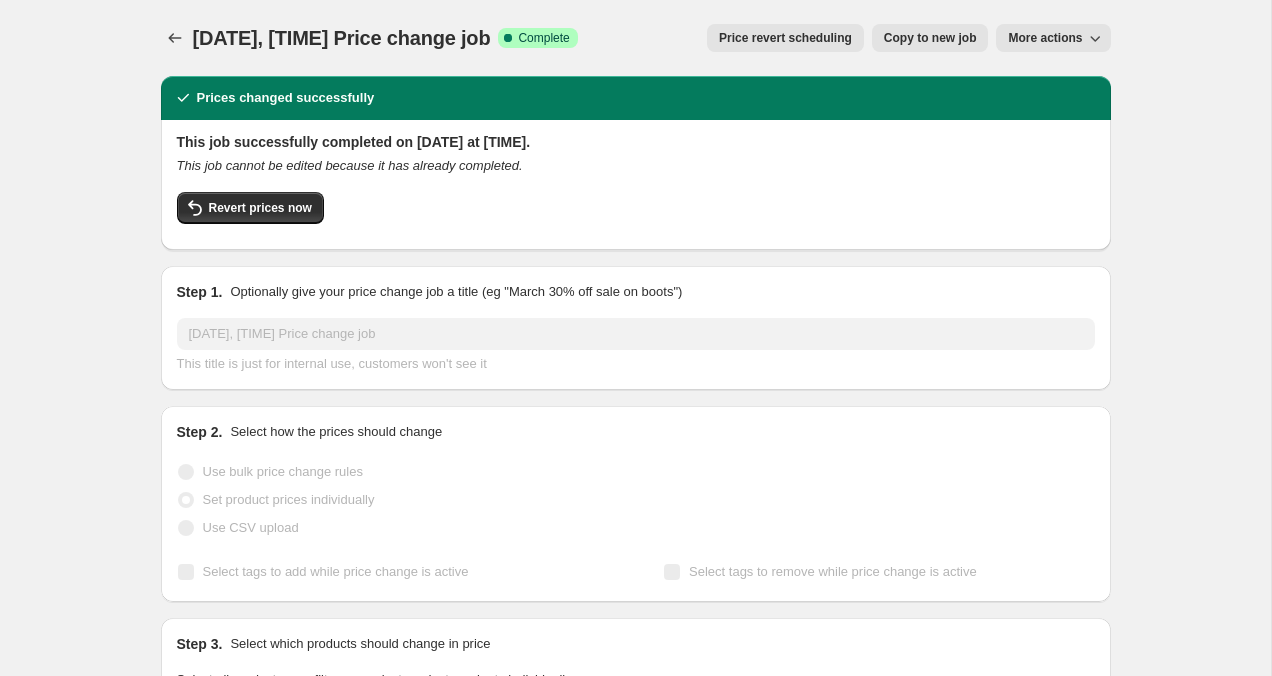 scroll, scrollTop: 0, scrollLeft: 0, axis: both 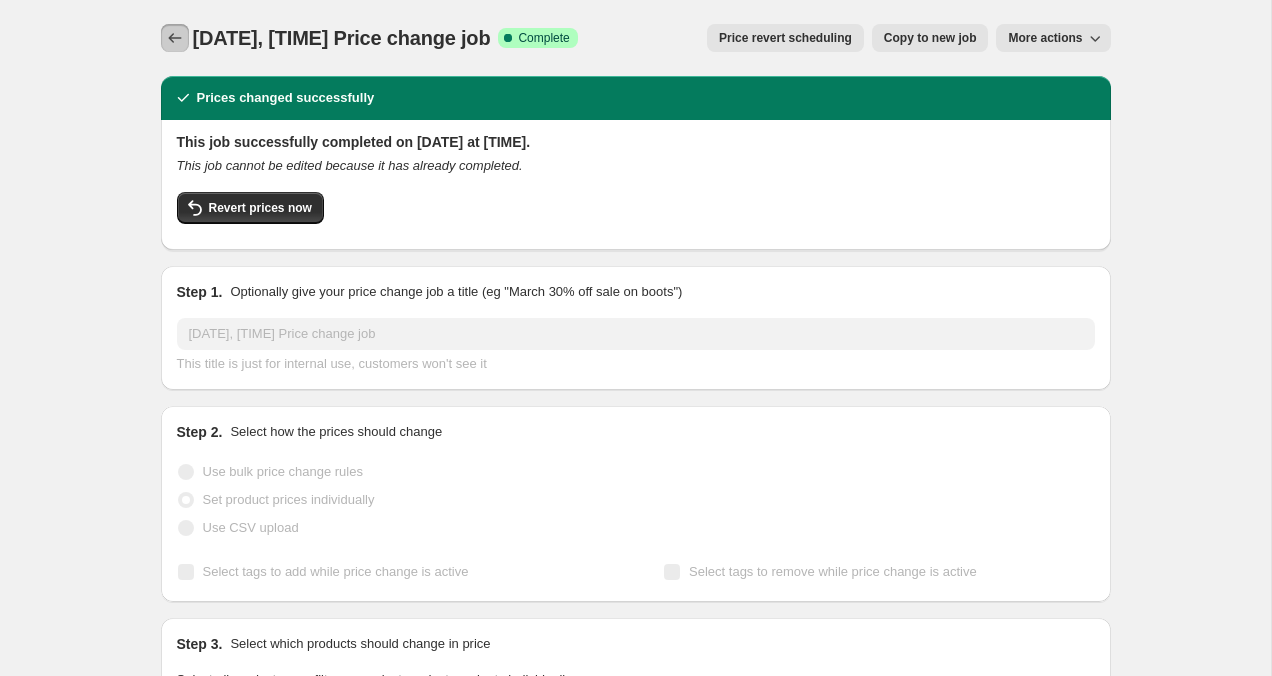 click 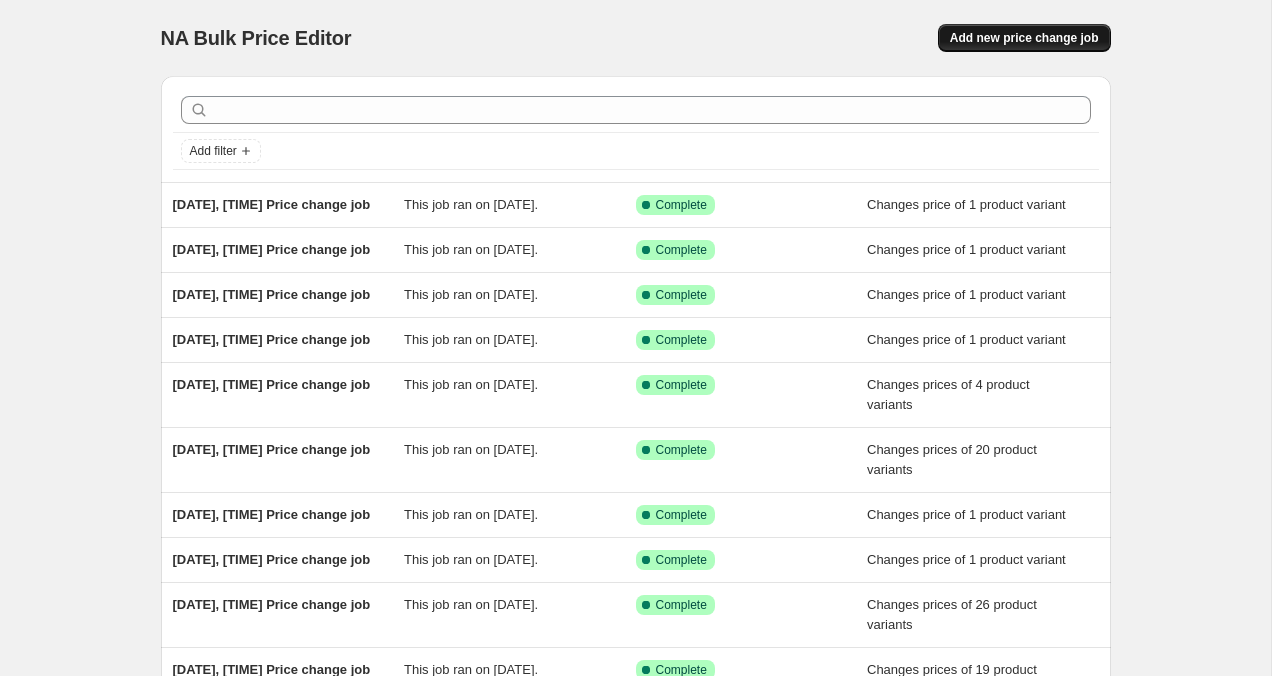 click on "Add new price change job" at bounding box center (1024, 38) 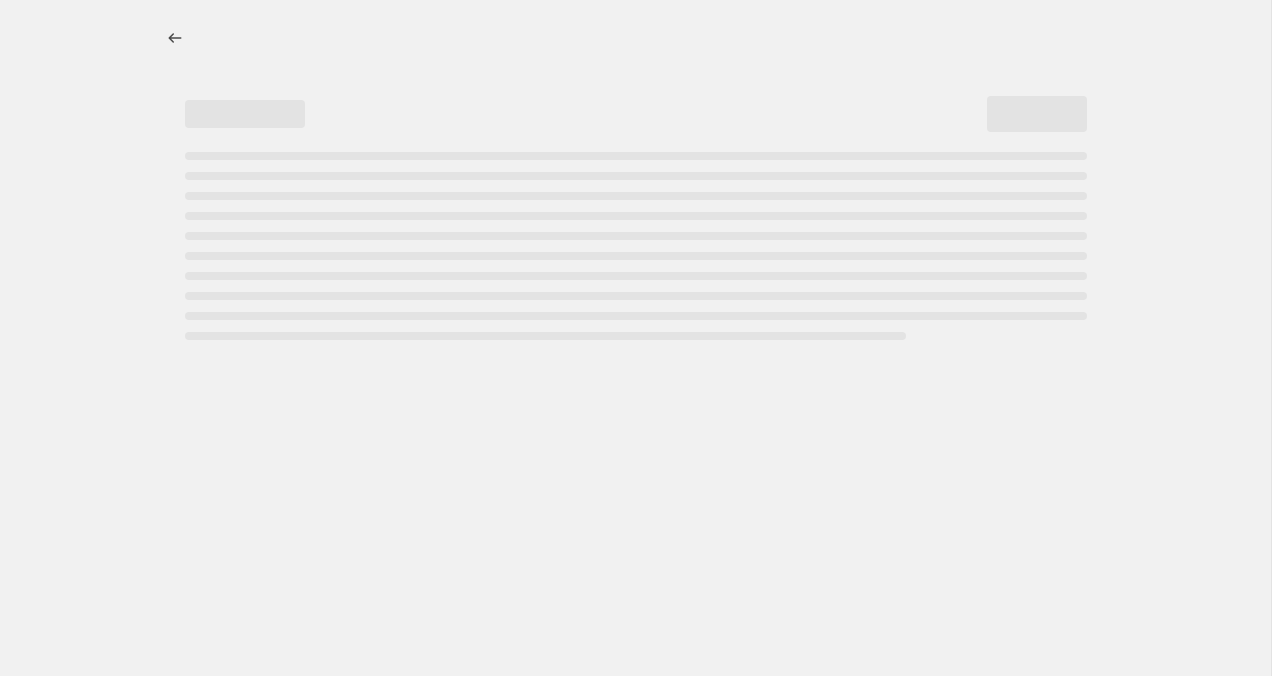 select on "percentage" 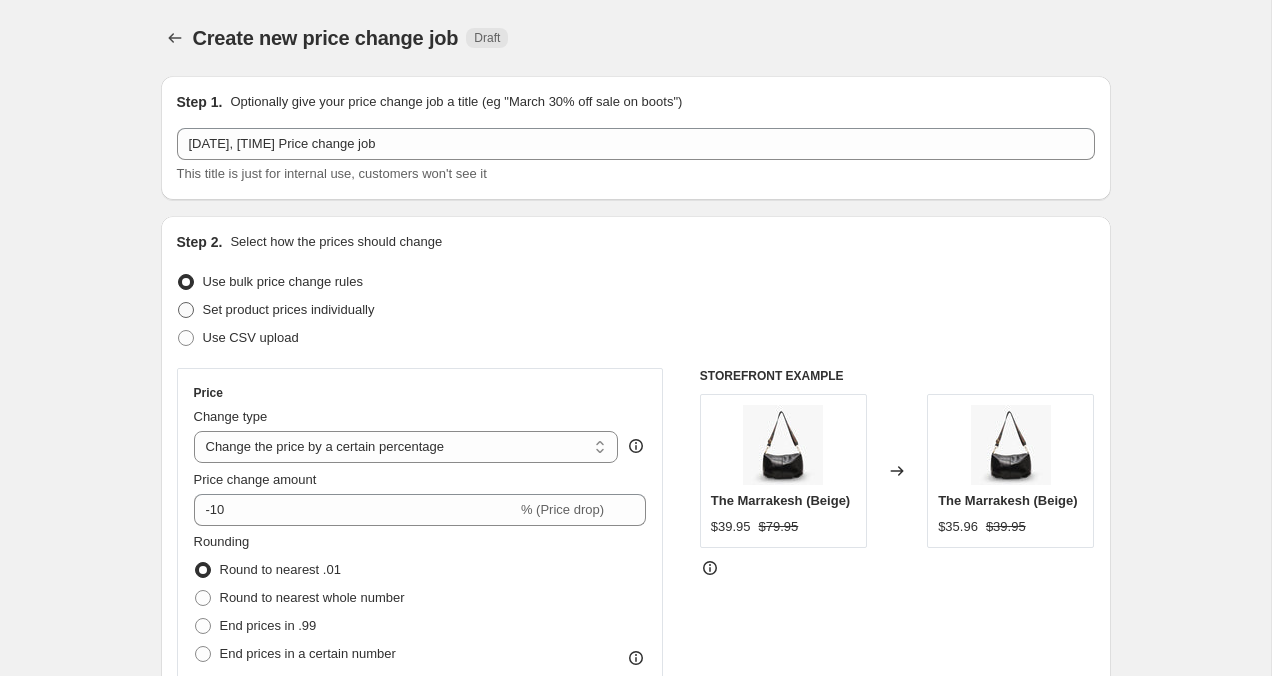 click at bounding box center [186, 310] 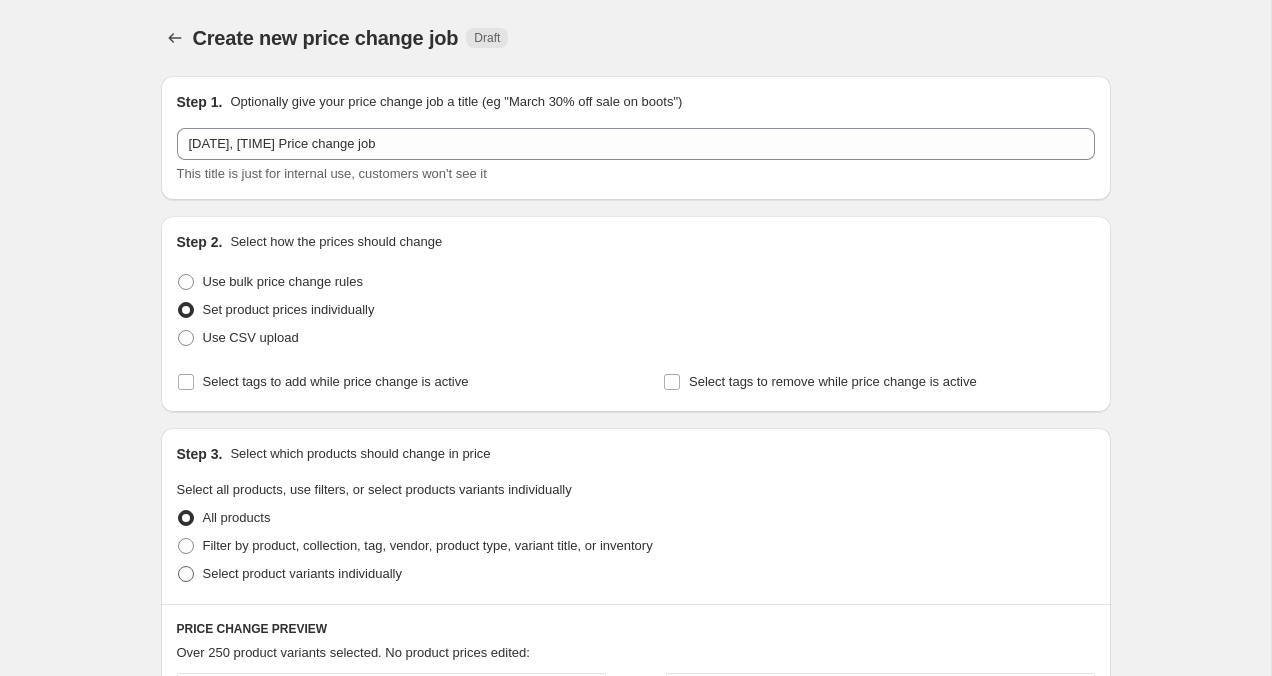 click at bounding box center [186, 574] 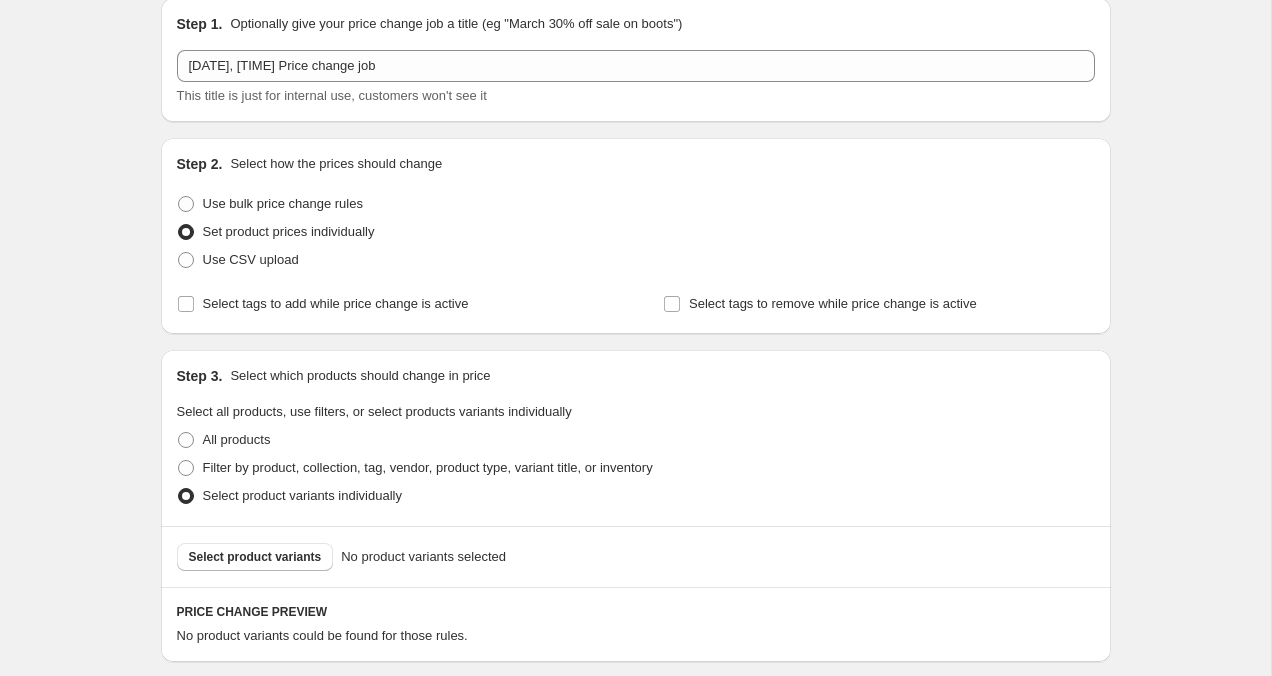 scroll, scrollTop: 86, scrollLeft: 0, axis: vertical 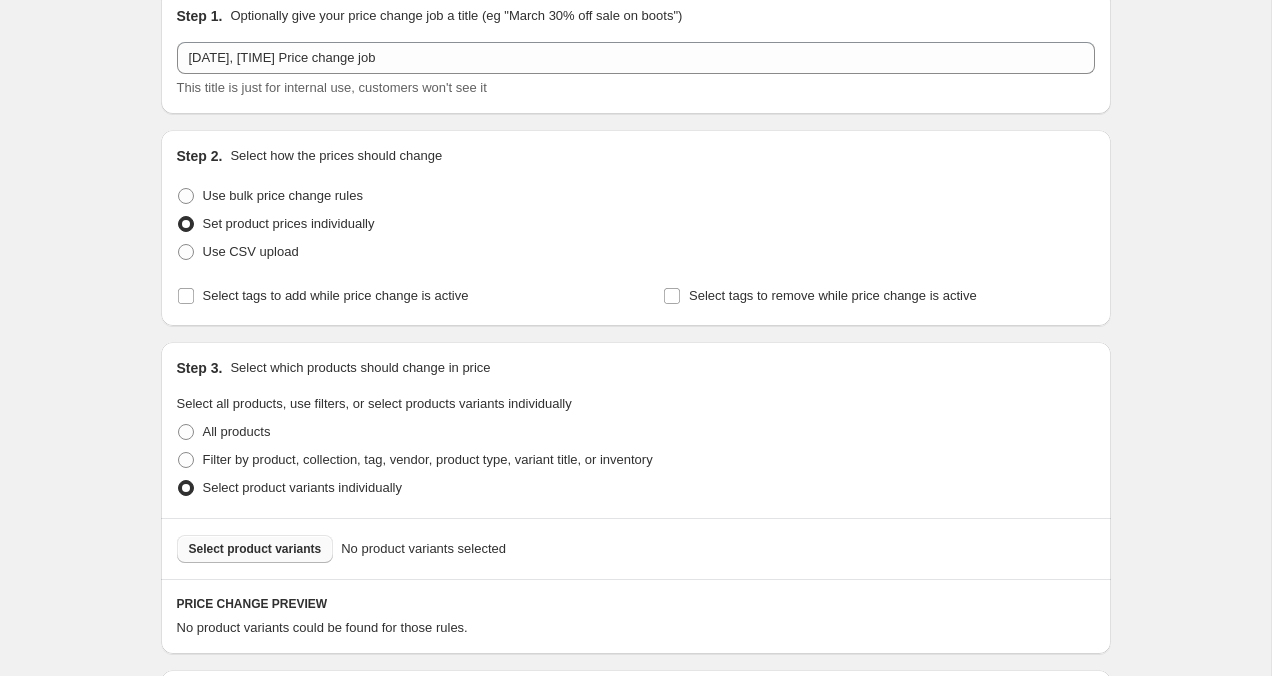 click on "Select product variants" at bounding box center [255, 549] 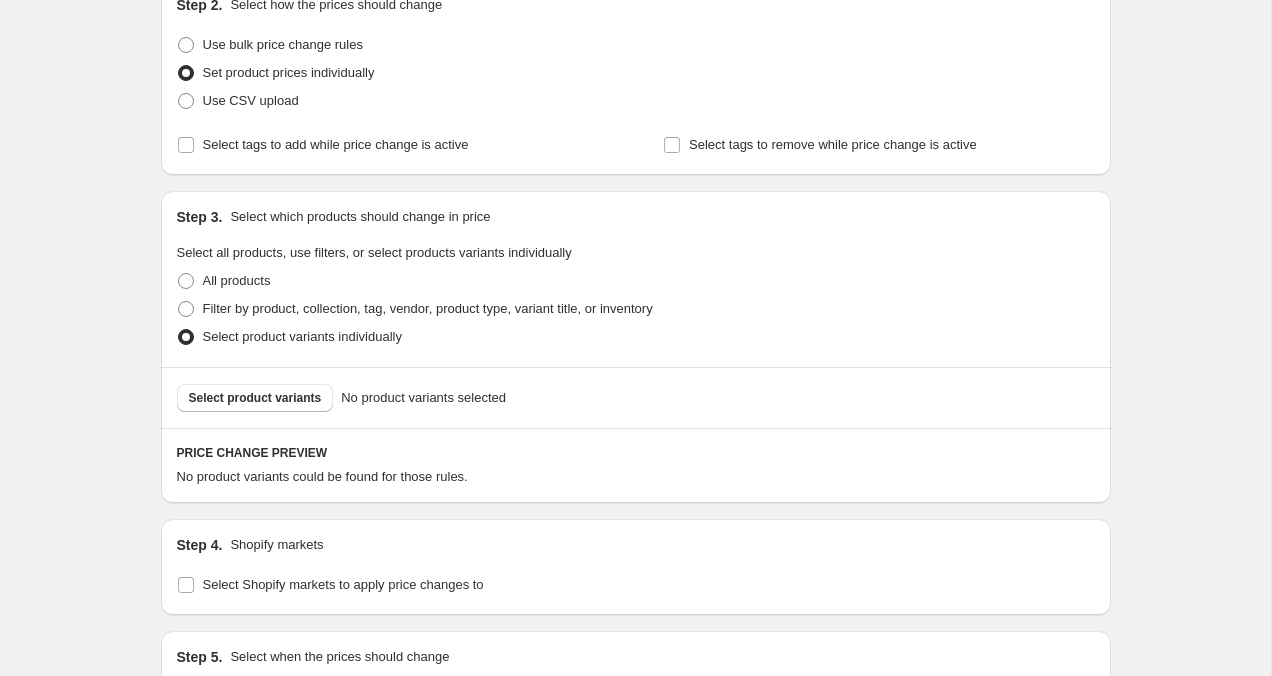 scroll, scrollTop: 486, scrollLeft: 0, axis: vertical 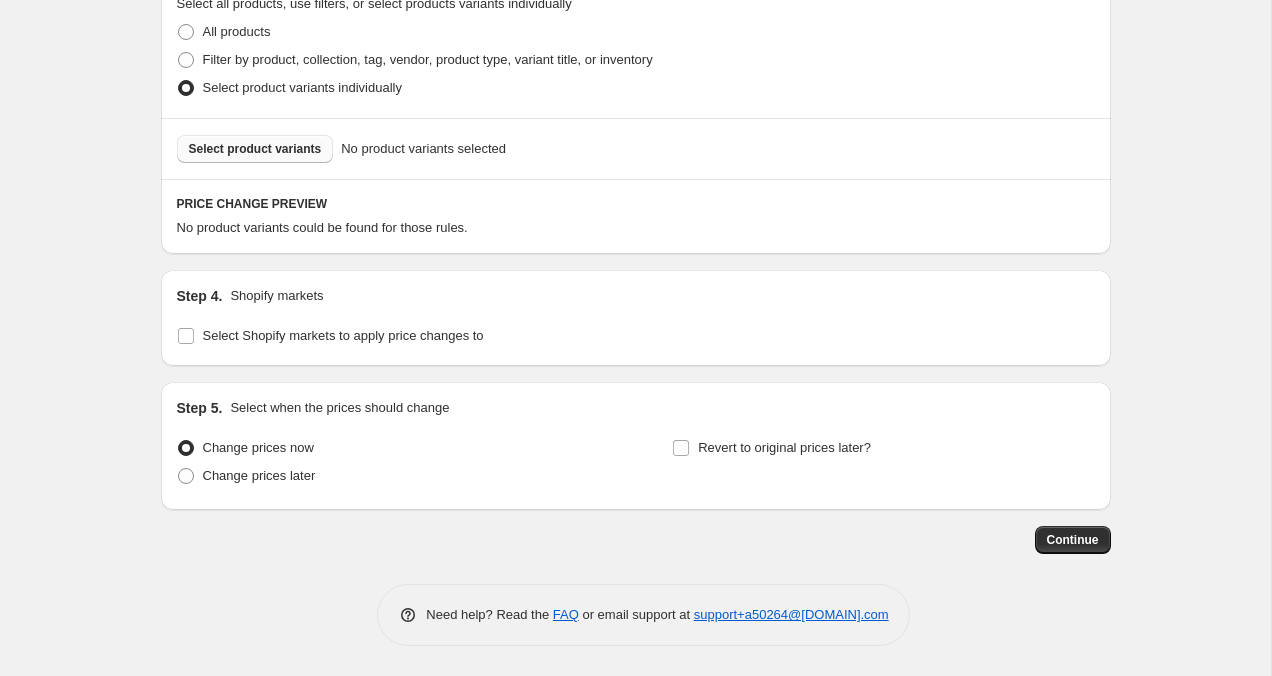 click on "Select product variants" at bounding box center (255, 149) 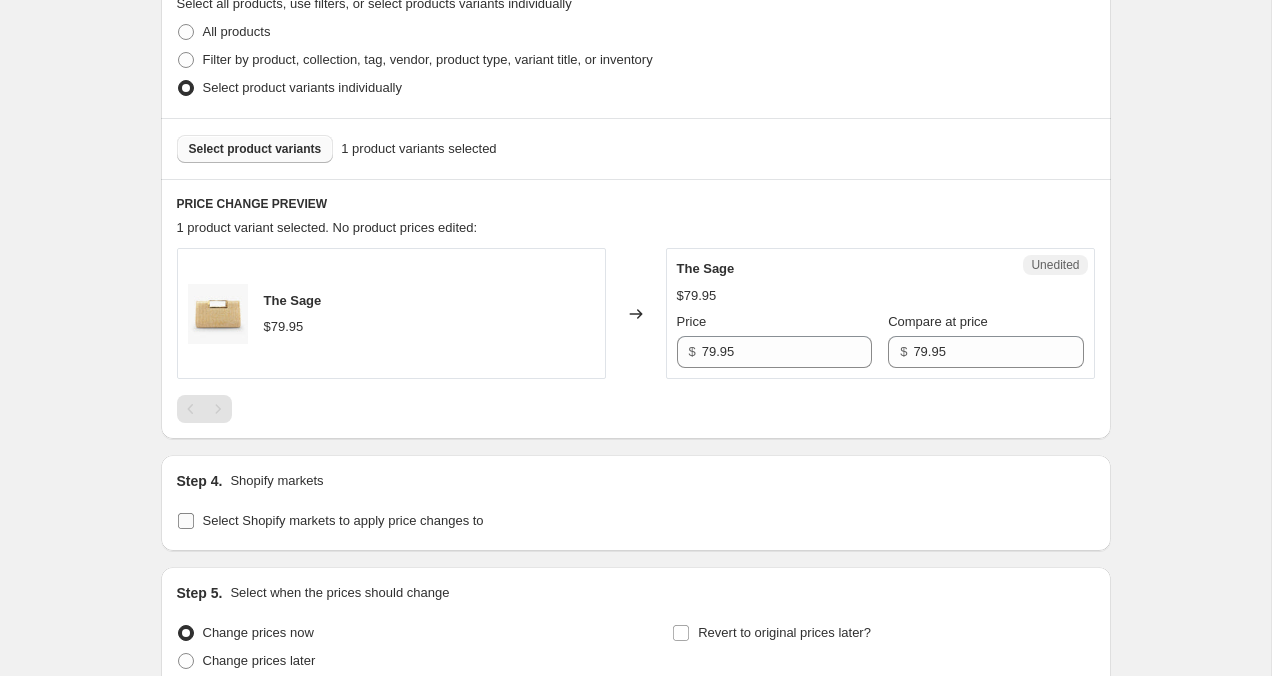 click on "Select Shopify markets to apply price changes to" at bounding box center (186, 521) 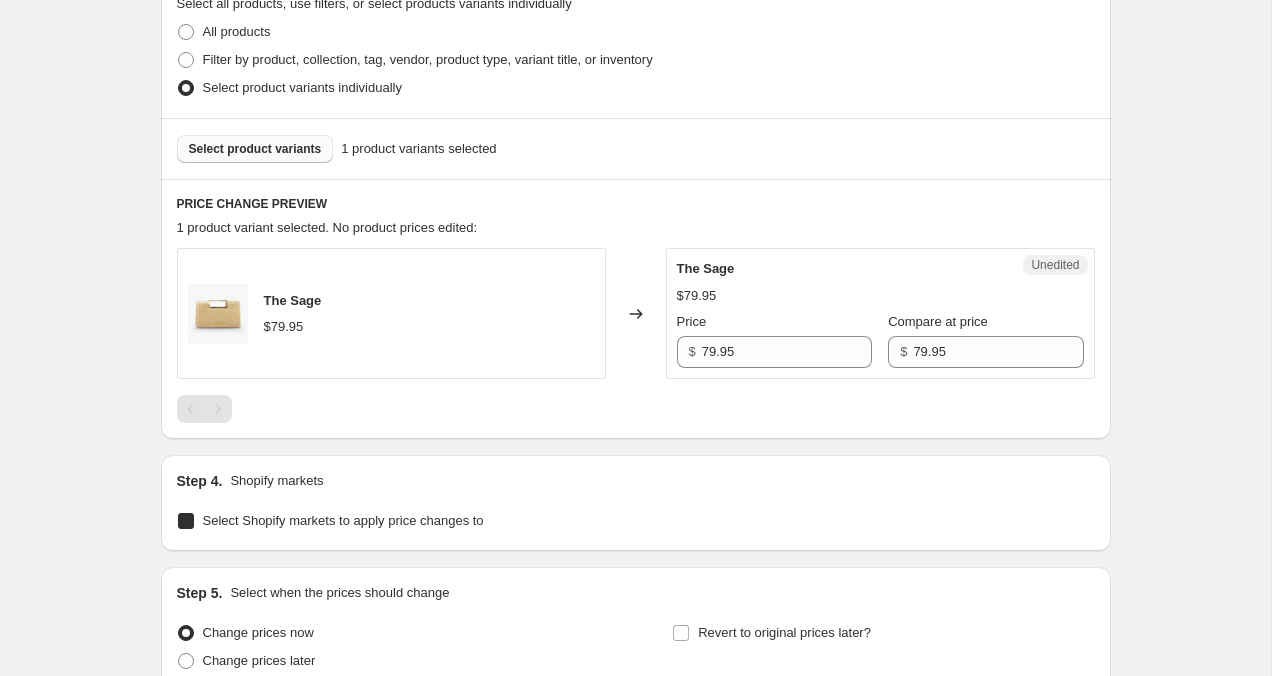checkbox on "true" 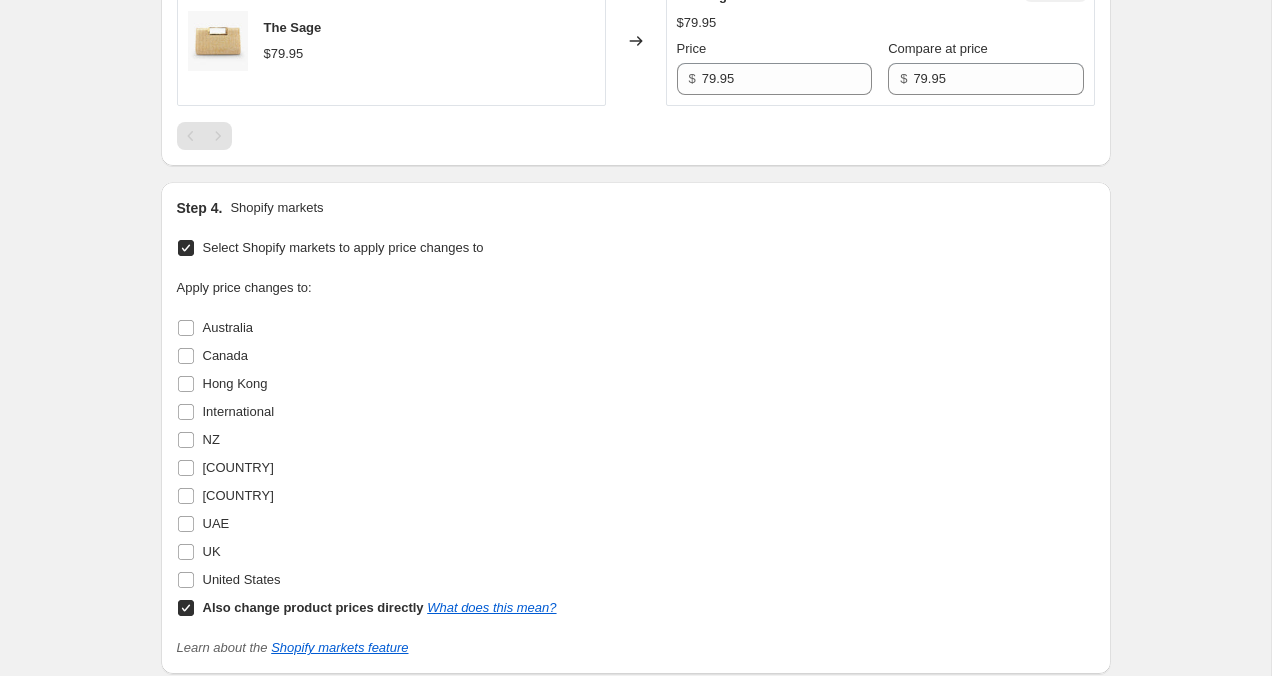 scroll, scrollTop: 765, scrollLeft: 0, axis: vertical 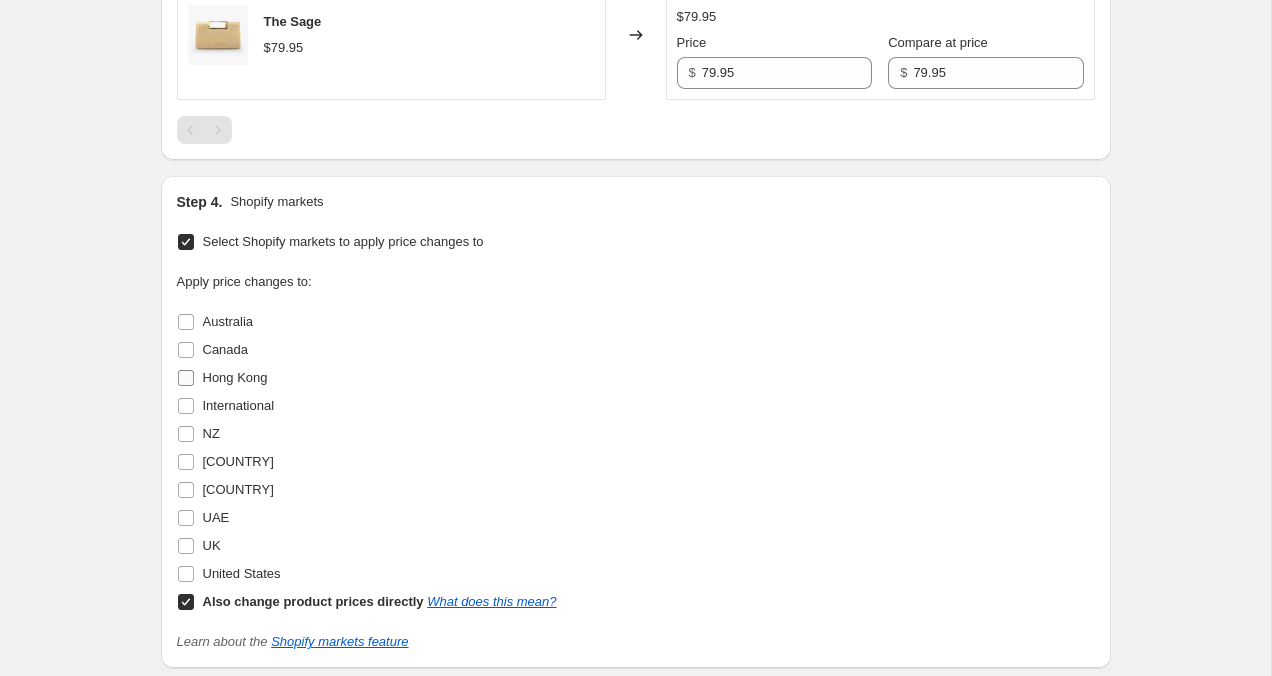 click on "[COUNTRY]" at bounding box center [186, 378] 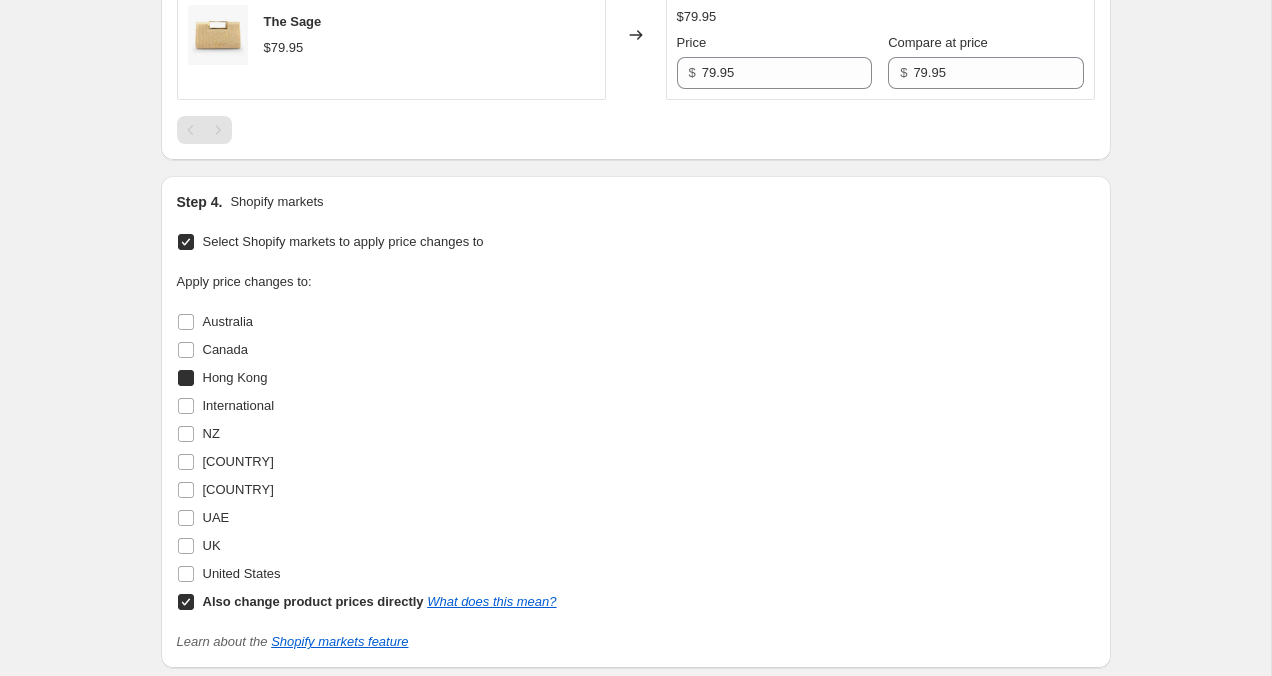 checkbox on "true" 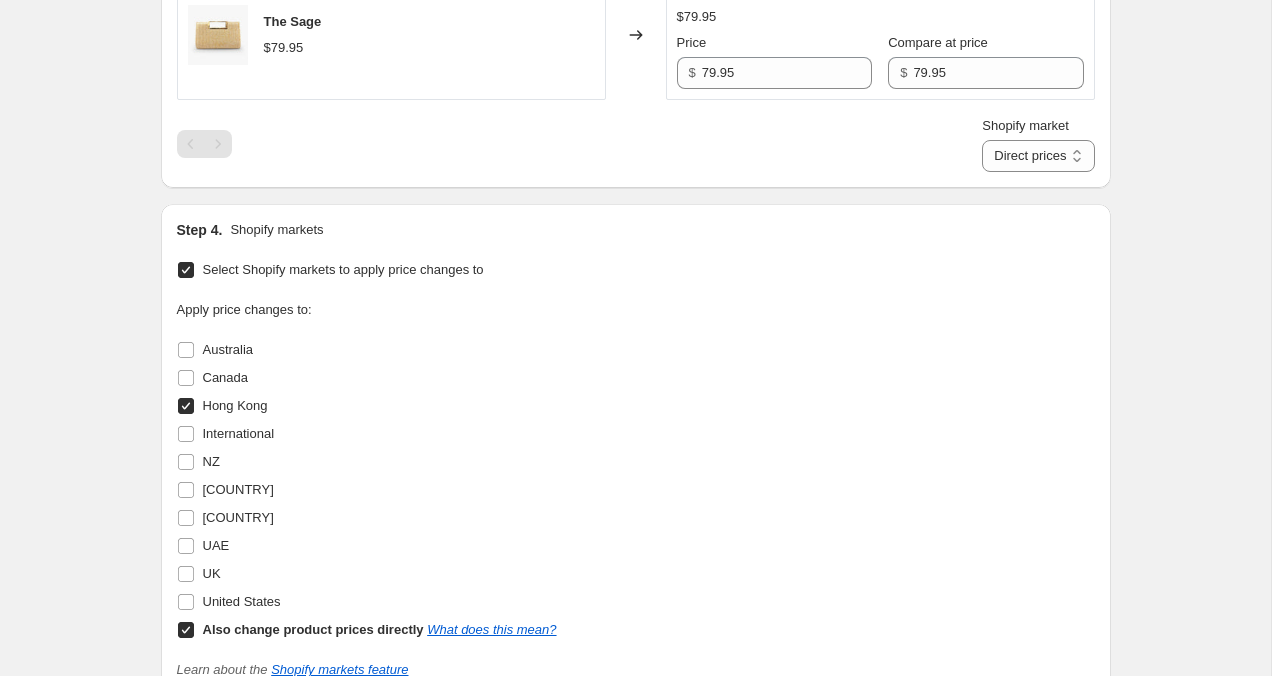 click on "Also change product prices directly   What does this mean?" at bounding box center (186, 630) 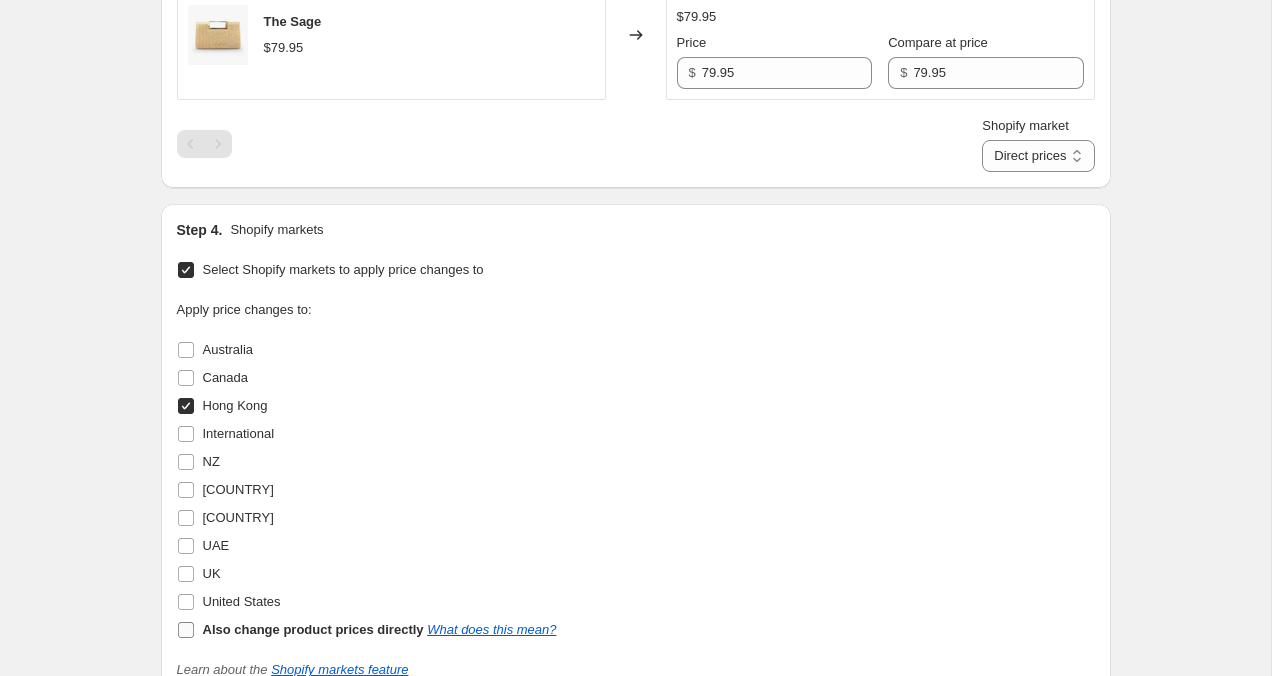 checkbox on "false" 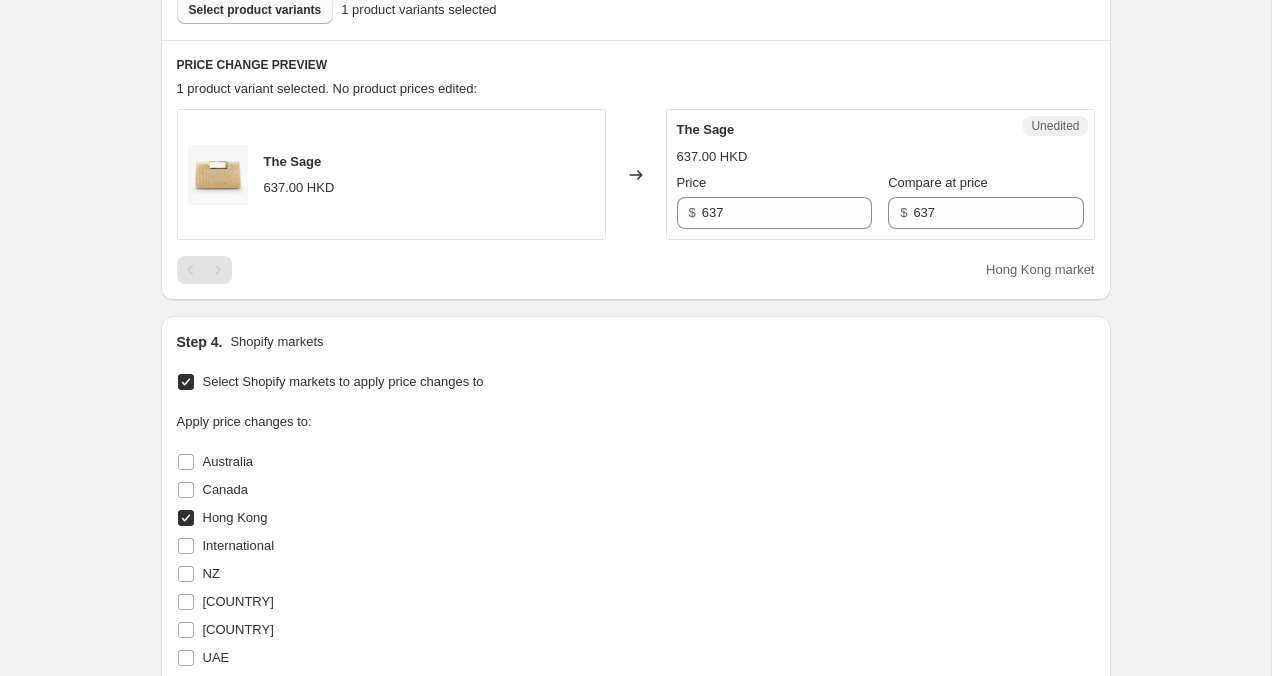 scroll, scrollTop: 662, scrollLeft: 0, axis: vertical 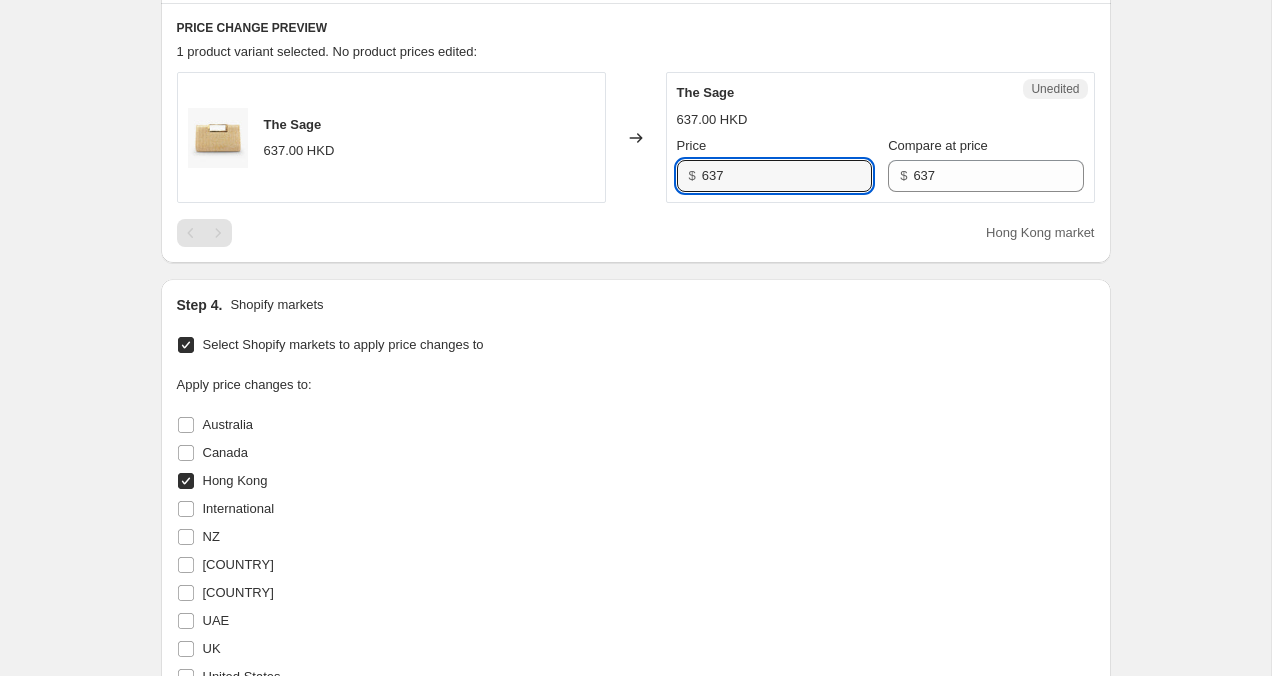 drag, startPoint x: 795, startPoint y: 179, endPoint x: 576, endPoint y: 169, distance: 219.2282 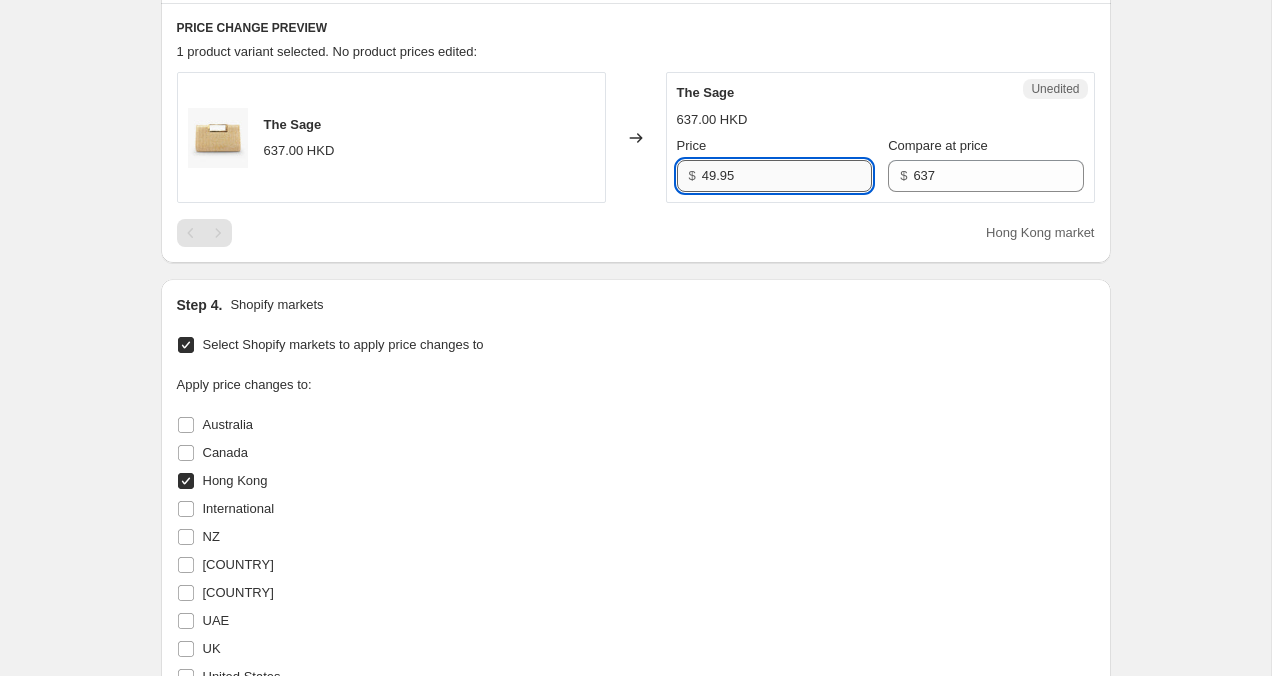 click on "49.95" at bounding box center [787, 176] 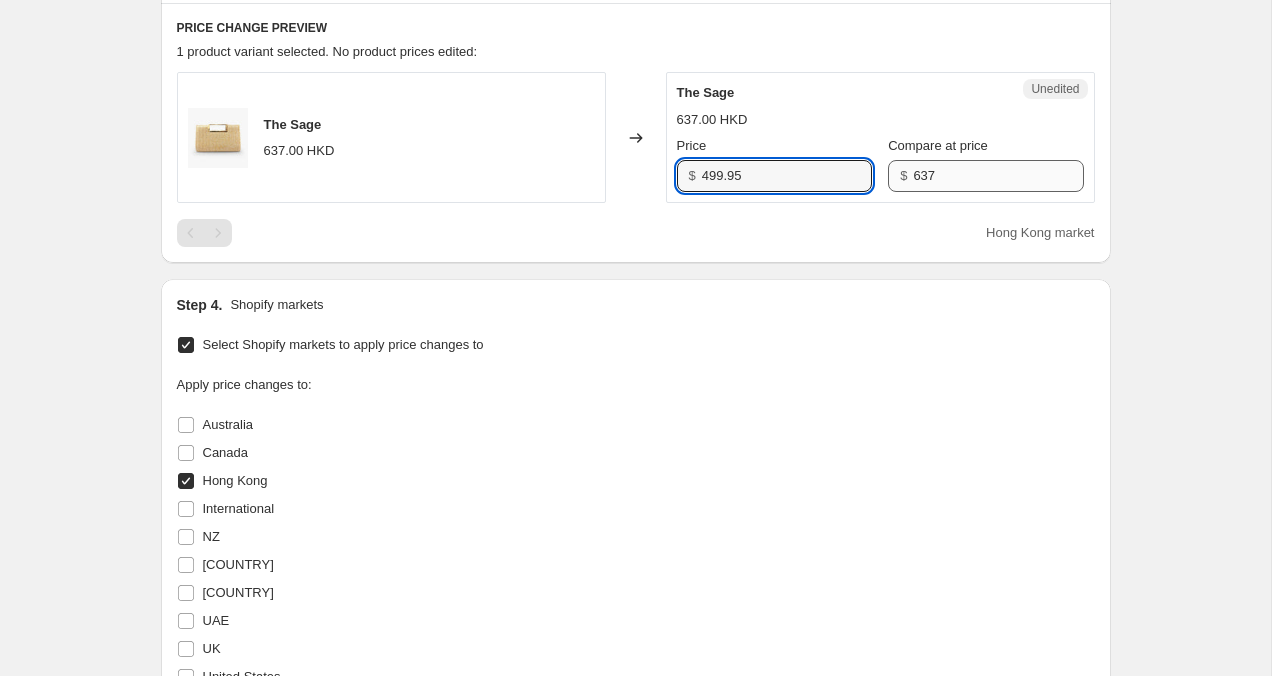 type on "499.95" 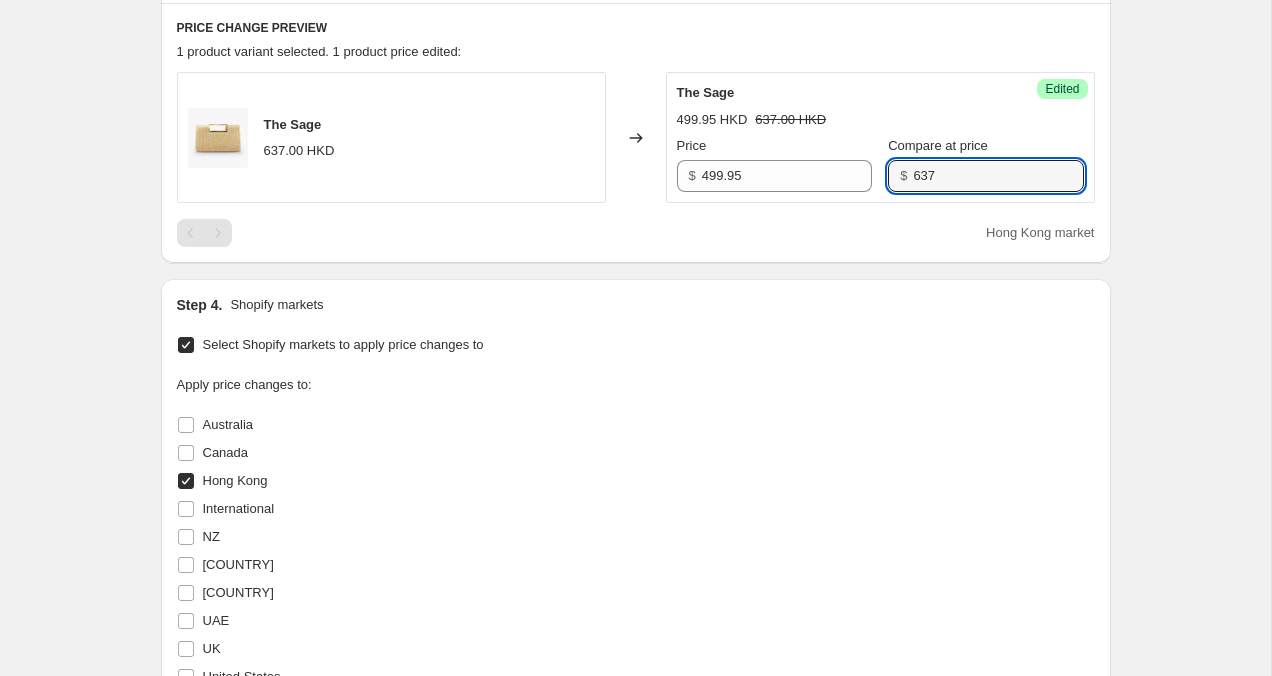 drag, startPoint x: 968, startPoint y: 170, endPoint x: 782, endPoint y: 157, distance: 186.45375 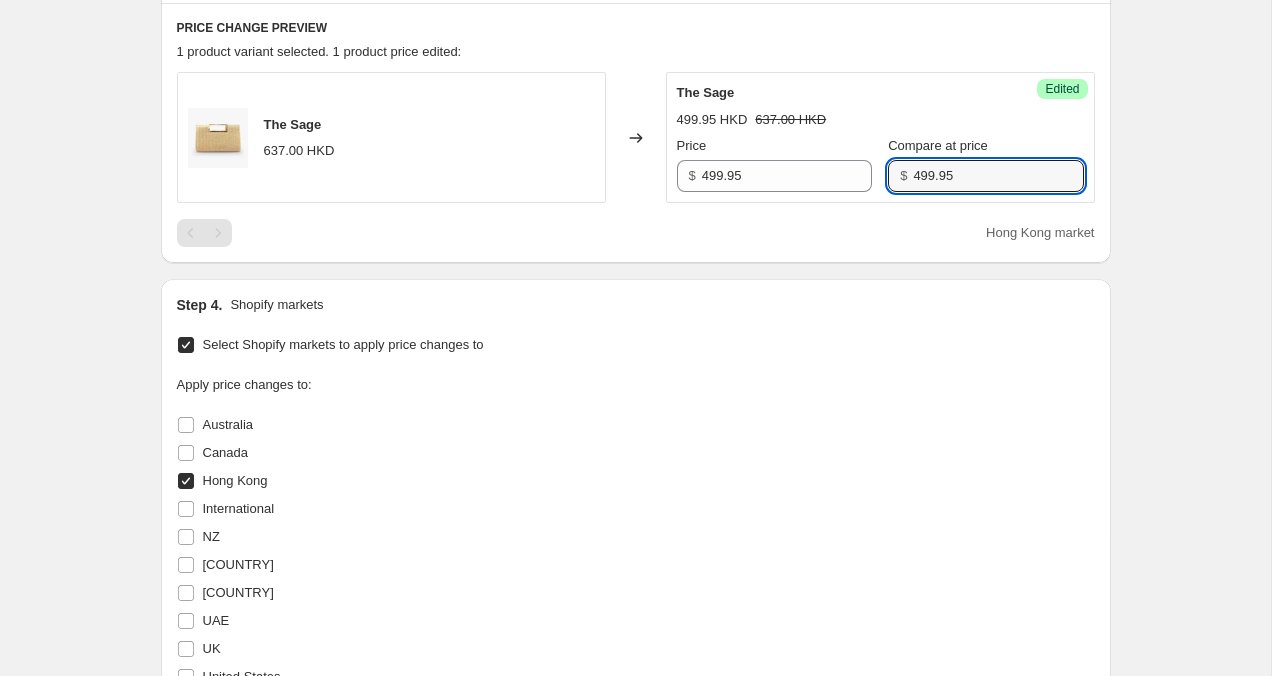 type on "499.95" 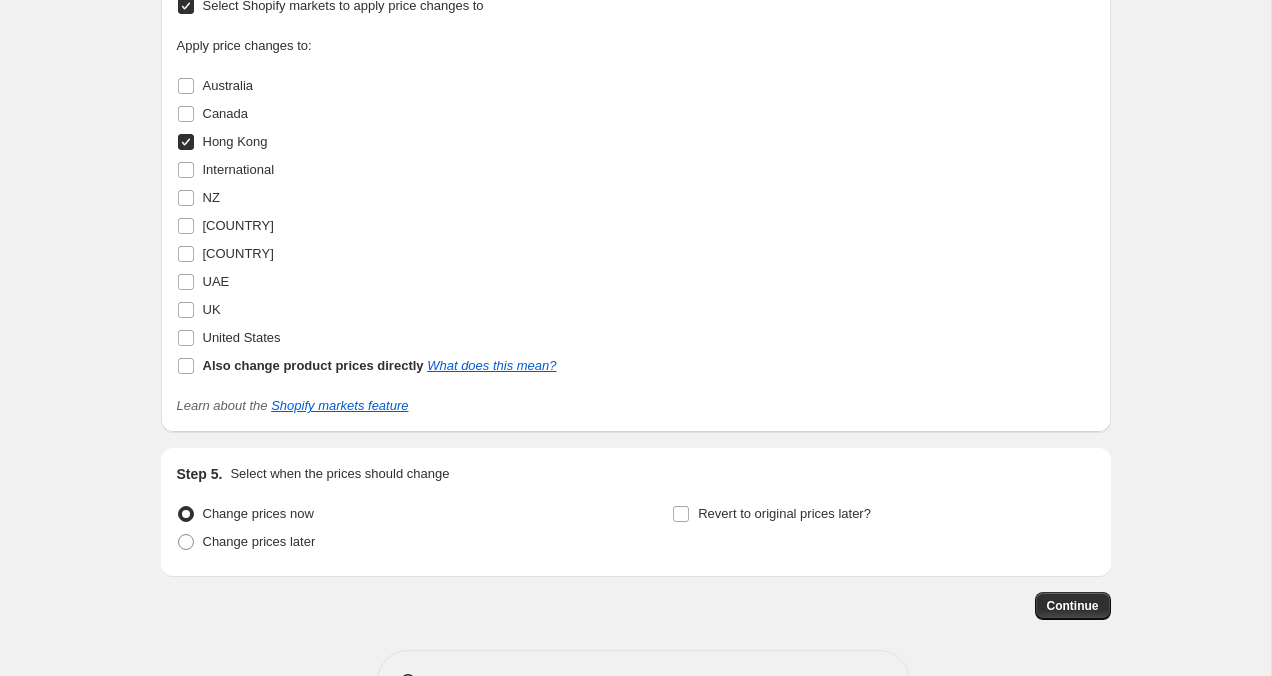 scroll, scrollTop: 1067, scrollLeft: 0, axis: vertical 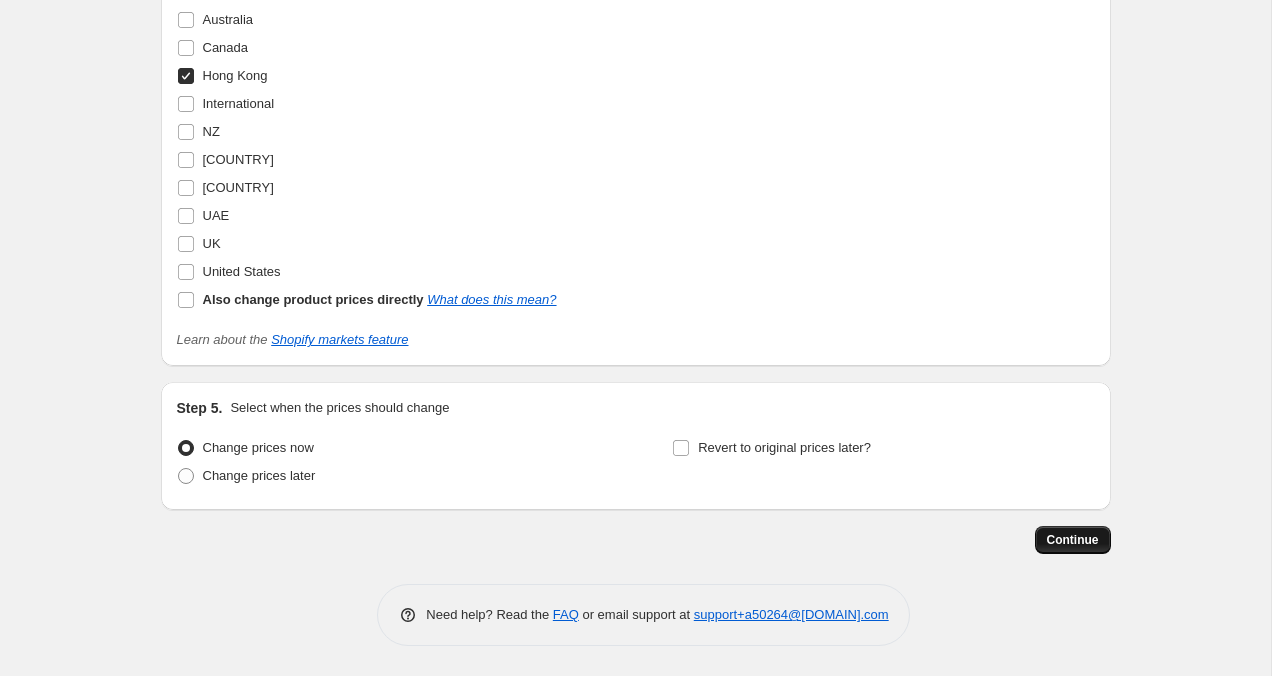 click on "Continue" at bounding box center (1073, 540) 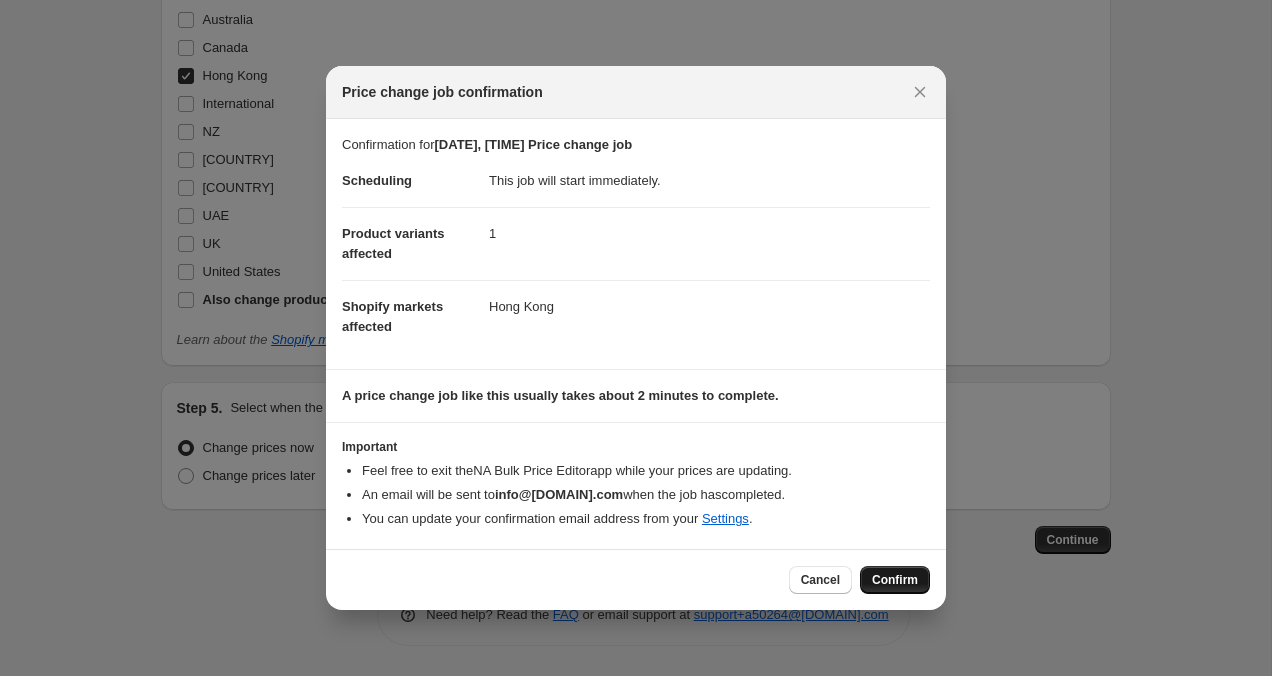 click on "Confirm" at bounding box center (895, 580) 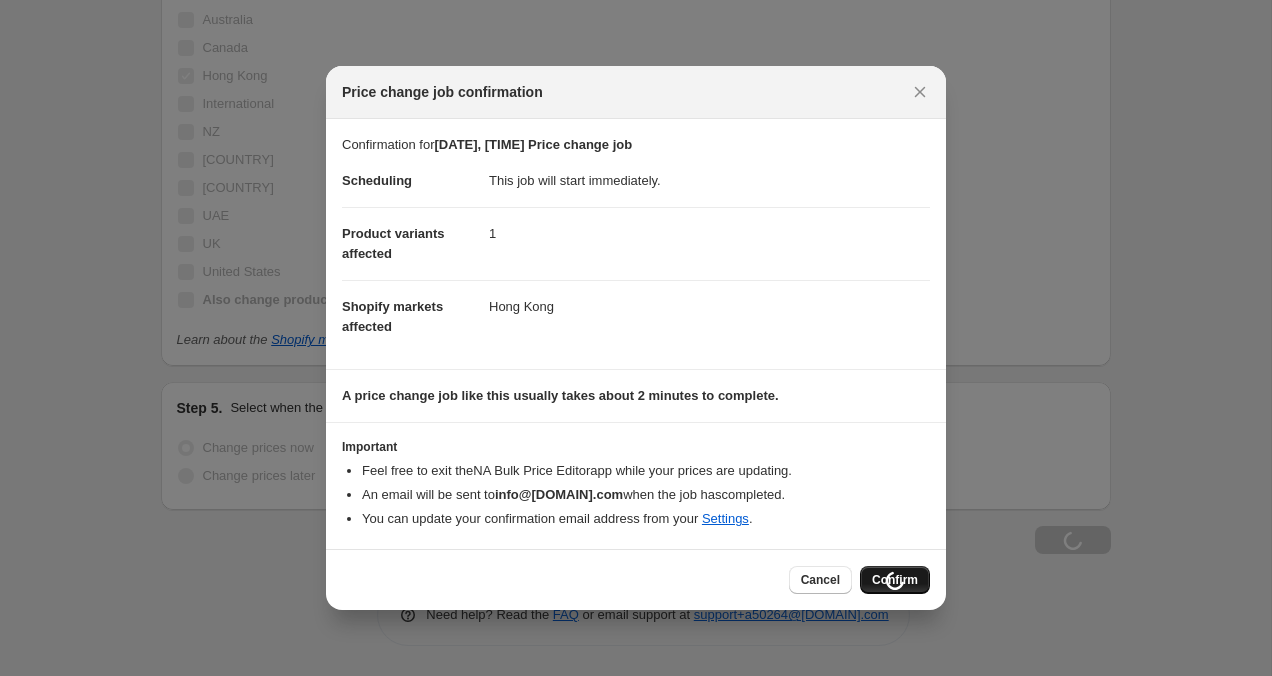 scroll, scrollTop: 1135, scrollLeft: 0, axis: vertical 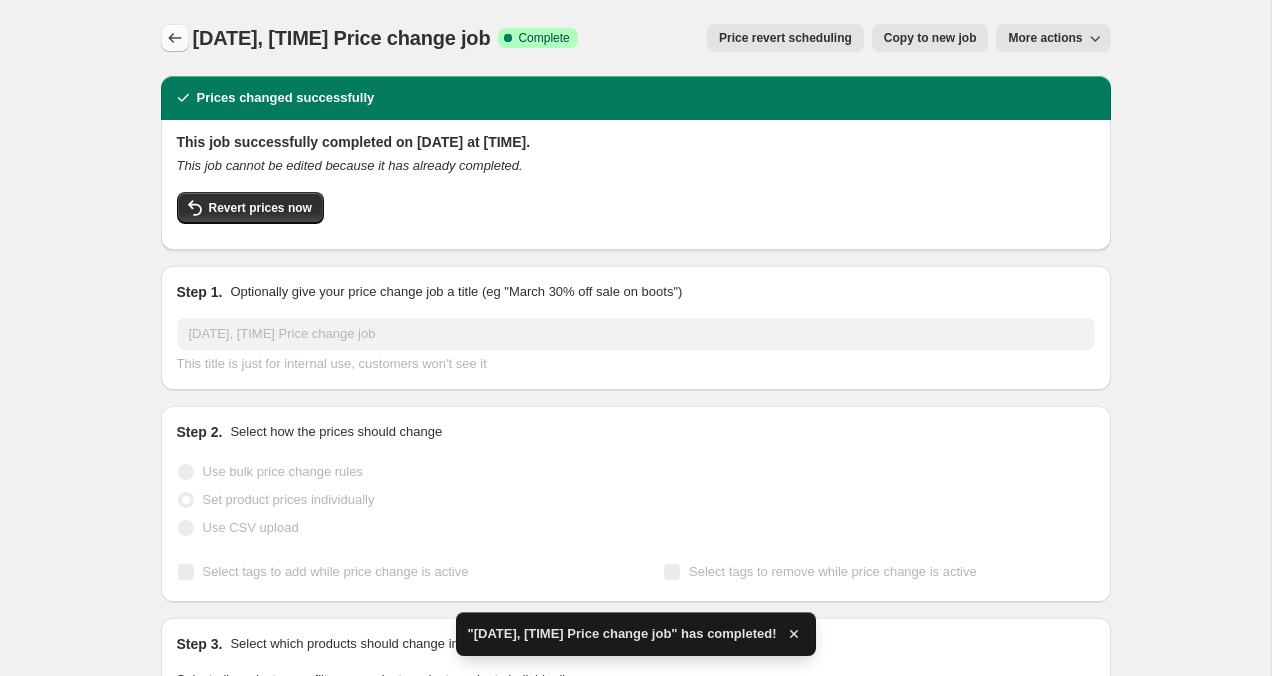 click 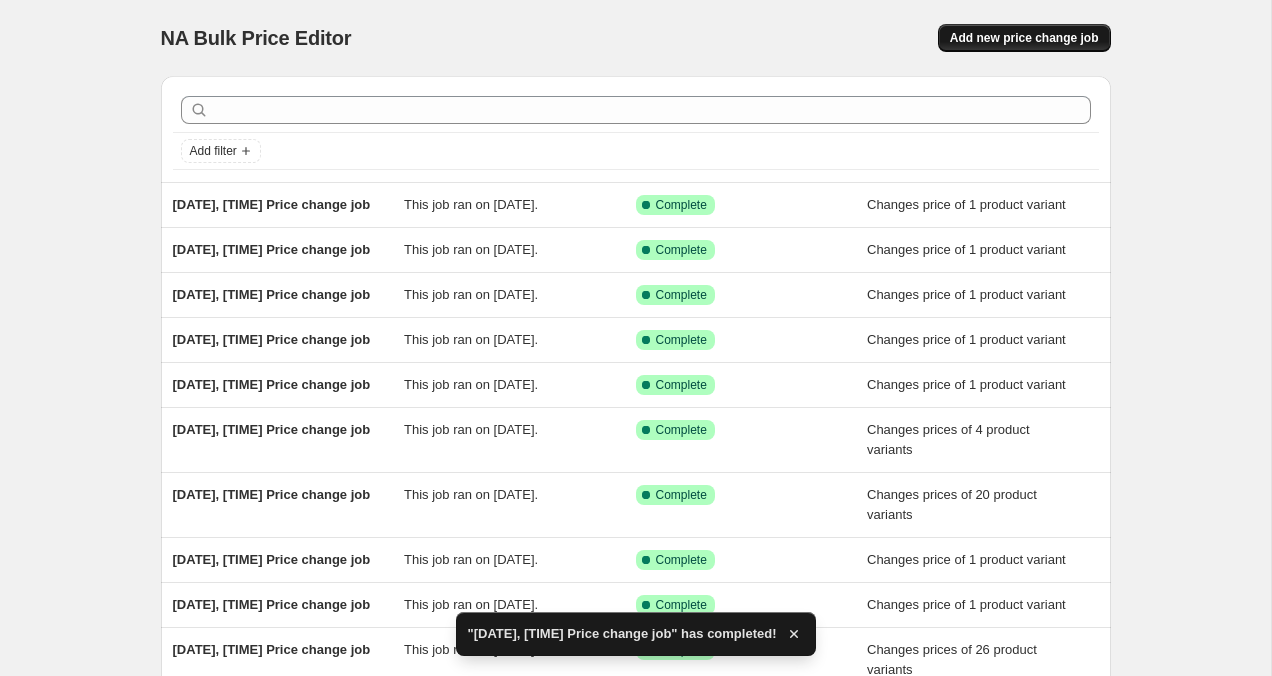 click on "Add new price change job" at bounding box center (1024, 38) 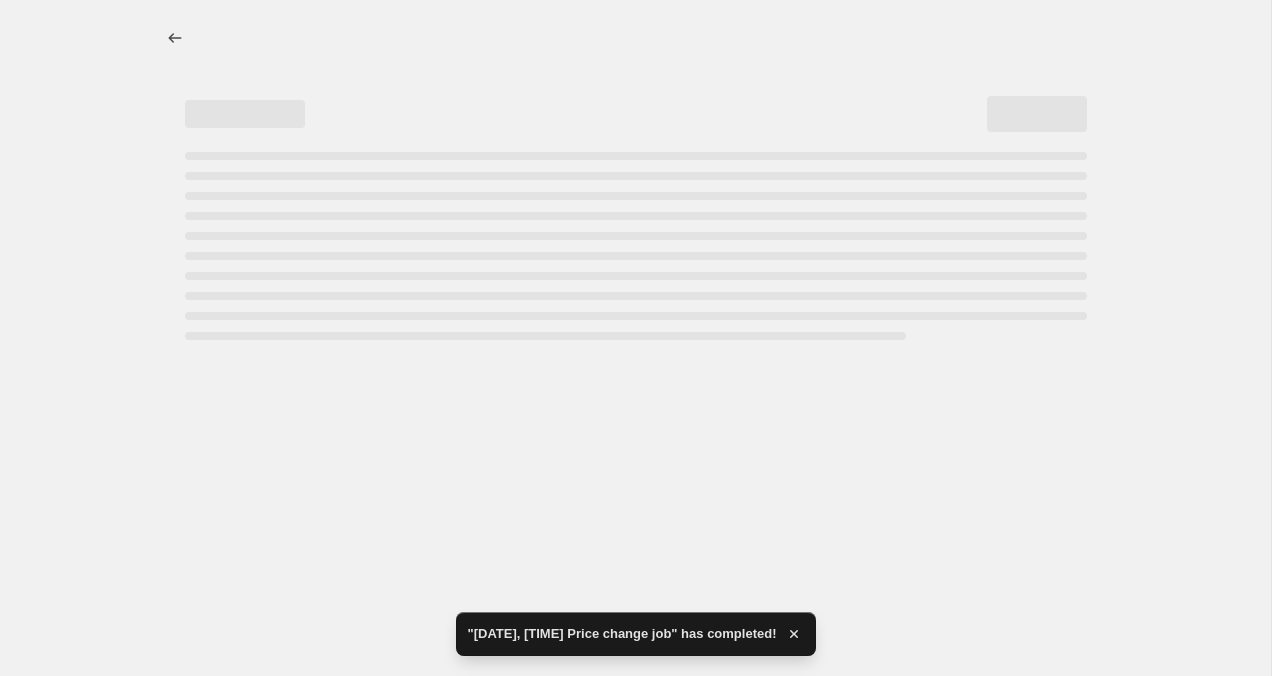 select on "percentage" 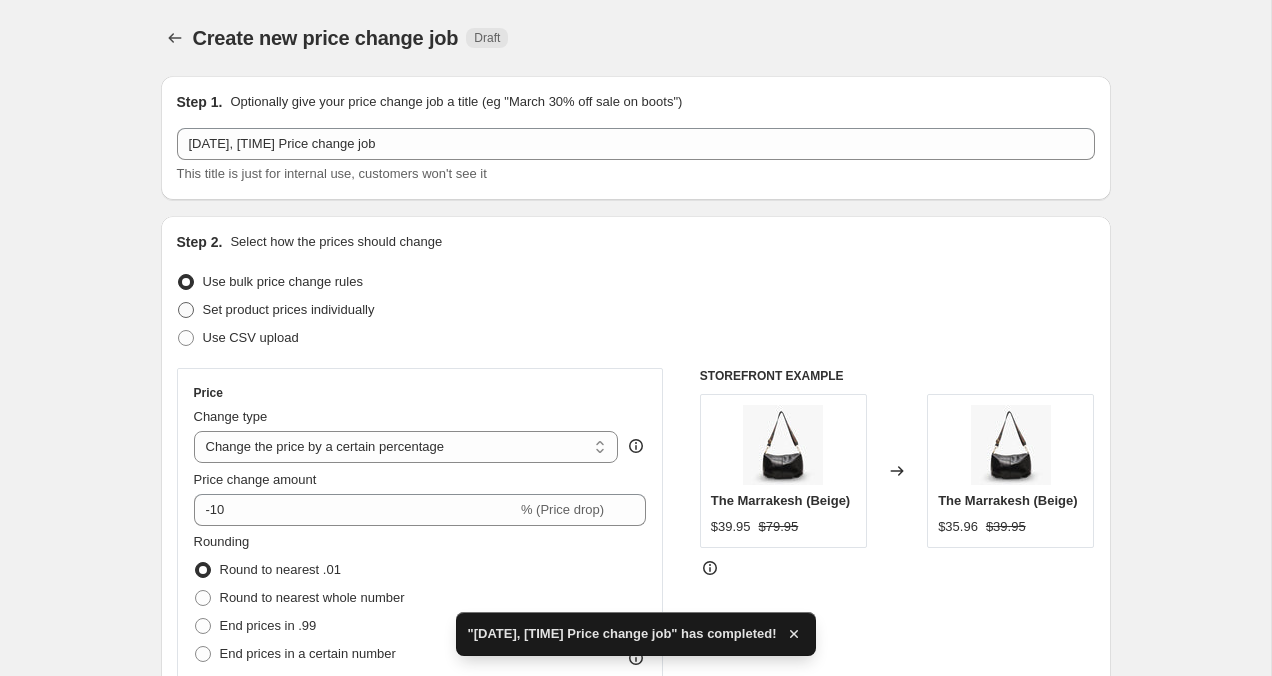 click at bounding box center (186, 310) 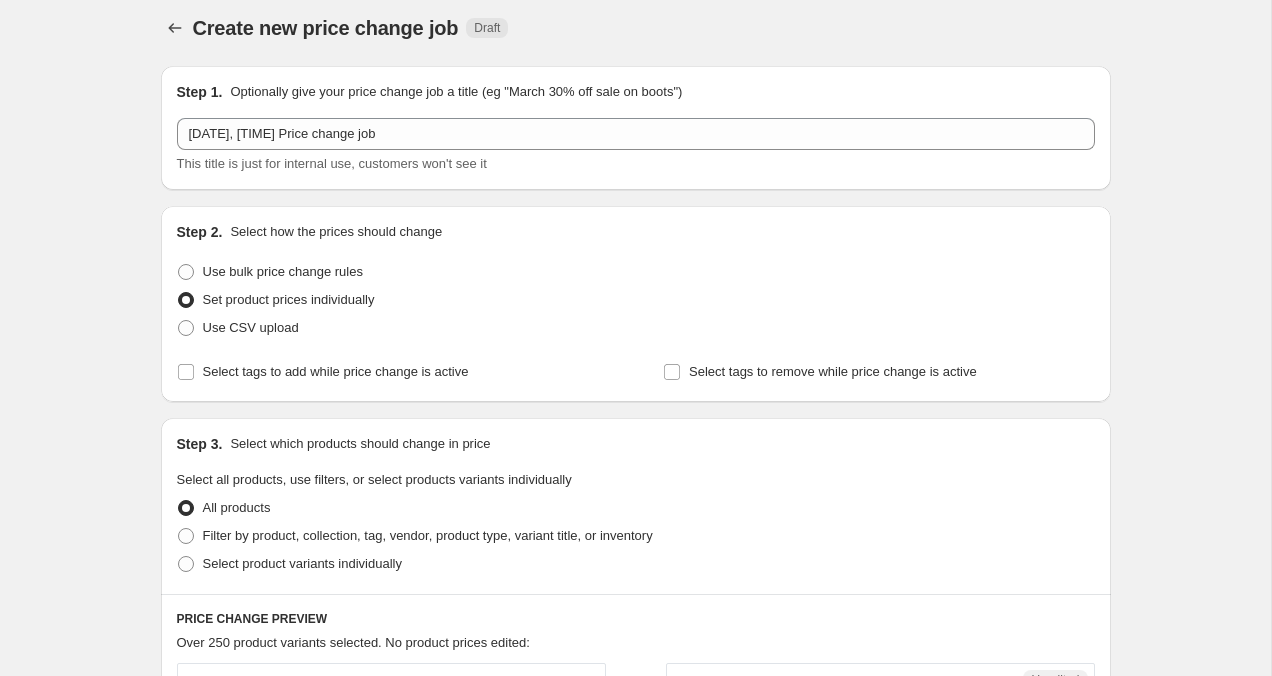 scroll, scrollTop: 45, scrollLeft: 0, axis: vertical 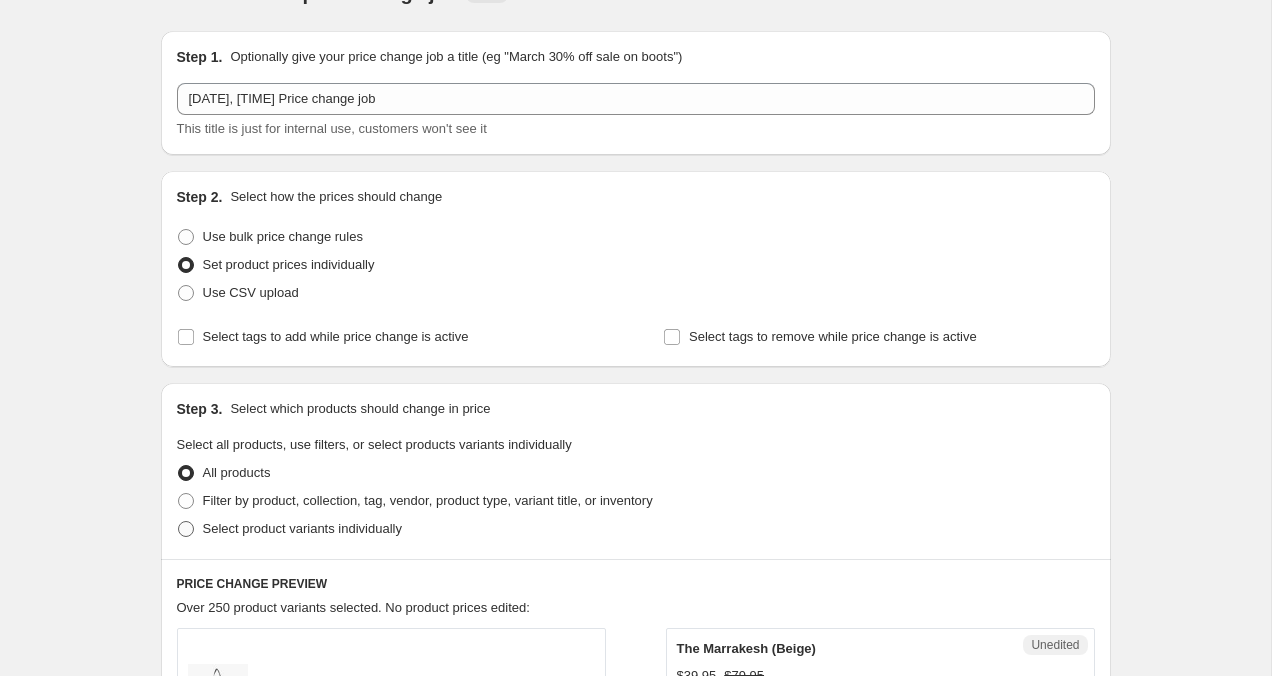 click at bounding box center [186, 529] 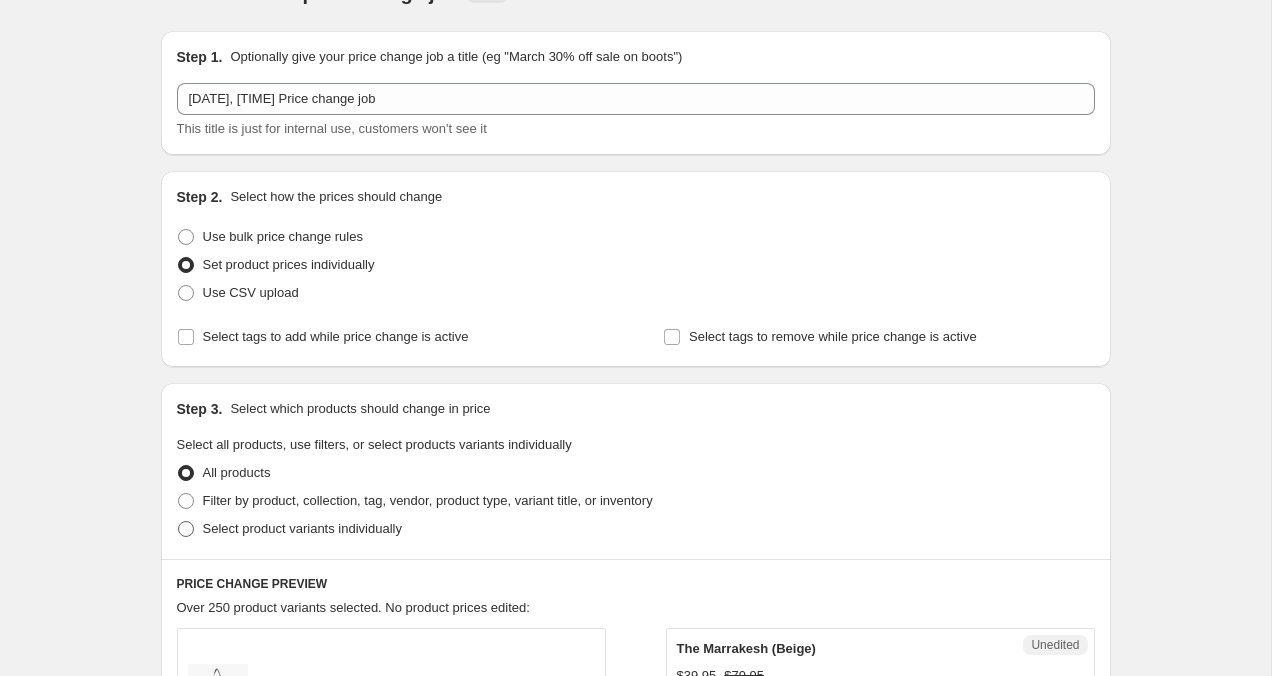 radio on "true" 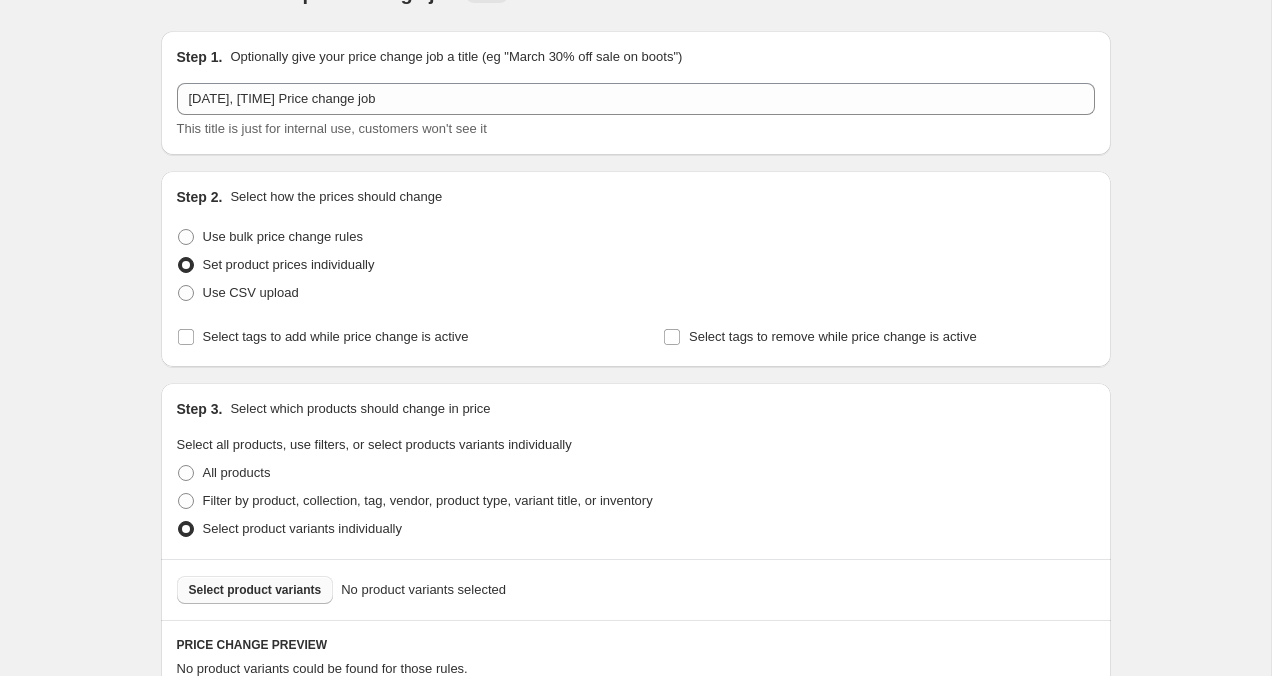 click on "Select product variants" at bounding box center [255, 590] 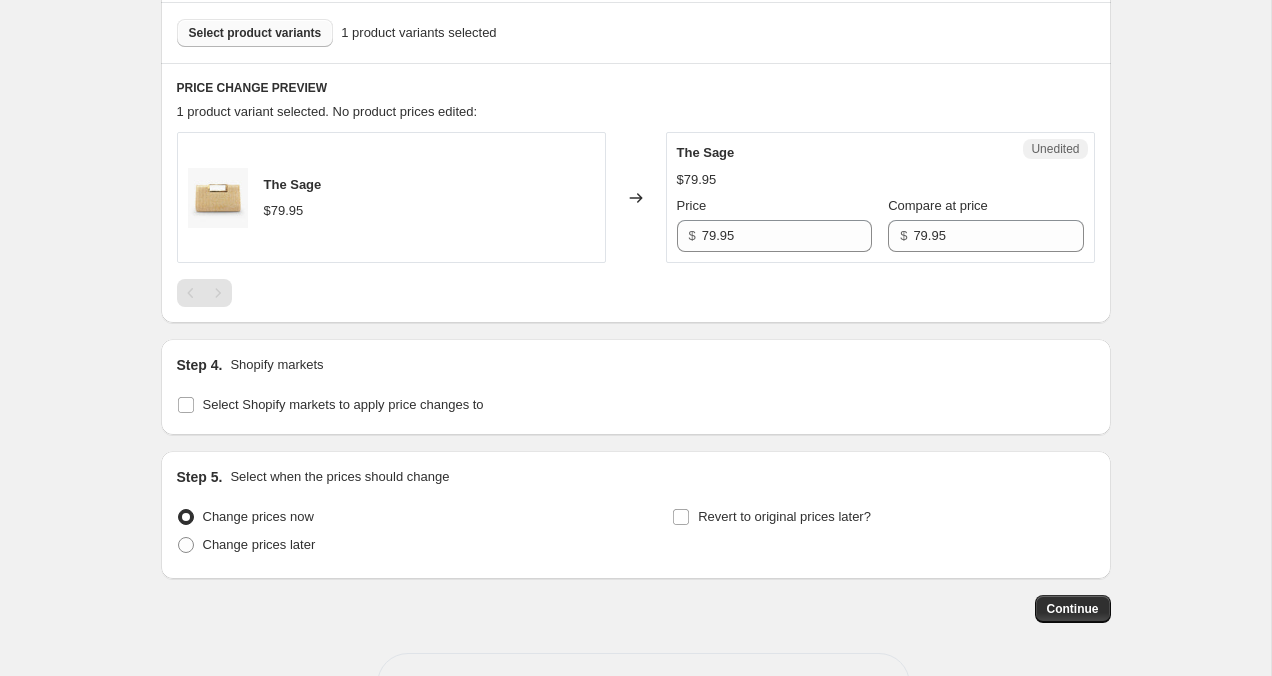 scroll, scrollTop: 671, scrollLeft: 0, axis: vertical 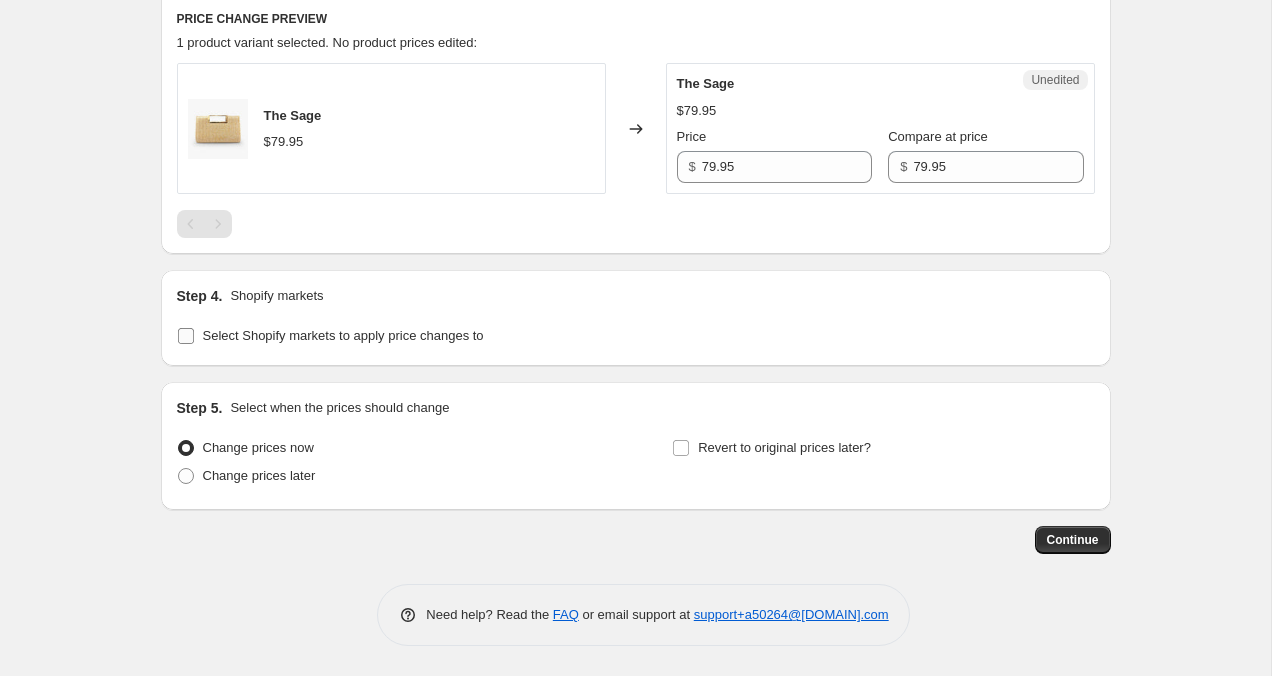 click on "Select Shopify markets to apply price changes to" at bounding box center [186, 336] 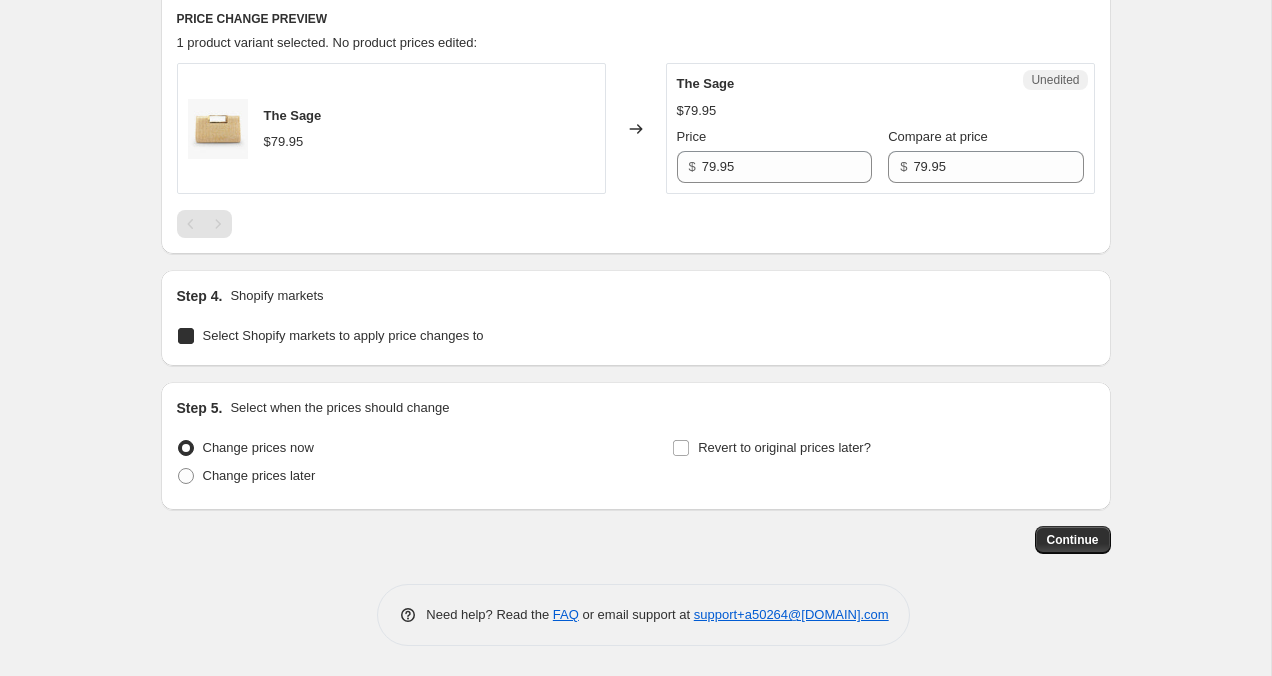 checkbox on "true" 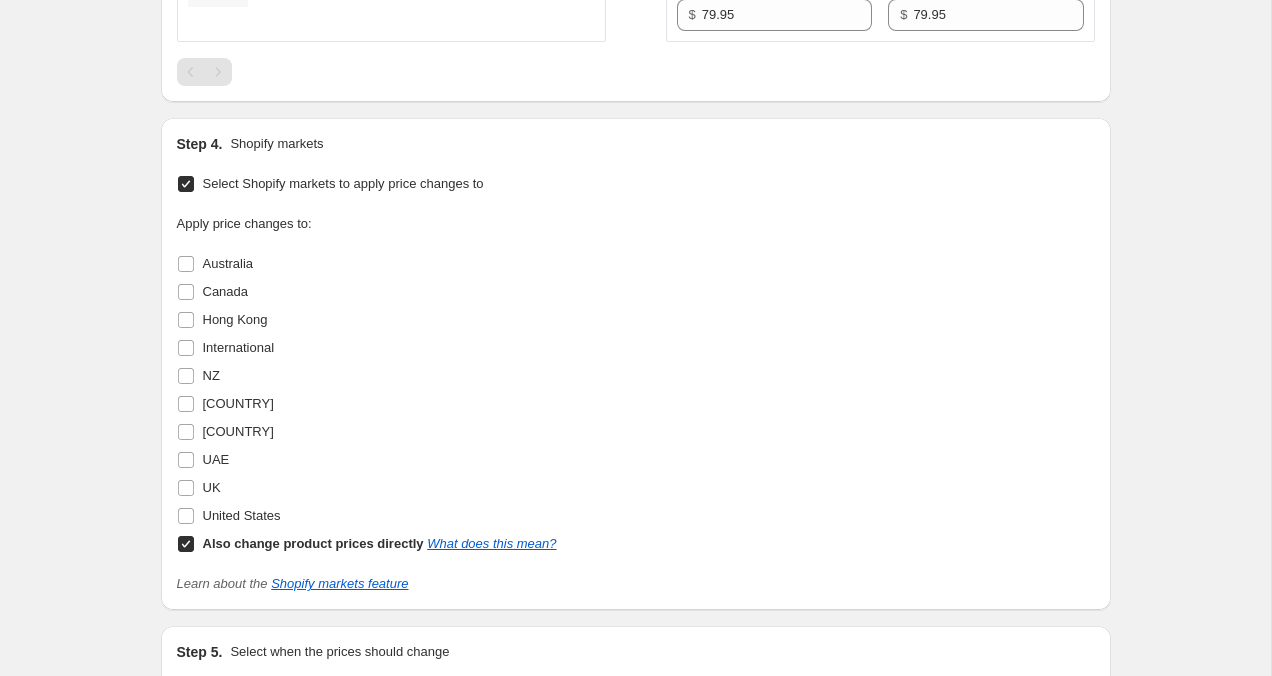 scroll, scrollTop: 832, scrollLeft: 0, axis: vertical 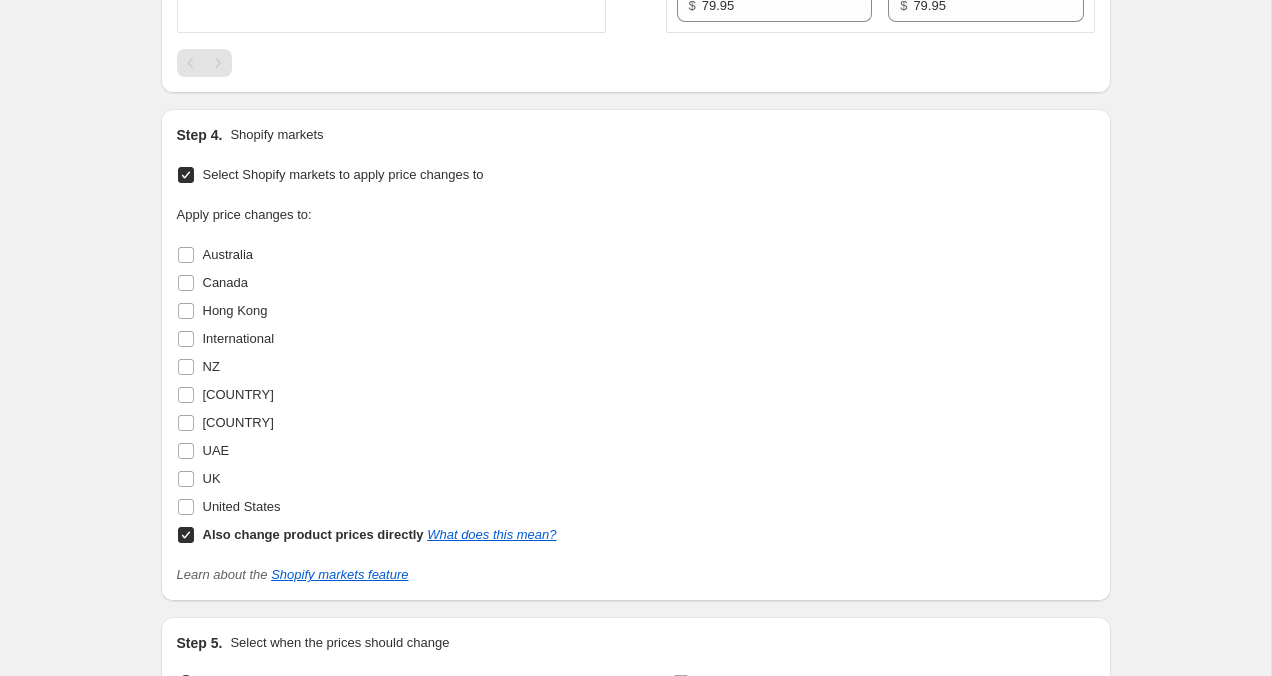 click on "Also change product prices directly   What does this mean?" at bounding box center [186, 535] 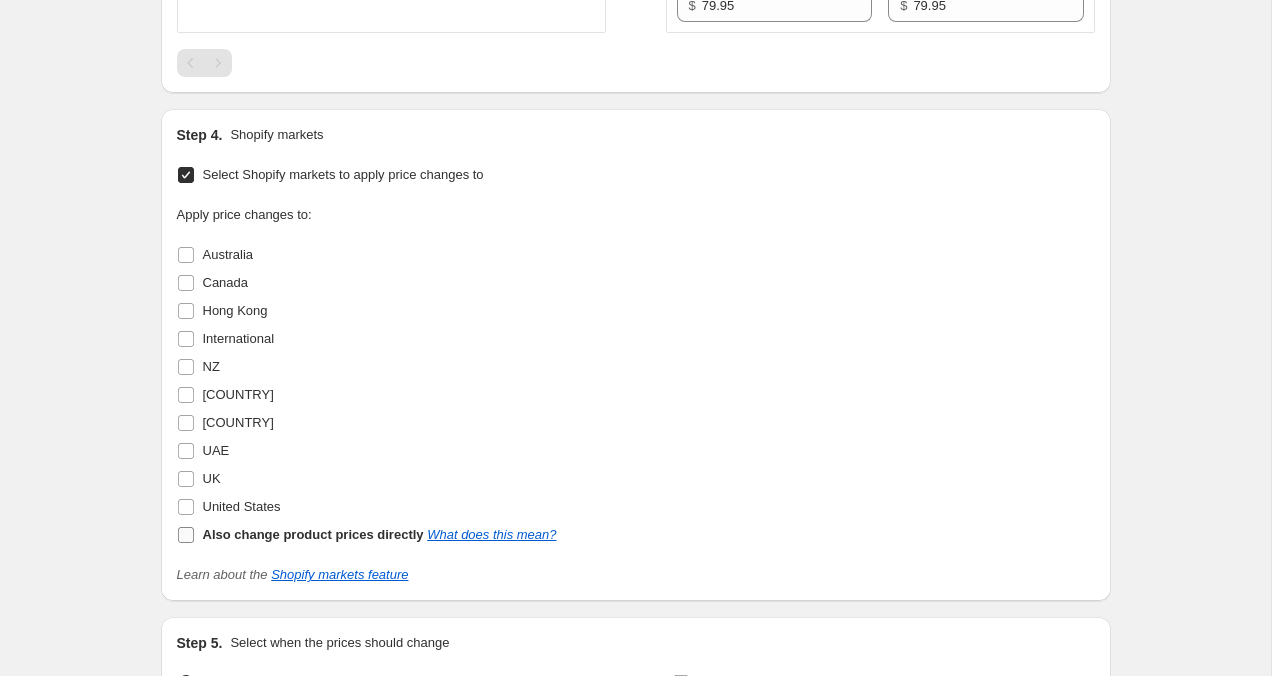 checkbox on "false" 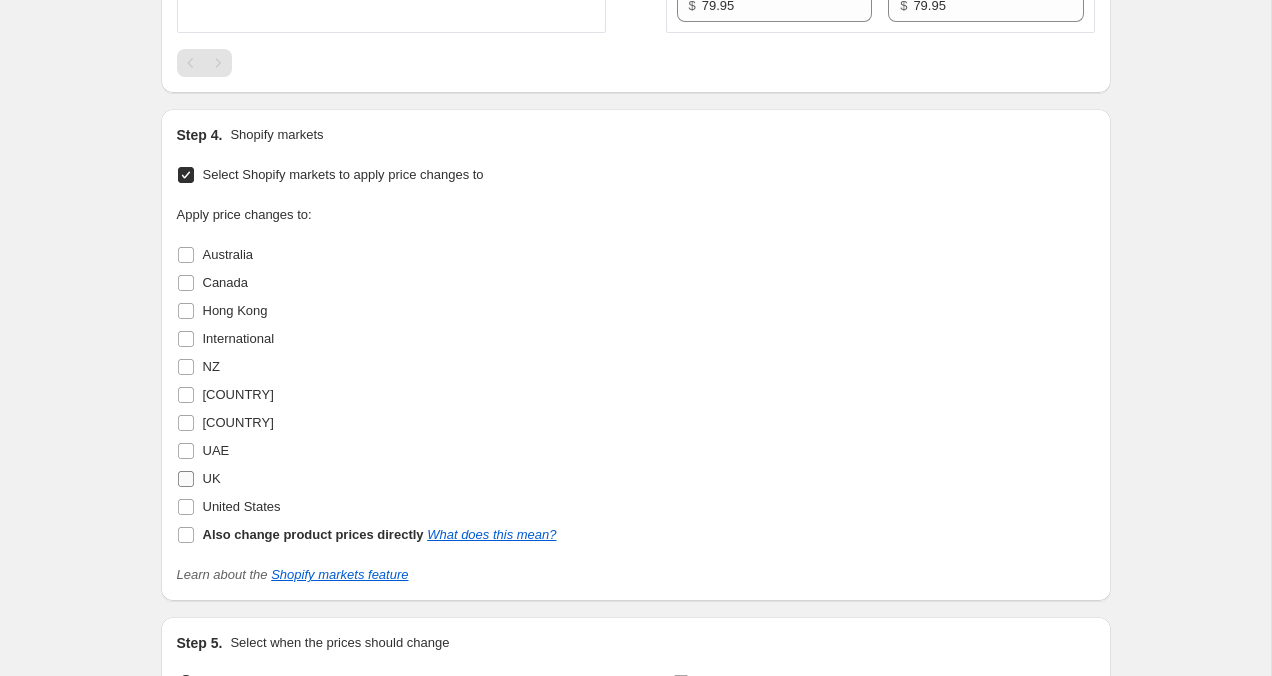 click on "UK" at bounding box center (186, 479) 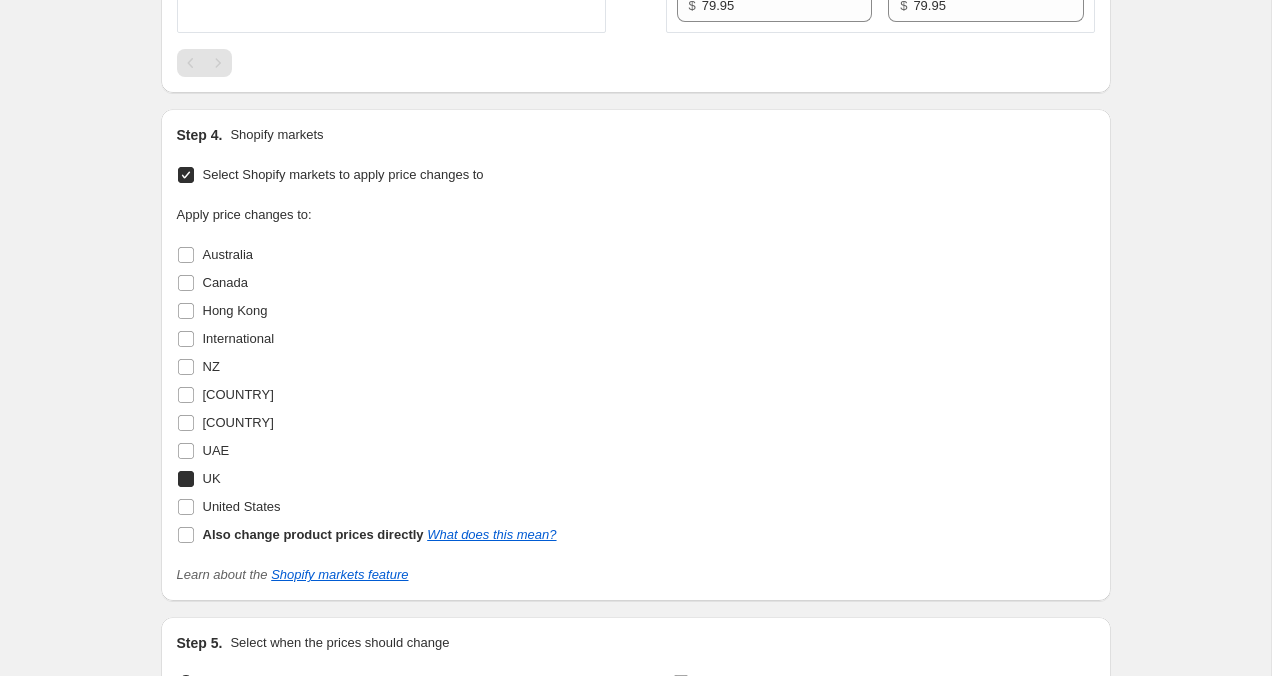 checkbox on "true" 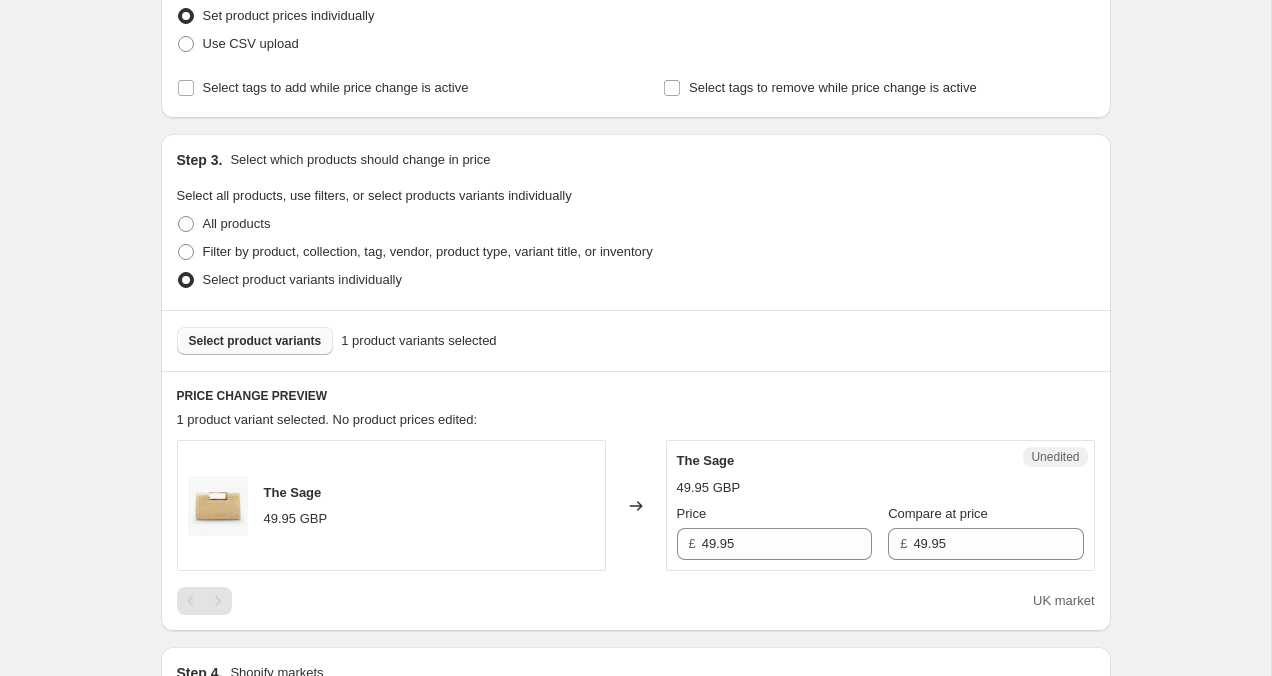 scroll, scrollTop: 291, scrollLeft: 0, axis: vertical 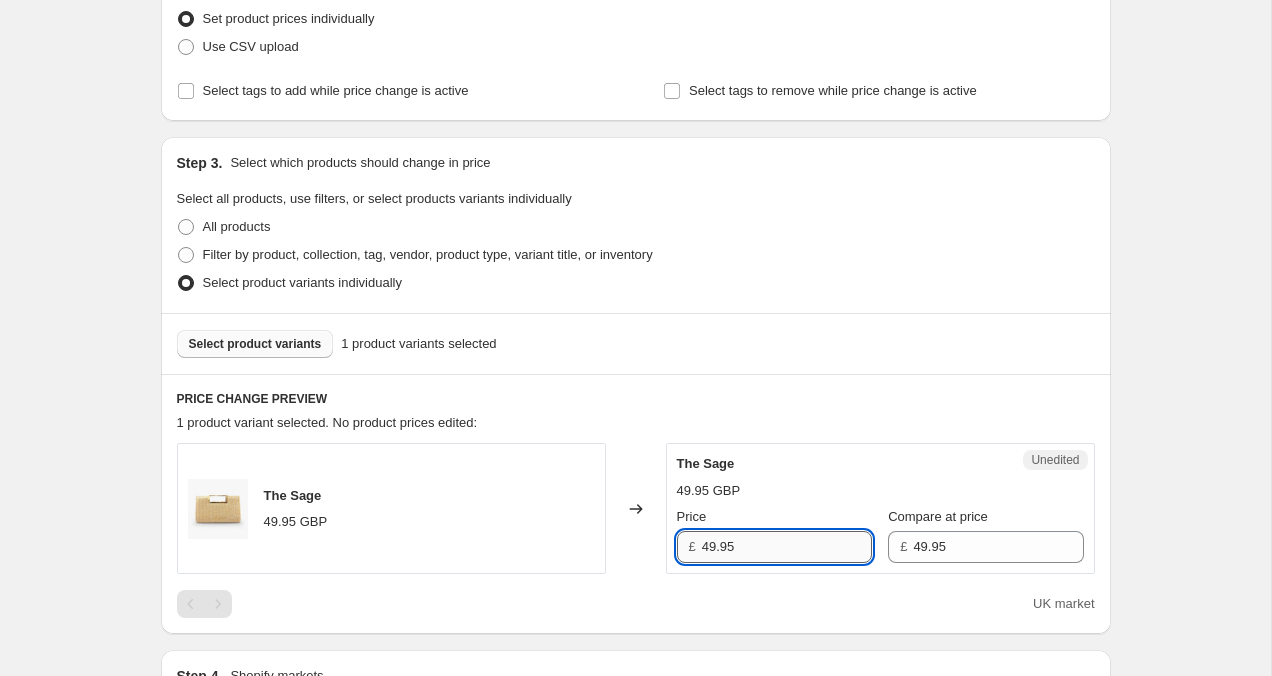 click on "49.95" at bounding box center (787, 547) 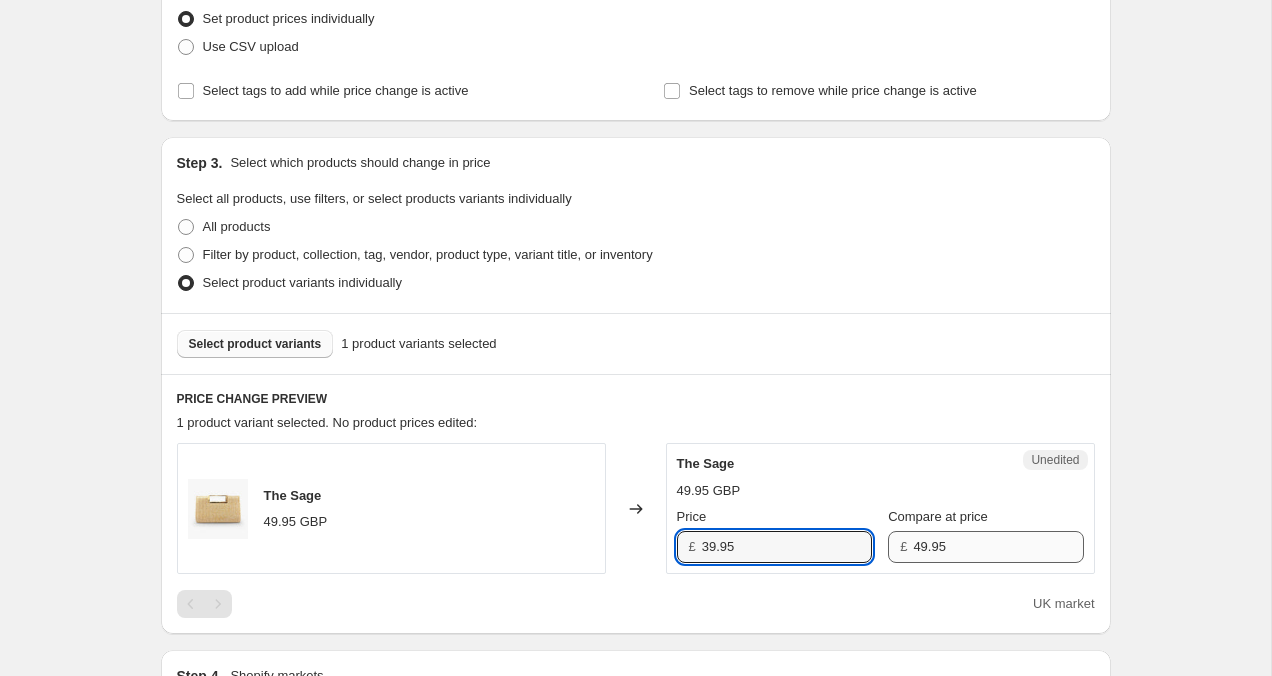 type on "39.95" 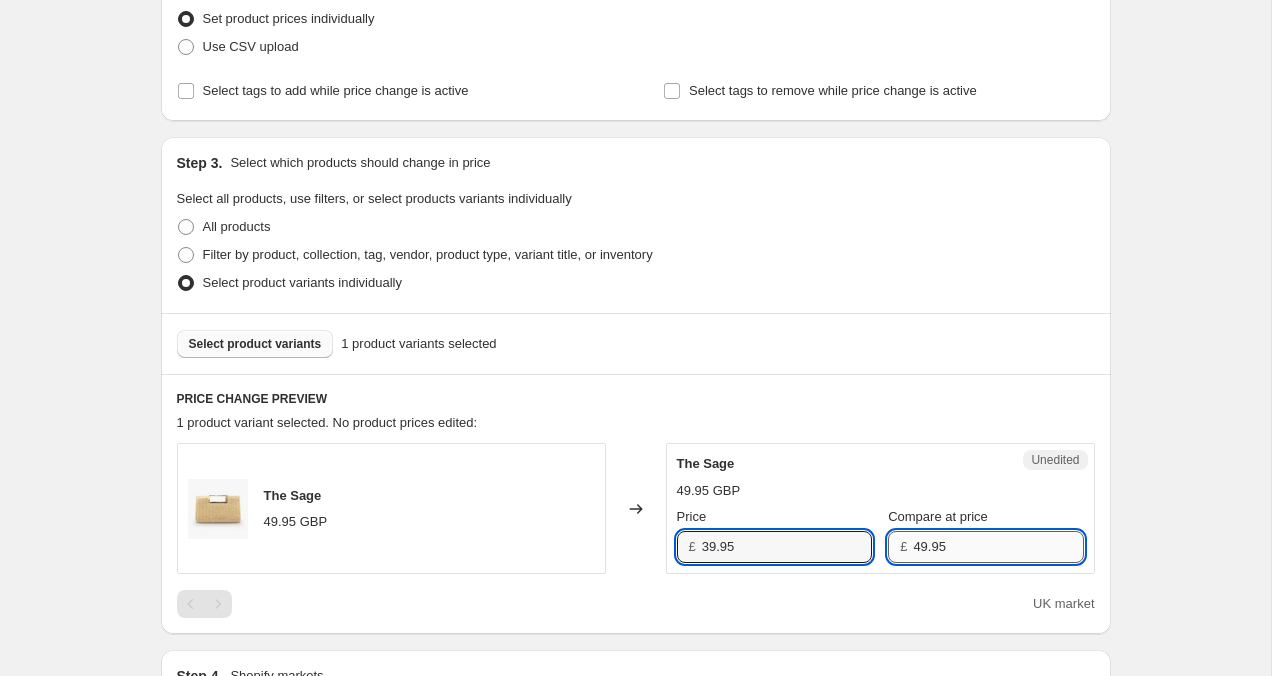 click on "49.95" at bounding box center [998, 547] 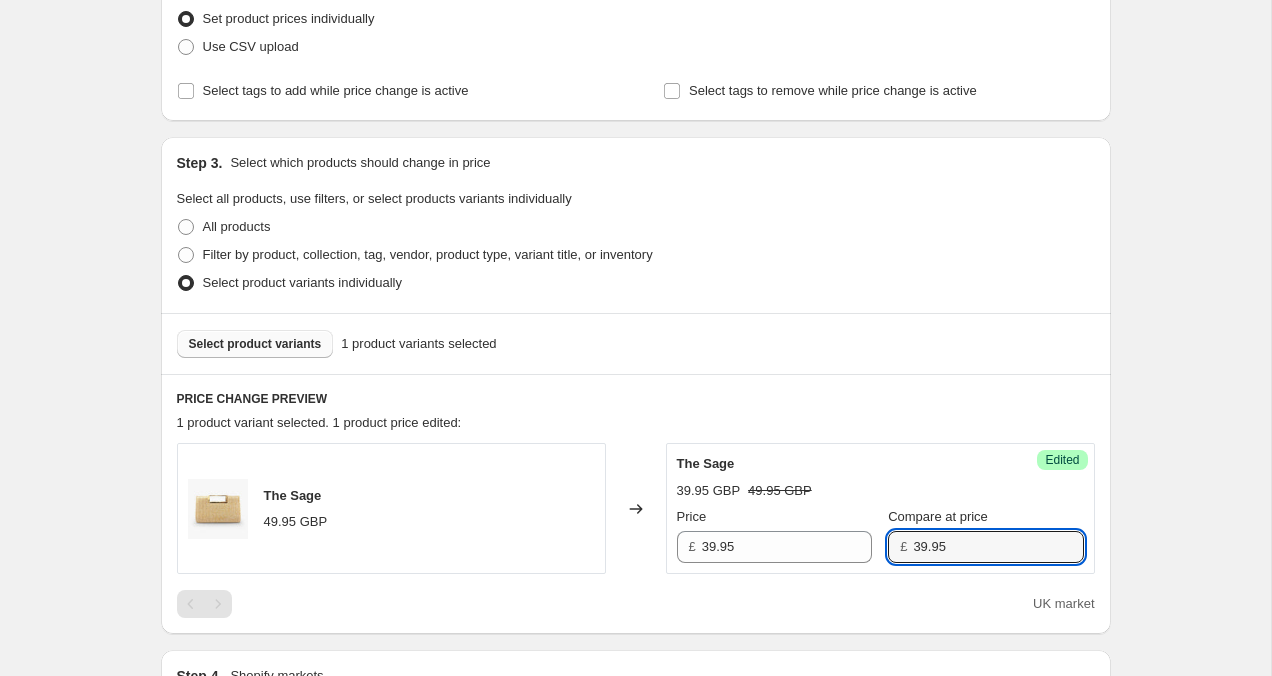 type on "39.95" 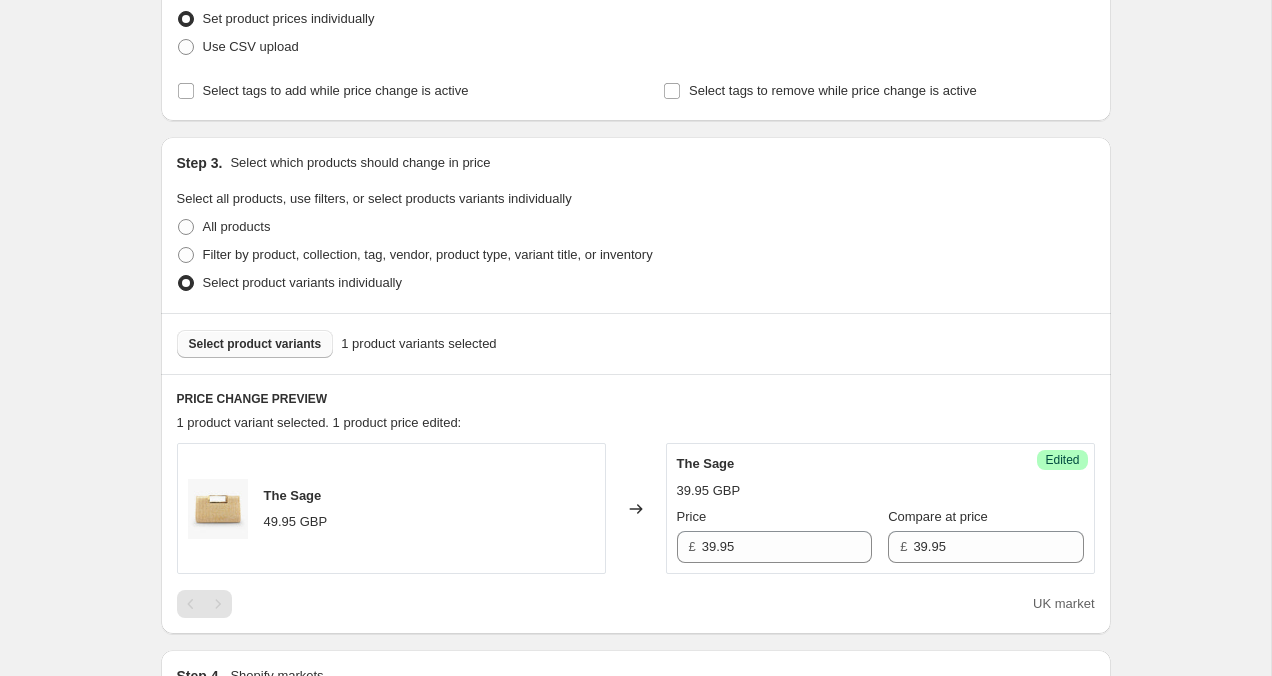 click on "Create new price change job. This page is ready Create new price change job Draft Step 1. Optionally give your price change job a title (eg "March 30% off sale on boots") 2 Aug 2025, 20:36:49 Price change job This title is just for internal use, customers won't see it Step 2. Select how the prices should change Use bulk price change rules Set product prices individually Use CSV upload Select tags to add while price change is active Select tags to remove while price change is active Step 3. Select which products should change in price Select all products, use filters, or select products variants individually All products Filter by product, collection, tag, vendor, product type, variant title, or inventory Select product variants individually Select product variants 1   product variants selected PRICE CHANGE PREVIEW 1 product variant selected. 1 product price edited: The Sage 49.95 GBP Changed to Success Edited The Sage 39.95 GBP Price £ 39.95 Compare at price £ 39.95 UK market Step 4. Shopify markets Canada" at bounding box center (635, 580) 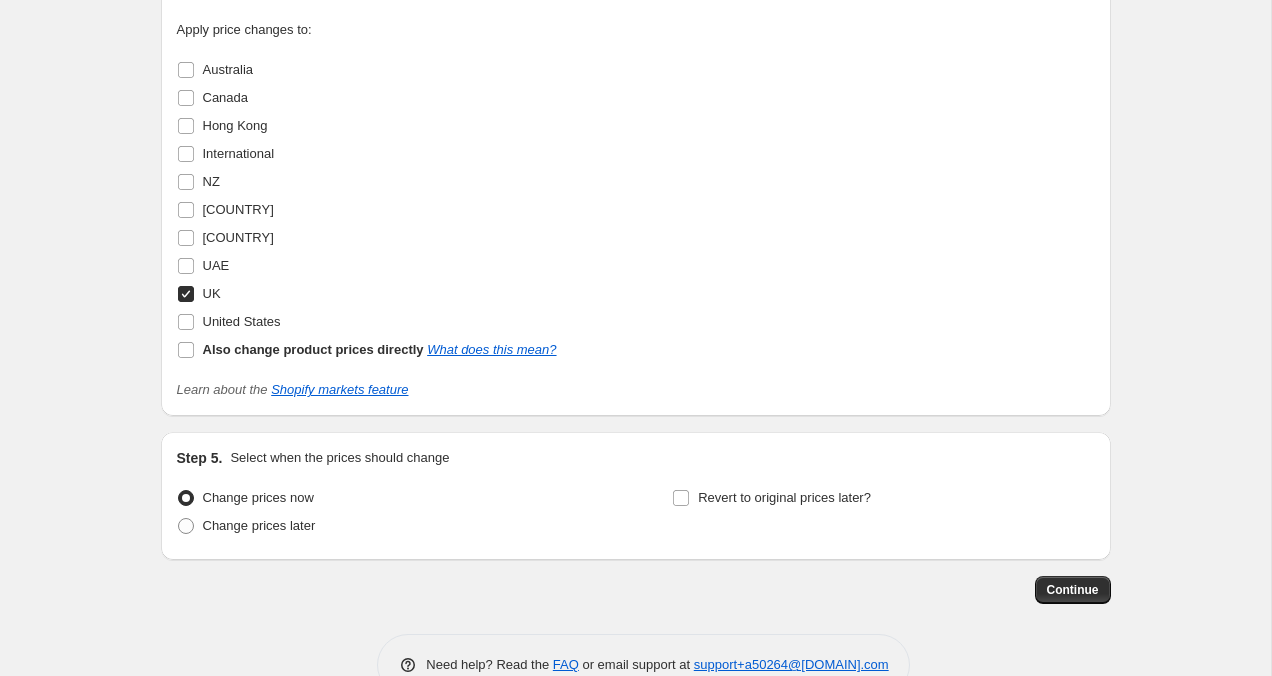 scroll, scrollTop: 1032, scrollLeft: 0, axis: vertical 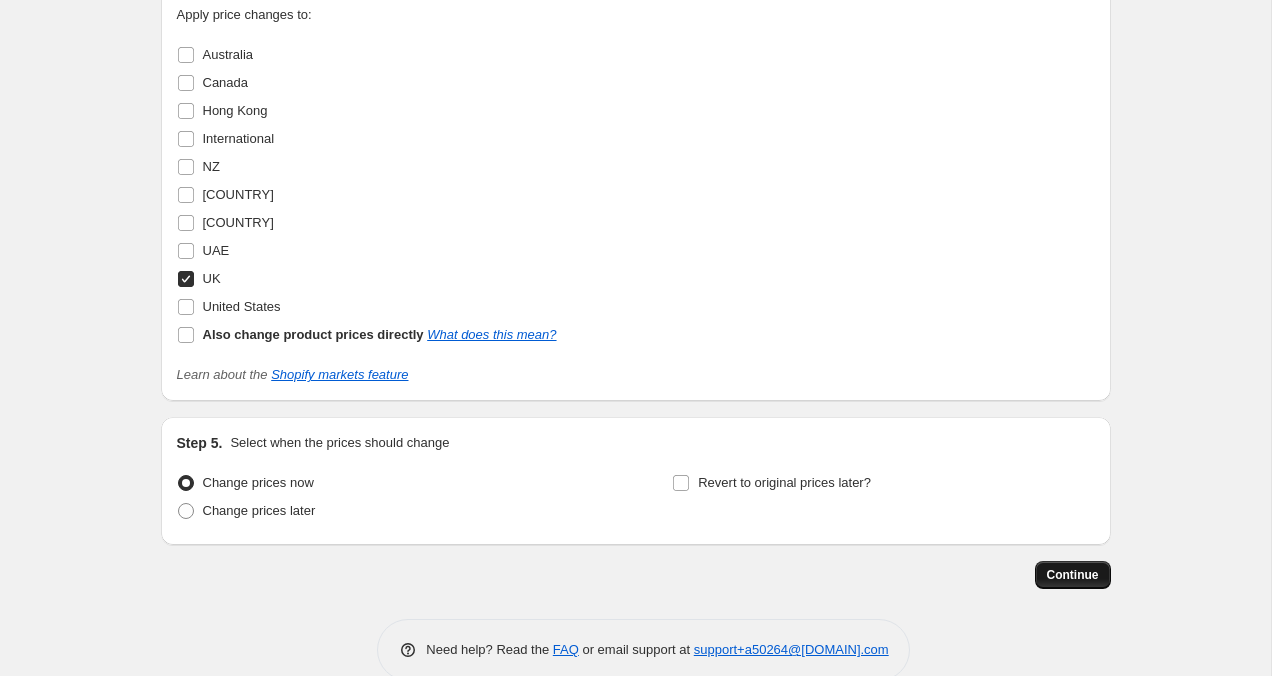 click on "Continue" at bounding box center [1073, 575] 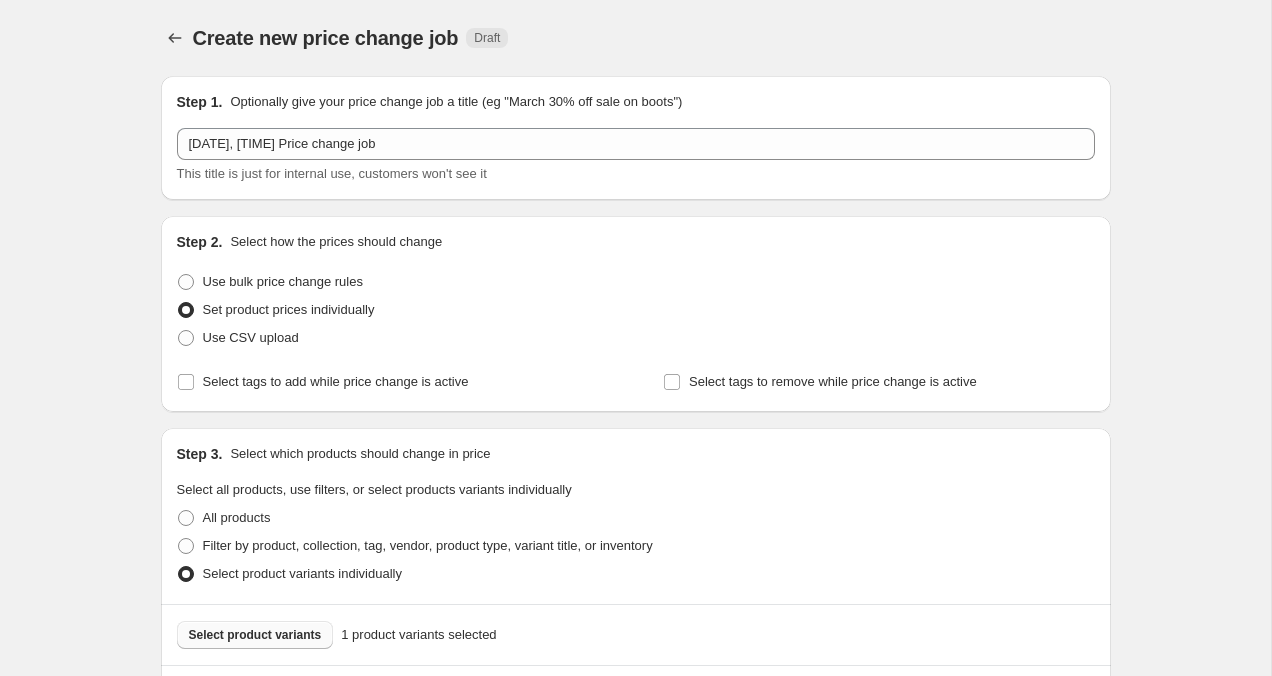 scroll, scrollTop: 1032, scrollLeft: 0, axis: vertical 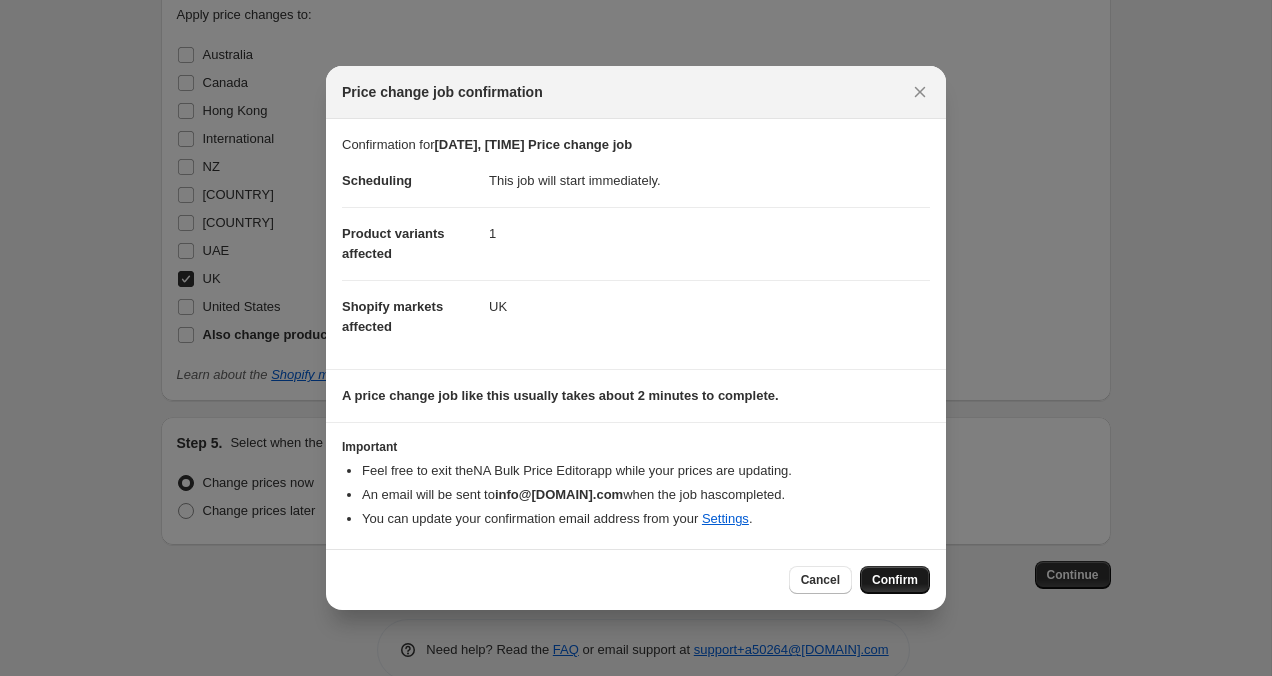 click on "Confirm" at bounding box center (895, 580) 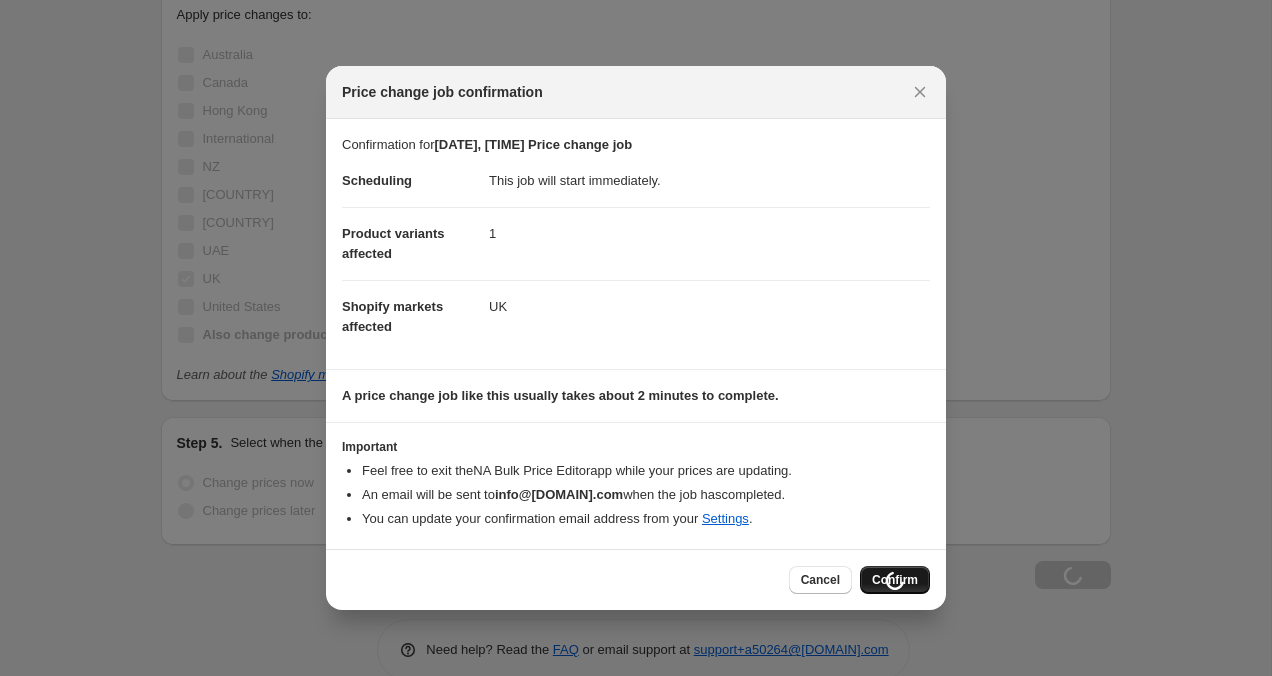 scroll, scrollTop: 1100, scrollLeft: 0, axis: vertical 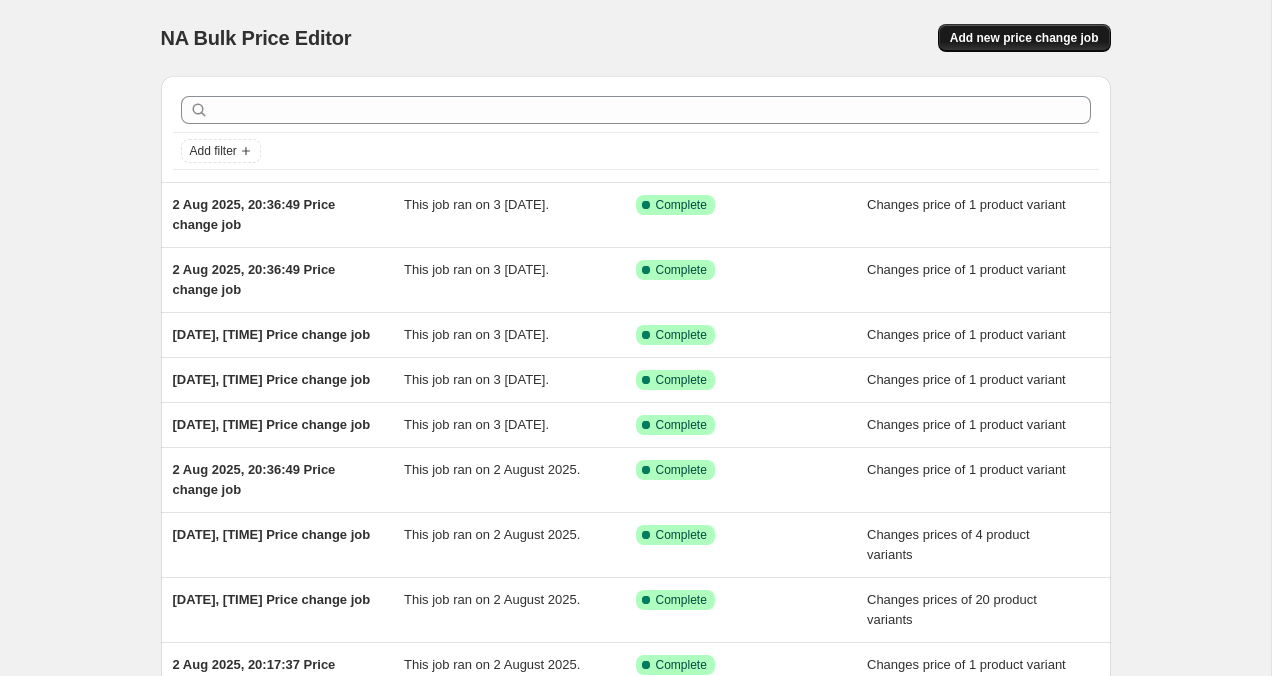 click on "Add new price change job" at bounding box center [1024, 38] 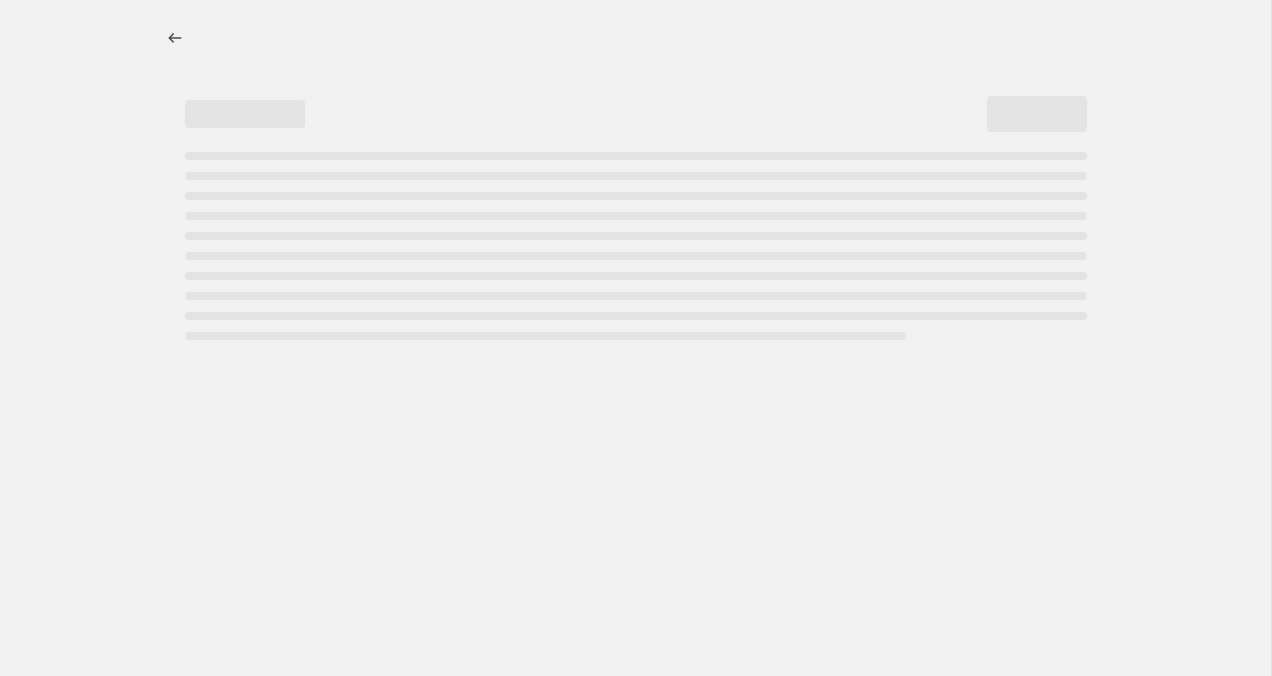 select on "percentage" 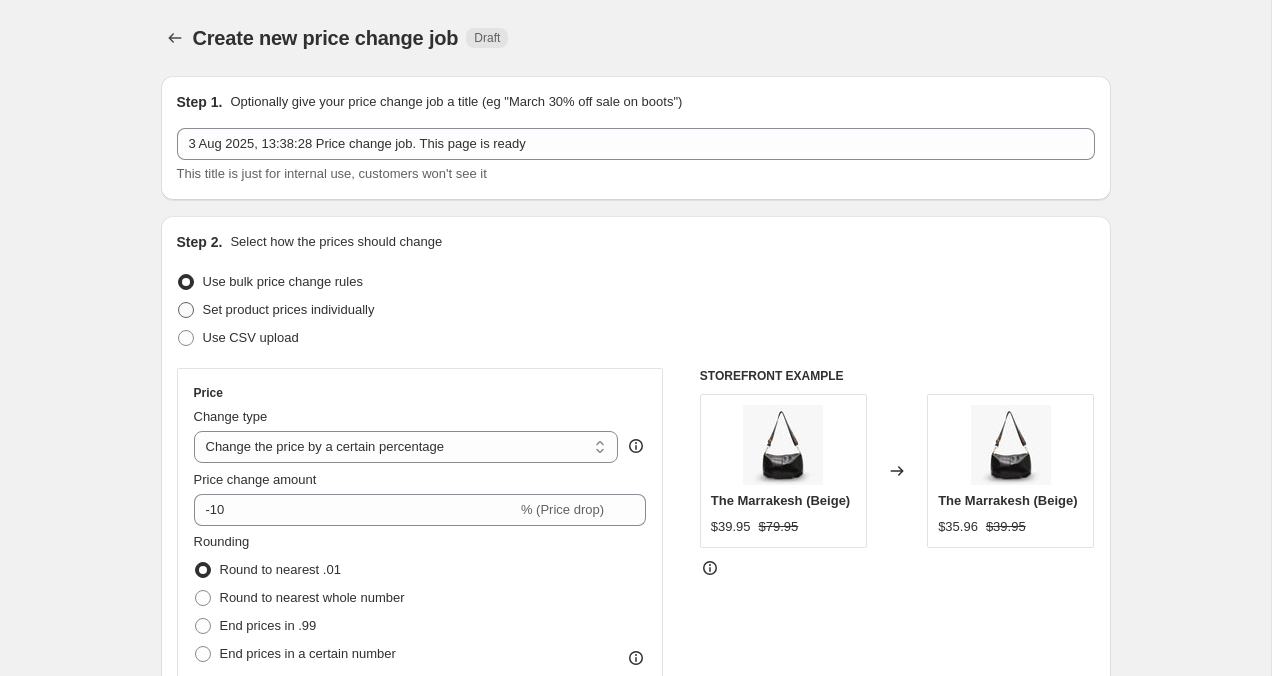 click at bounding box center (186, 310) 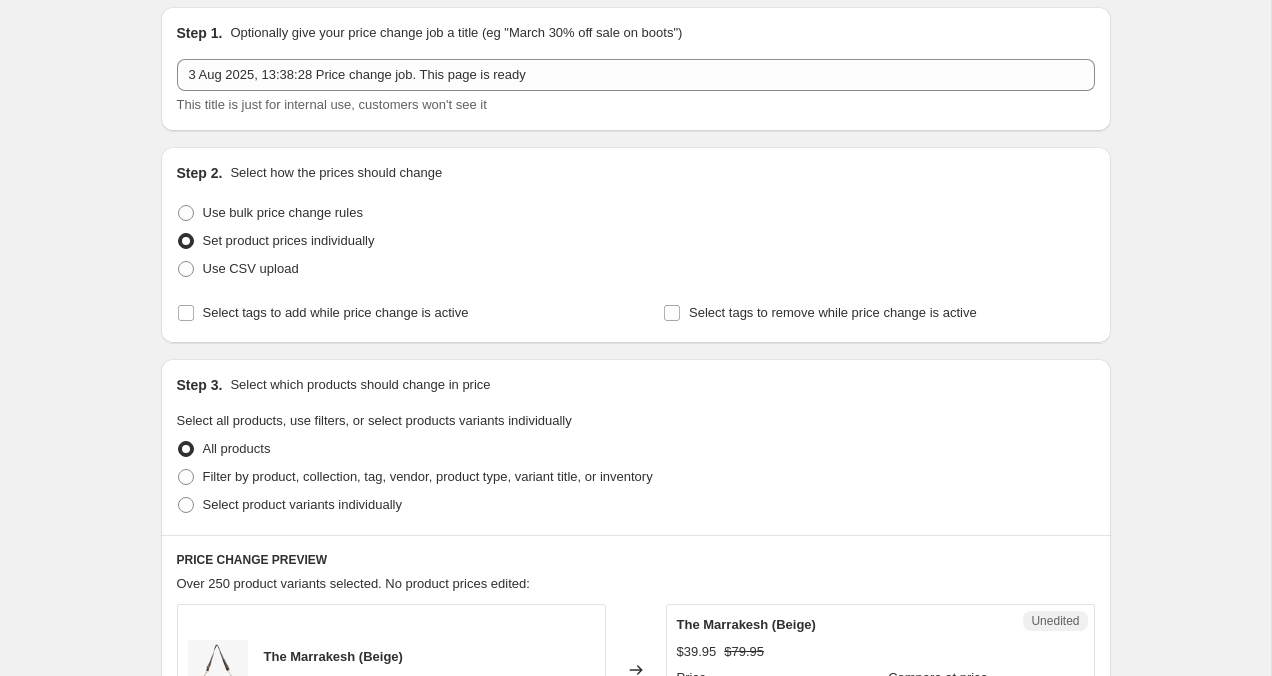 scroll, scrollTop: 70, scrollLeft: 0, axis: vertical 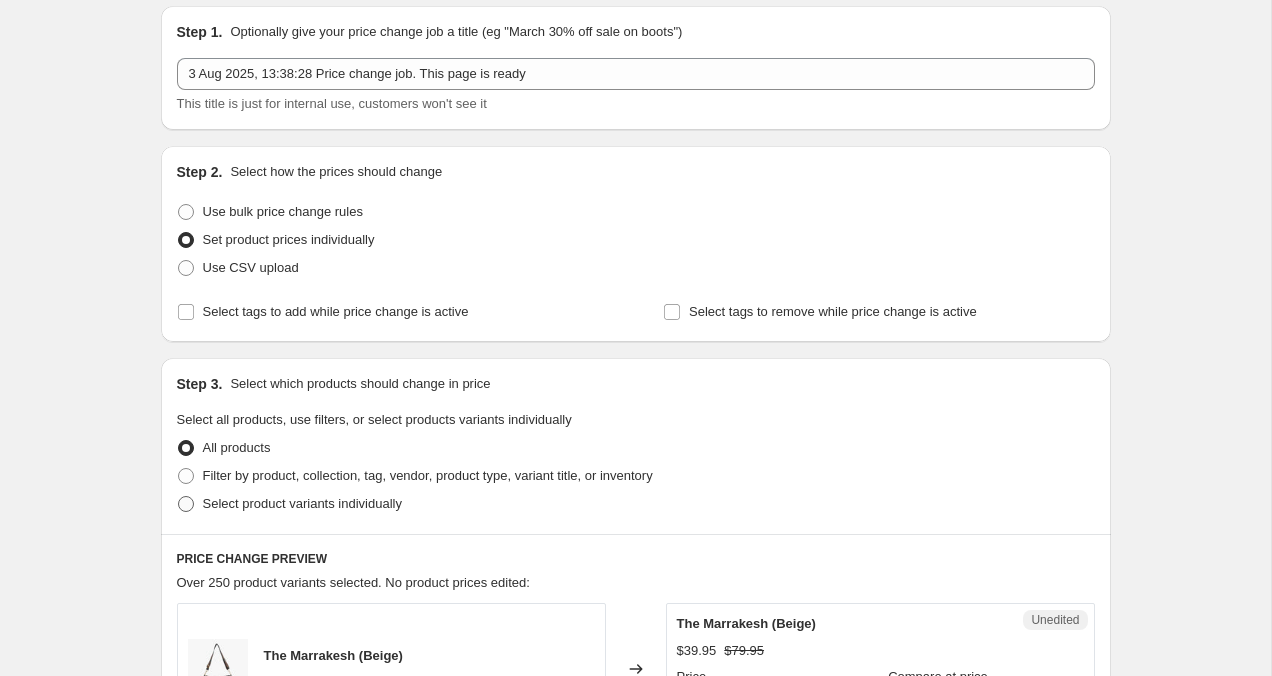 click at bounding box center [186, 504] 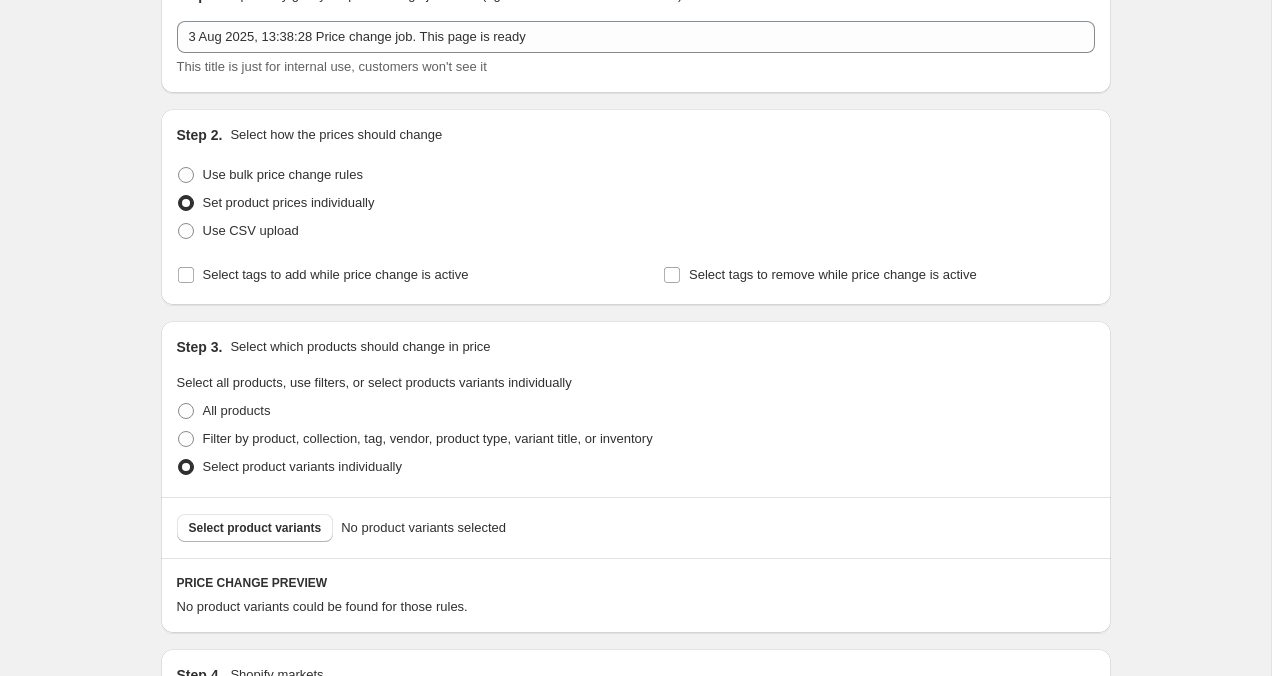scroll, scrollTop: 108, scrollLeft: 0, axis: vertical 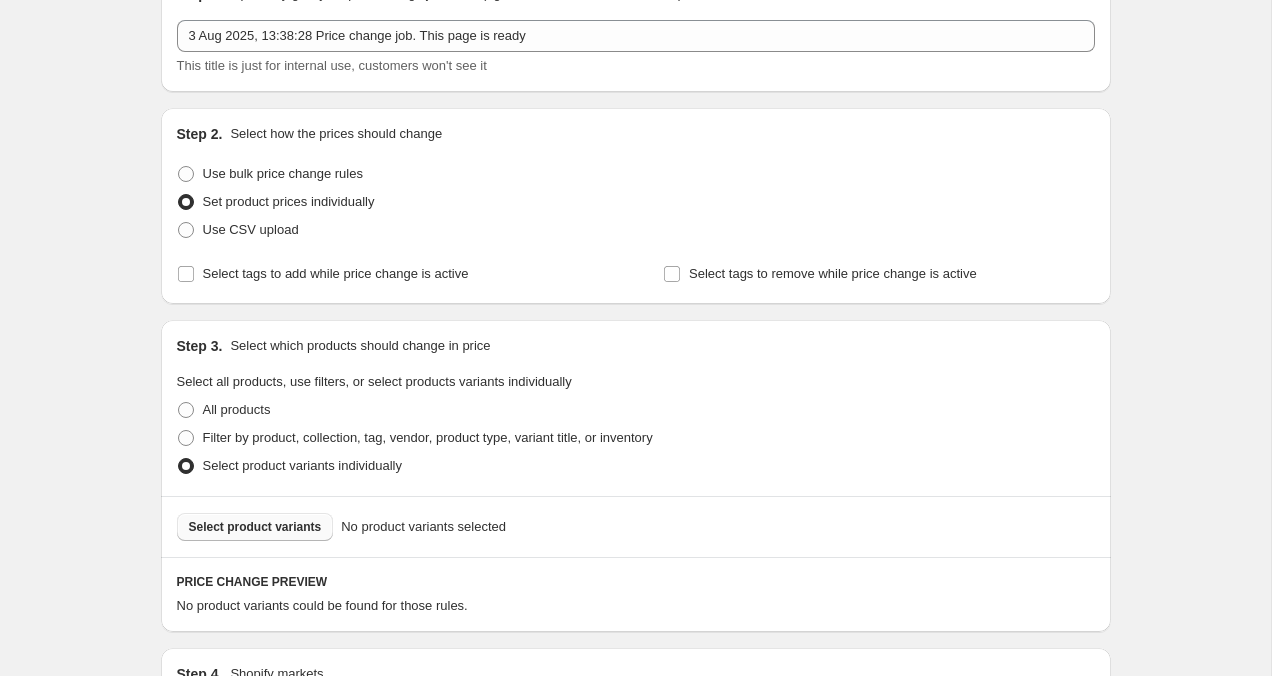 click on "Select product variants" at bounding box center (255, 527) 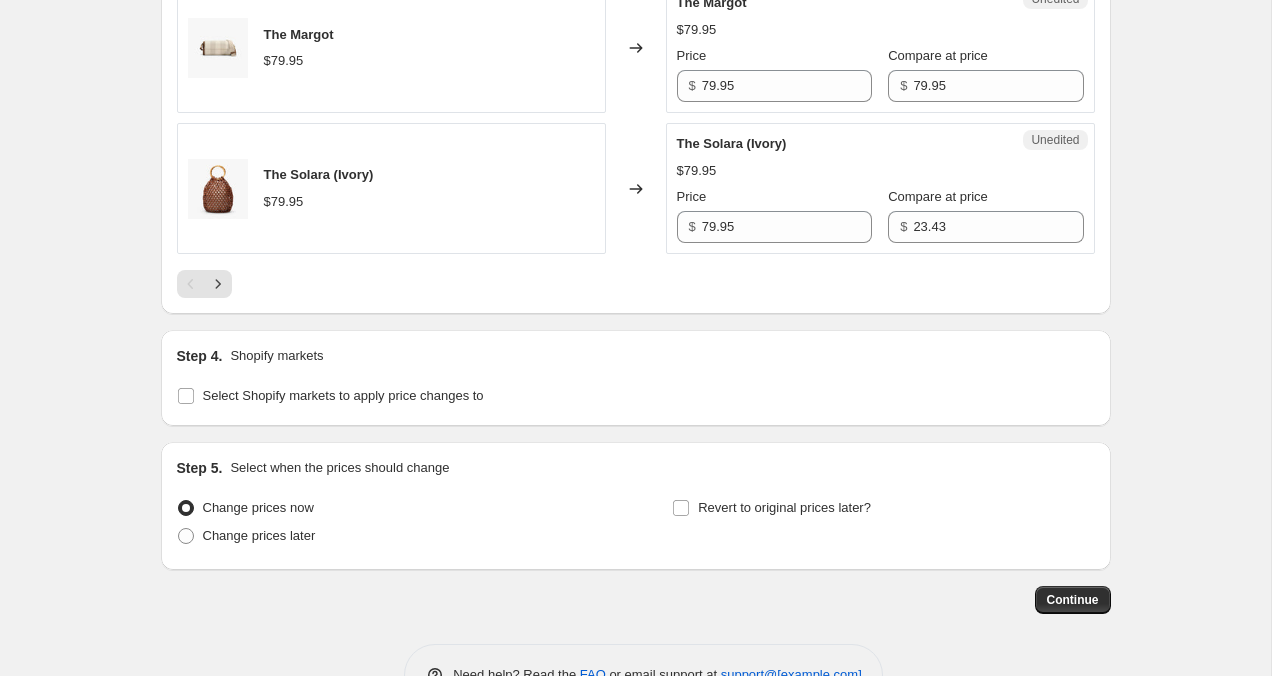 scroll, scrollTop: 3346, scrollLeft: 0, axis: vertical 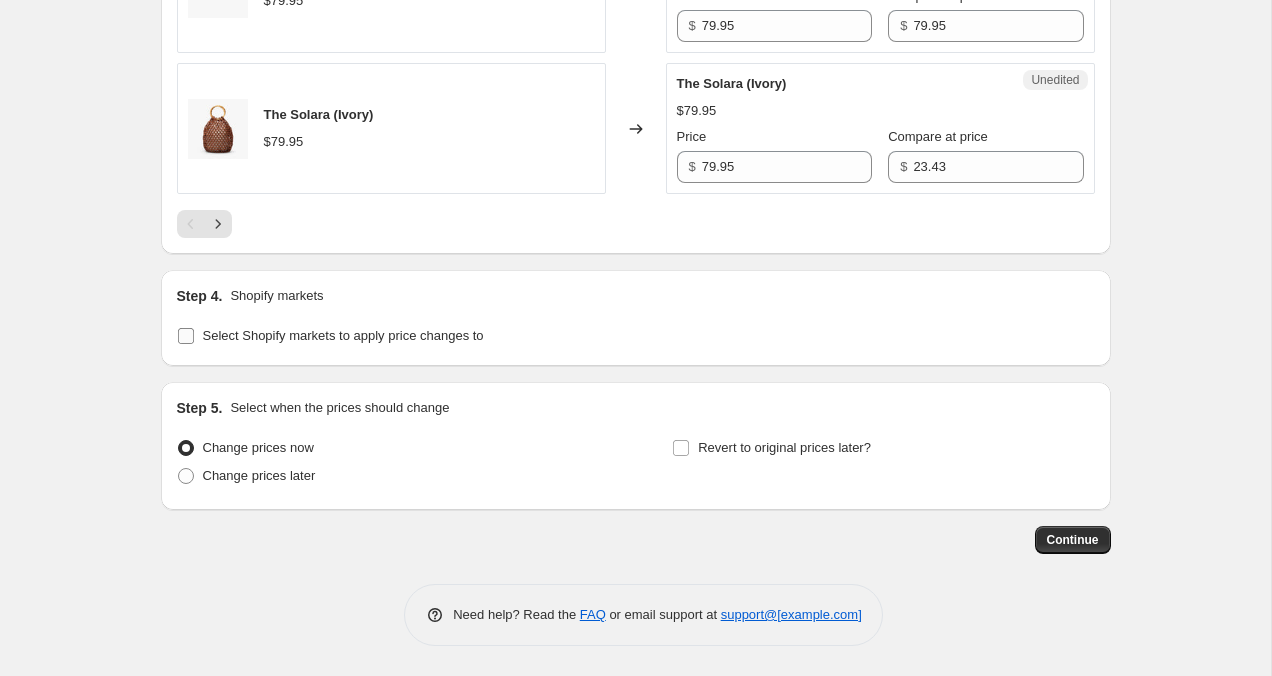 click at bounding box center (186, 336) 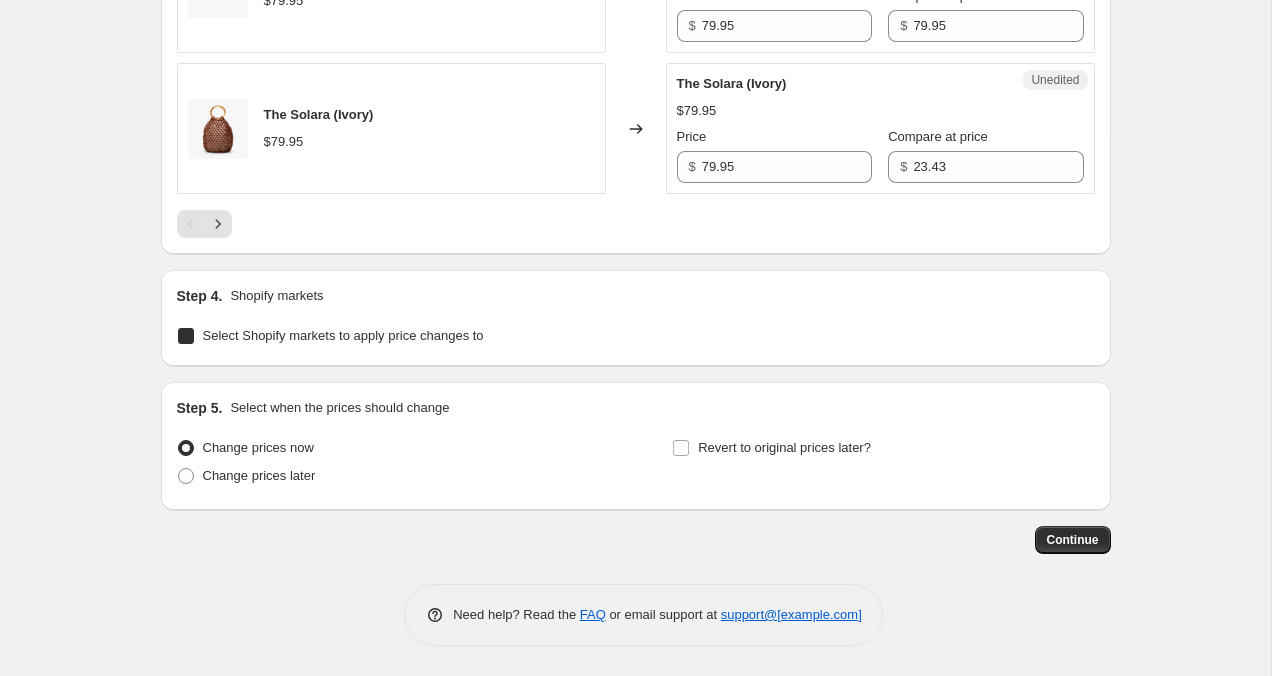 checkbox on "true" 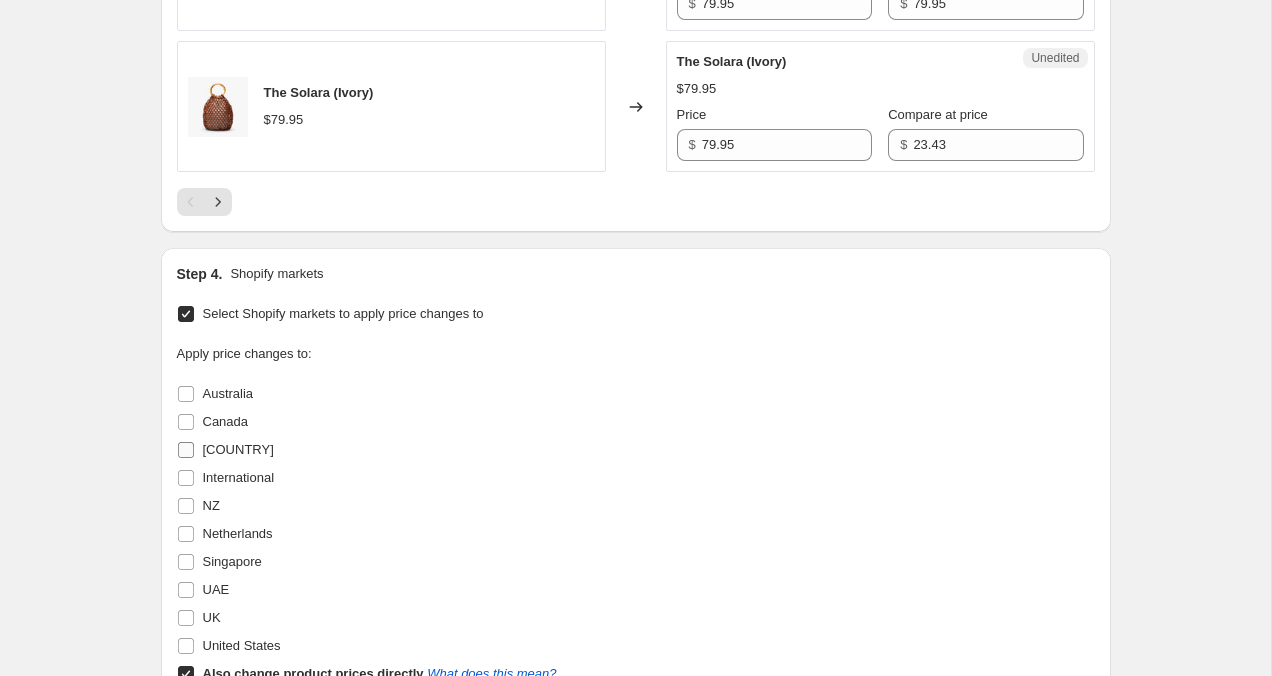 scroll, scrollTop: 3376, scrollLeft: 0, axis: vertical 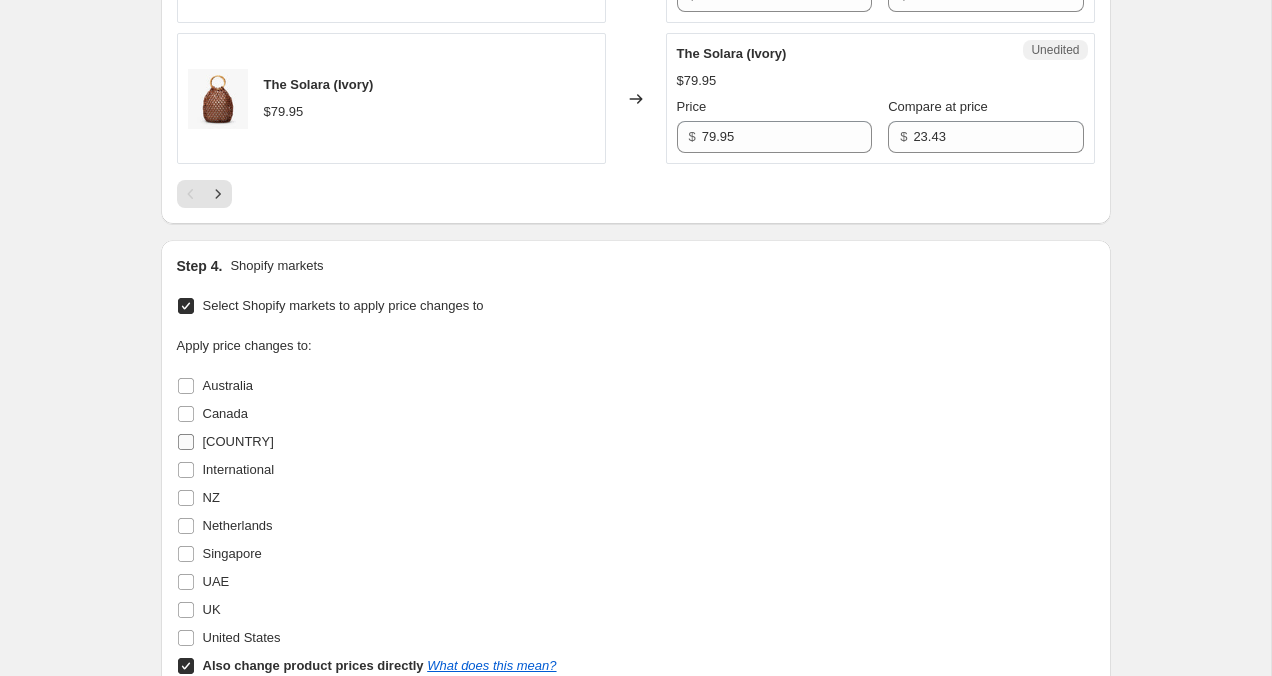 click on "[COUNTRY]" at bounding box center (186, 442) 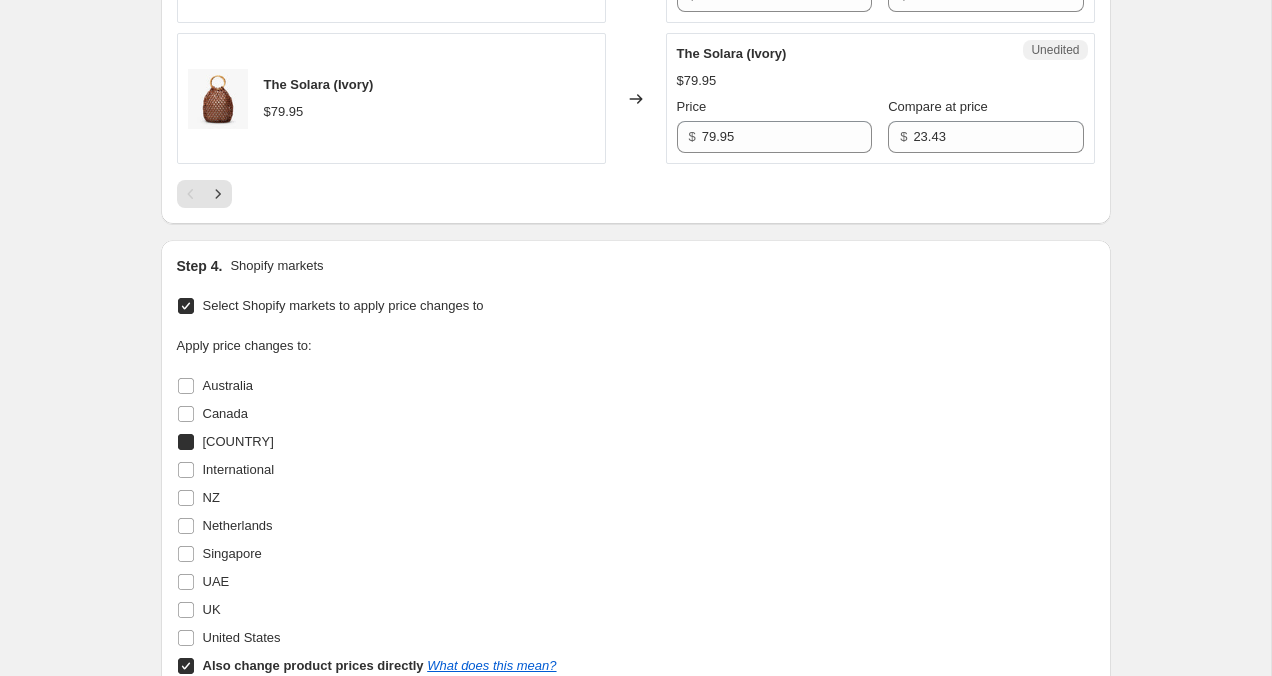 checkbox on "true" 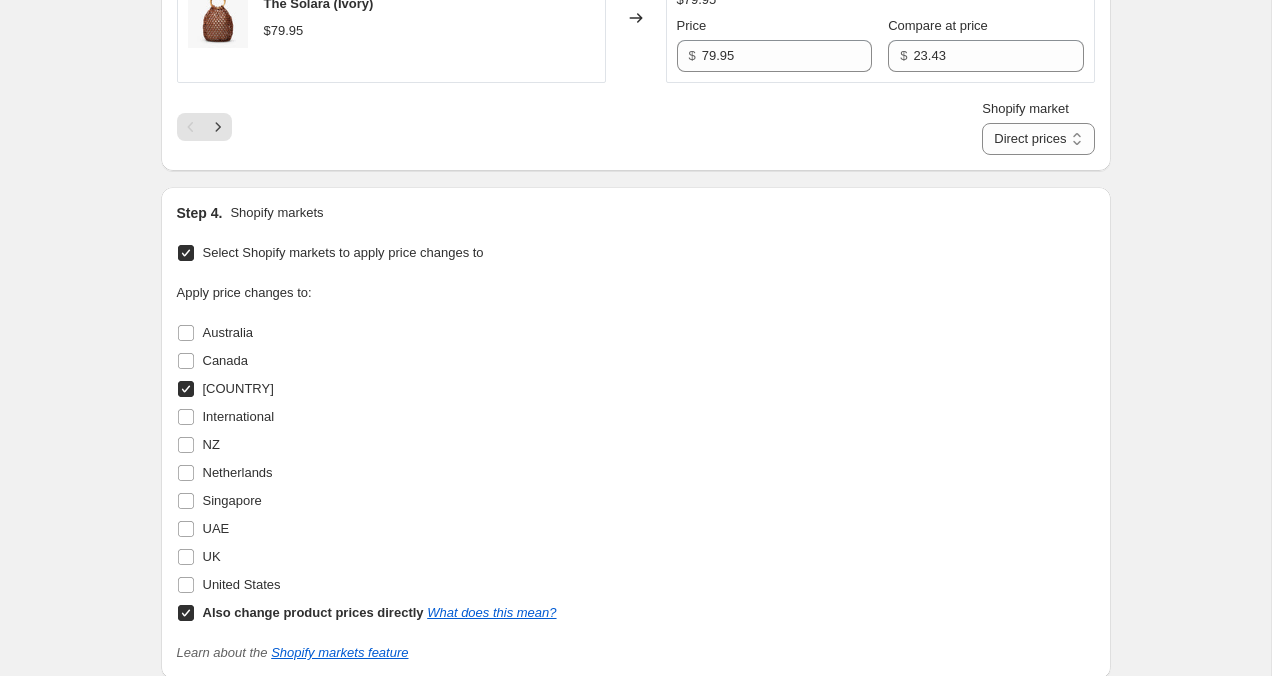 scroll, scrollTop: 3589, scrollLeft: 0, axis: vertical 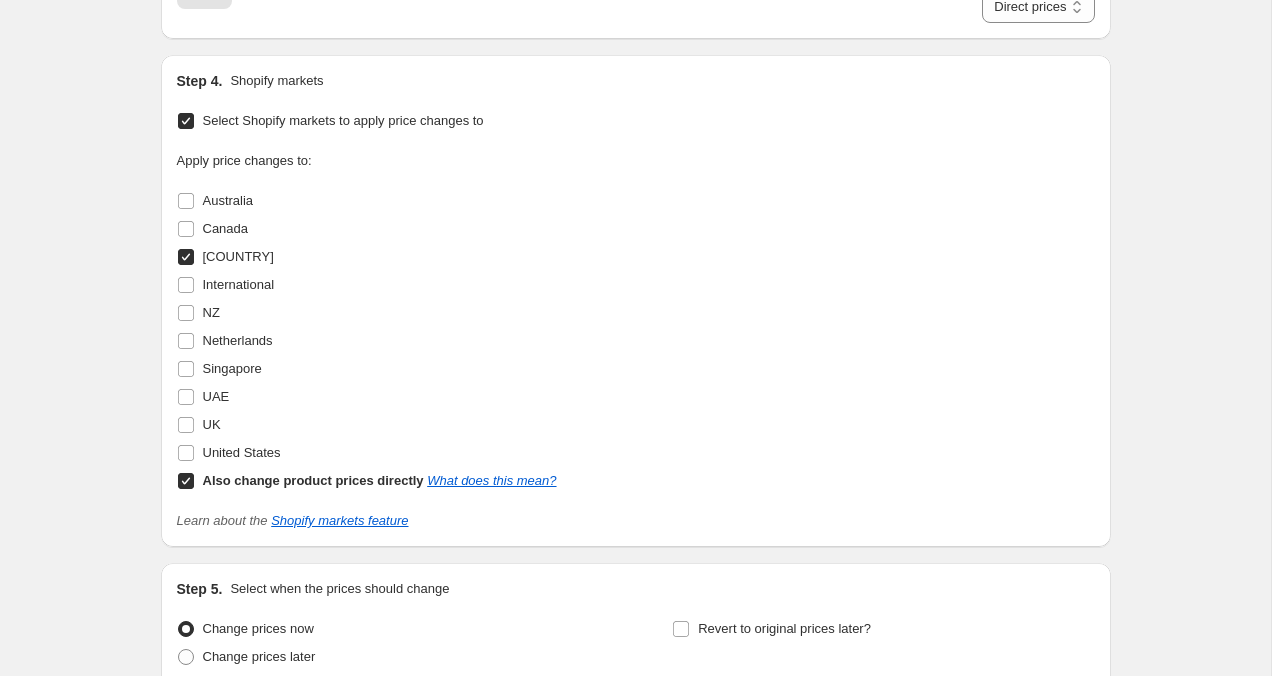 click on "Also change product prices directly   What does this mean?" at bounding box center [186, 481] 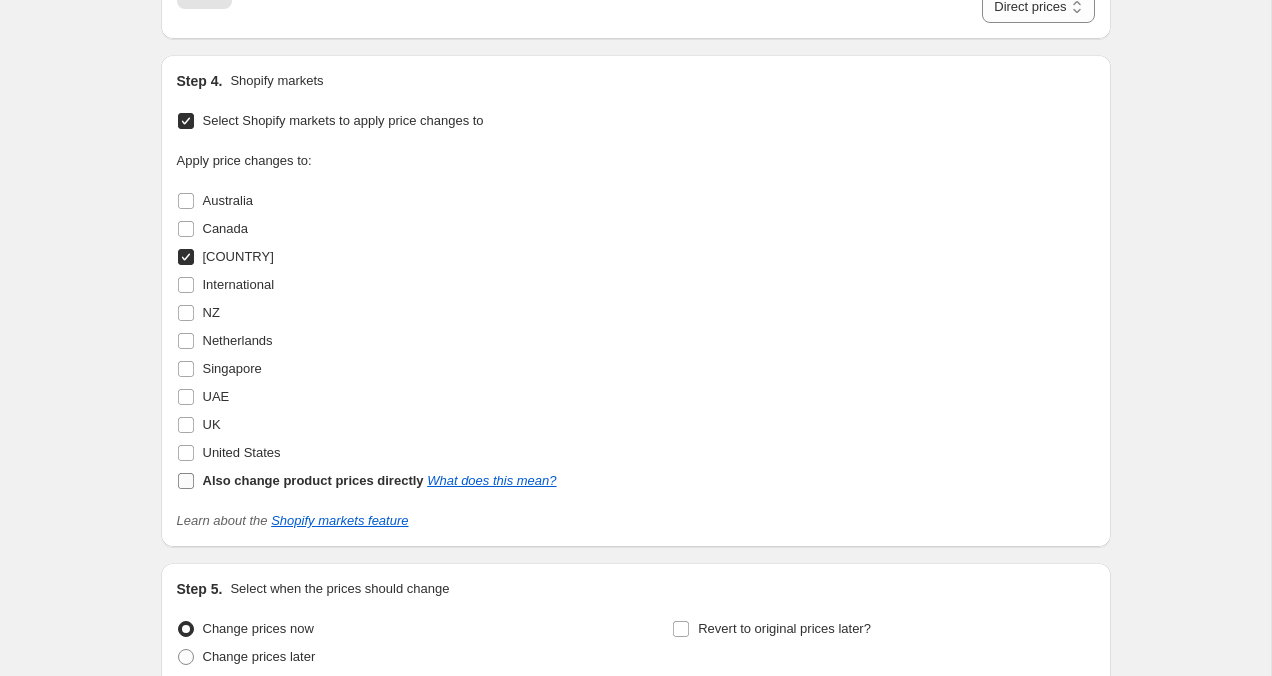 checkbox on "false" 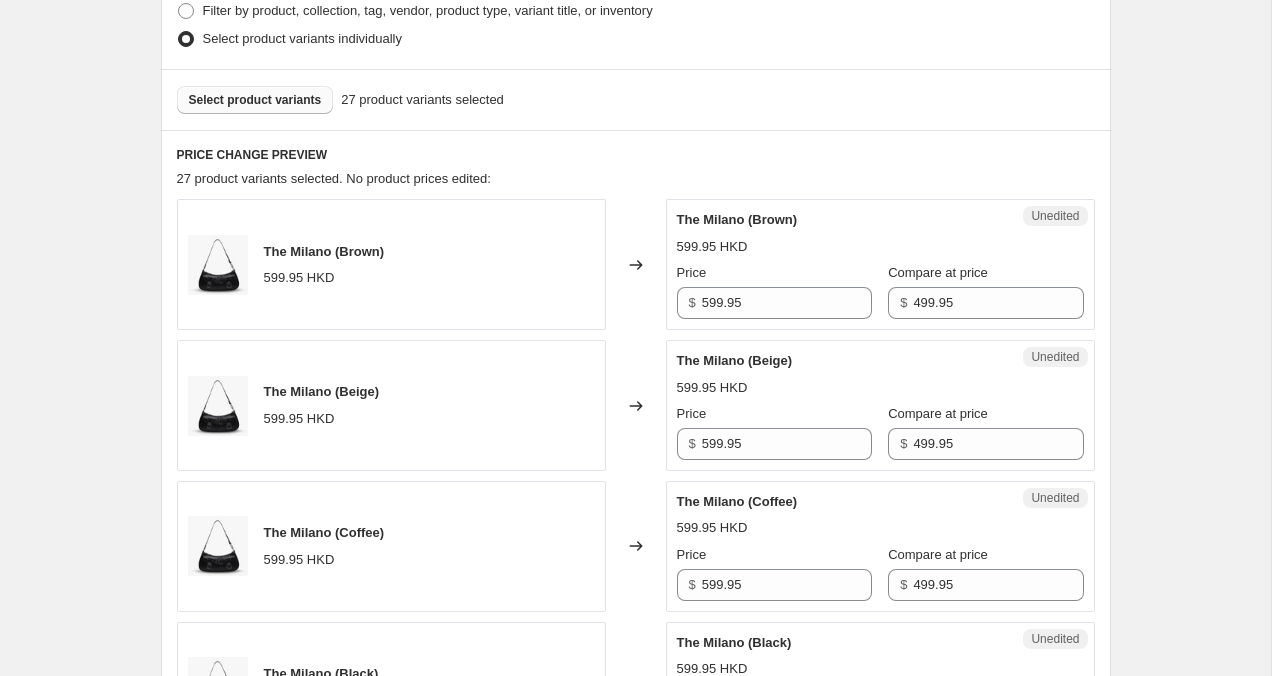 scroll, scrollTop: 540, scrollLeft: 0, axis: vertical 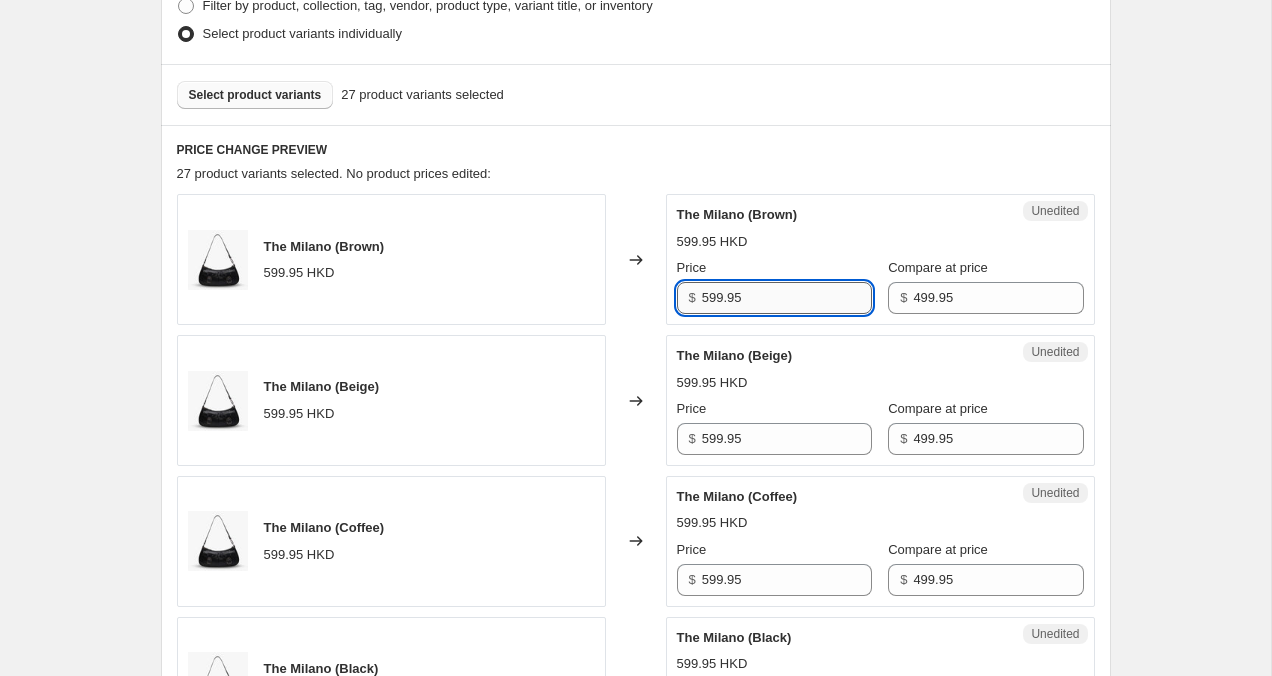 click on "599.95" at bounding box center [787, 298] 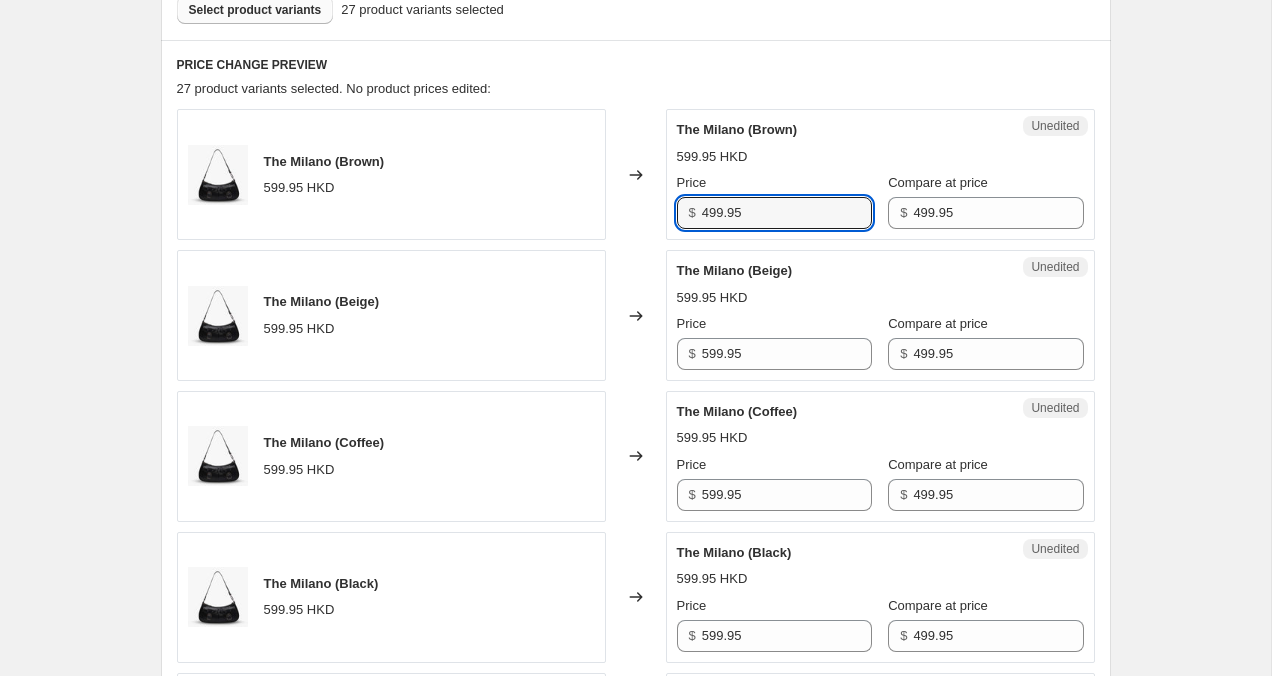 scroll, scrollTop: 632, scrollLeft: 0, axis: vertical 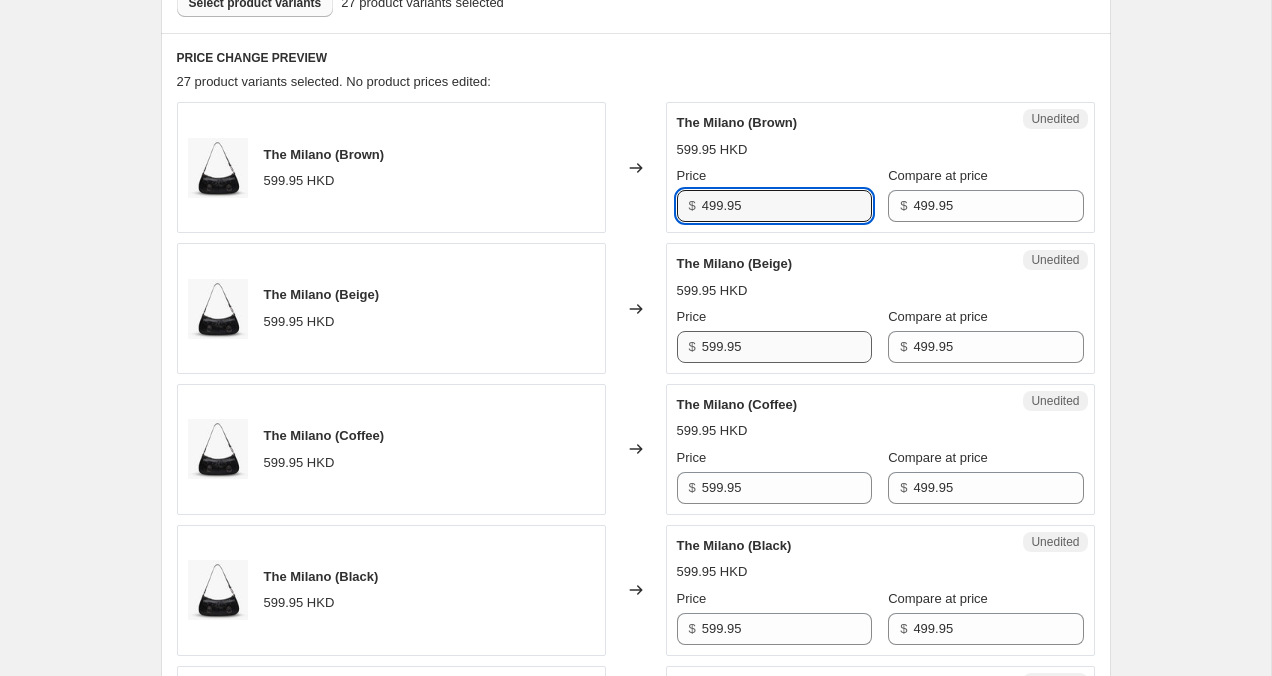 type on "499.95" 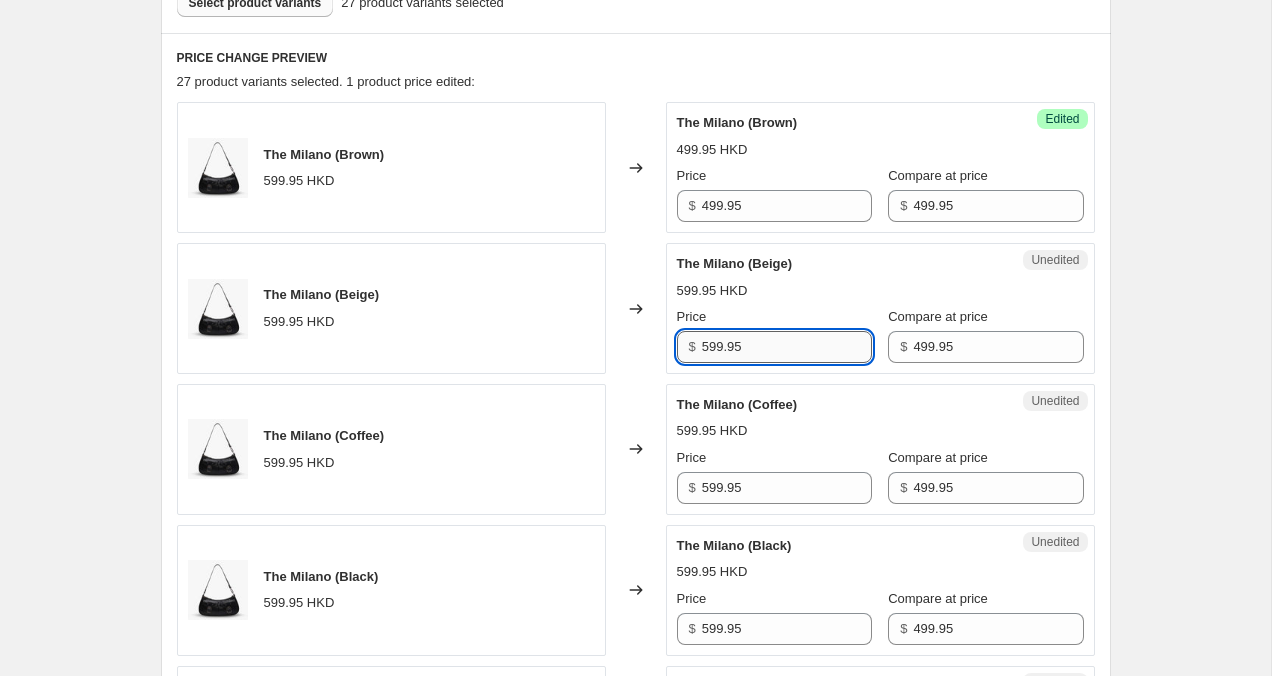click on "599.95" at bounding box center (787, 347) 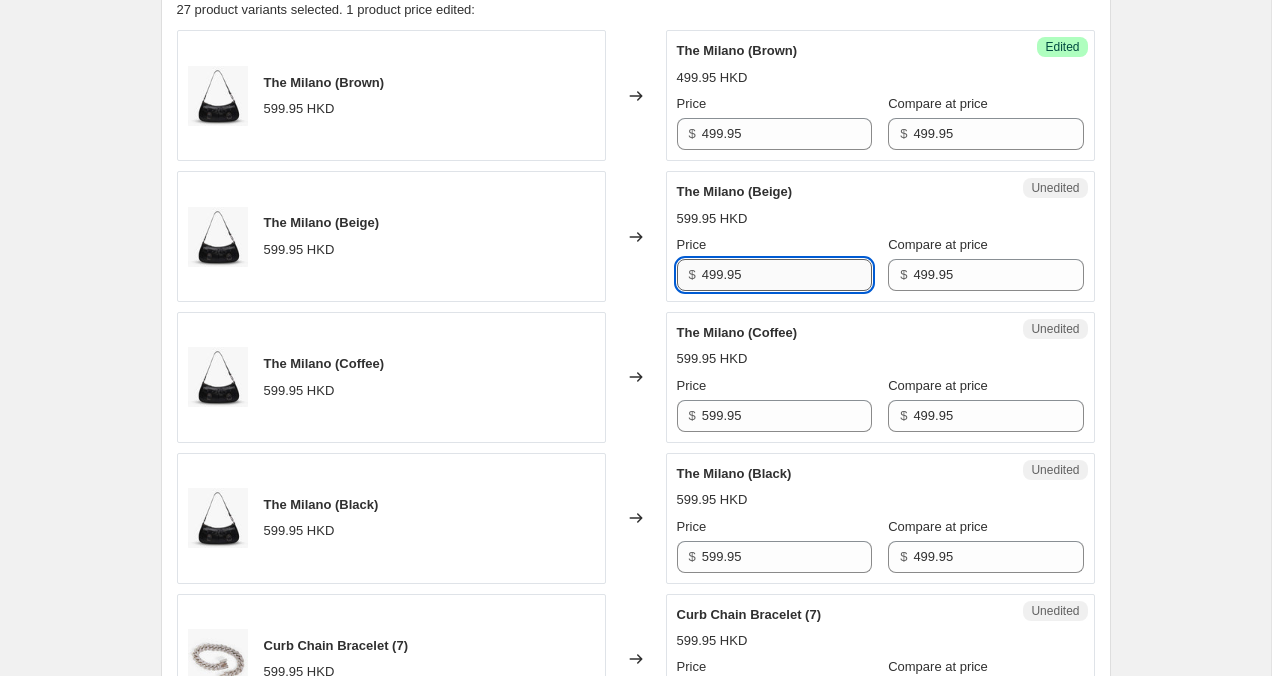 scroll, scrollTop: 708, scrollLeft: 0, axis: vertical 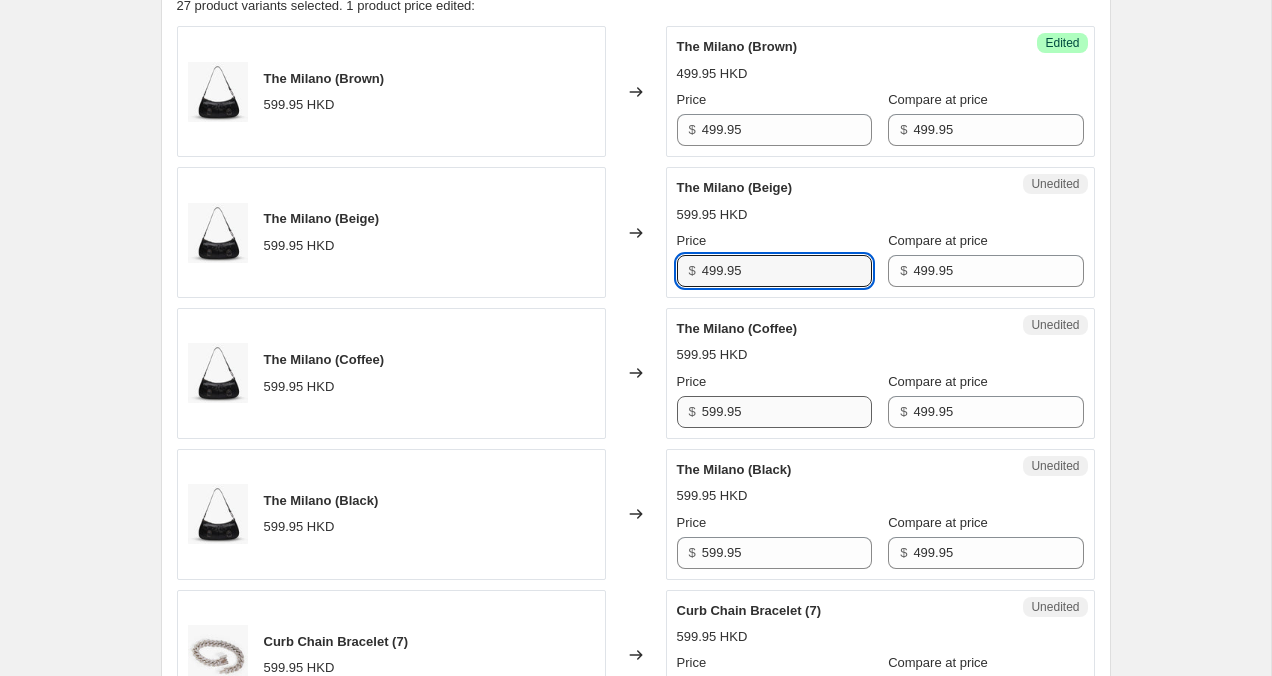 type on "499.95" 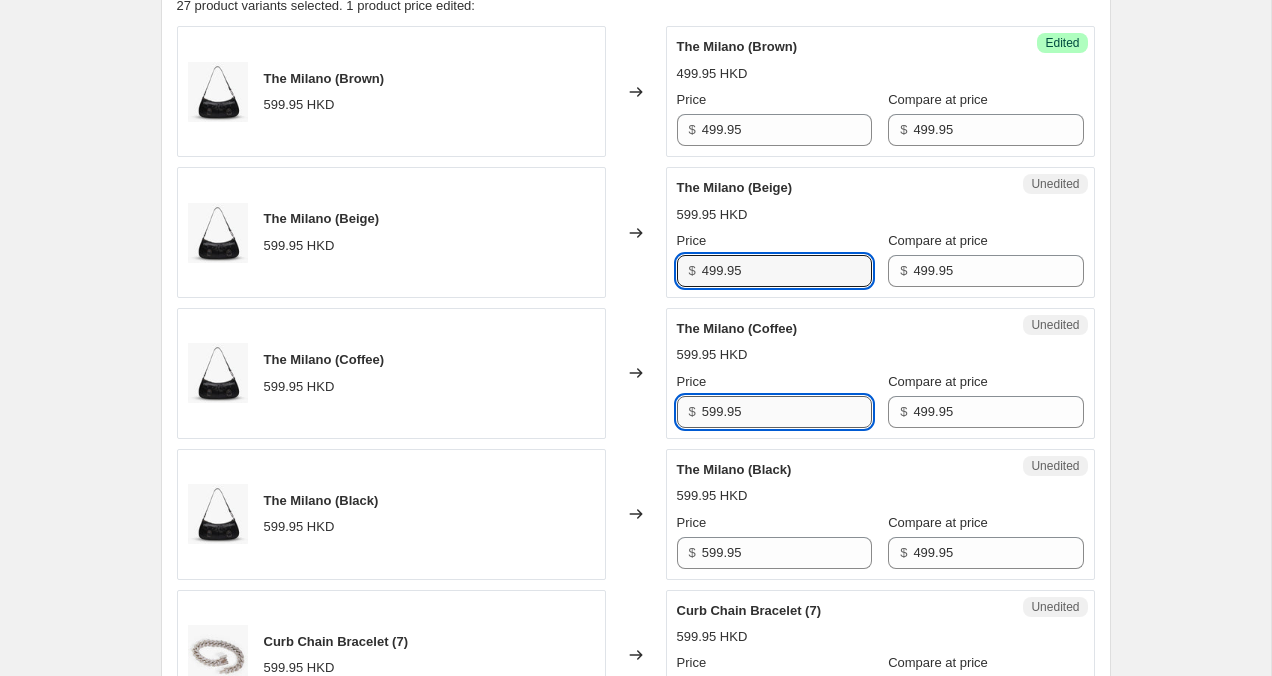 click on "599.95" at bounding box center (787, 412) 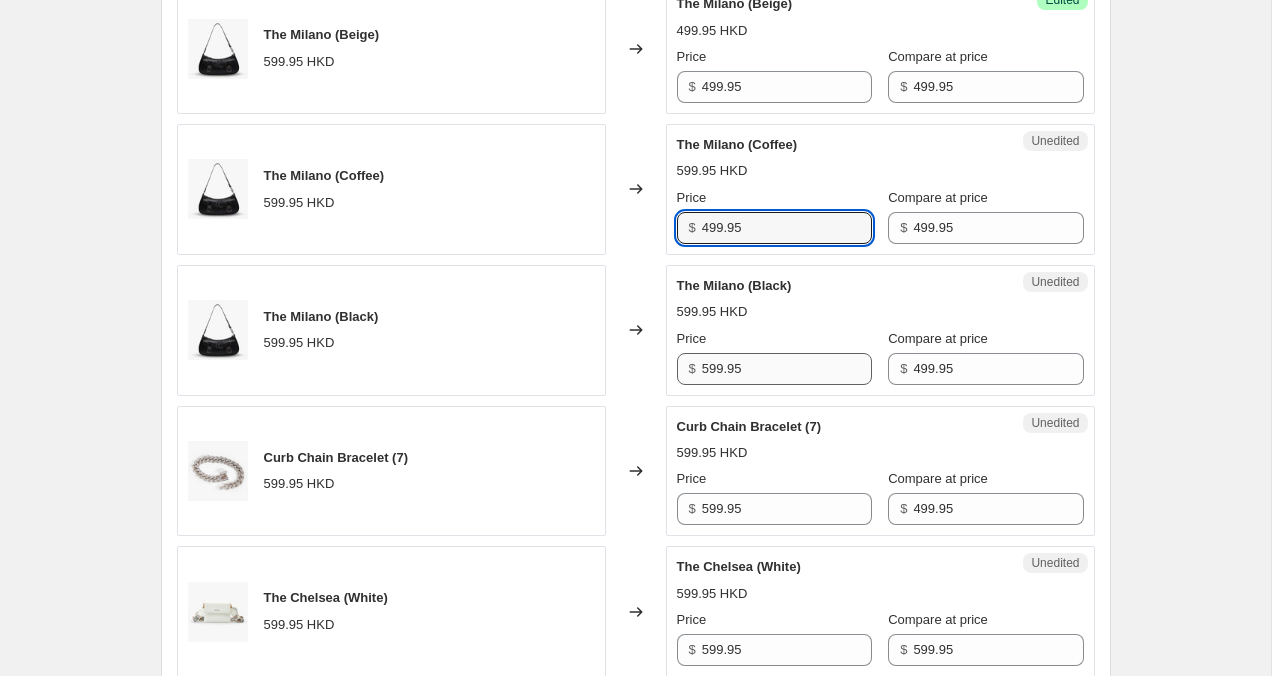 scroll, scrollTop: 904, scrollLeft: 0, axis: vertical 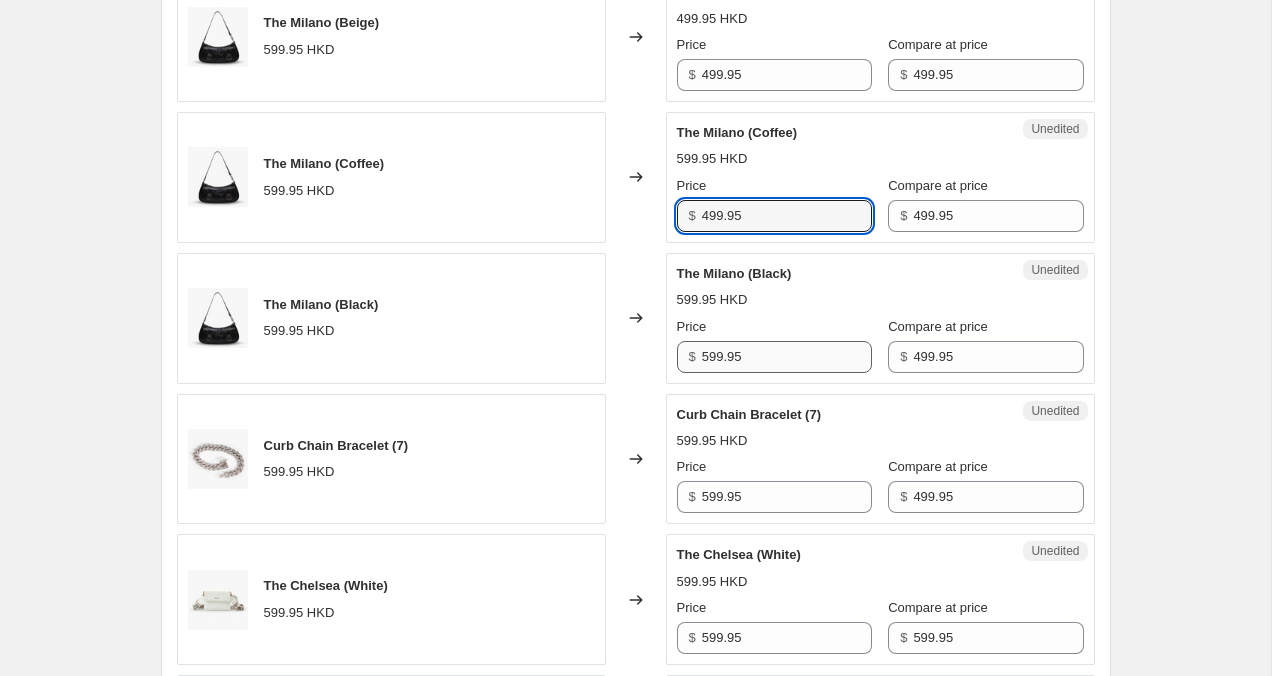type on "499.95" 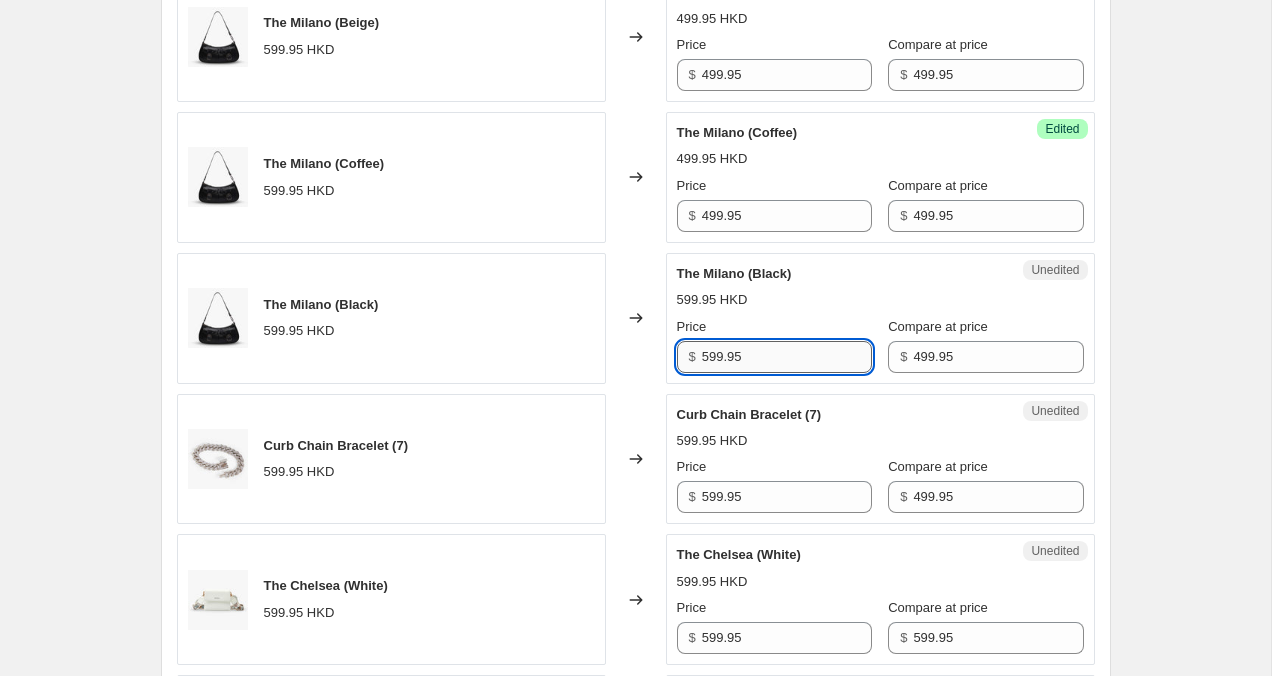 click on "599.95" at bounding box center [787, 357] 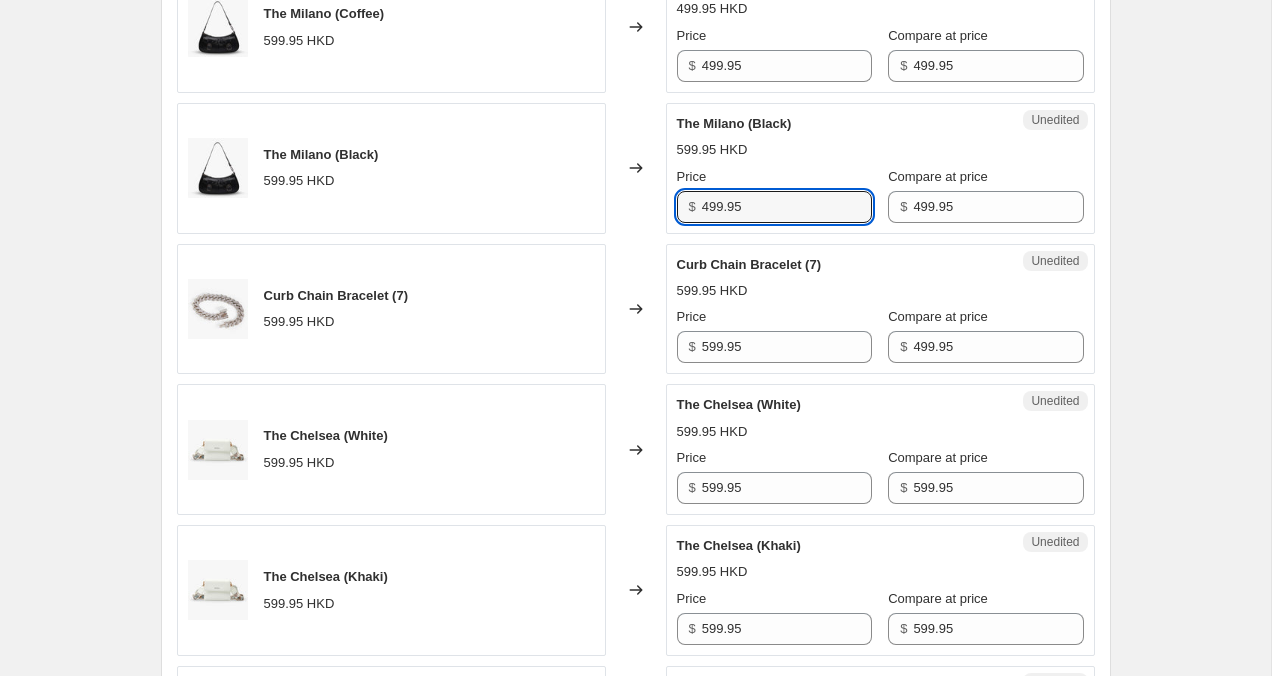 scroll, scrollTop: 1056, scrollLeft: 0, axis: vertical 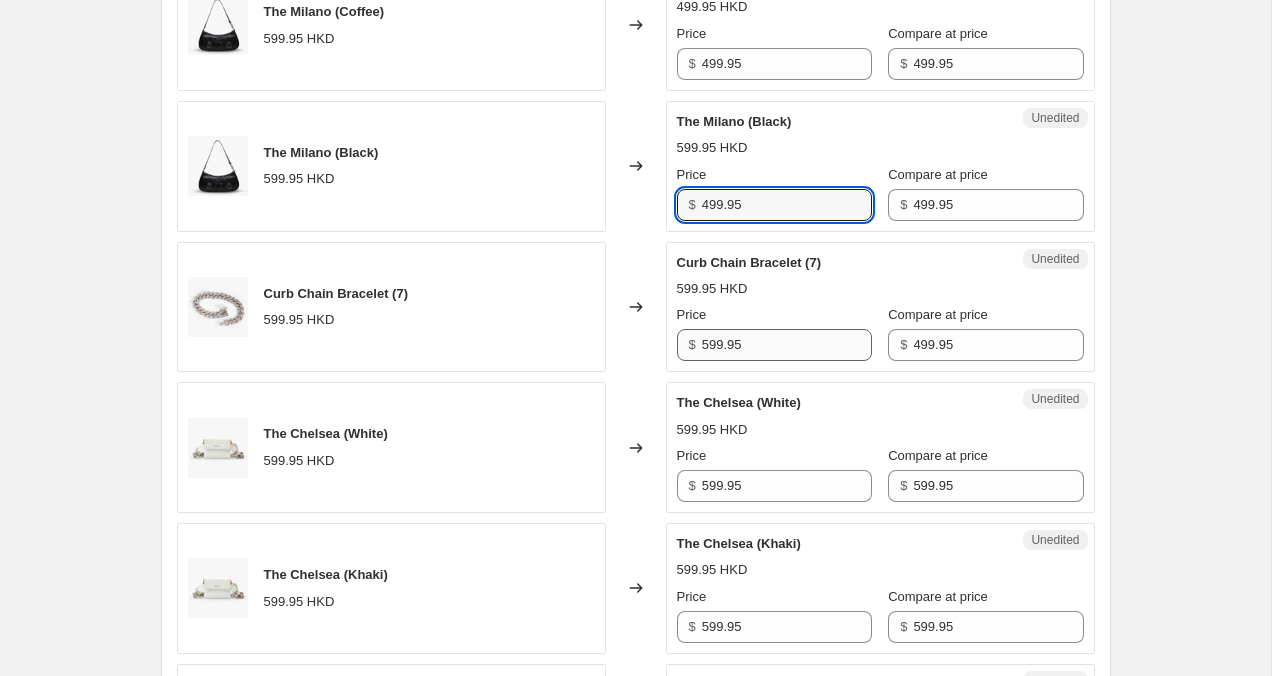 type on "499.95" 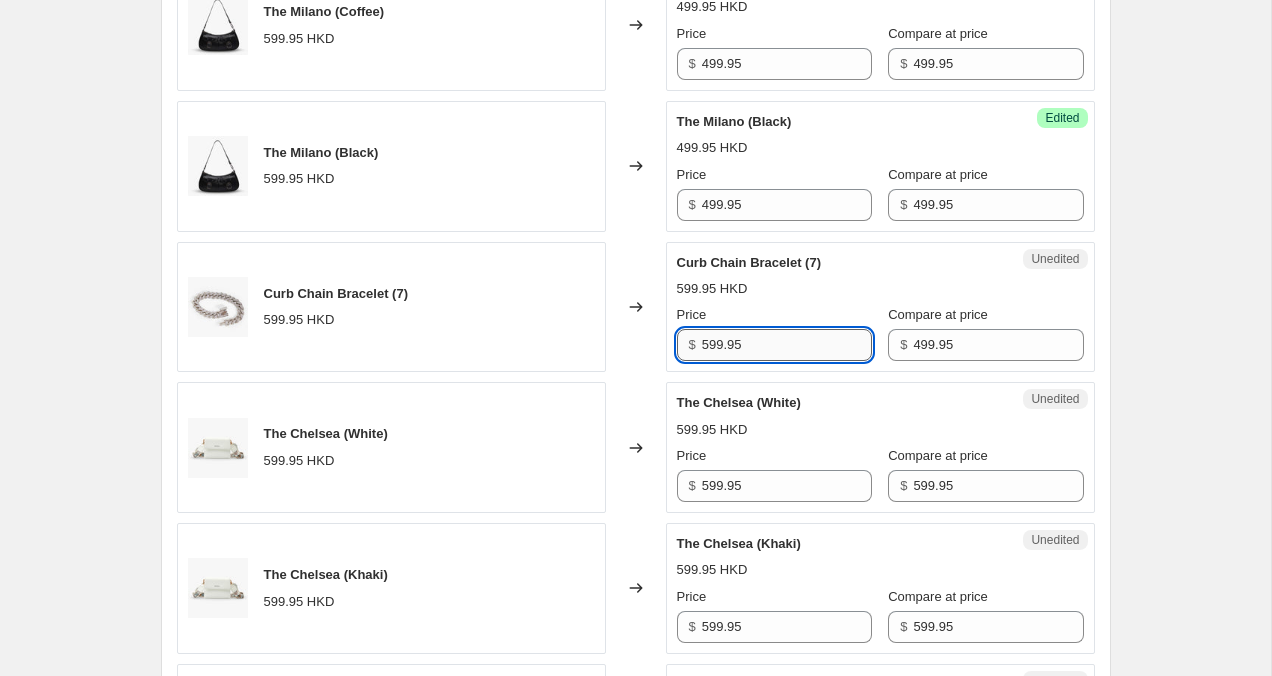 click on "599.95" at bounding box center (787, 345) 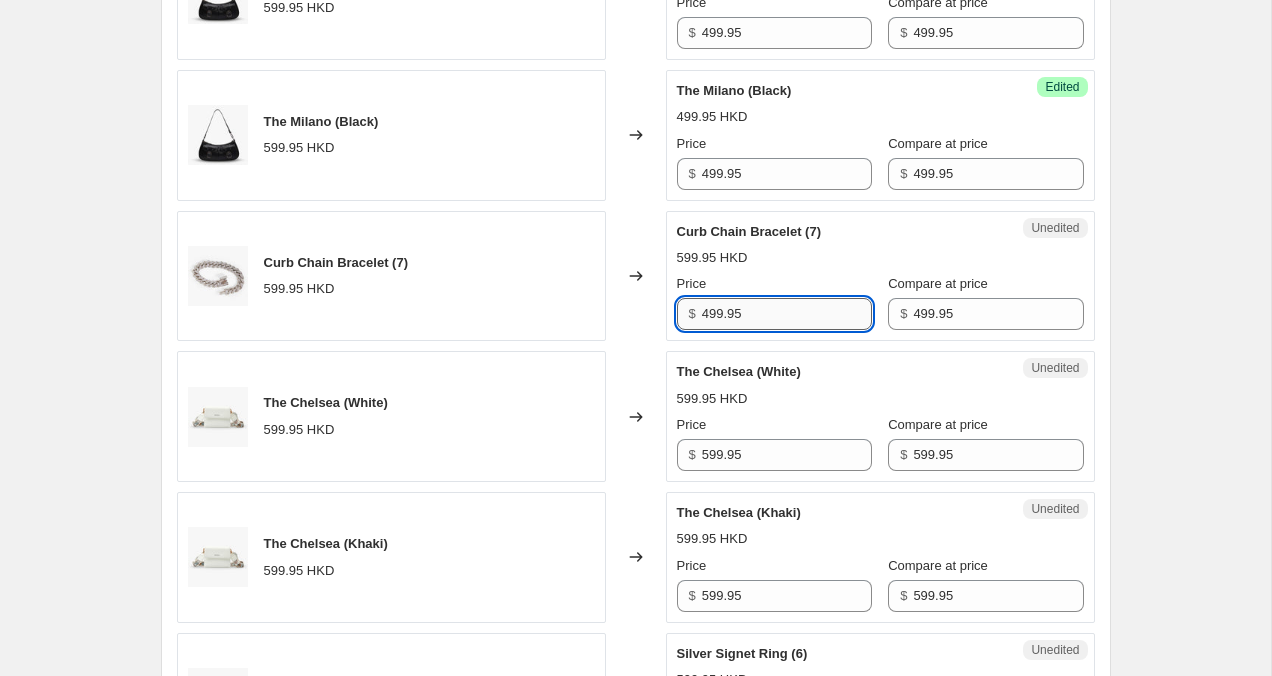 scroll, scrollTop: 1141, scrollLeft: 0, axis: vertical 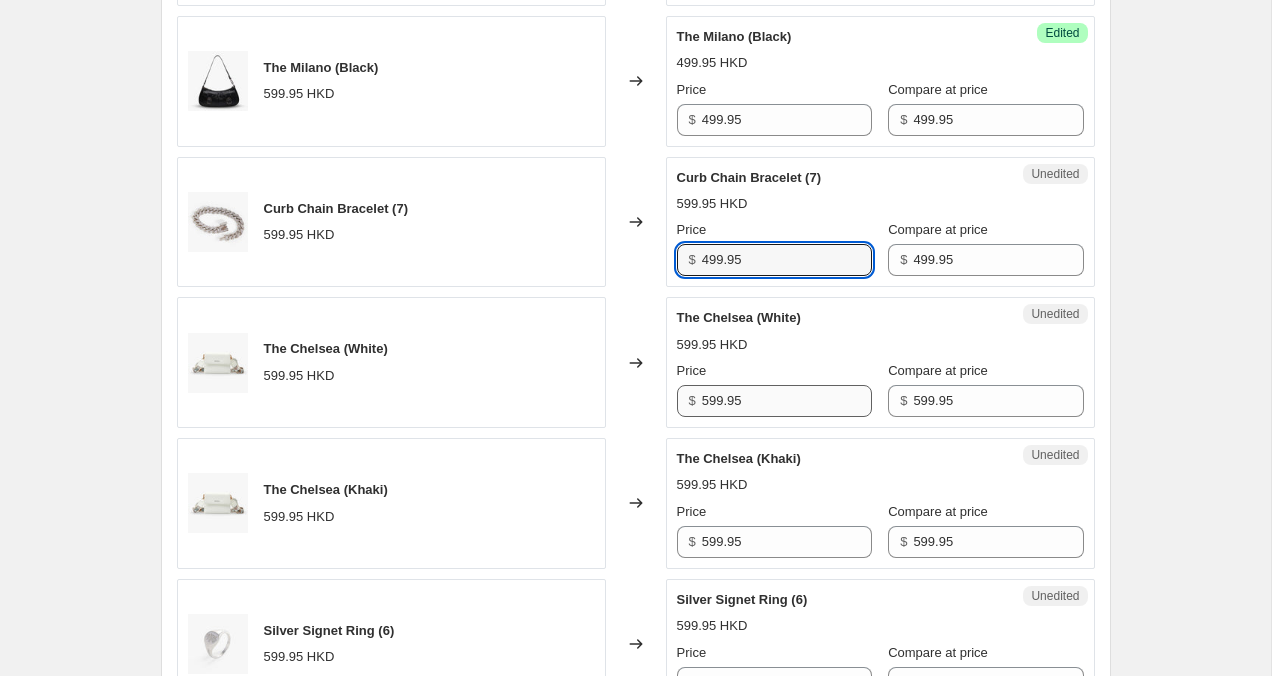 type on "499.95" 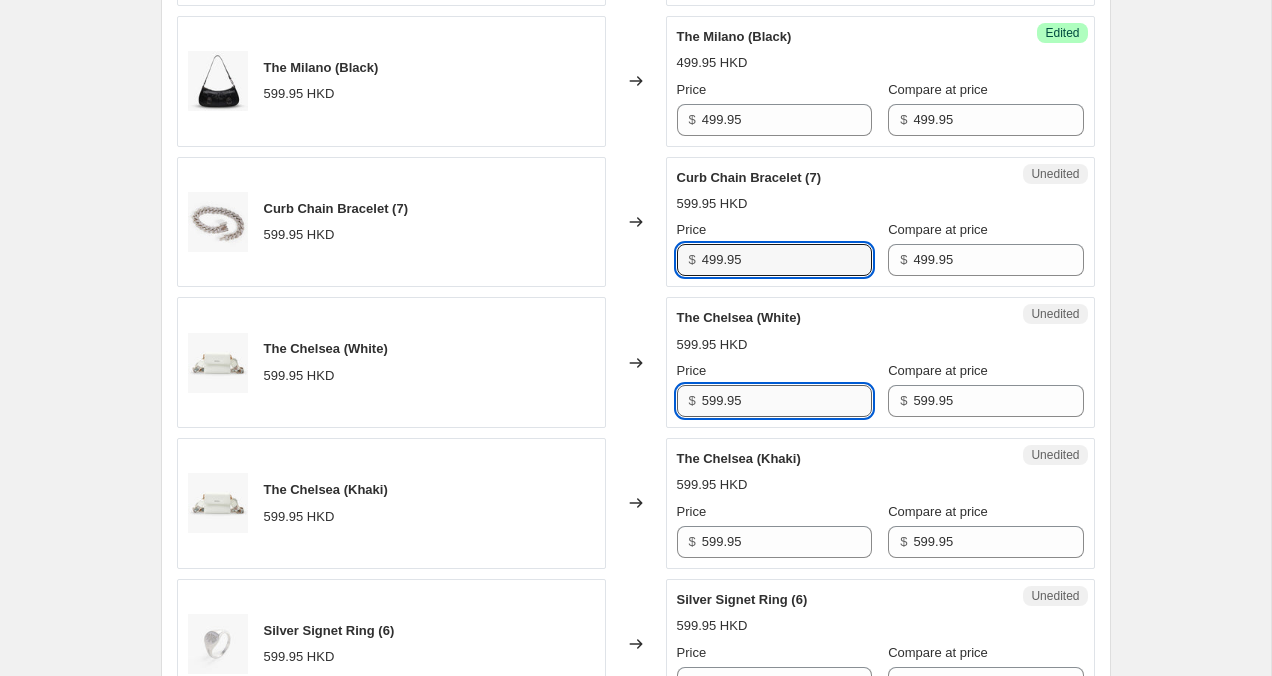 click on "599.95" at bounding box center (787, 401) 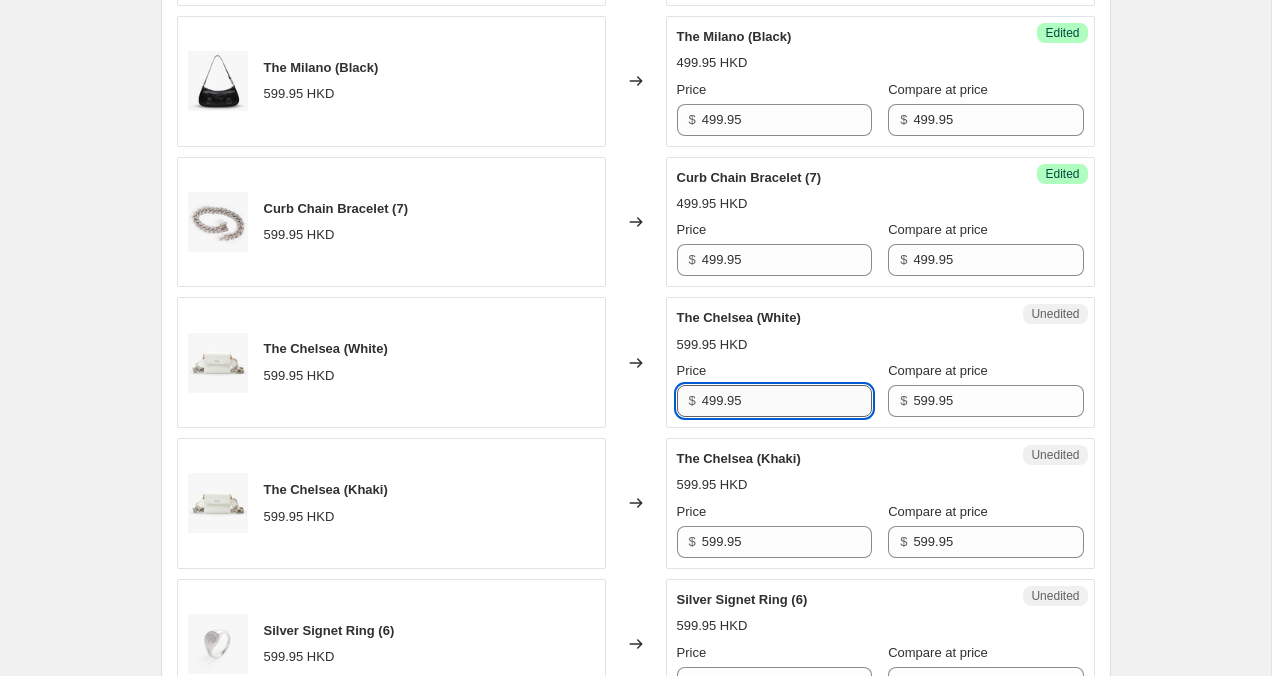 scroll, scrollTop: 1206, scrollLeft: 0, axis: vertical 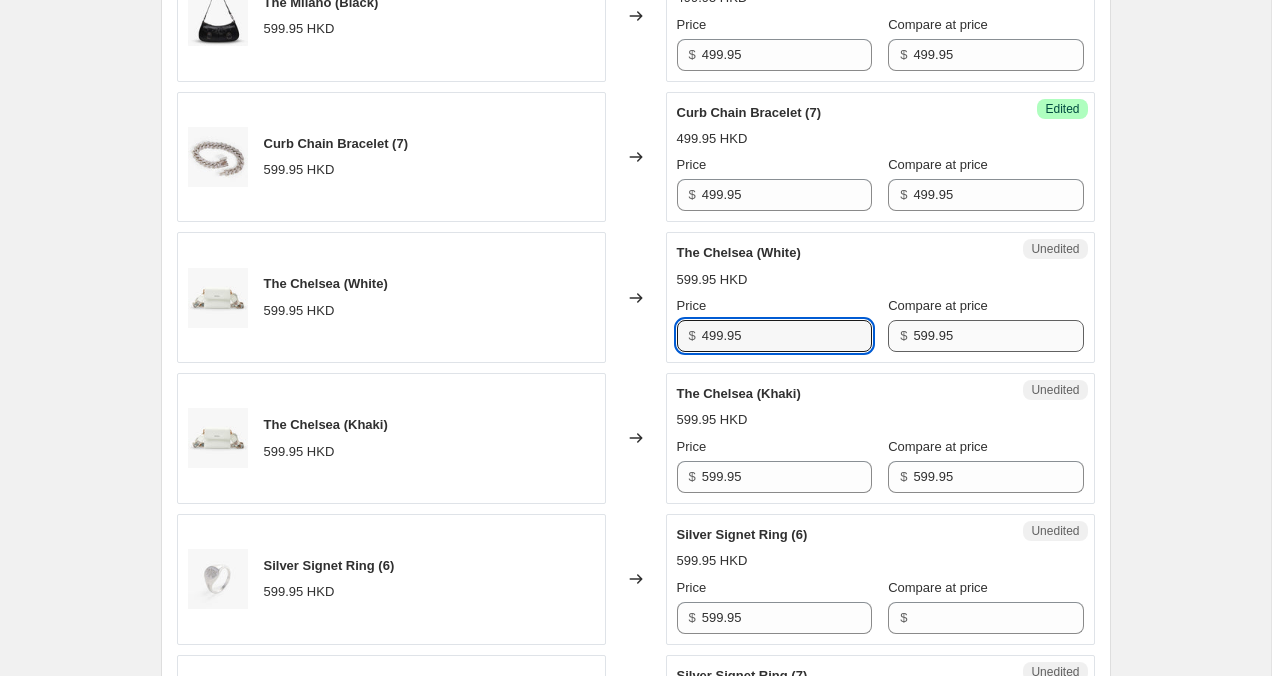 type on "499.95" 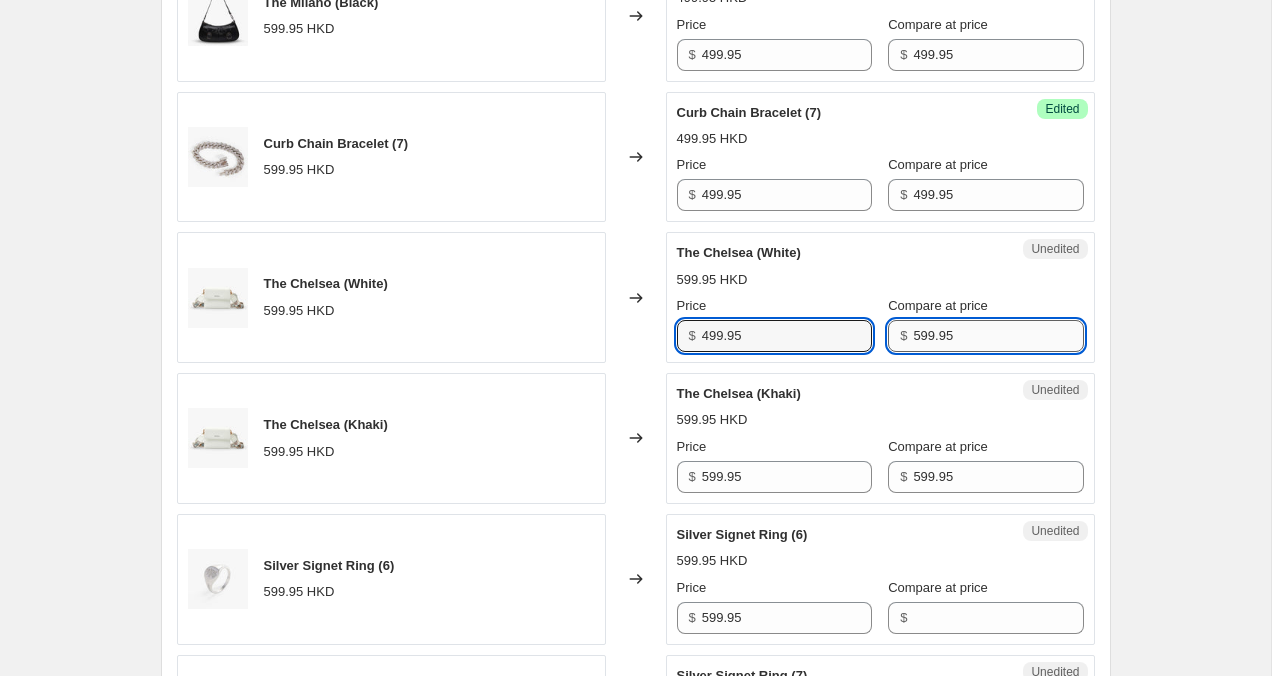 click on "599.95" at bounding box center [998, 336] 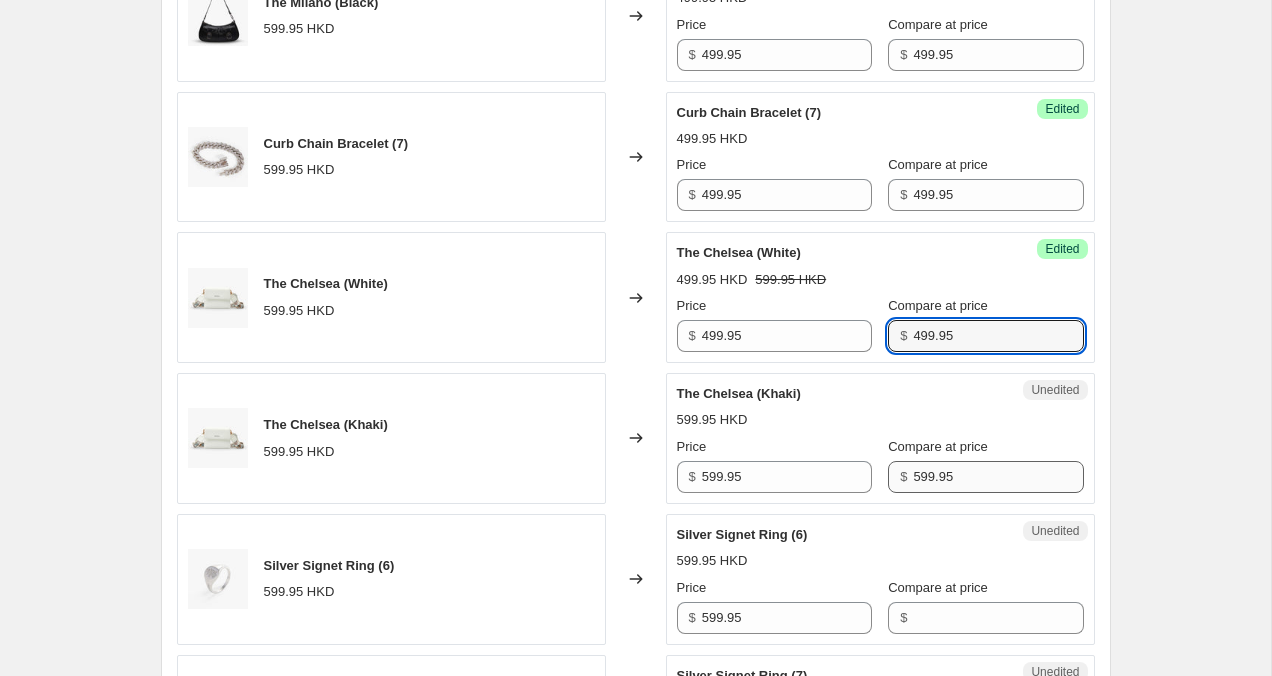 type on "499.95" 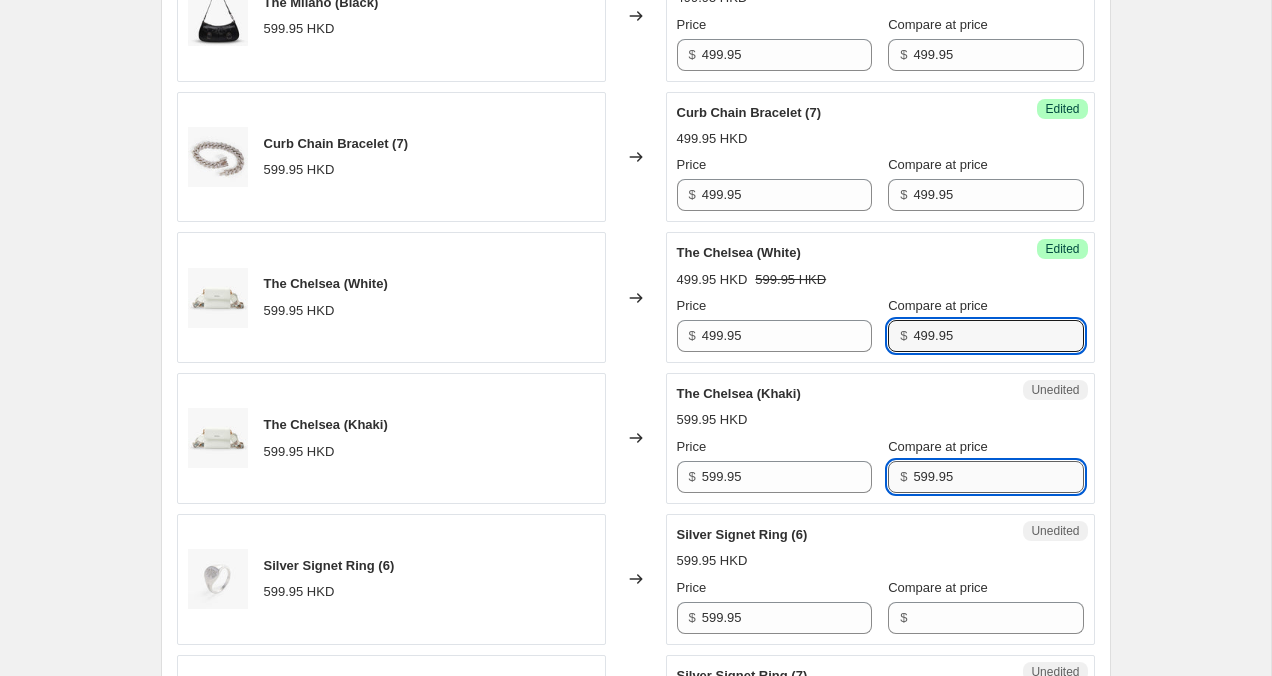 click on "599.95" at bounding box center [998, 477] 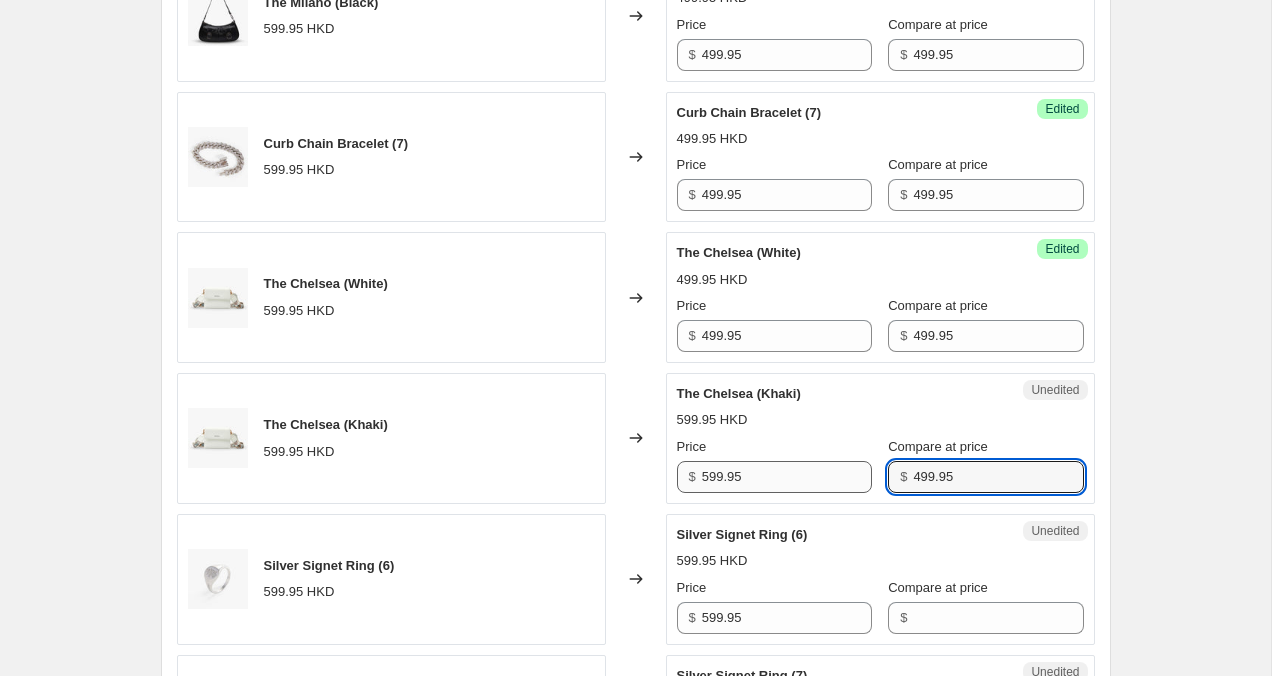 type on "499.95" 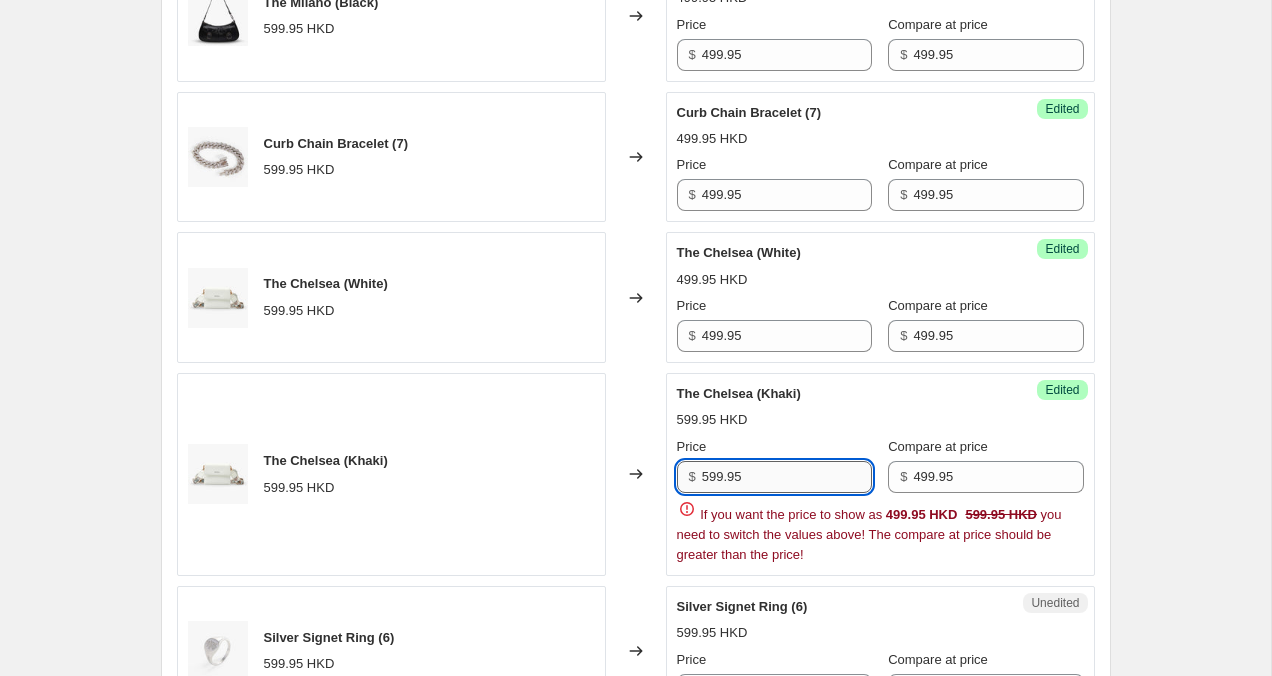 click on "599.95" at bounding box center (787, 477) 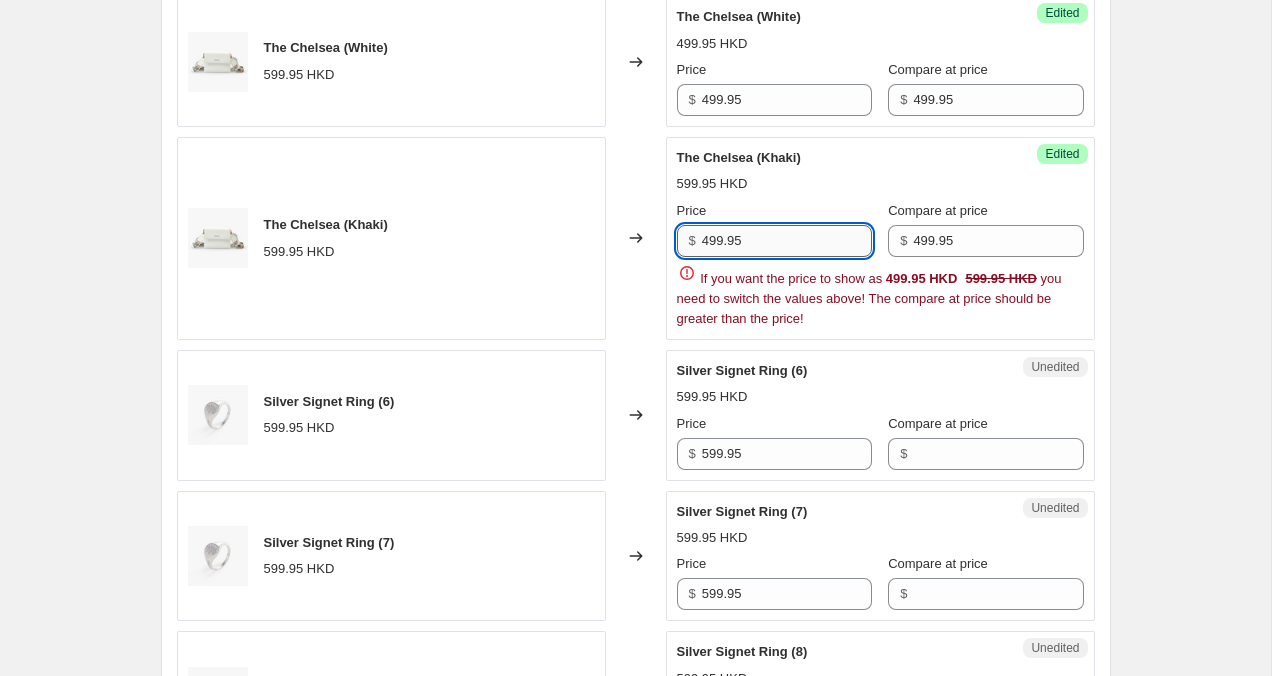 scroll, scrollTop: 1466, scrollLeft: 0, axis: vertical 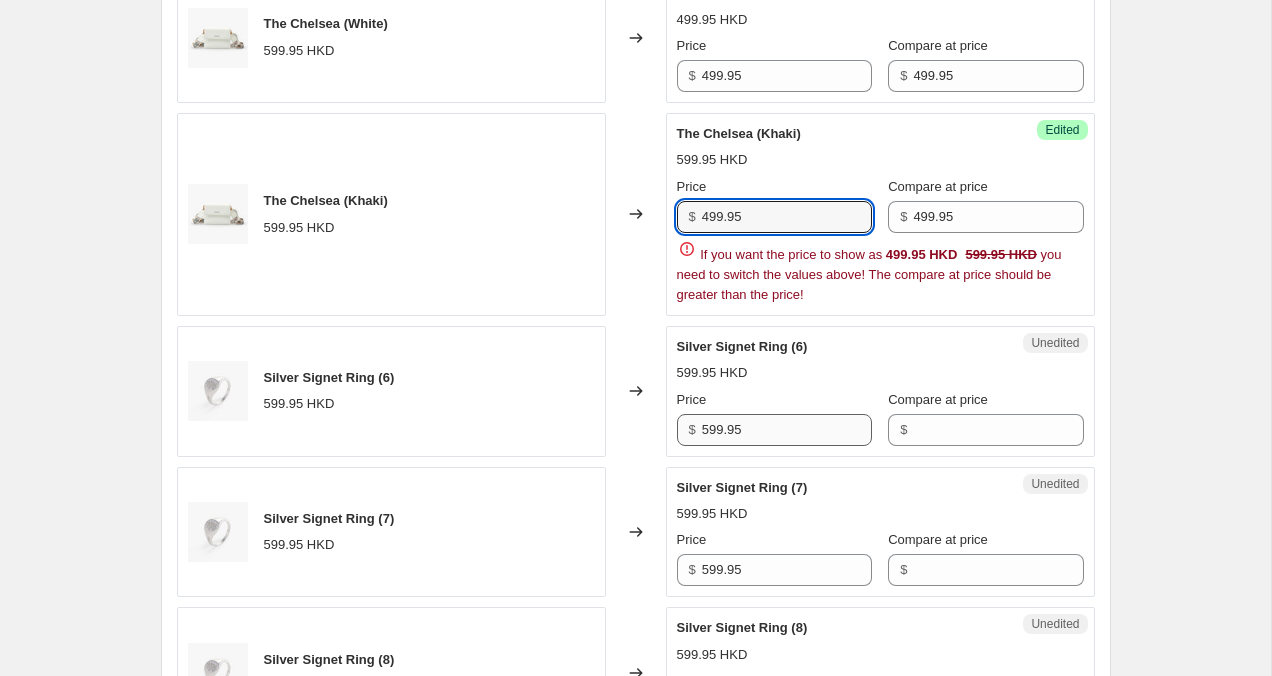 type on "499.95" 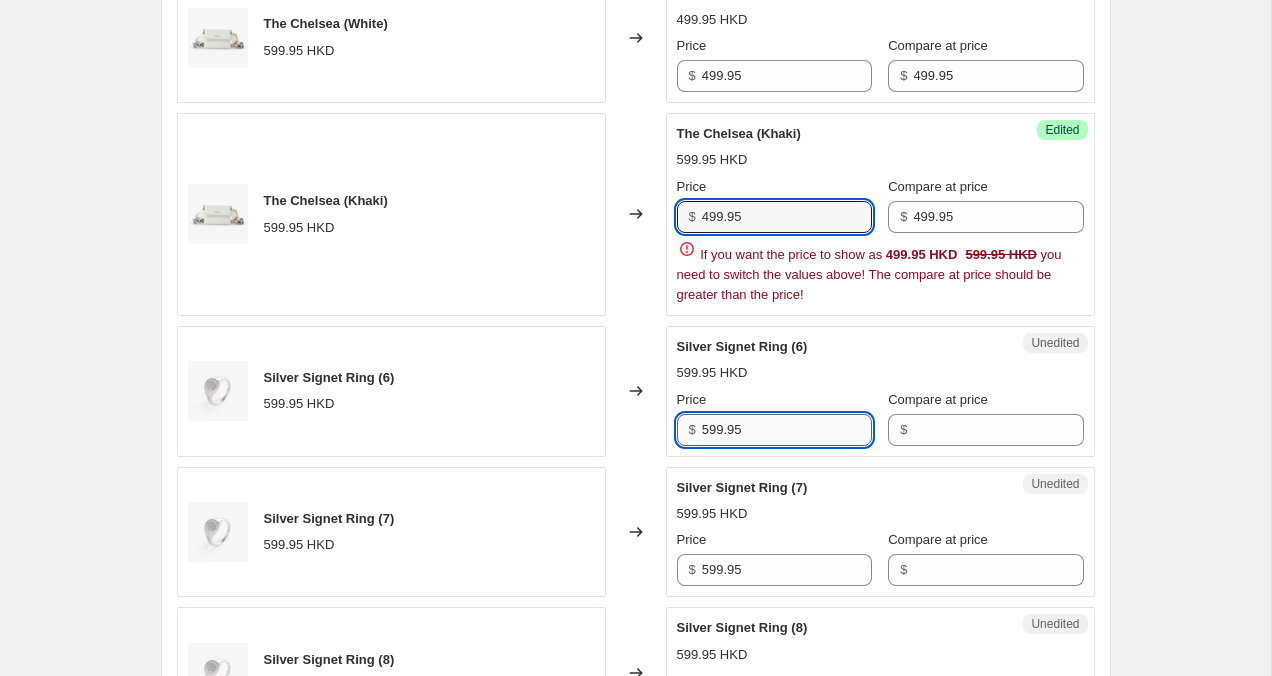 click on "The Milano (Brown) 599.95 HKD Changed to Success Edited The Milano (Brown) 499.95 HKD Price $ 499.95 Compare at price $ 499.95 The Milano (Beige) 599.95 HKD Changed to Success Edited The Milano (Beige) 499.95 HKD Price $ 499.95 Compare at price $ 499.95 The Milano (Coffee) 599.95 HKD Changed to Success Edited The Milano (Coffee) 499.95 HKD Price $ 499.95 Compare at price $ 499.95 The Milano (Black) 599.95 HKD Changed to Success Edited The Milano (Black) 499.95 HKD Price $ 499.95 Compare at price $ 499.95 Curb Chain Bracelet (7) 599.95 HKD Changed to Success Edited Curb Chain Bracelet (7) 499.95 HKD Price $ 499.95 Compare at price $ 499.95 The Chelsea (White) 599.95 HKD Changed to Success Edited The Chelsea (White) 499.95 HKD Price $ 499.95 Compare at price $ 499.95 The Chelsea (Khaki) 599.95 HKD Changed to Success Edited The Chelsea (Khaki) 599.95 HKD Price $ 499.95 Compare at price $ 499.95   If you want the price to show as   499.95 HKD 599.95 HKD   Silver Signet Ring (6) 599.95 HKD Changed to Unedited $ $" at bounding box center [636, 707] 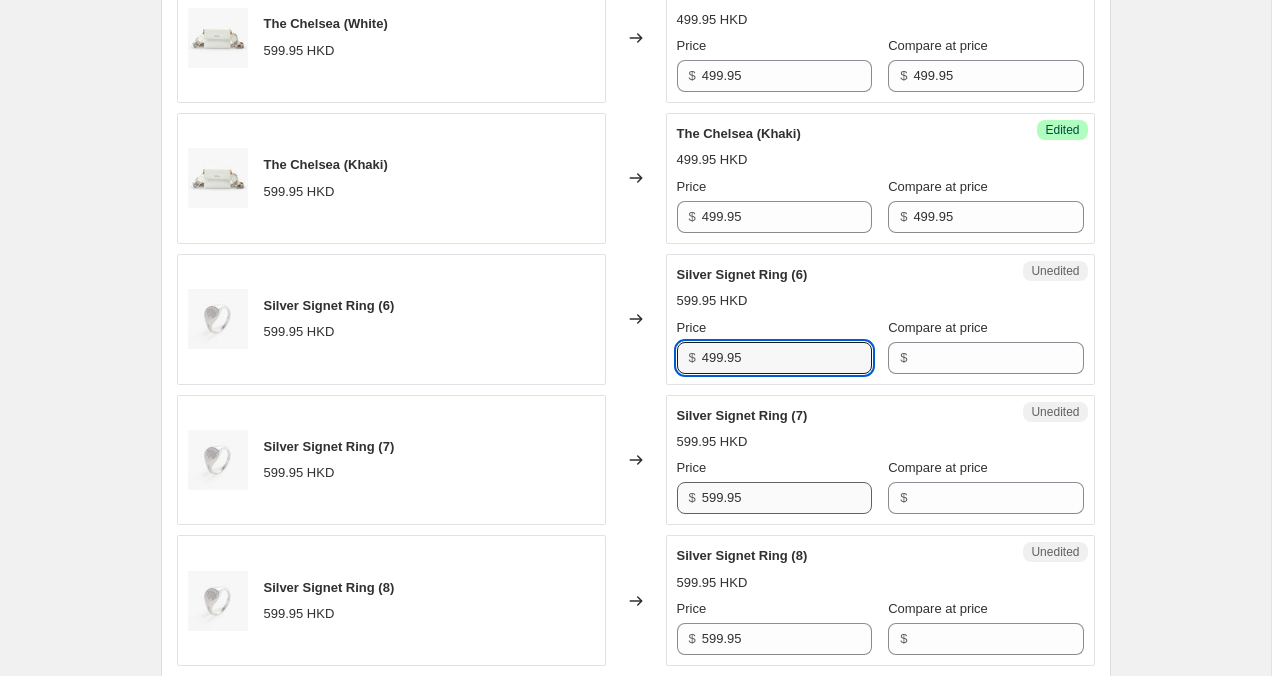type on "499.95" 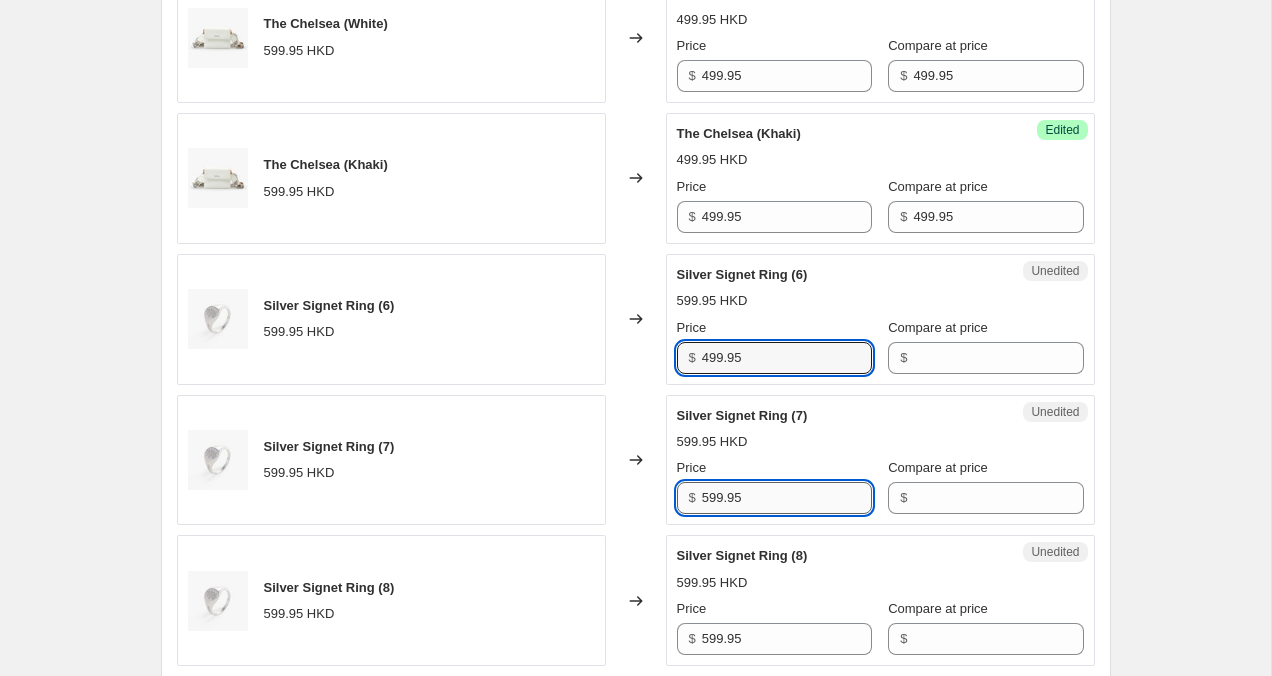 click on "599.95" at bounding box center [787, 498] 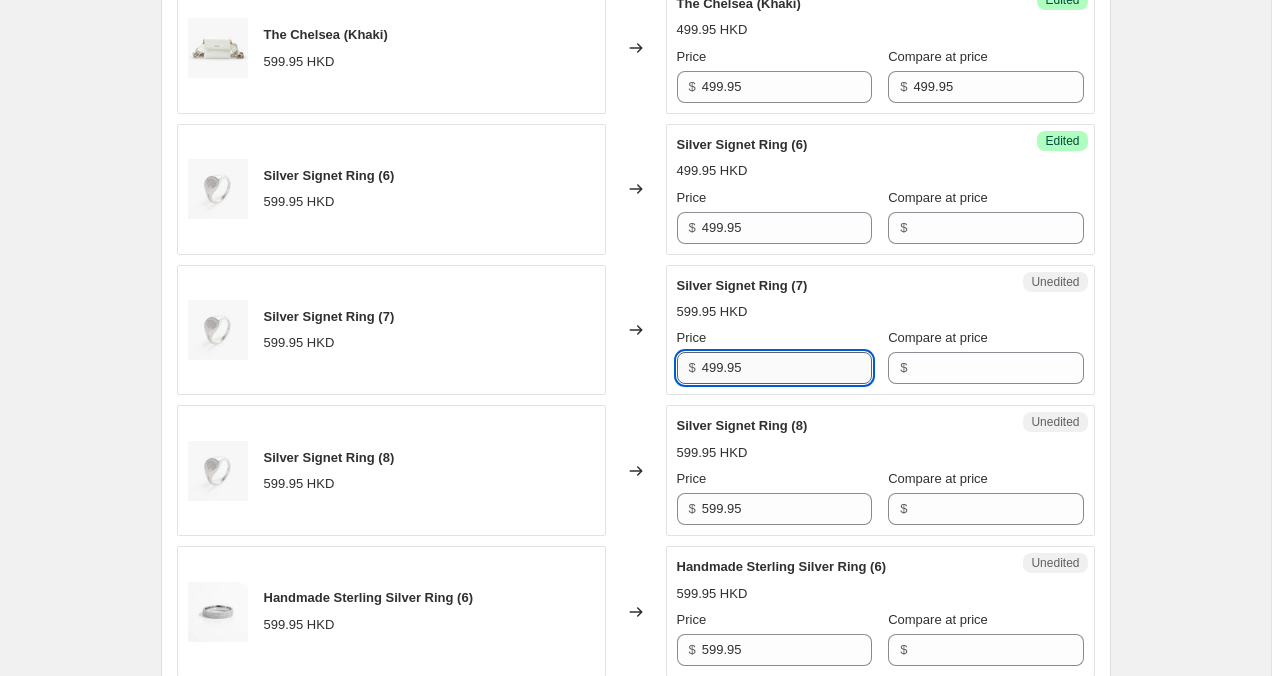 scroll, scrollTop: 1598, scrollLeft: 0, axis: vertical 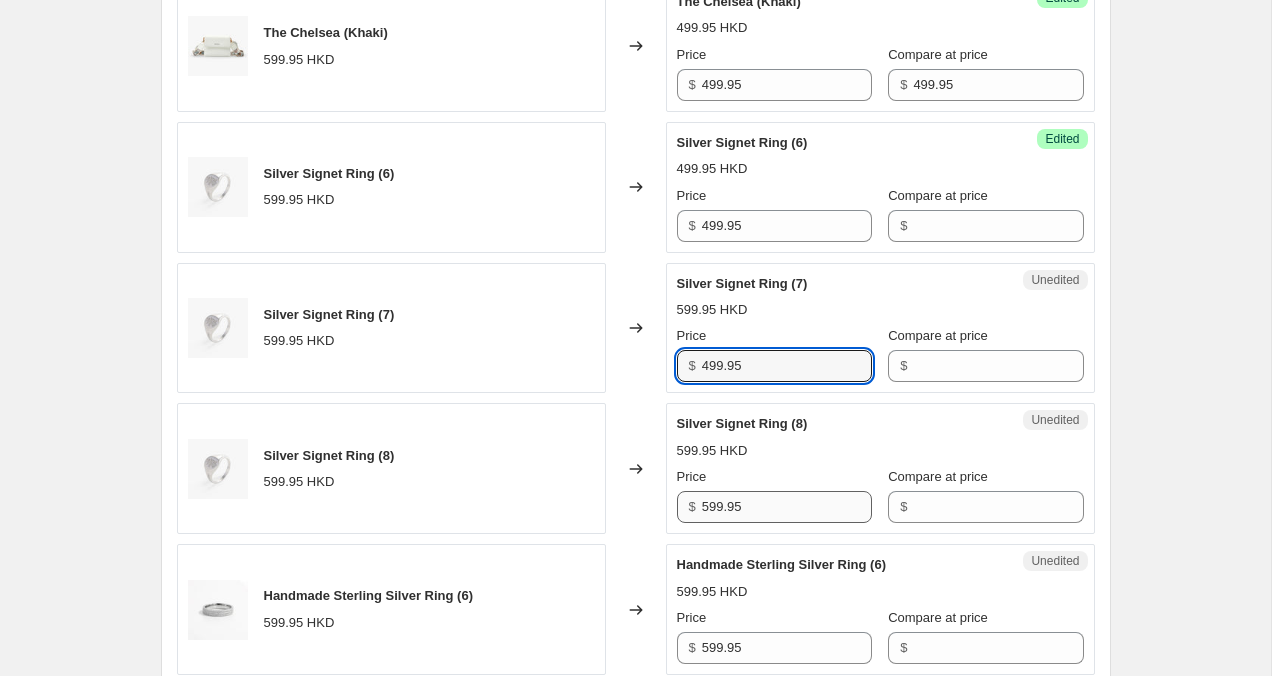 type on "499.95" 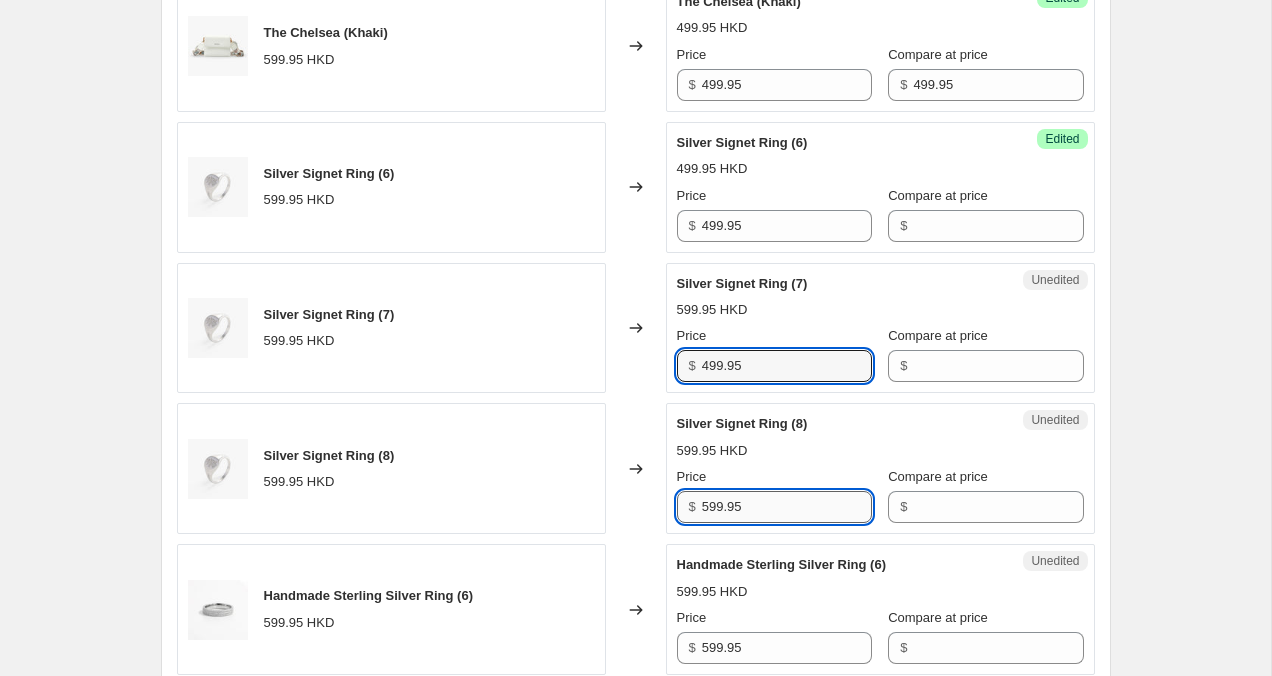 click on "599.95" at bounding box center [787, 507] 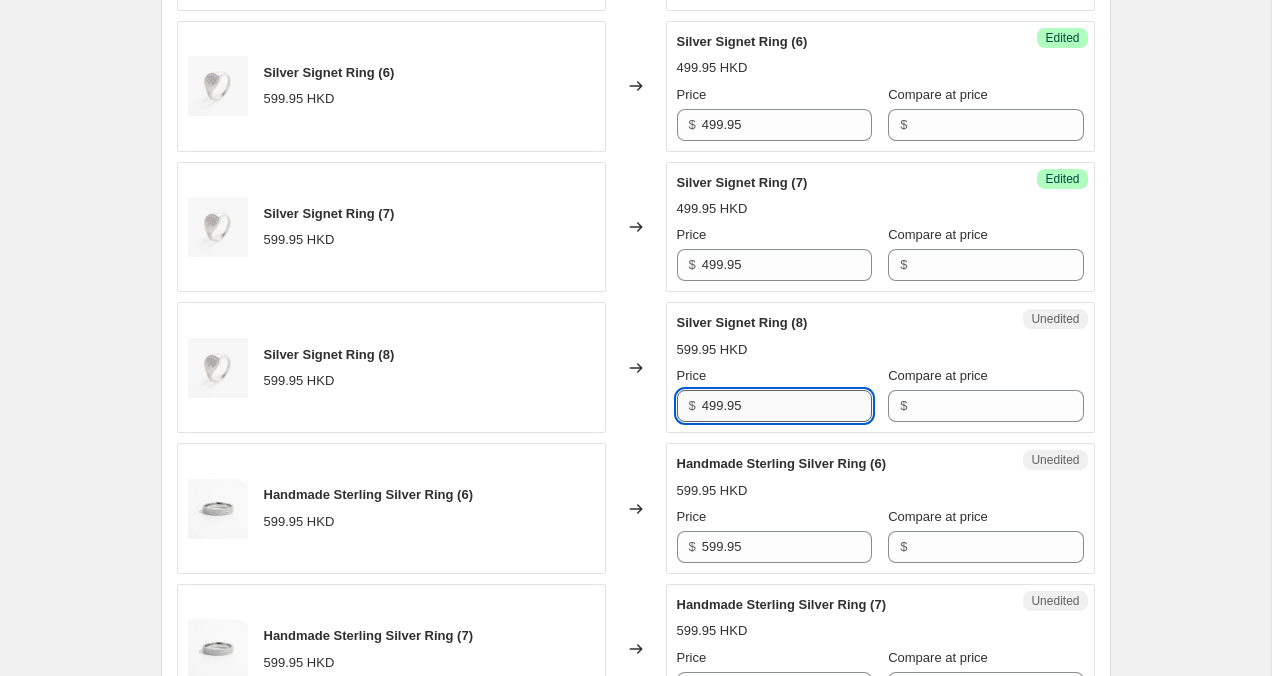 scroll, scrollTop: 1742, scrollLeft: 0, axis: vertical 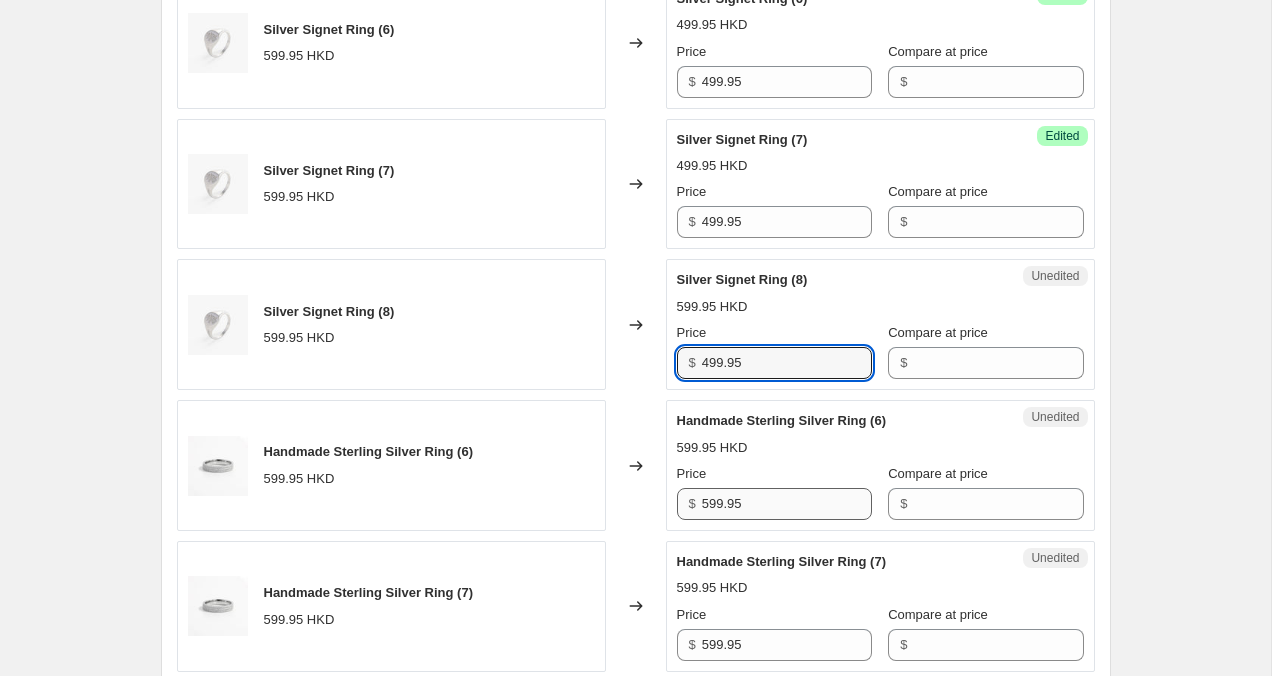 type on "499.95" 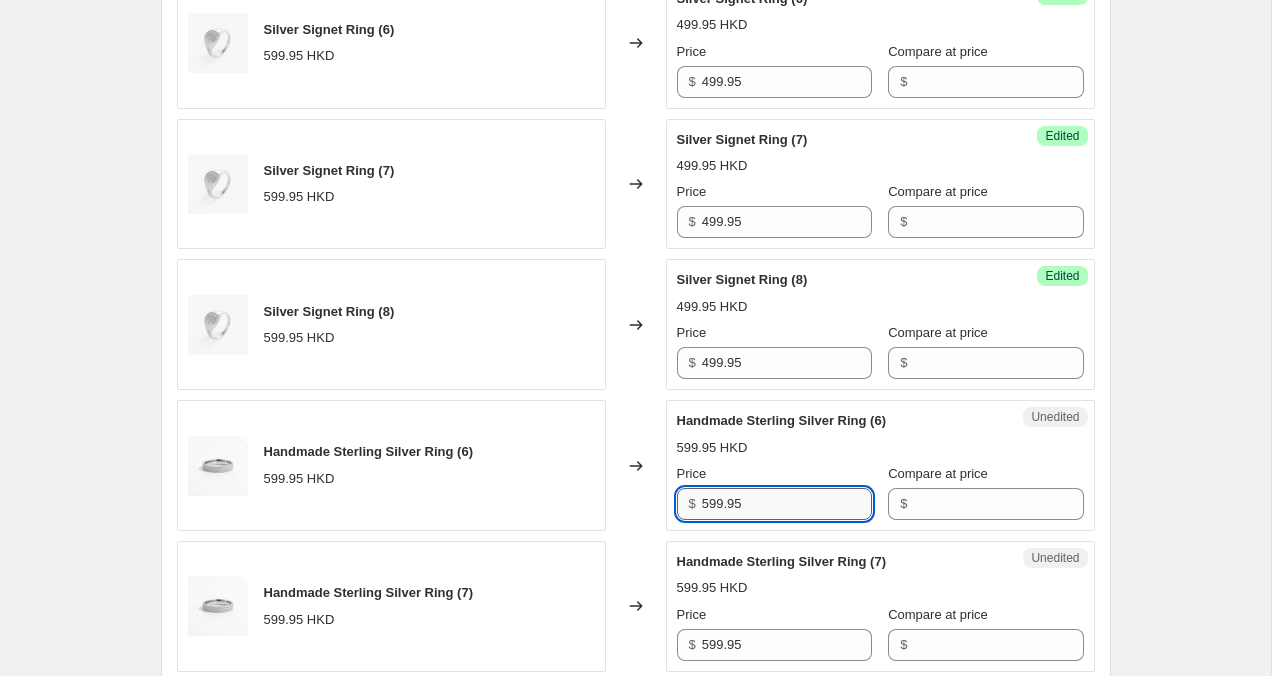 click on "599.95" at bounding box center [787, 504] 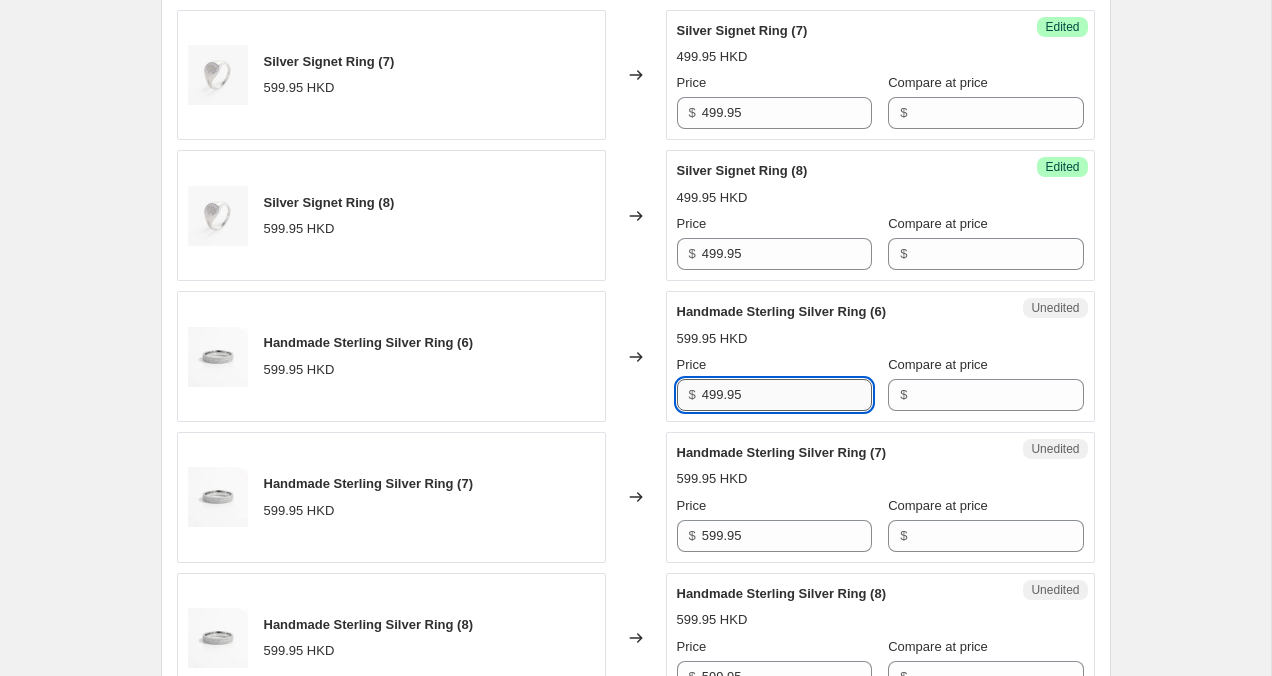 scroll, scrollTop: 1856, scrollLeft: 0, axis: vertical 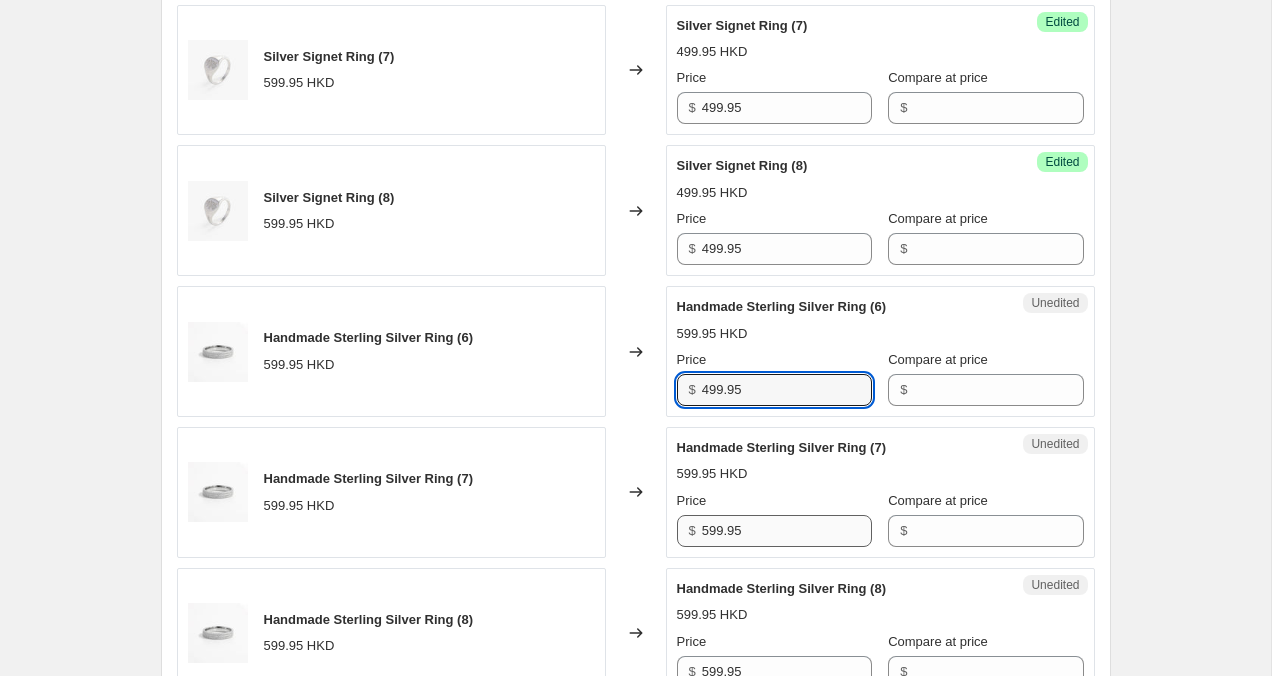type on "499.95" 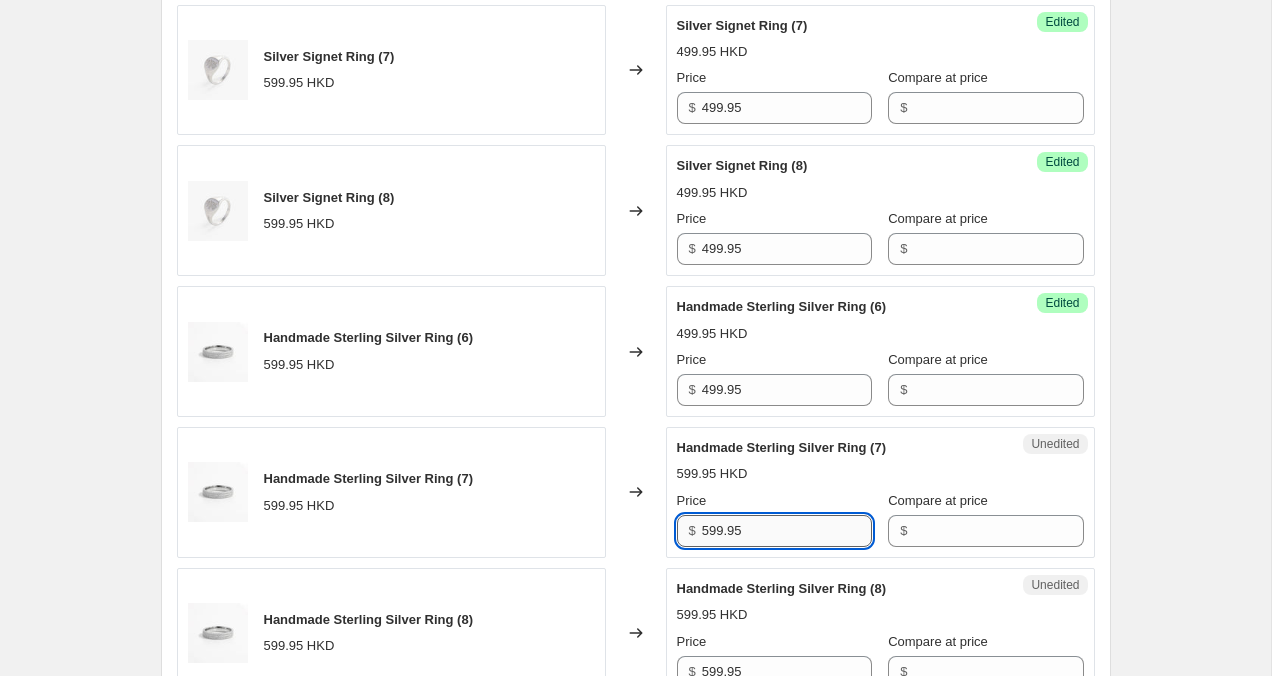 click on "599.95" at bounding box center (787, 531) 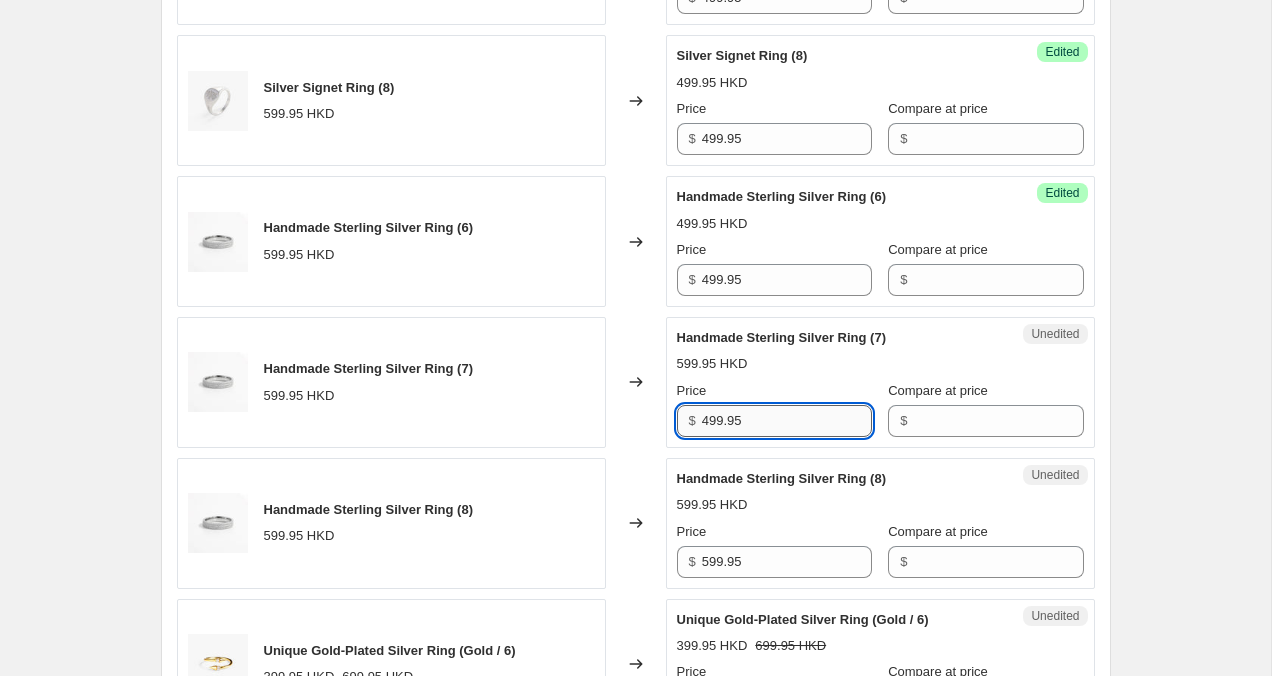 scroll, scrollTop: 1969, scrollLeft: 0, axis: vertical 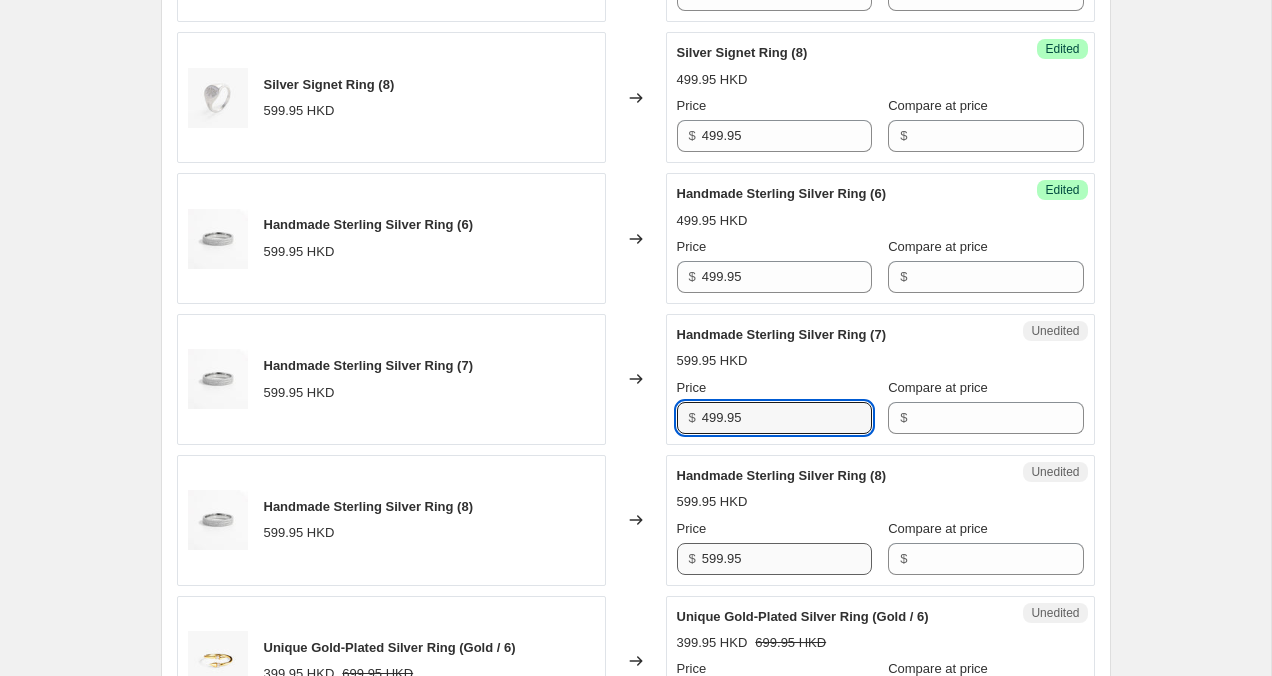 type on "499.95" 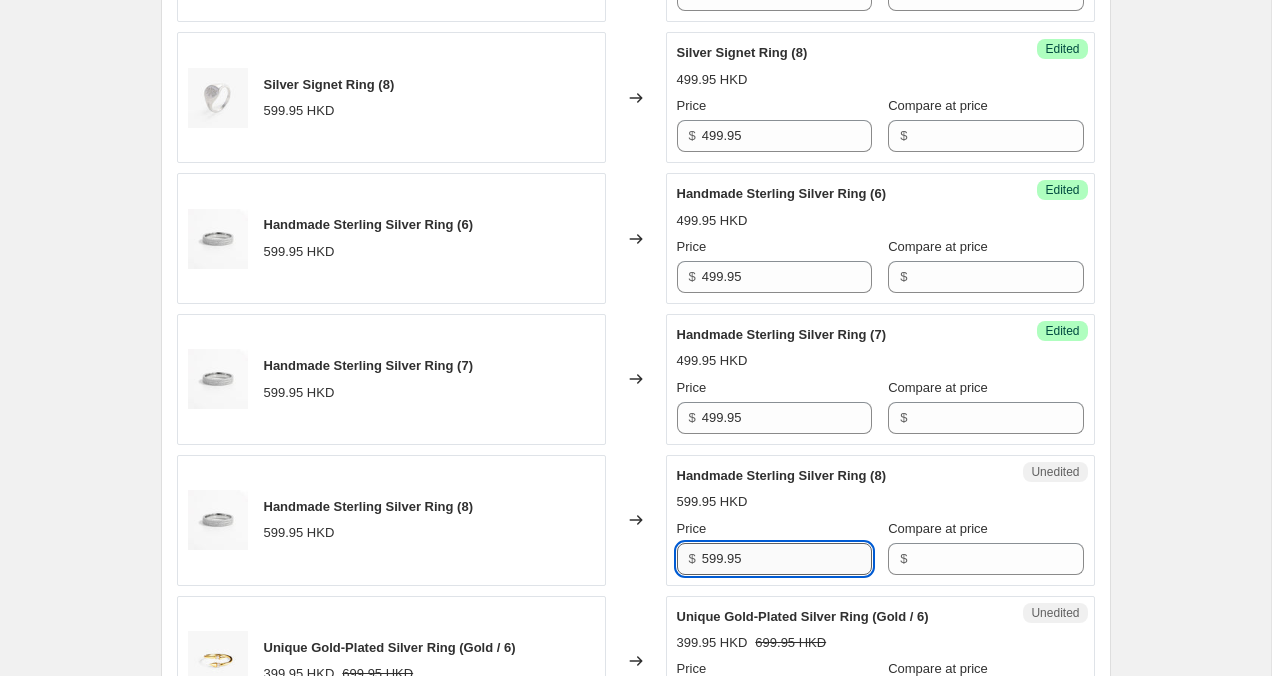 click on "599.95" at bounding box center [787, 559] 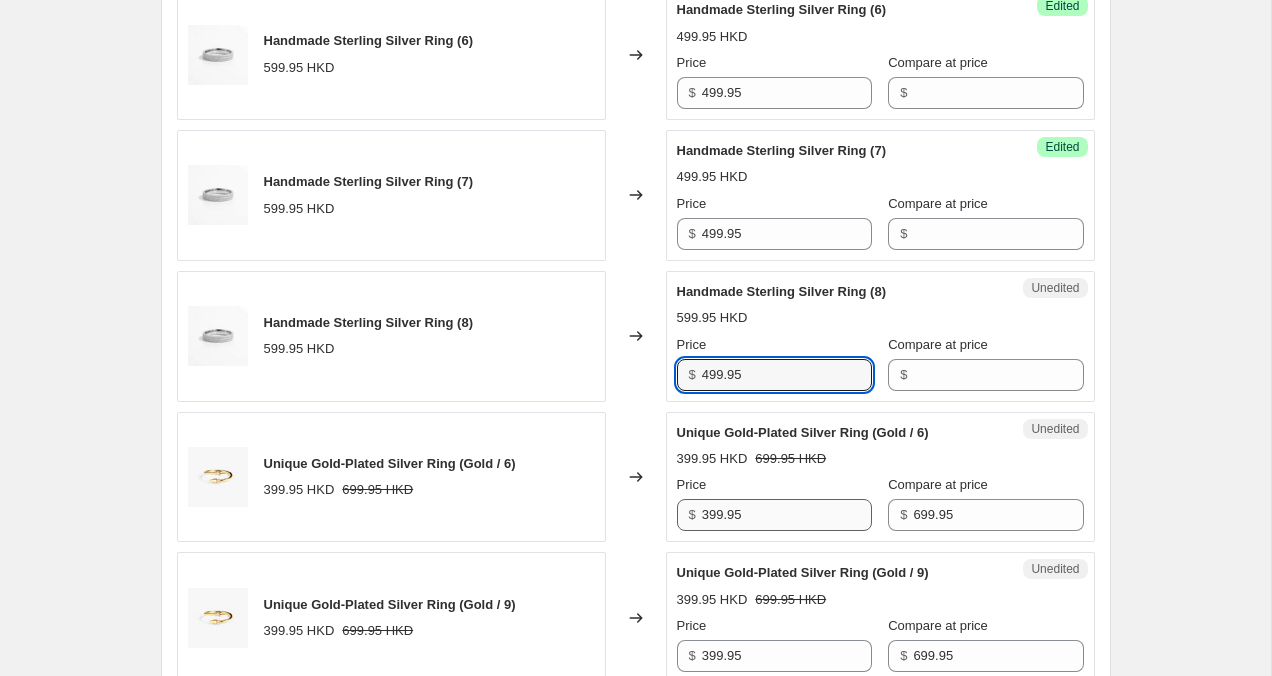 scroll, scrollTop: 2180, scrollLeft: 0, axis: vertical 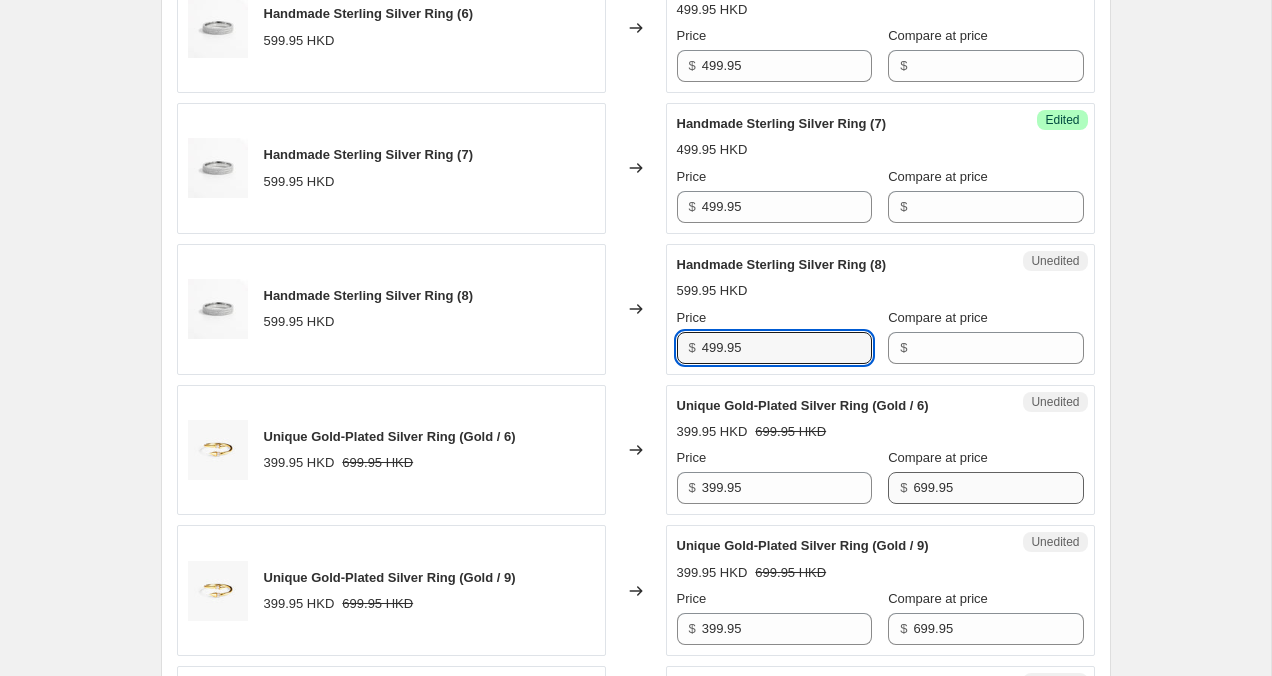 type on "499.95" 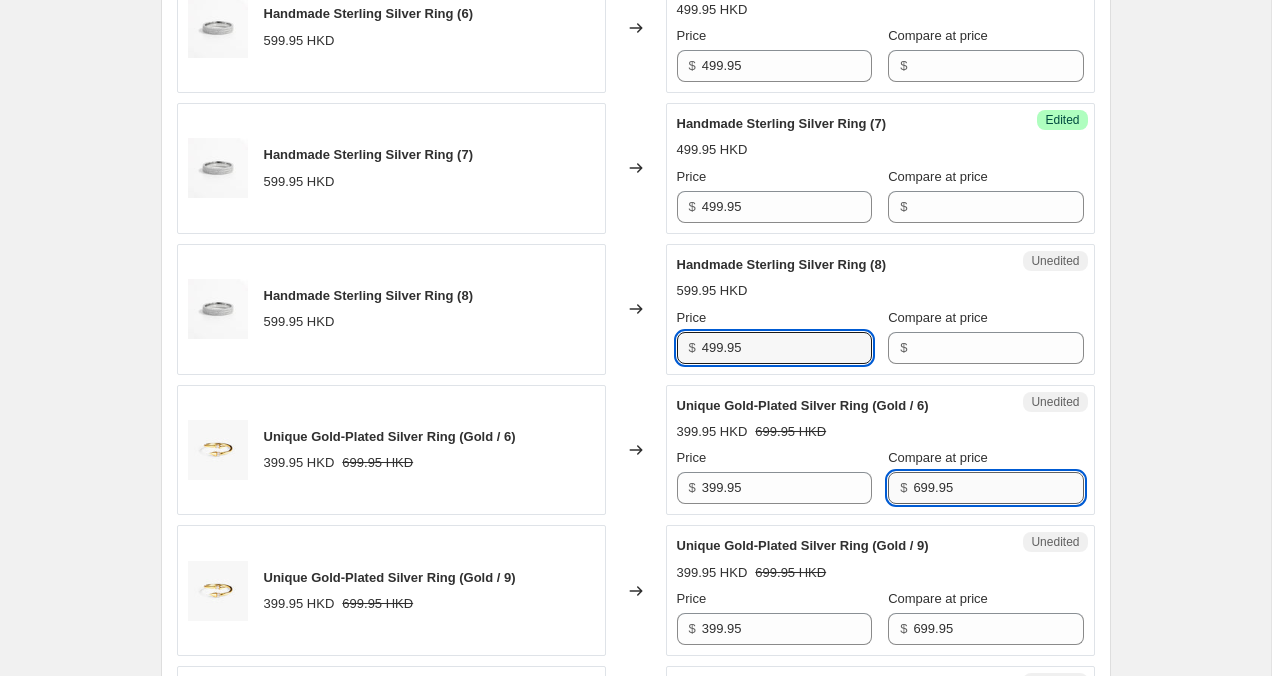 click on "699.95" at bounding box center [998, 488] 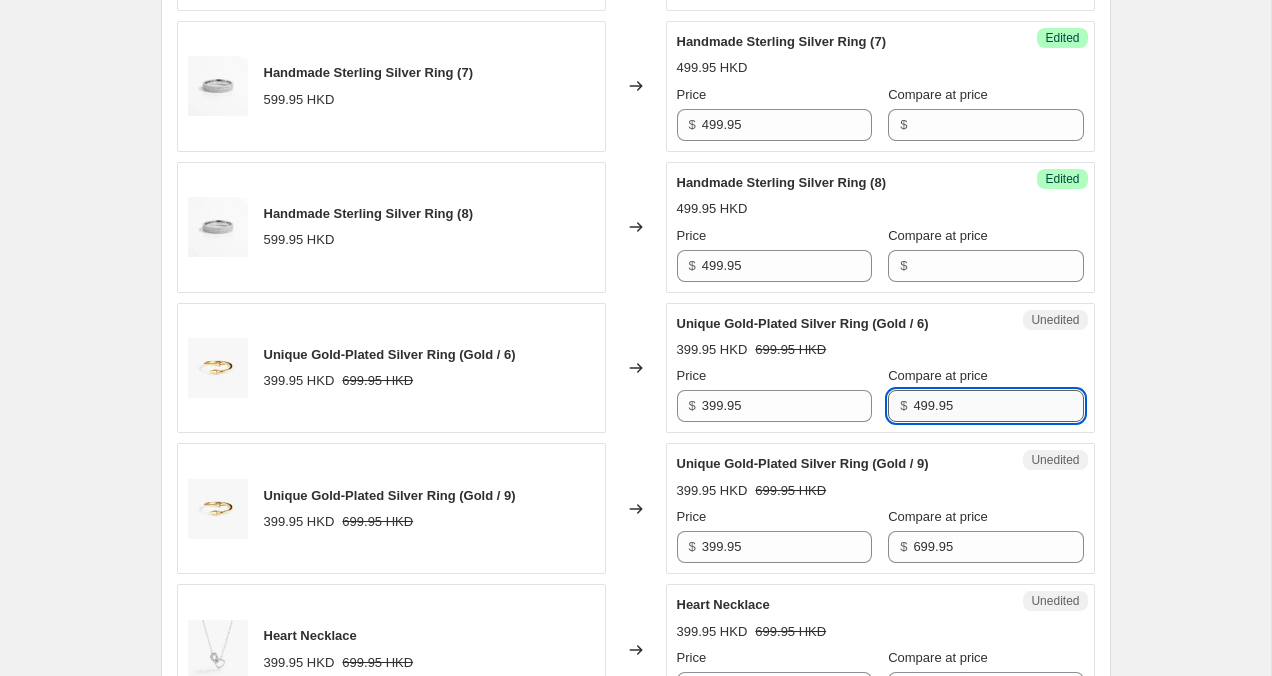 scroll, scrollTop: 2265, scrollLeft: 0, axis: vertical 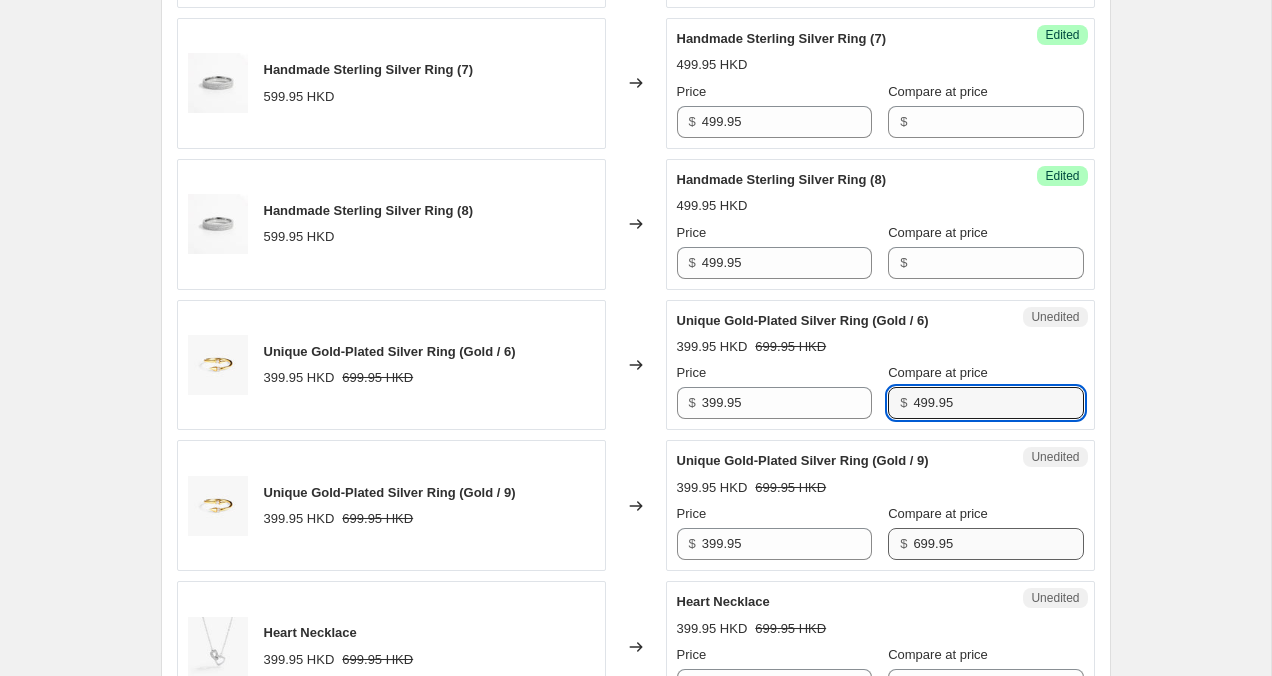 type on "499.95" 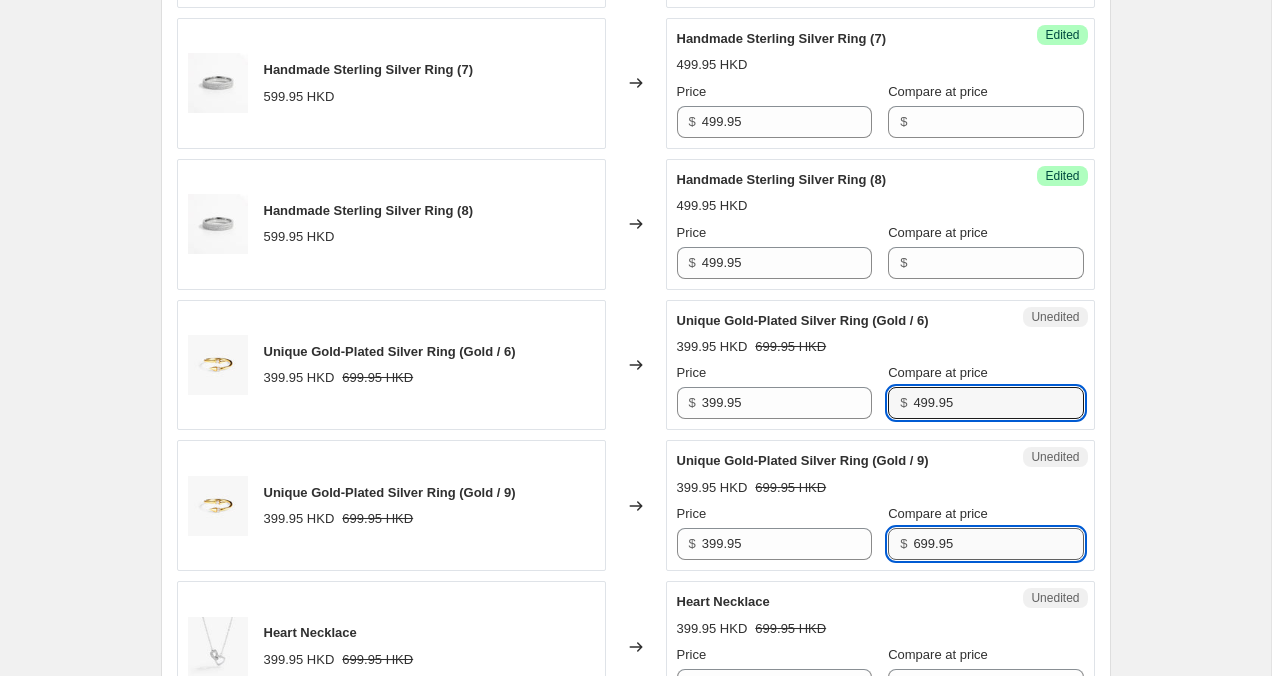 click on "699.95" at bounding box center [998, 544] 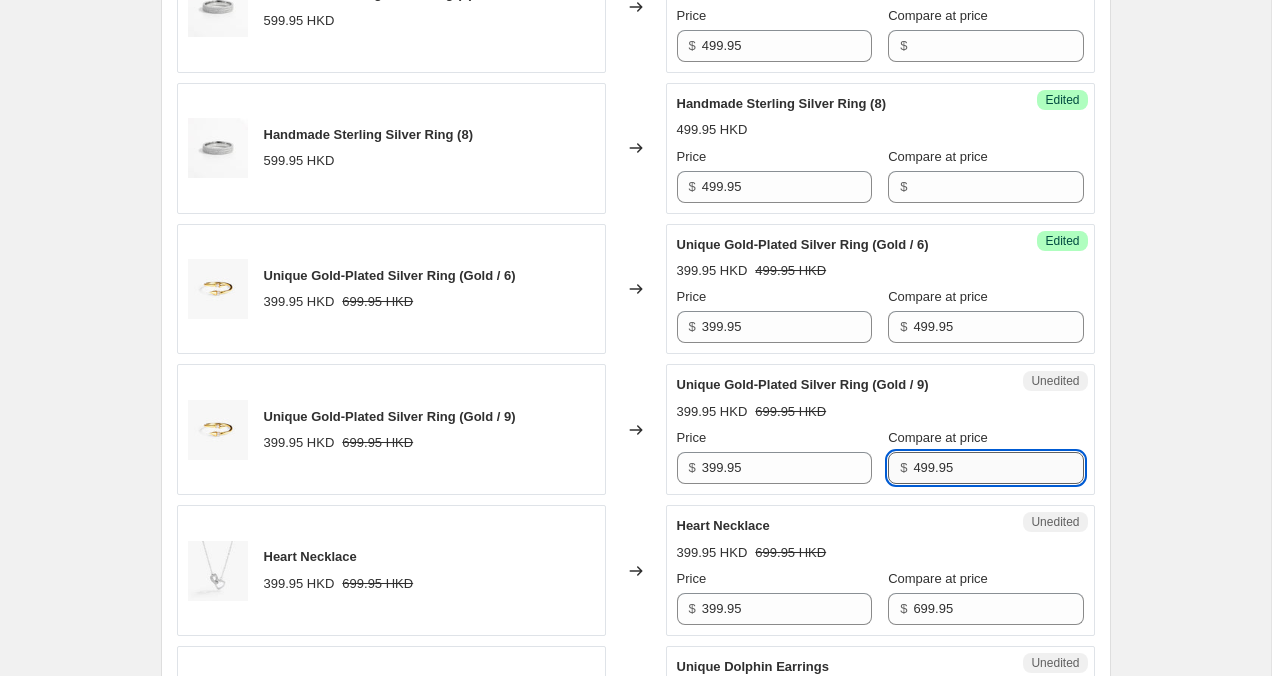 scroll, scrollTop: 2359, scrollLeft: 0, axis: vertical 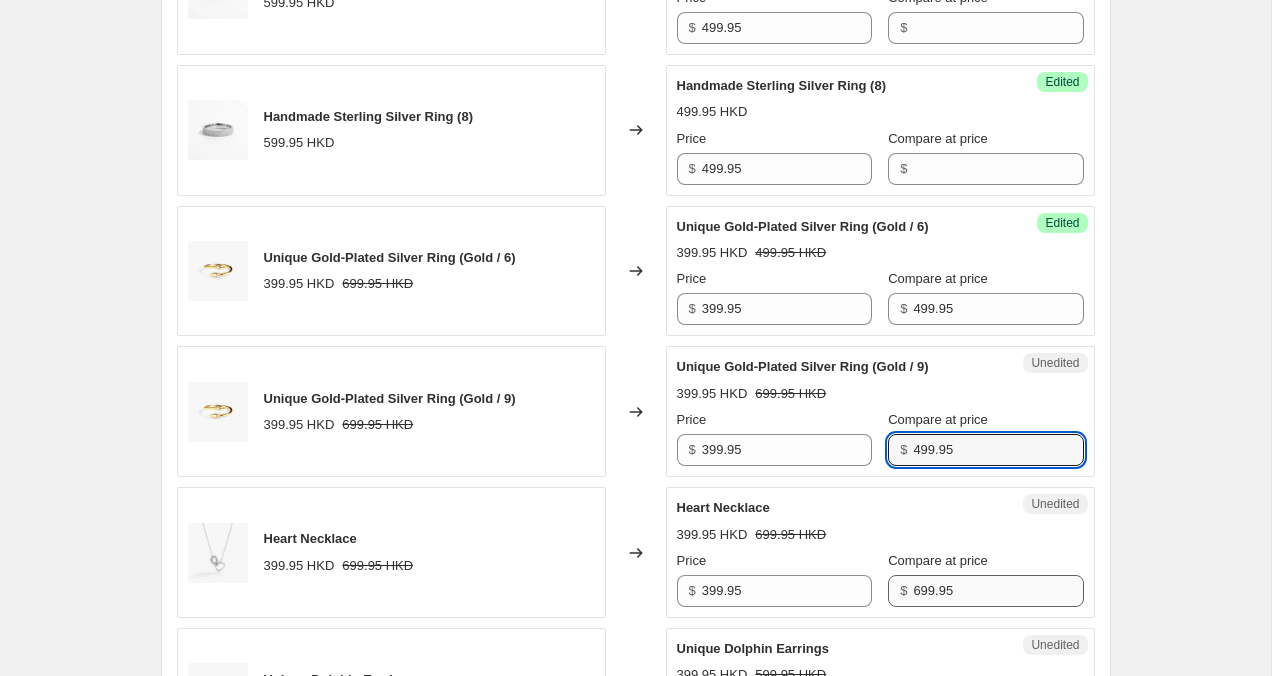 type on "499.95" 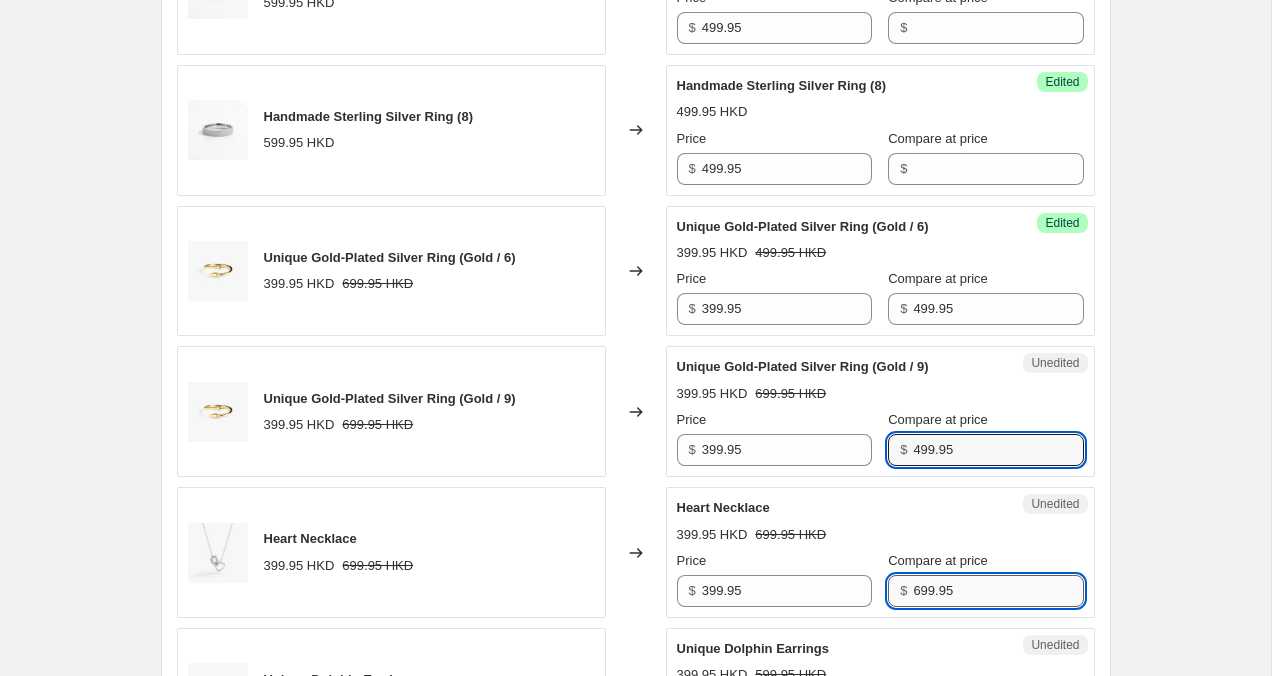 click on "699.95" at bounding box center [998, 591] 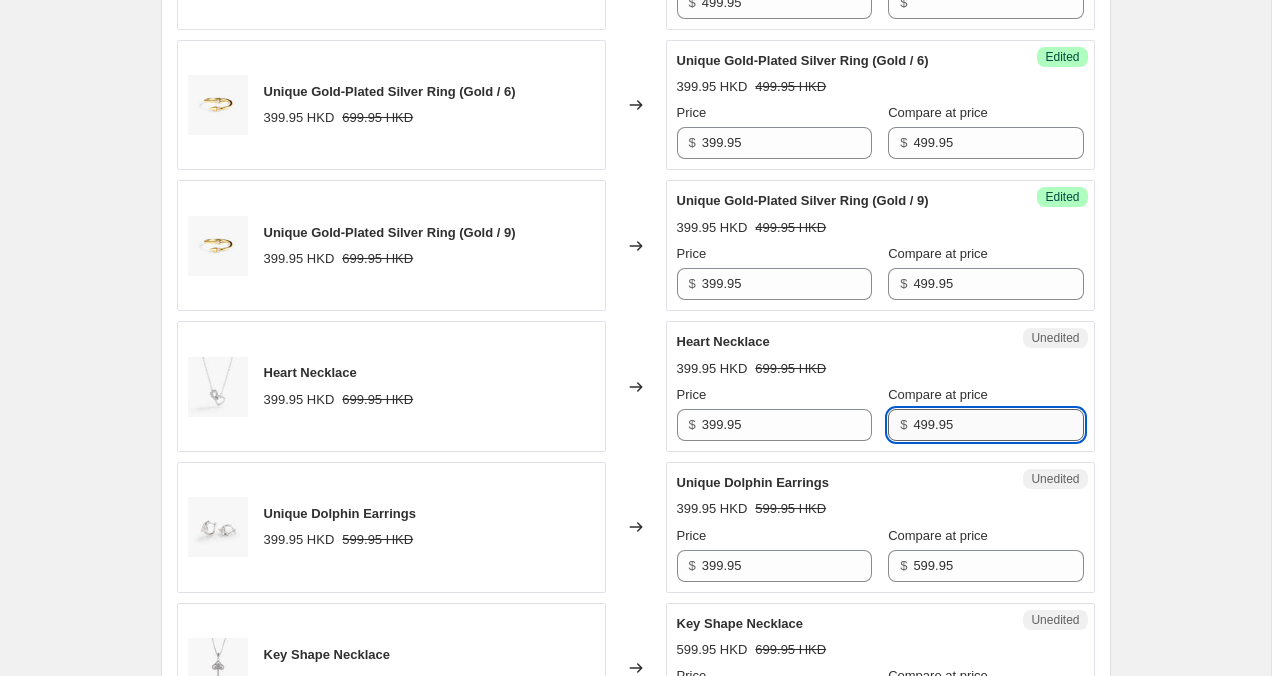 scroll, scrollTop: 2535, scrollLeft: 0, axis: vertical 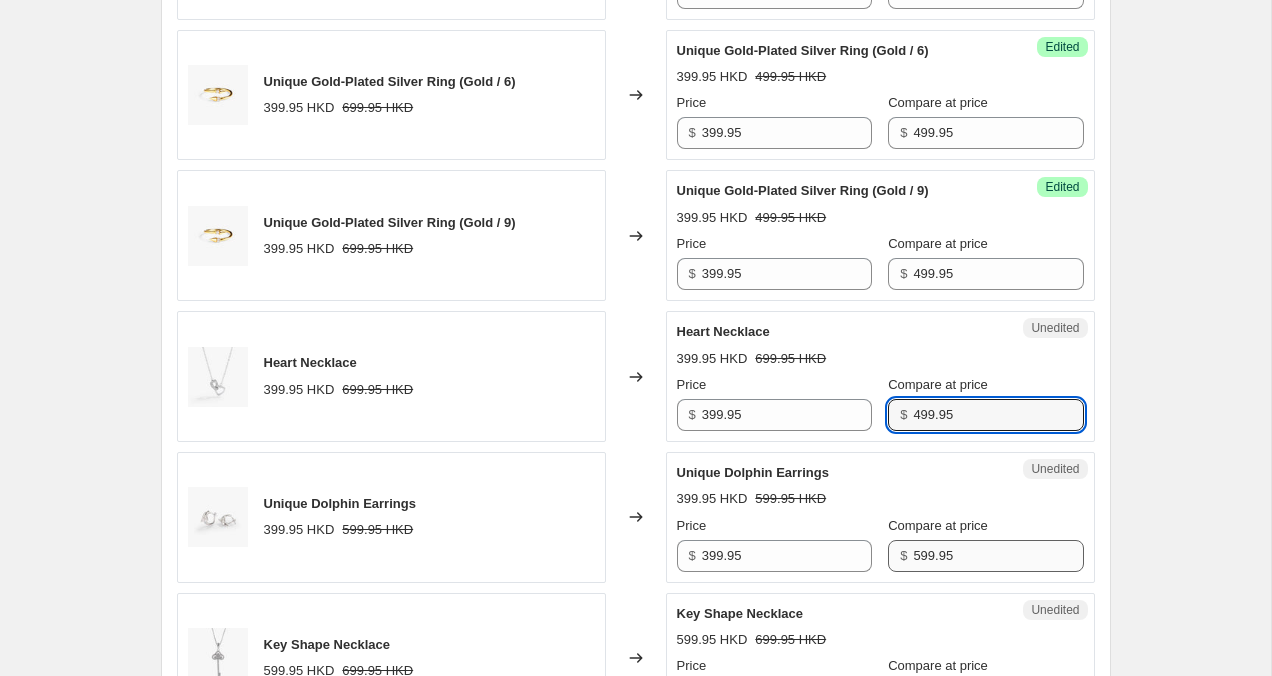 type on "499.95" 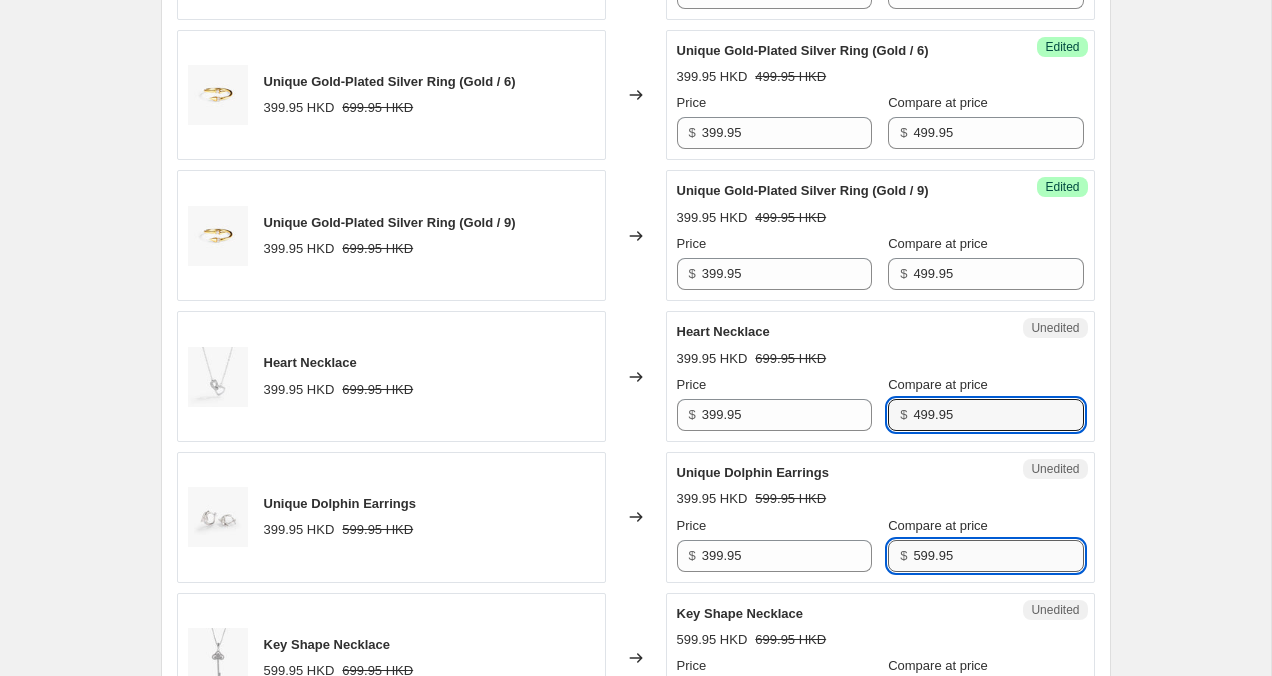 click on "599.95" at bounding box center [998, 556] 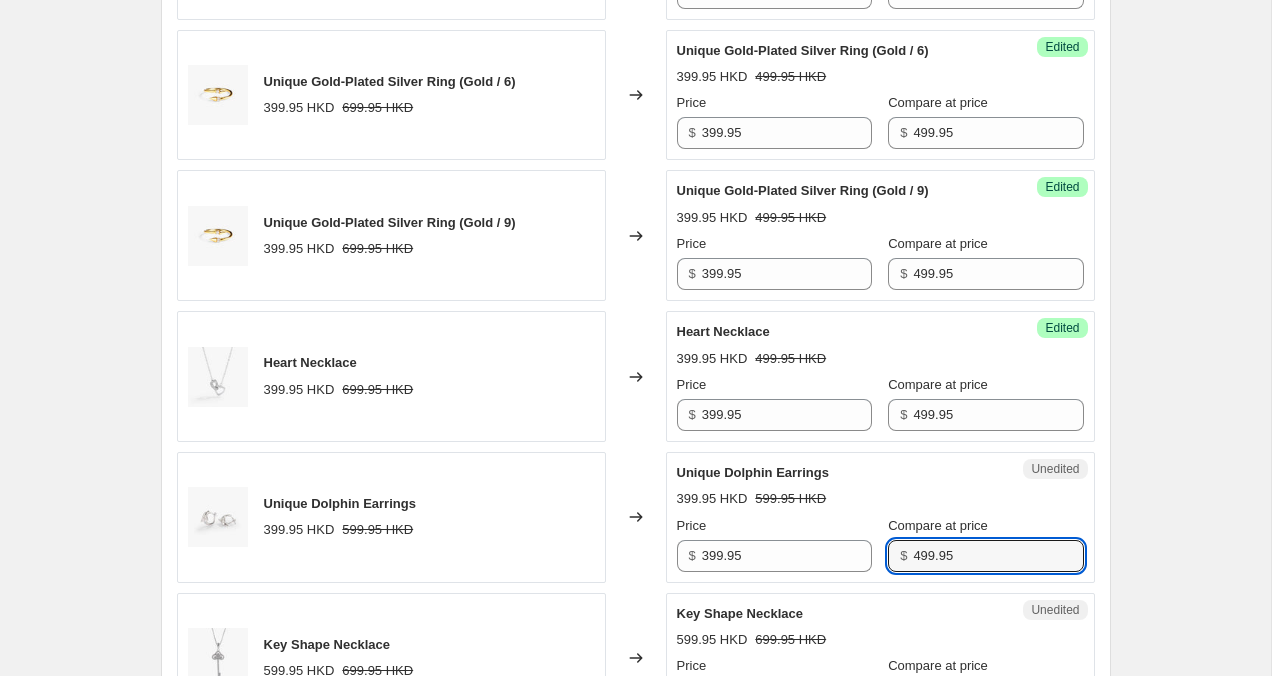 type on "499.95" 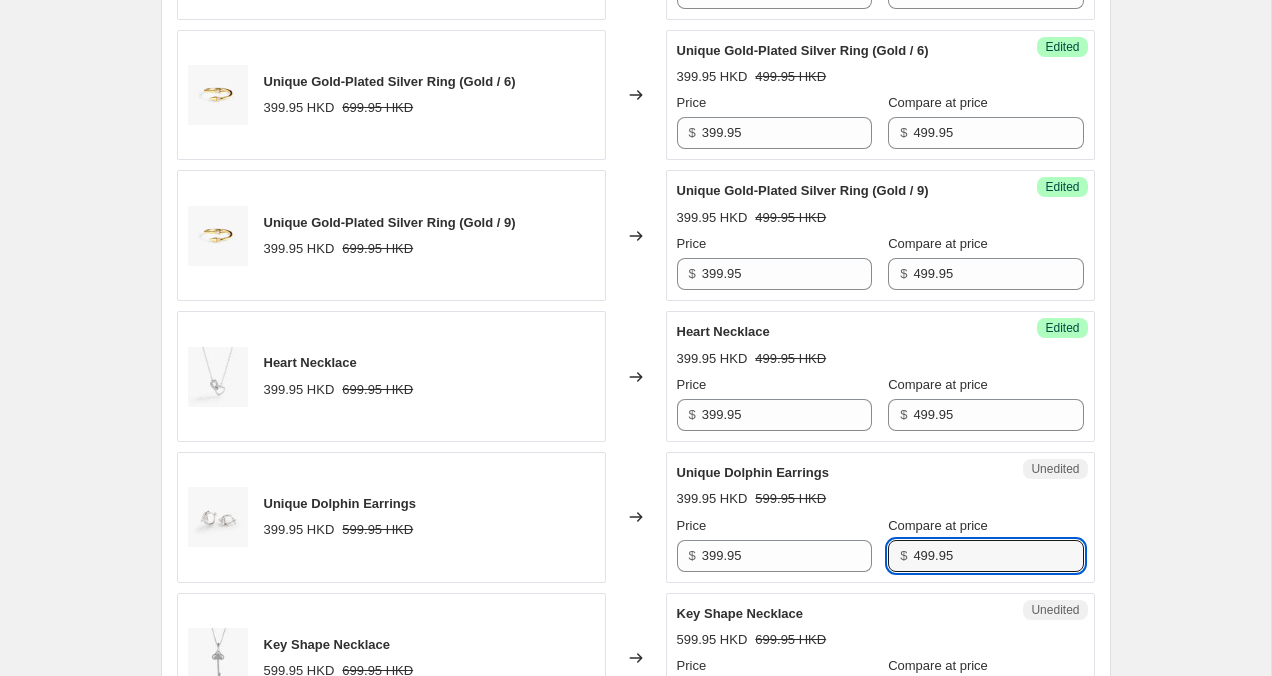 click on "Create new price change job. This page is ready Create new price change job Draft Step 1. Optionally give your price change job a title (eg "March 30% off sale on boots") 3 Aug 2025, 13:38:28 Price change job This title is just for internal use, customers won't see it Step 2. Select how the prices should change Use bulk price change rules Set product prices individually Use CSV upload Select tags to add while price change is active Select tags to remove while price change is active Step 3. Select which products should change in price Select all products, use filters, or select products variants individually All products Filter by product, collection, tag, vendor, product type, variant title, or inventory Select product variants individually Select product variants 27   product variants selected PRICE CHANGE PREVIEW 27 product variants selected. 16 product prices edited: The Milano (Brown) 599.95 HKD Changed to Success Edited The Milano (Brown) 499.95 HKD Price $ 499.95 Compare at price $ 499.95 599.95 HKD $ $" at bounding box center [635, -326] 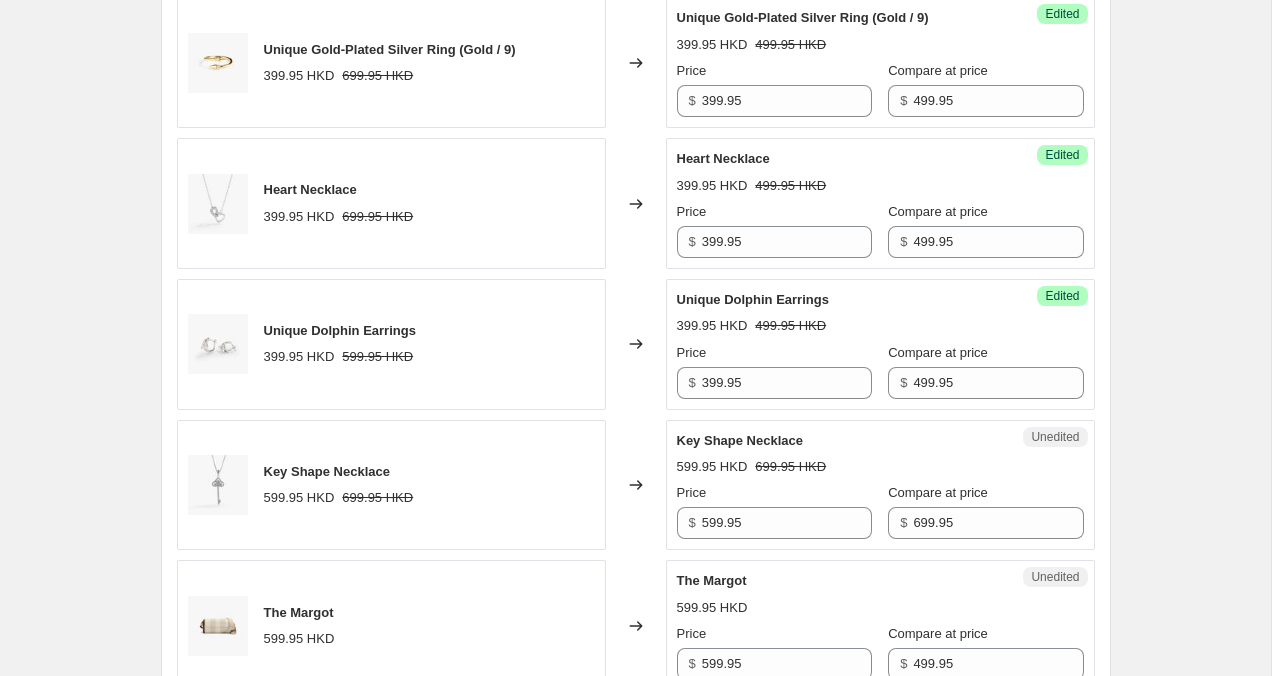 scroll, scrollTop: 2718, scrollLeft: 0, axis: vertical 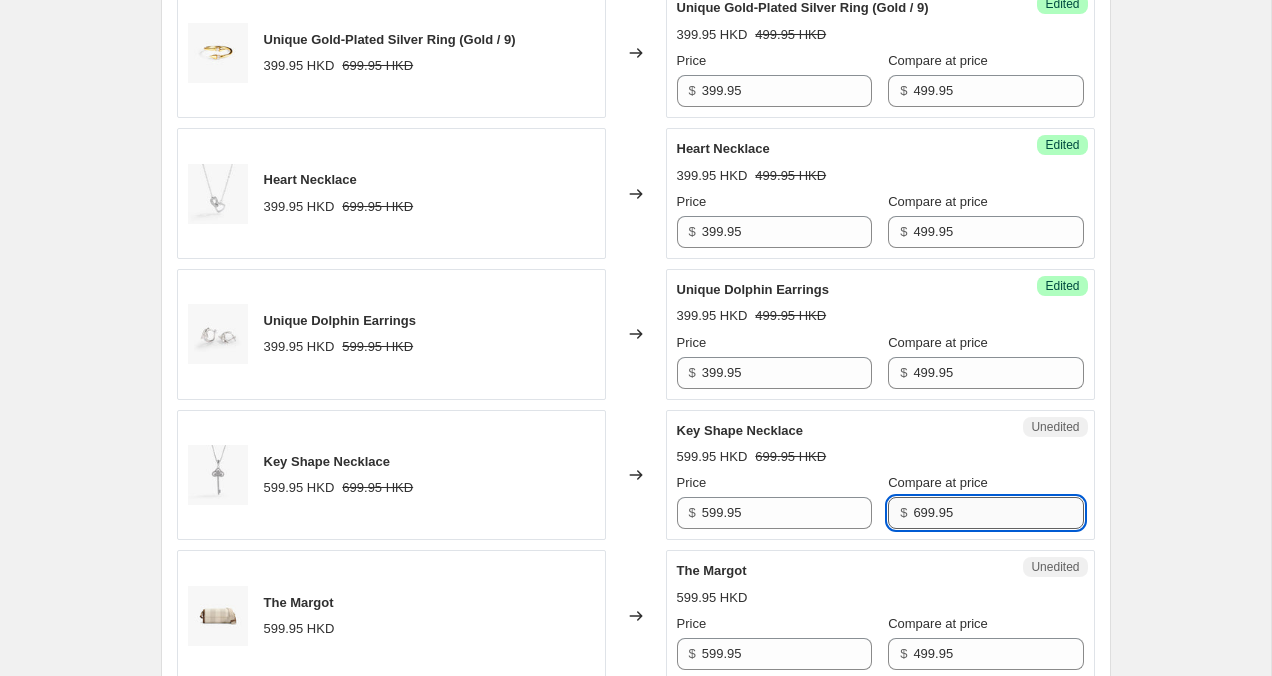 click on "699.95" at bounding box center [998, 513] 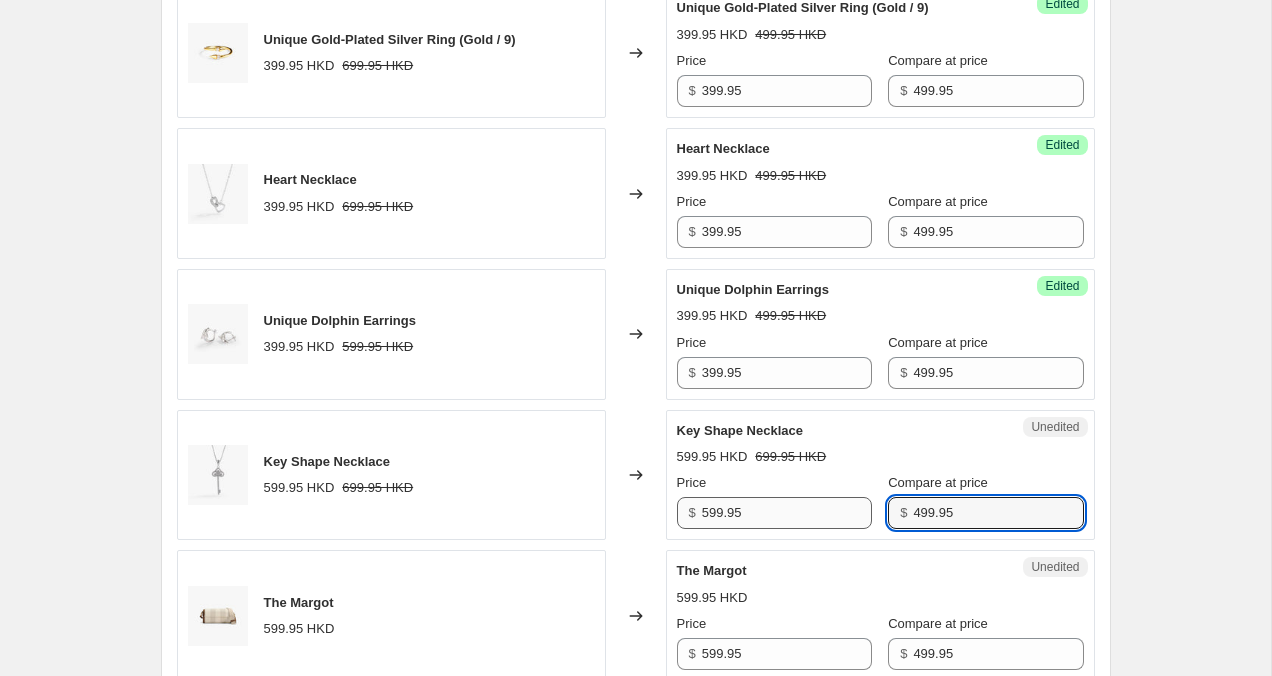 type on "499.95" 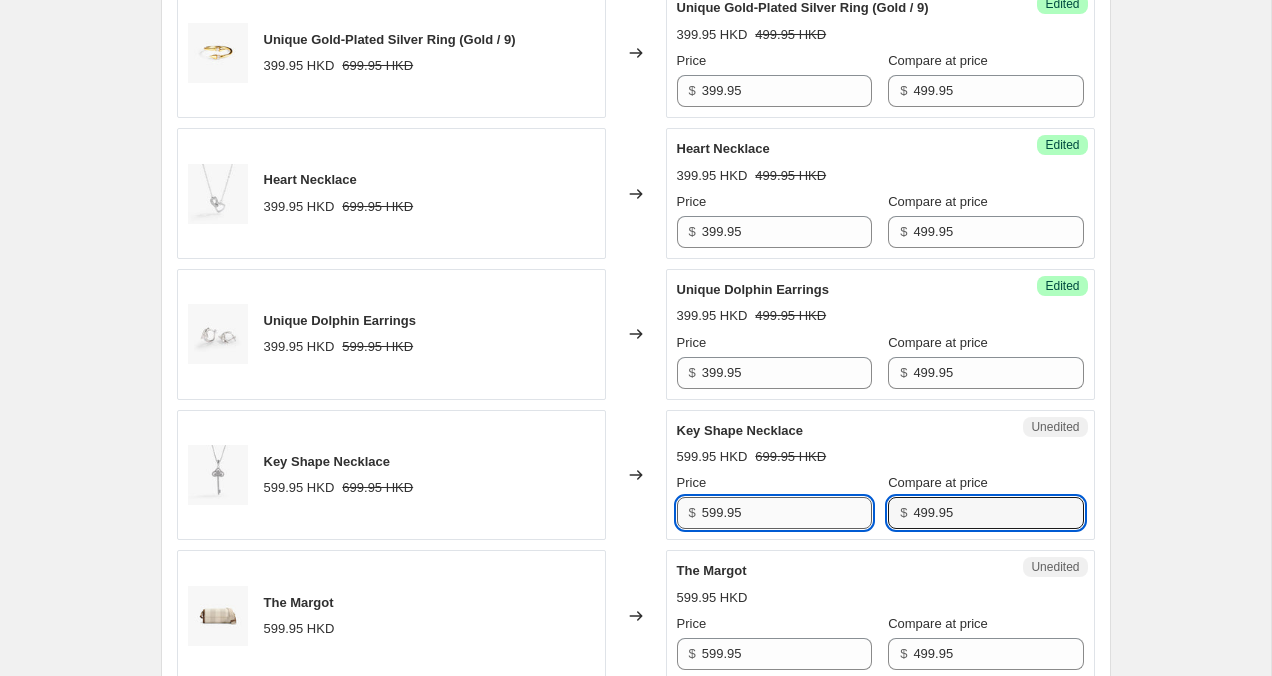 click on "599.95" at bounding box center [787, 513] 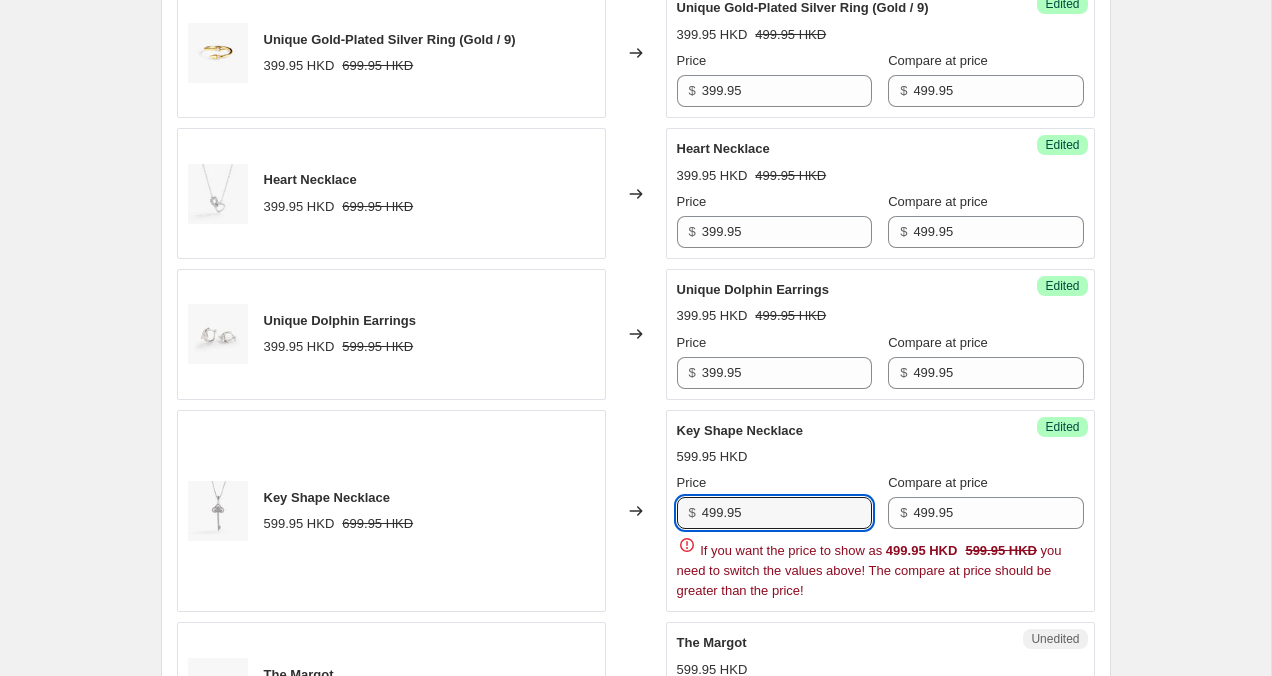 type on "499.95" 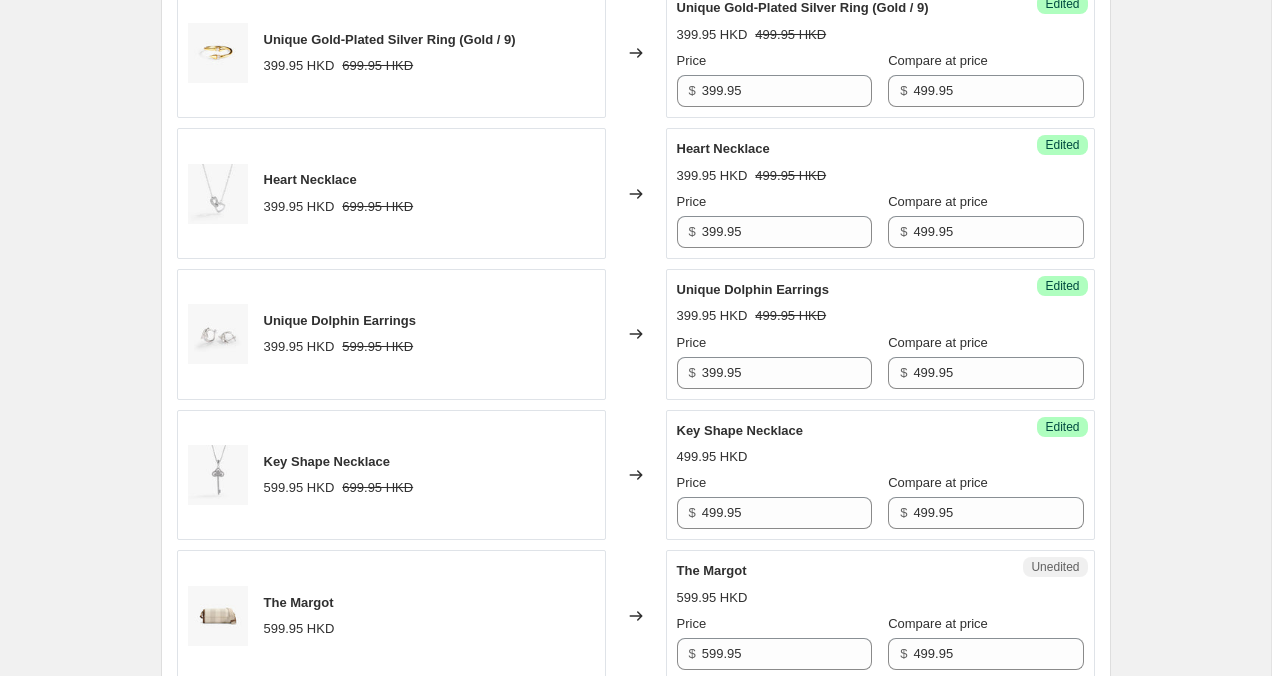 click on "Create new price change job. This page is ready Create new price change job Draft Step 1. Optionally give your price change job a title (eg "March 30% off sale on boots") 3 Aug 2025, 13:38:28 Price change job This title is just for internal use, customers won't see it Step 2. Select how the prices should change Use bulk price change rules Set product prices individually Use CSV upload Select tags to add while price change is active Select tags to remove while price change is active Step 3. Select which products should change in price Select all products, use filters, or select products variants individually All products Filter by product, collection, tag, vendor, product type, variant title, or inventory Select product variants individually Select product variants 27   product variants selected PRICE CHANGE PREVIEW 27 product variants selected. 18 product prices edited: The Milano (Brown) 599.95 HKD Changed to Success Edited The Milano (Brown) 499.95 HKD Price $ 499.95 Compare at price $ 499.95 599.95 HKD $ $" at bounding box center [635, -509] 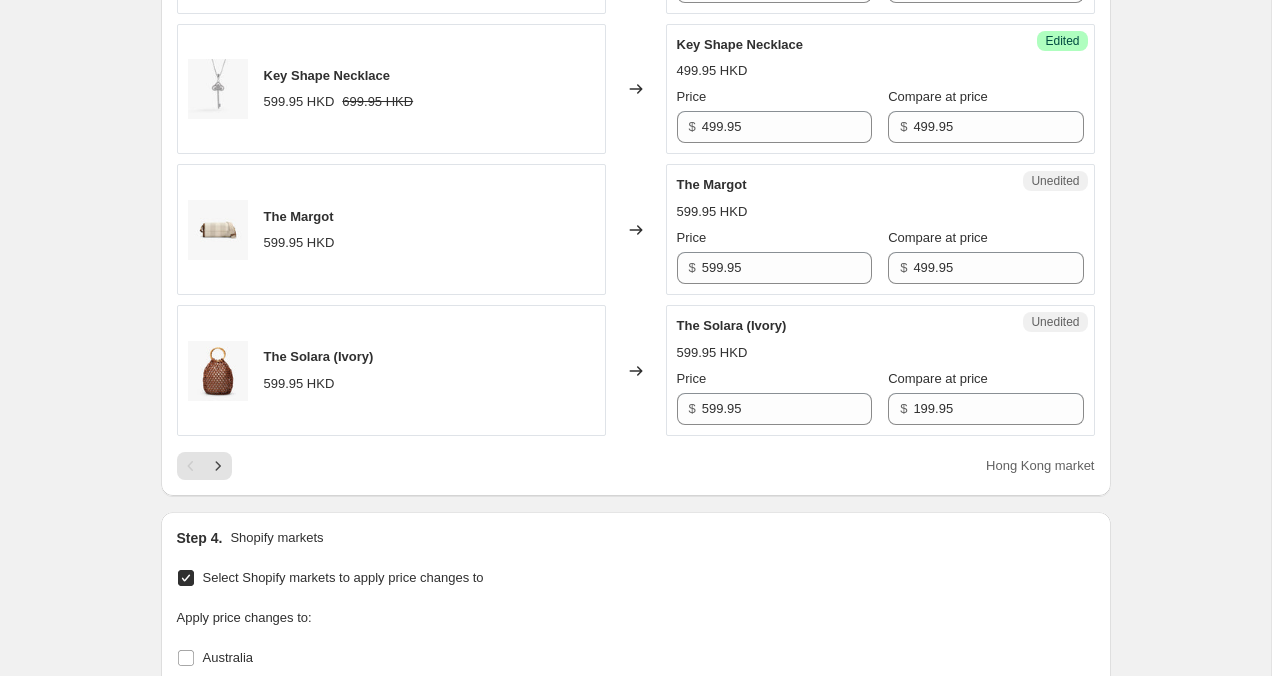 scroll, scrollTop: 3135, scrollLeft: 0, axis: vertical 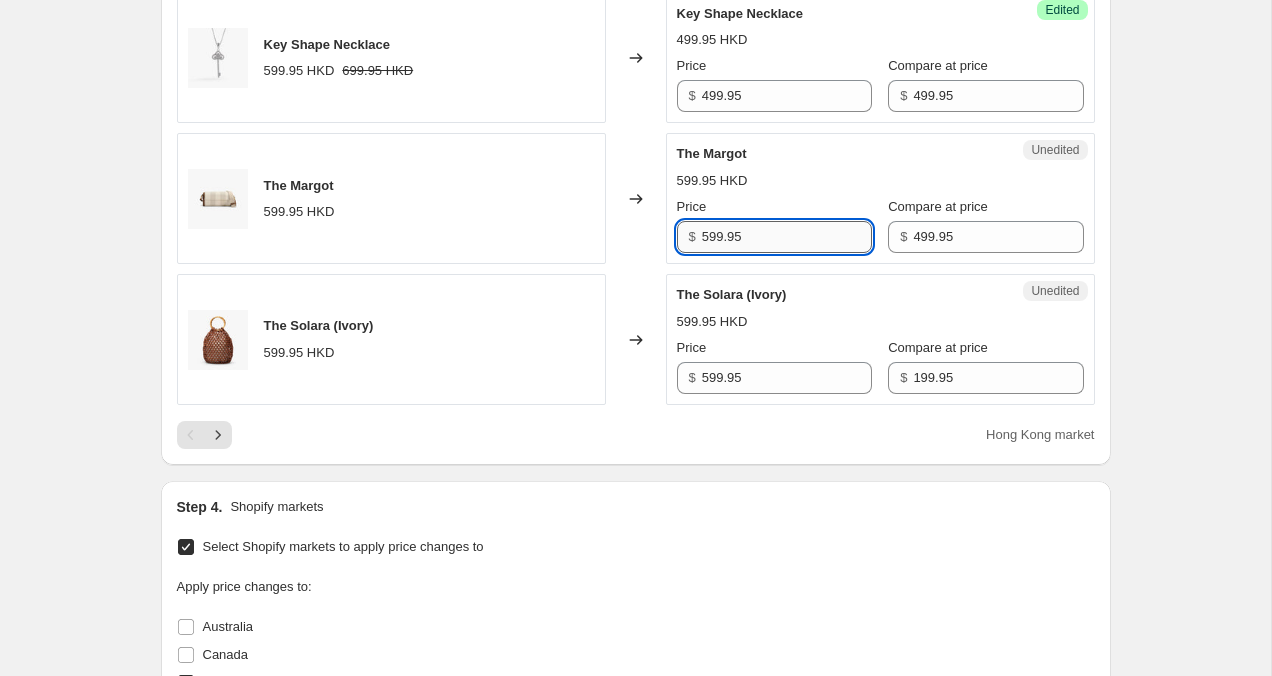 click on "599.95" at bounding box center [787, 237] 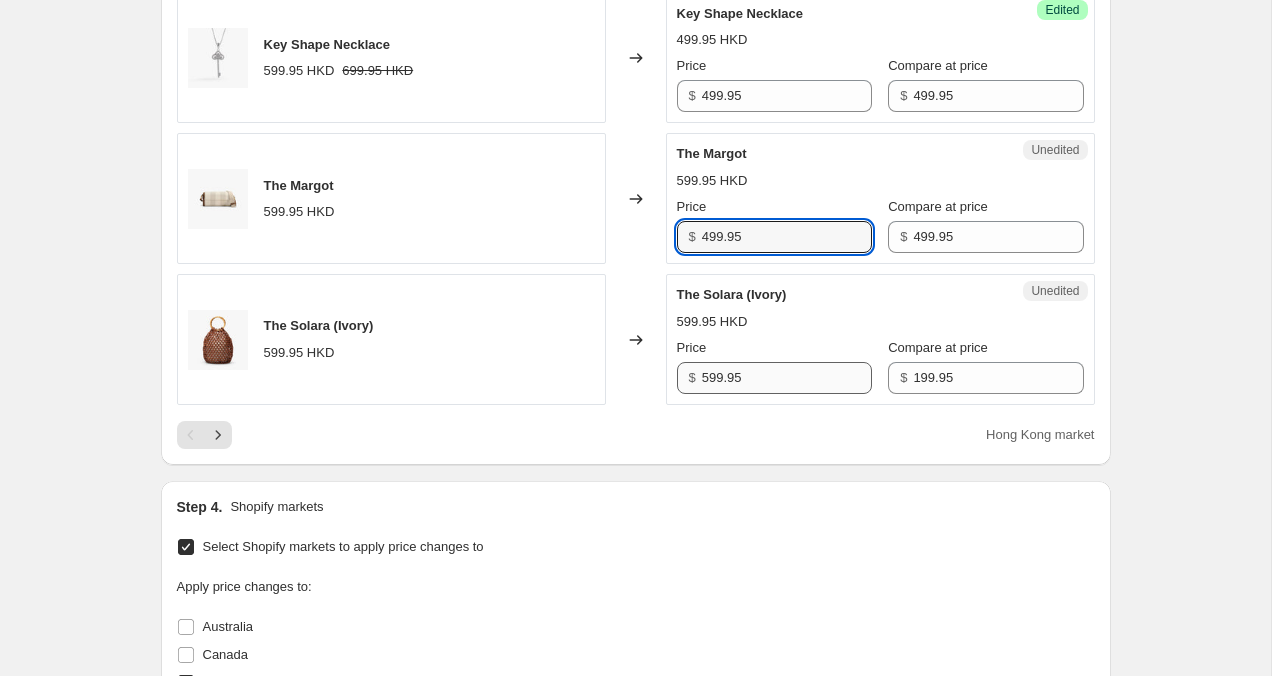 type on "499.95" 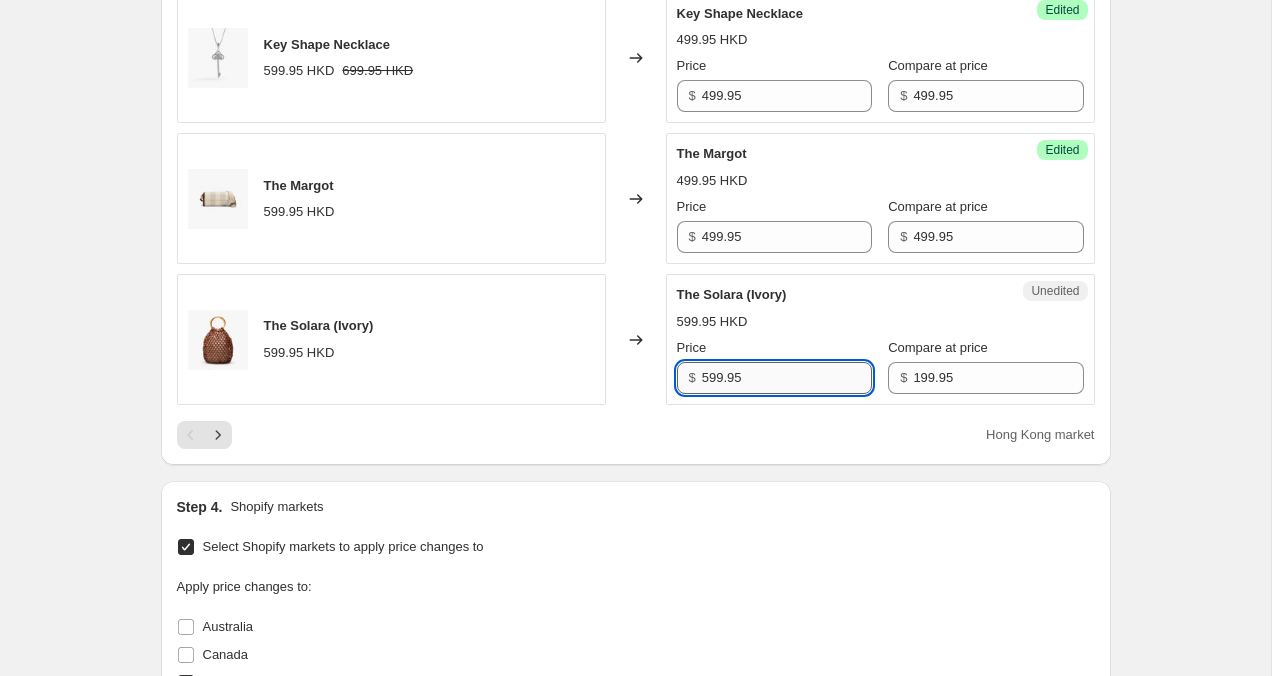 click on "599.95" at bounding box center (787, 378) 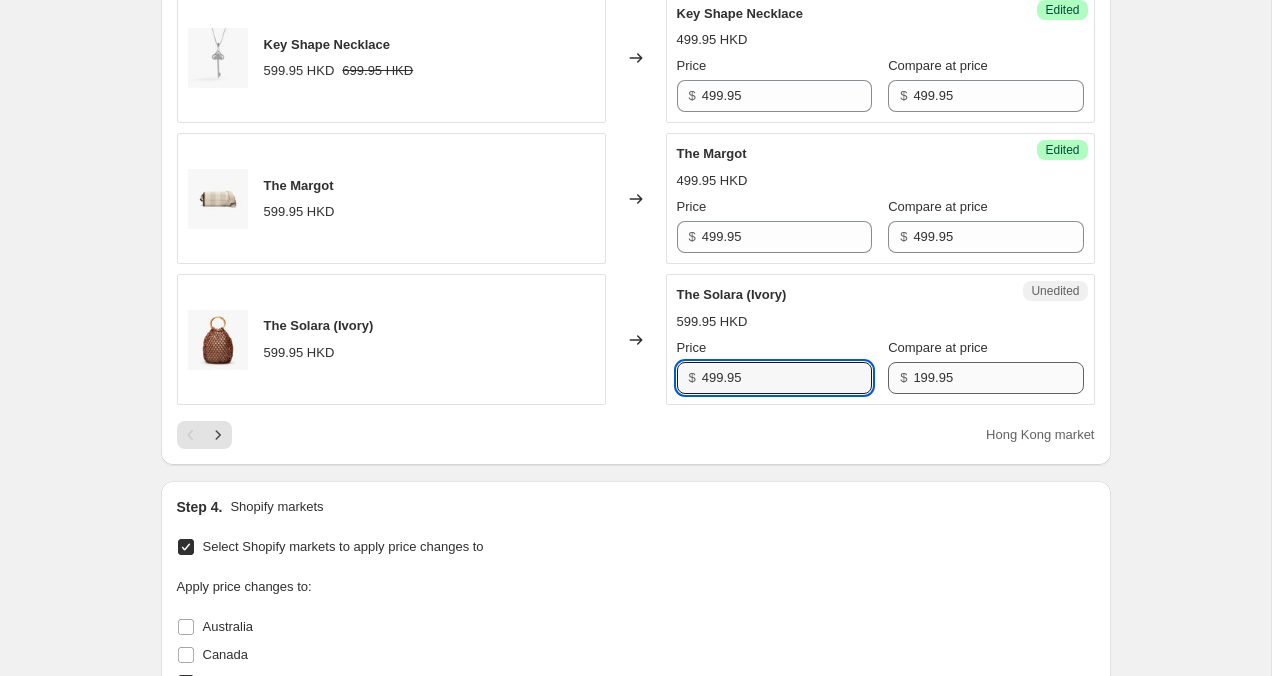 type on "499.95" 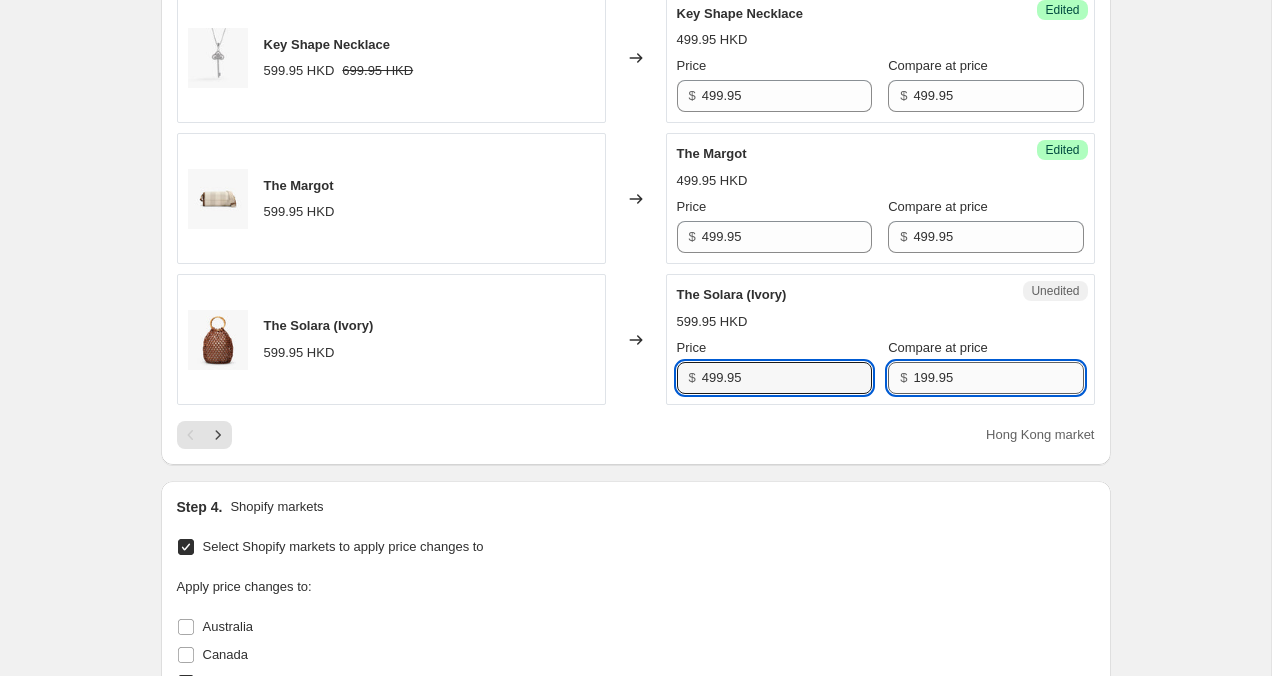 click on "$ 199.95" at bounding box center [985, 378] 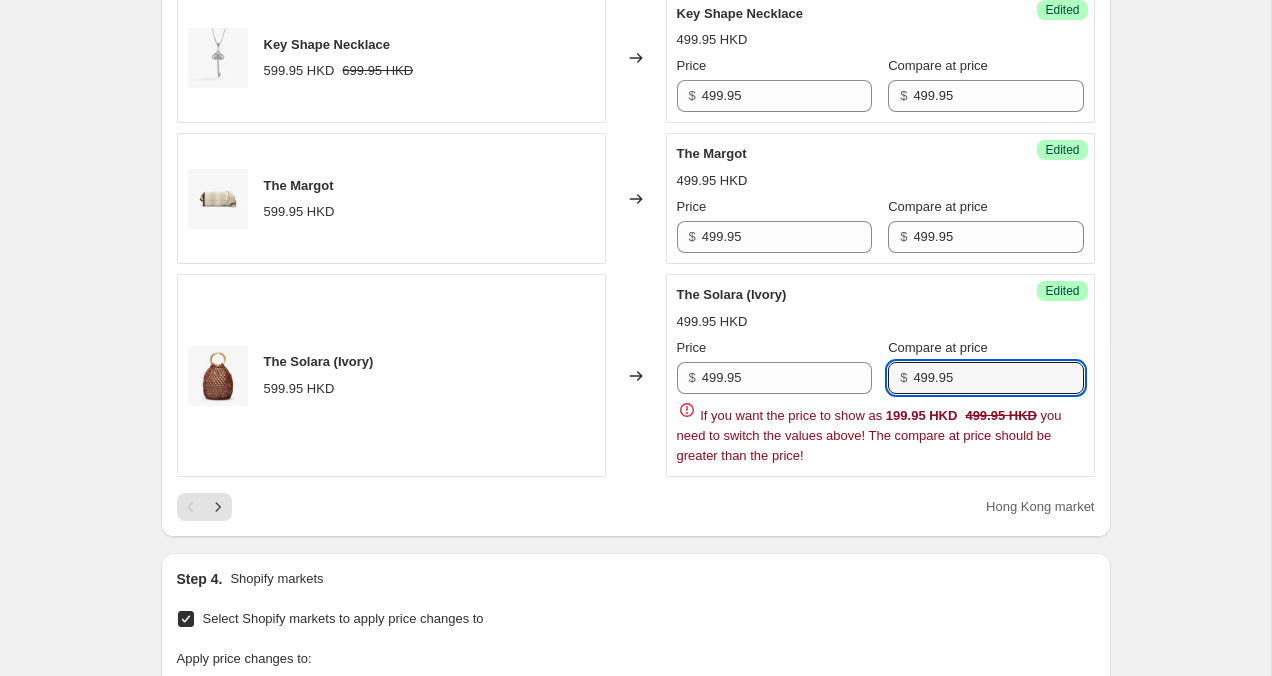 type on "499.95" 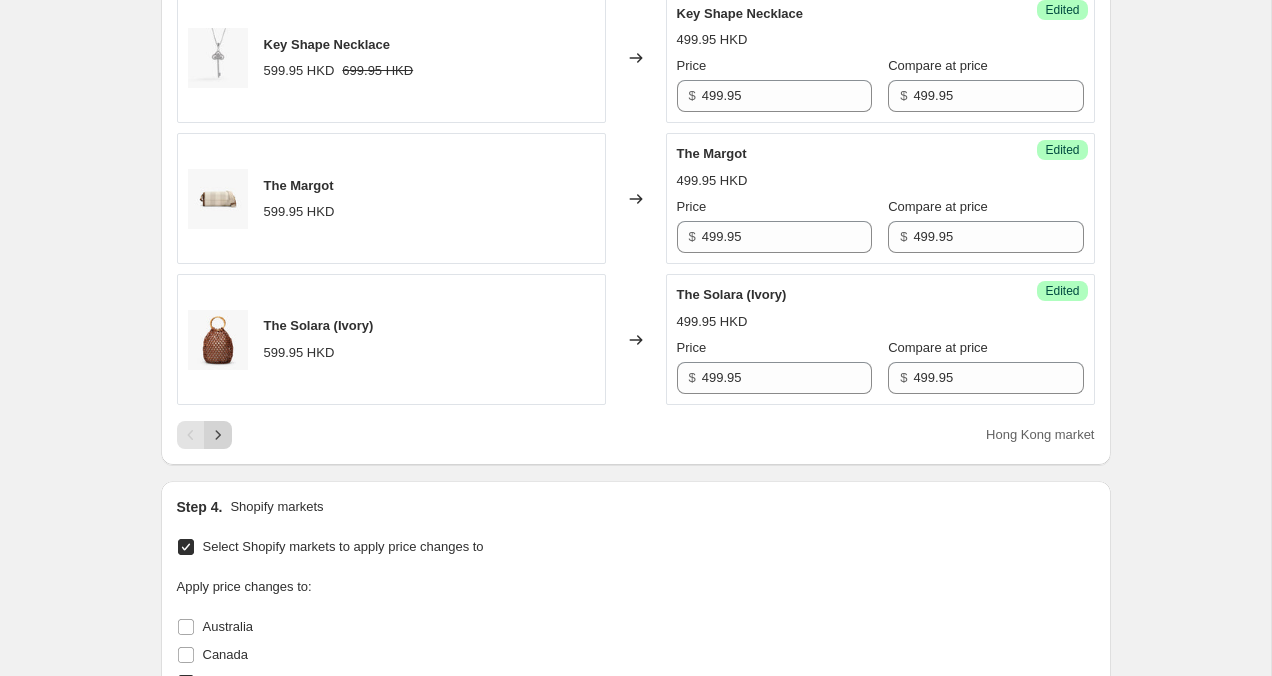 click 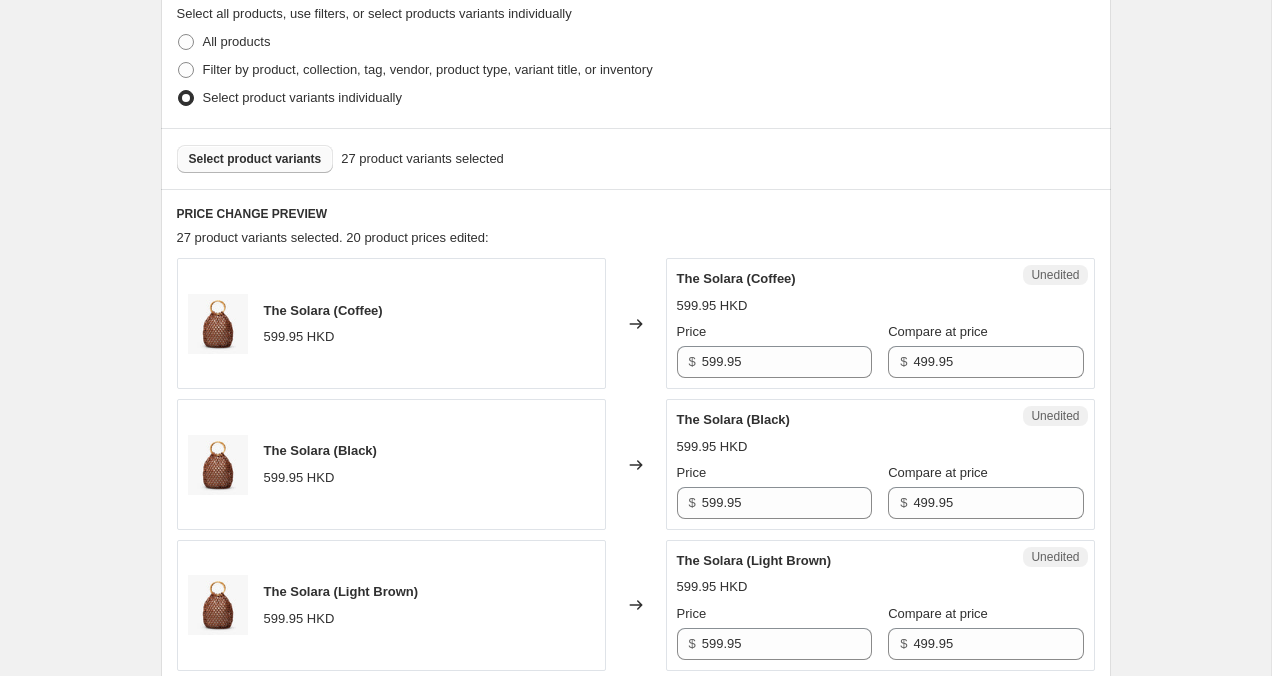 scroll, scrollTop: 487, scrollLeft: 0, axis: vertical 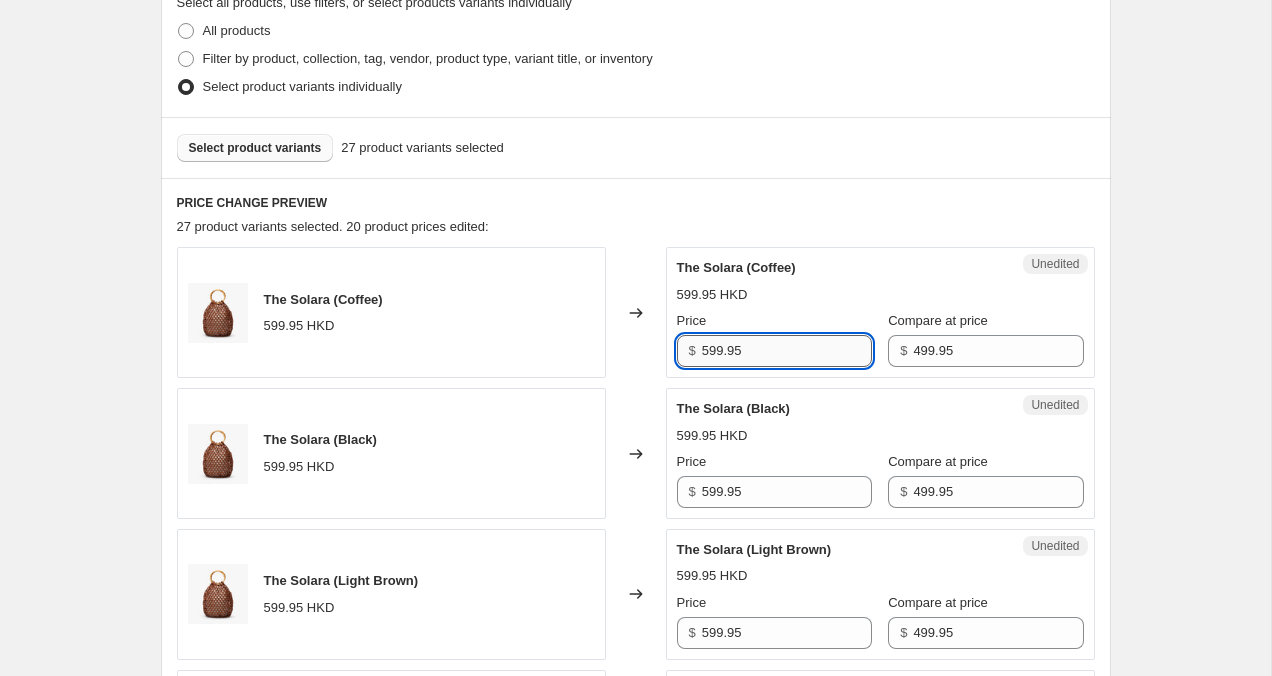 click on "599.95" at bounding box center [787, 351] 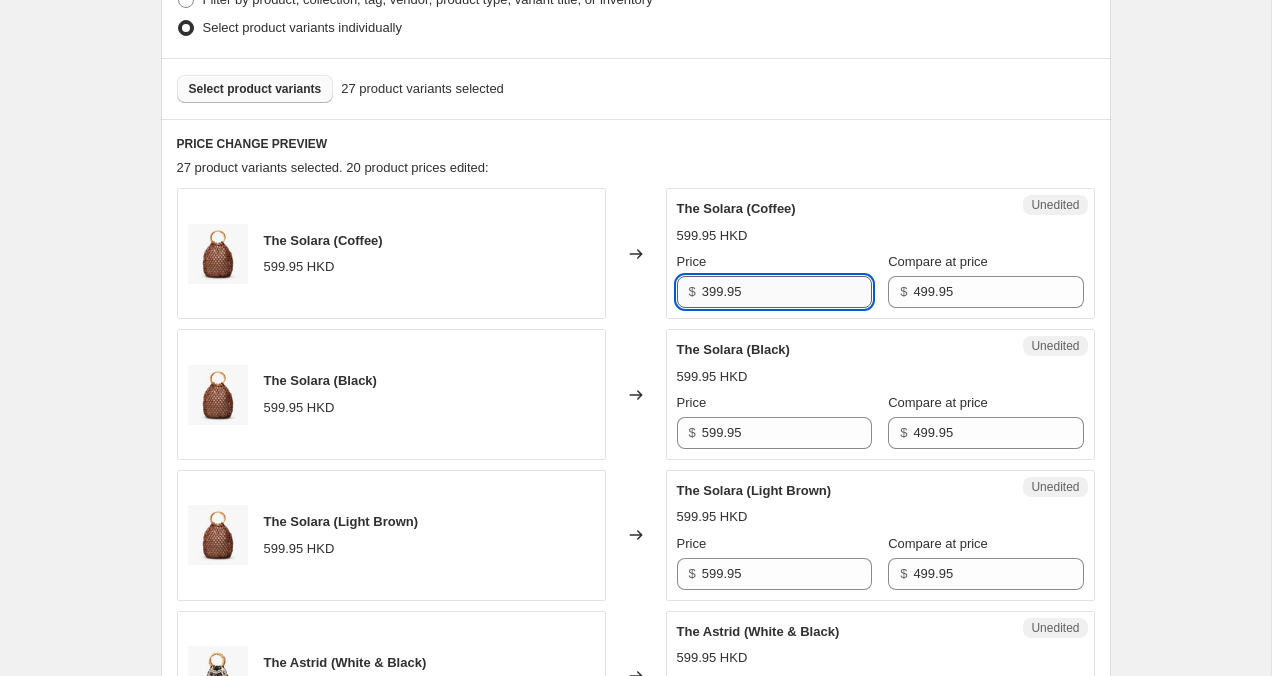 scroll, scrollTop: 548, scrollLeft: 0, axis: vertical 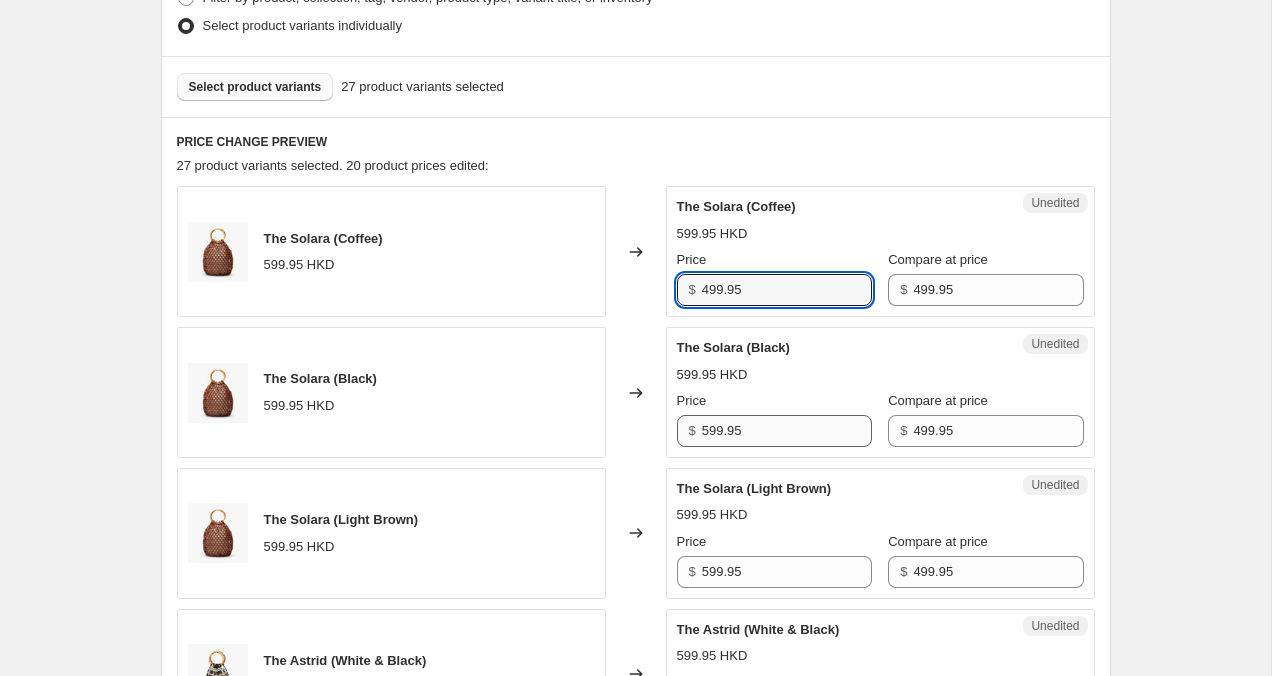 type on "499.95" 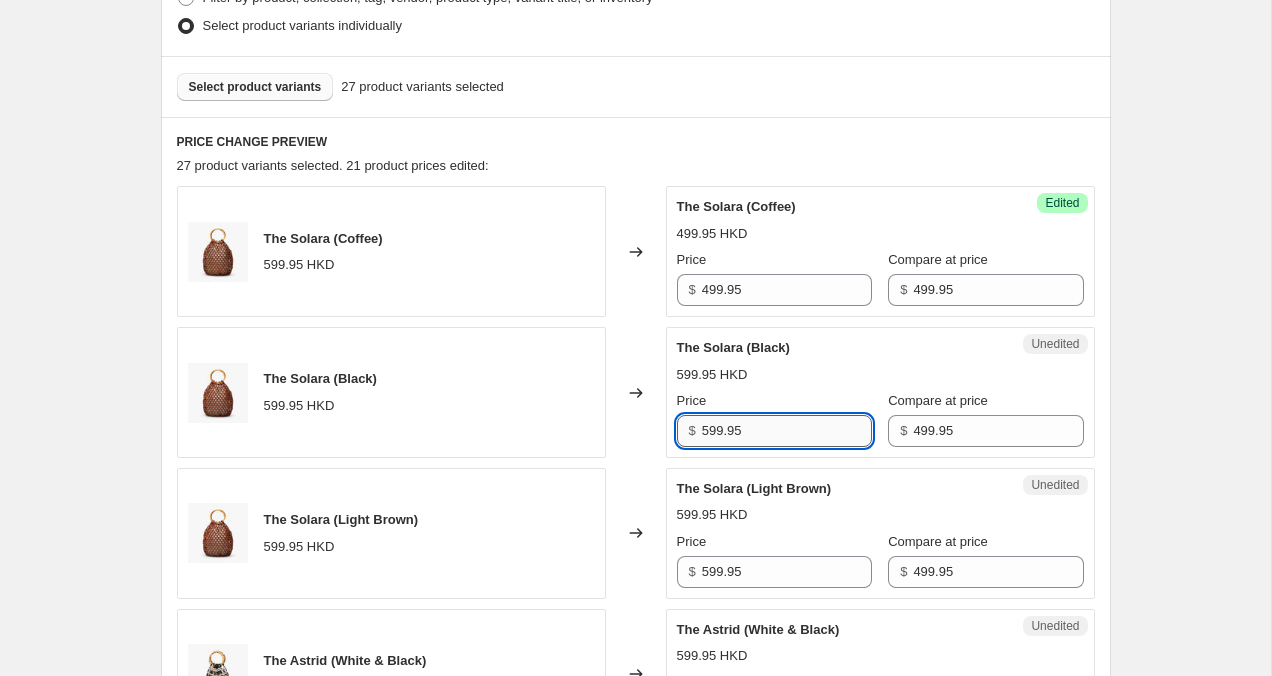 click on "599.95" at bounding box center (787, 431) 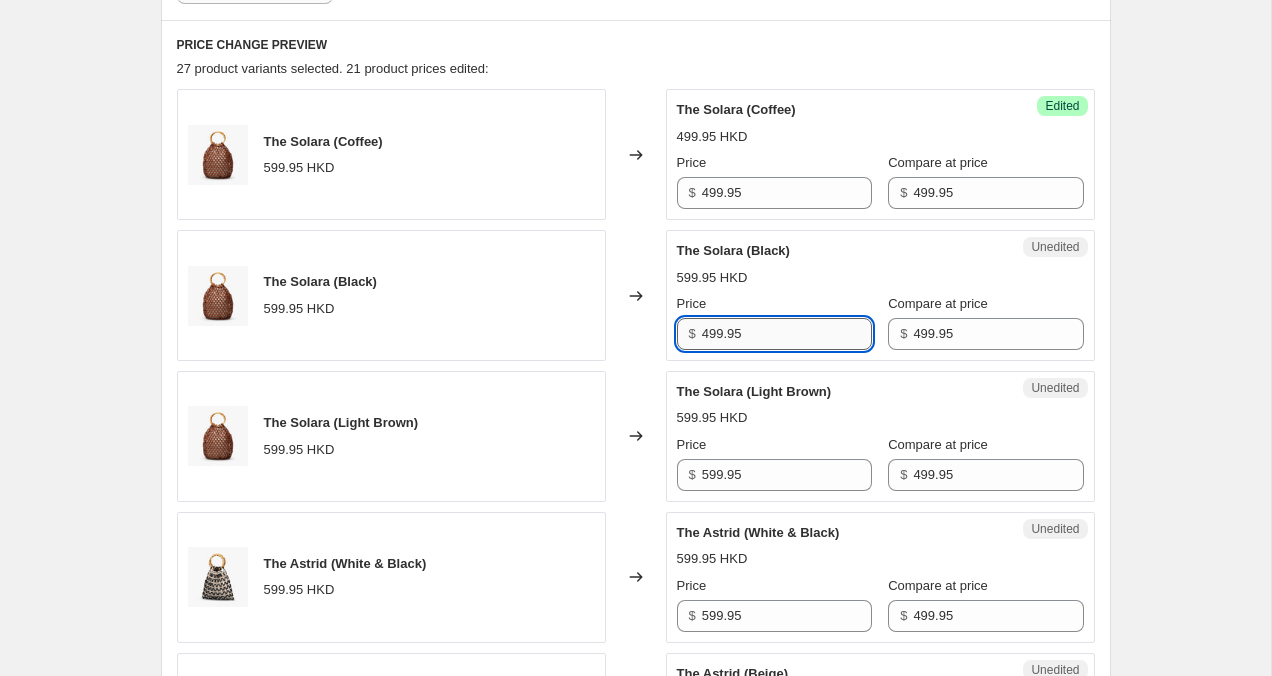 scroll, scrollTop: 646, scrollLeft: 0, axis: vertical 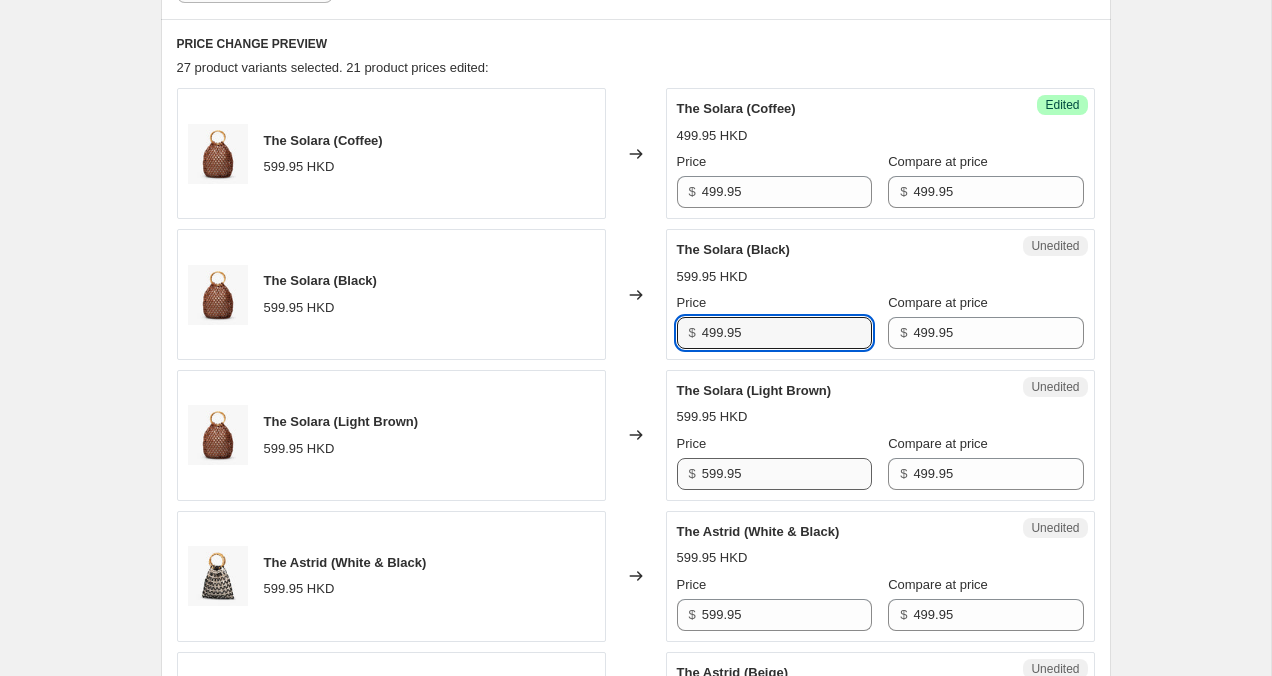 type on "499.95" 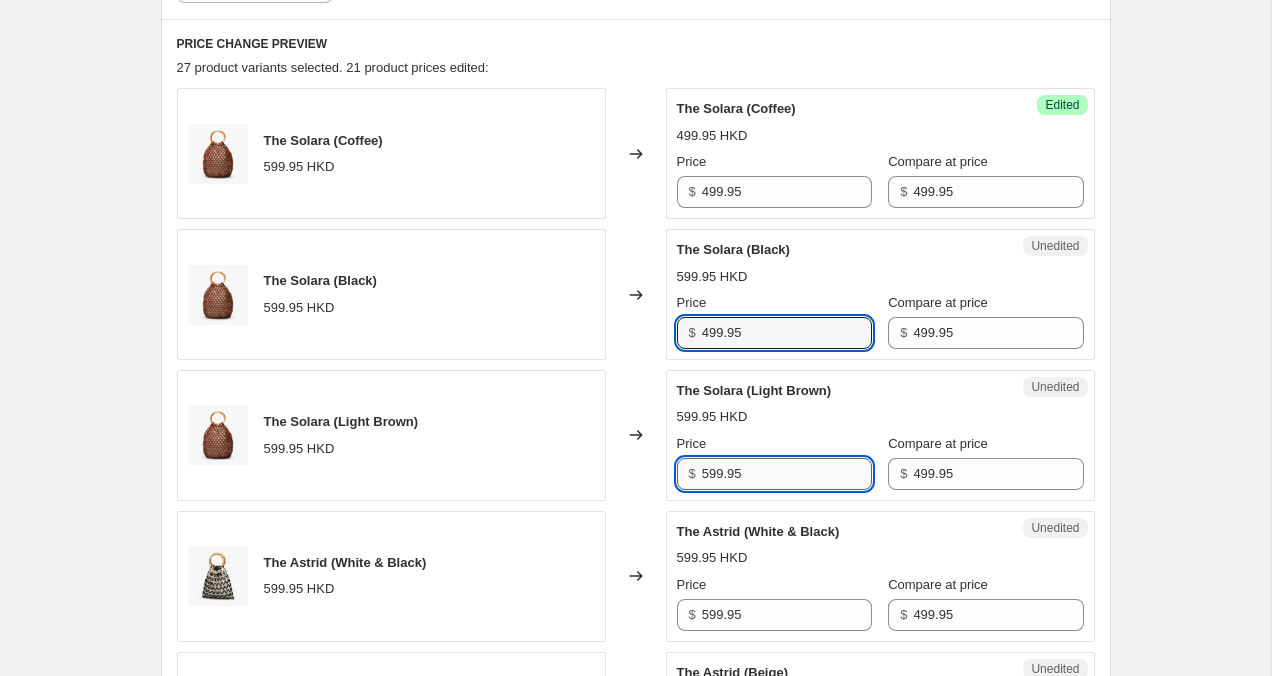 click on "599.95" at bounding box center [787, 474] 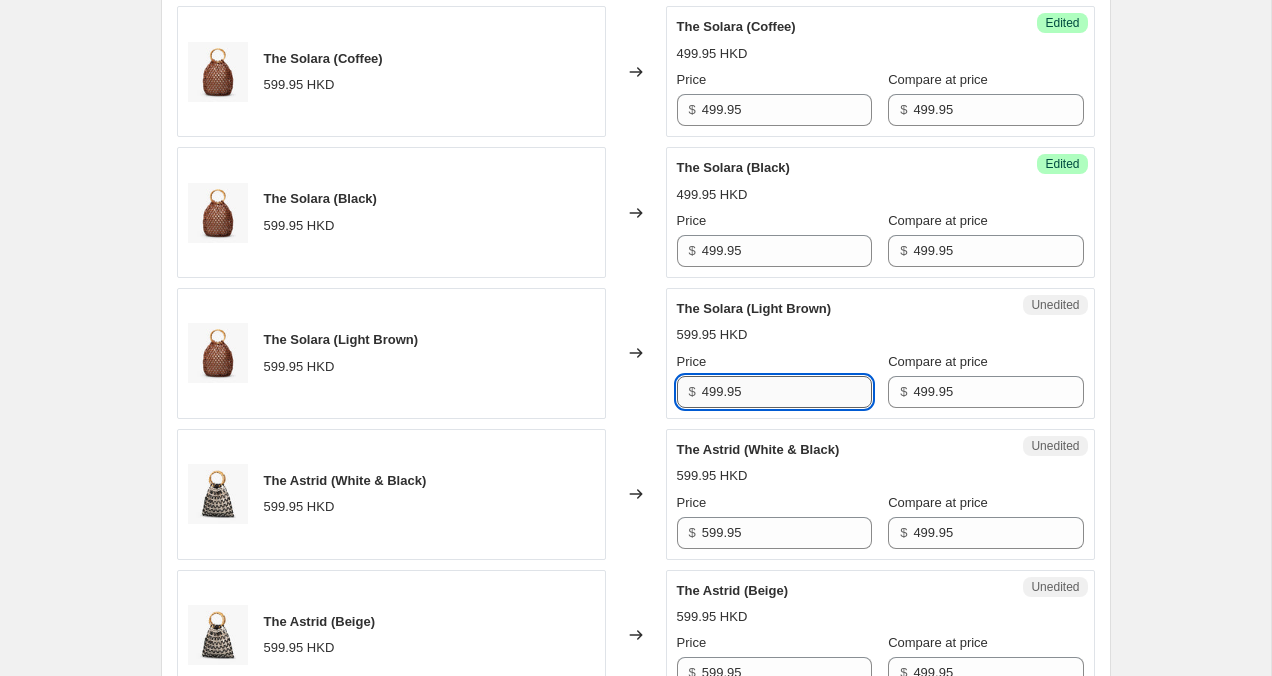 scroll, scrollTop: 737, scrollLeft: 0, axis: vertical 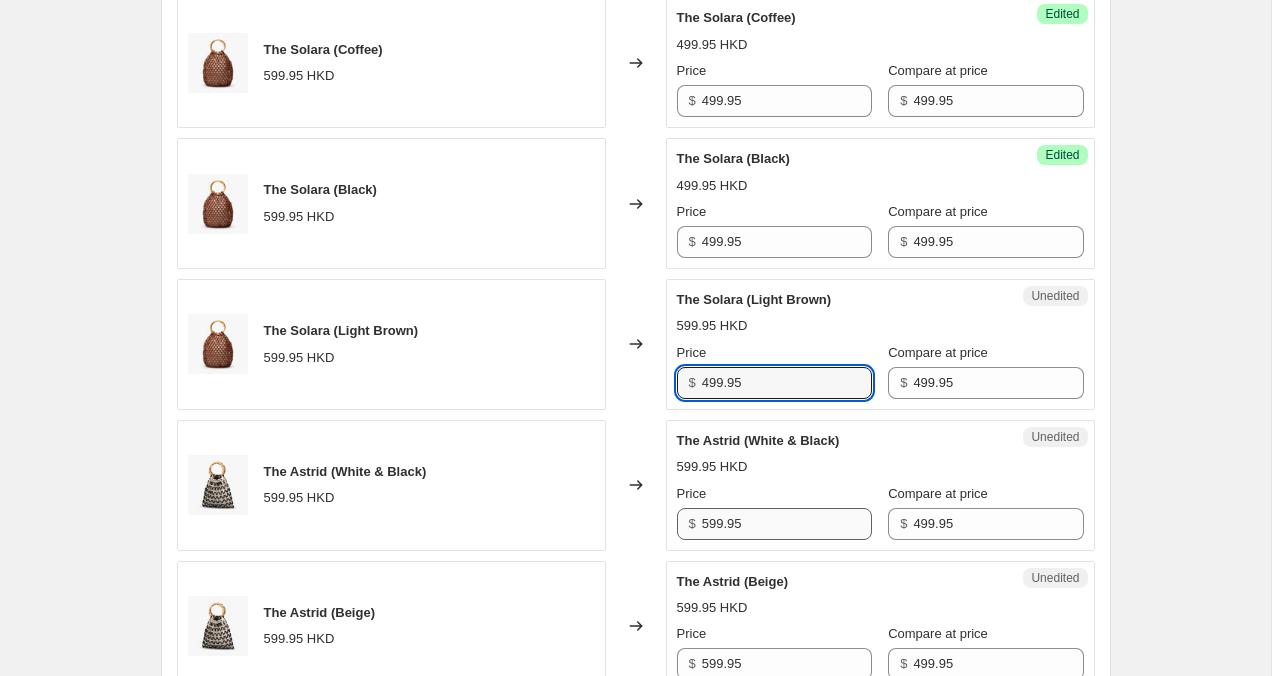 type on "499.95" 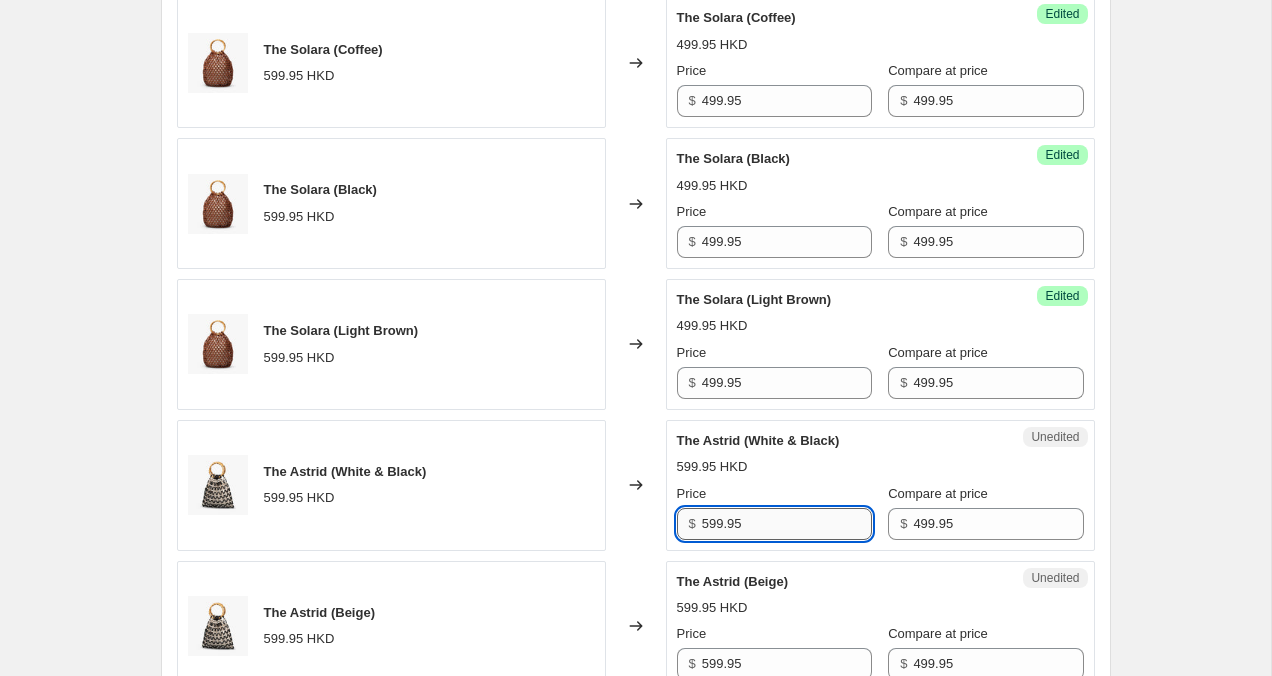 click on "599.95" at bounding box center (787, 524) 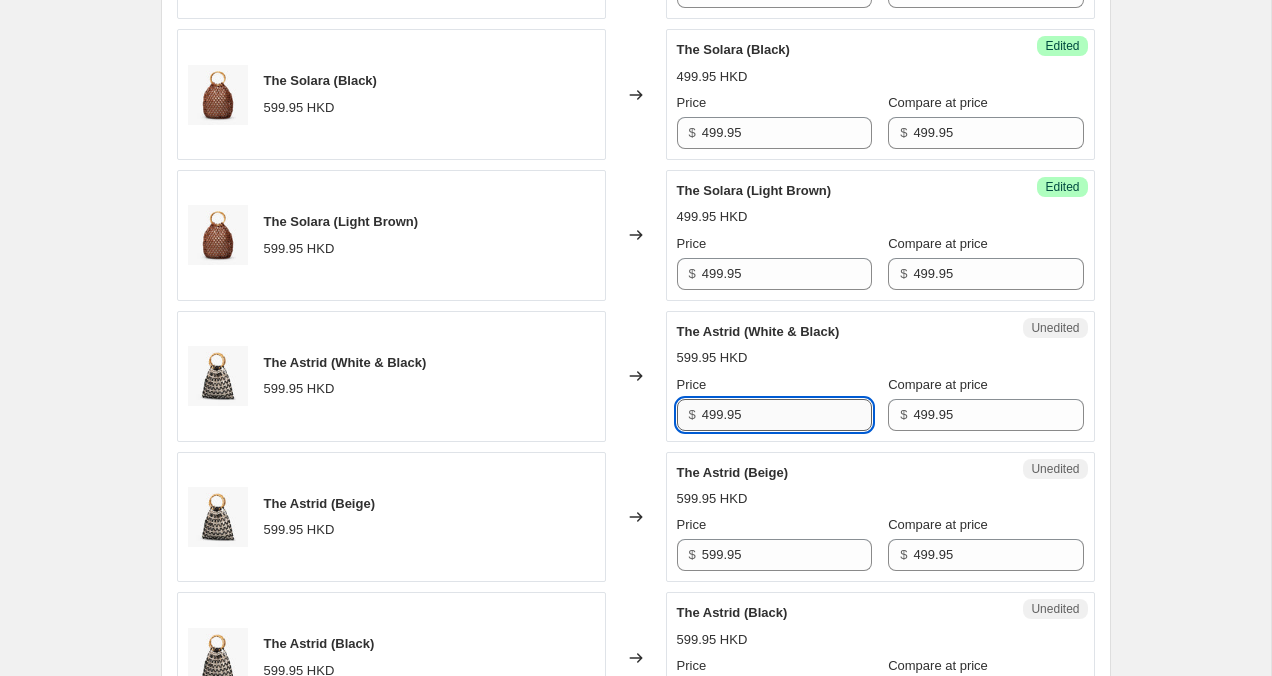 scroll, scrollTop: 864, scrollLeft: 0, axis: vertical 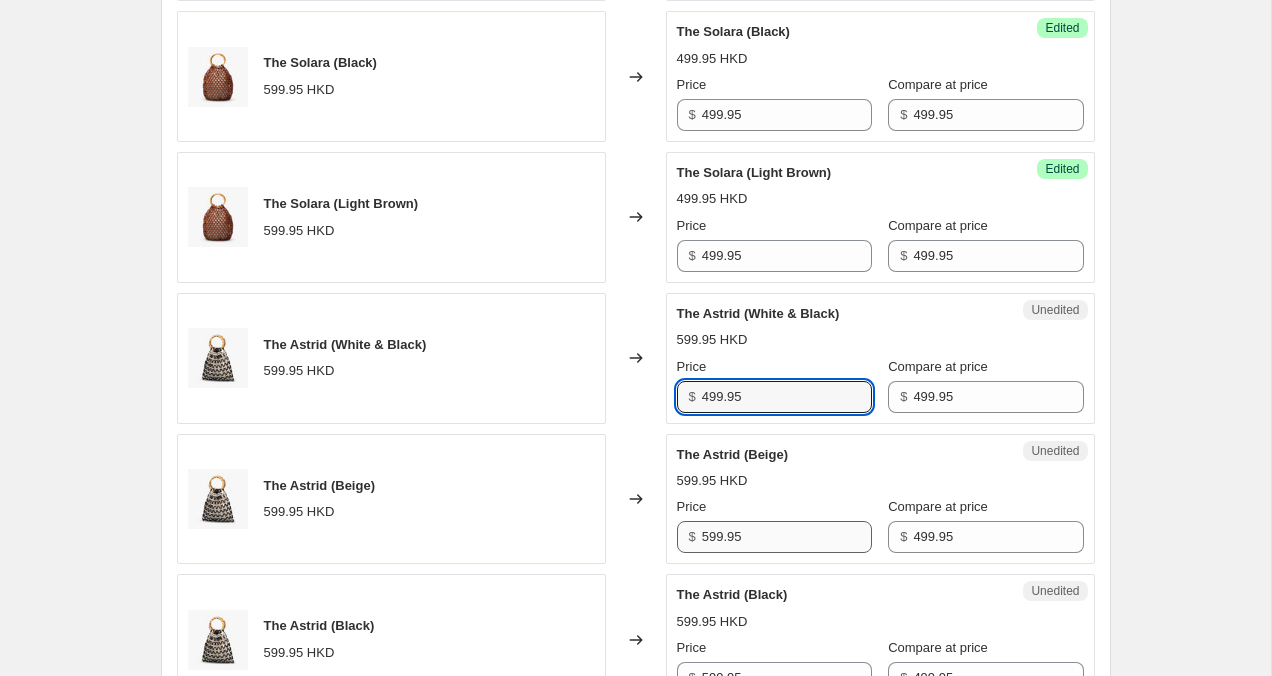 type on "499.95" 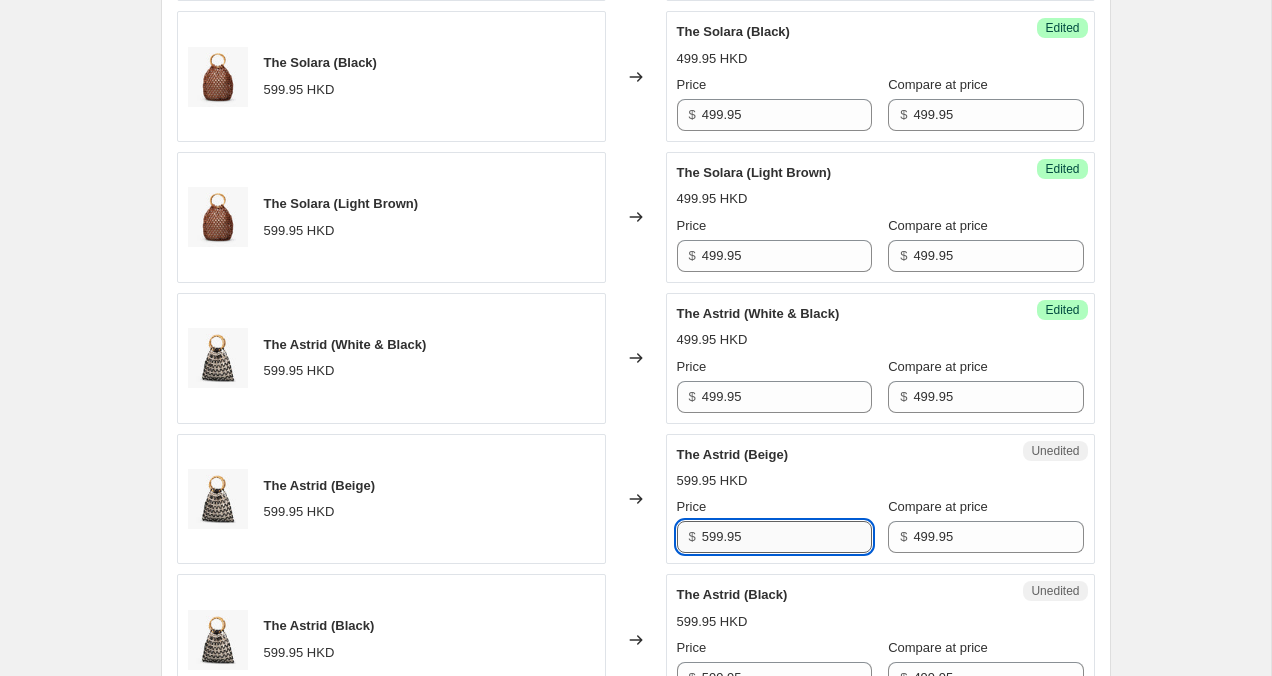 click on "599.95" at bounding box center (787, 537) 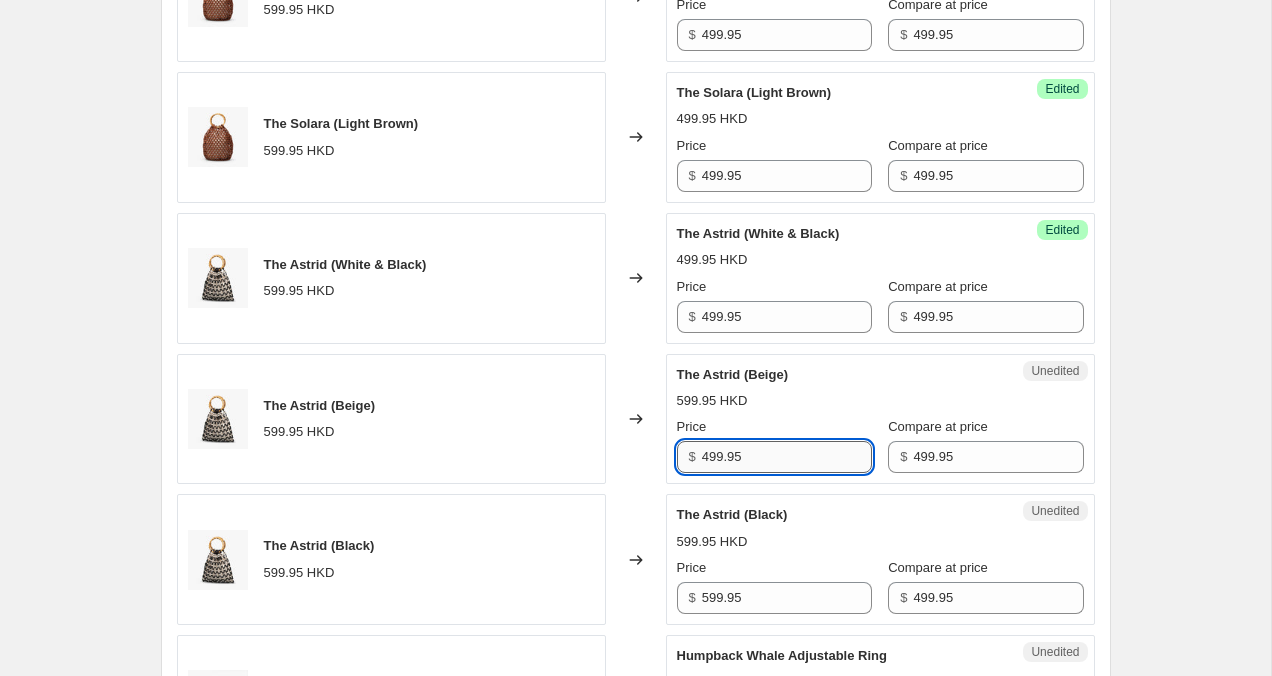 scroll, scrollTop: 945, scrollLeft: 0, axis: vertical 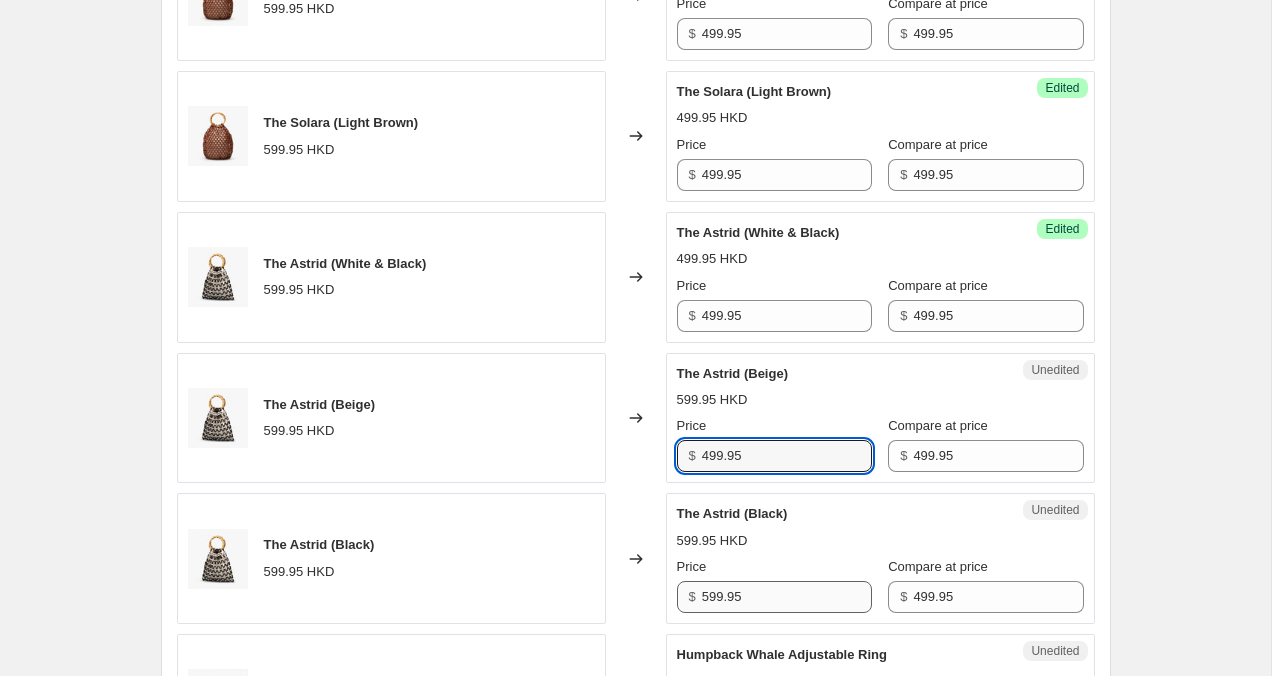 type on "499.95" 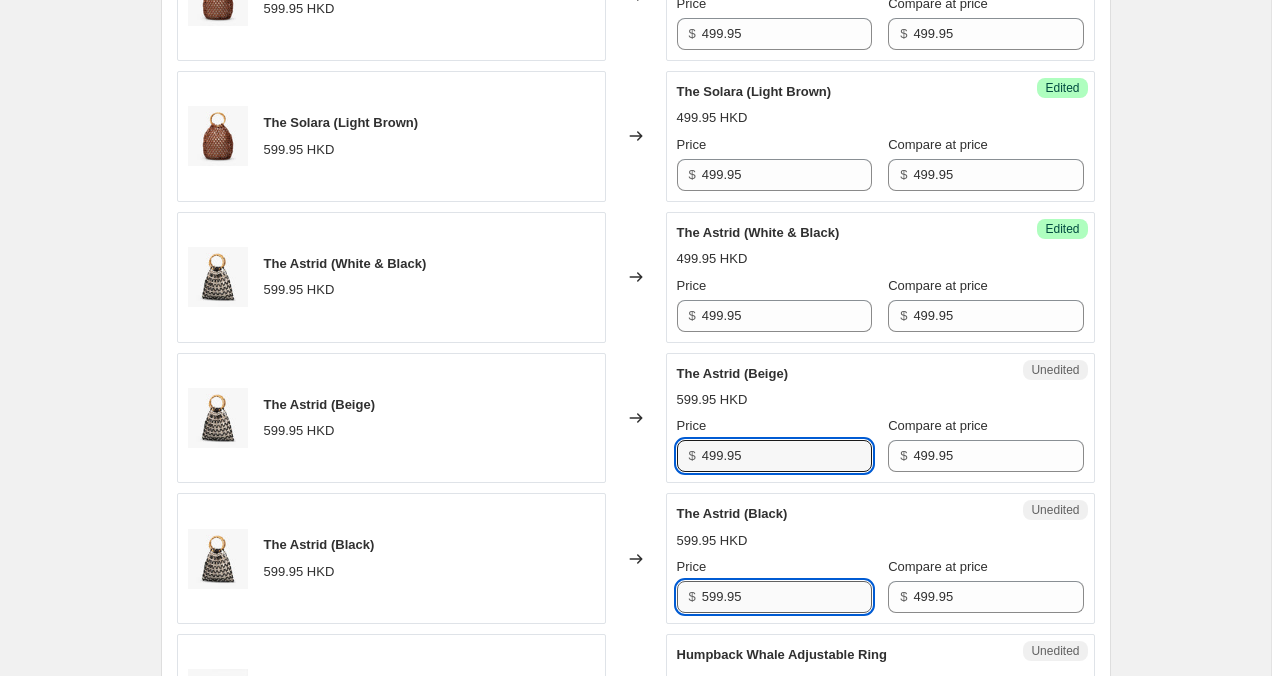 click on "599.95" at bounding box center (787, 597) 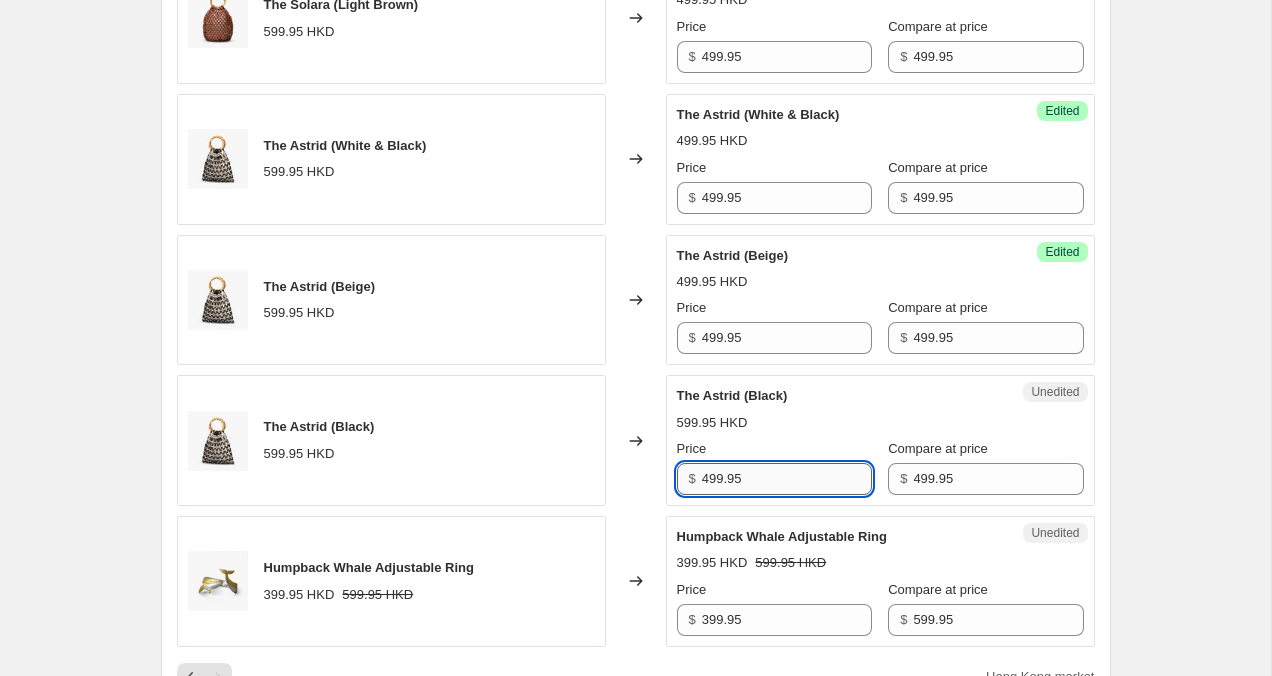 scroll, scrollTop: 1098, scrollLeft: 0, axis: vertical 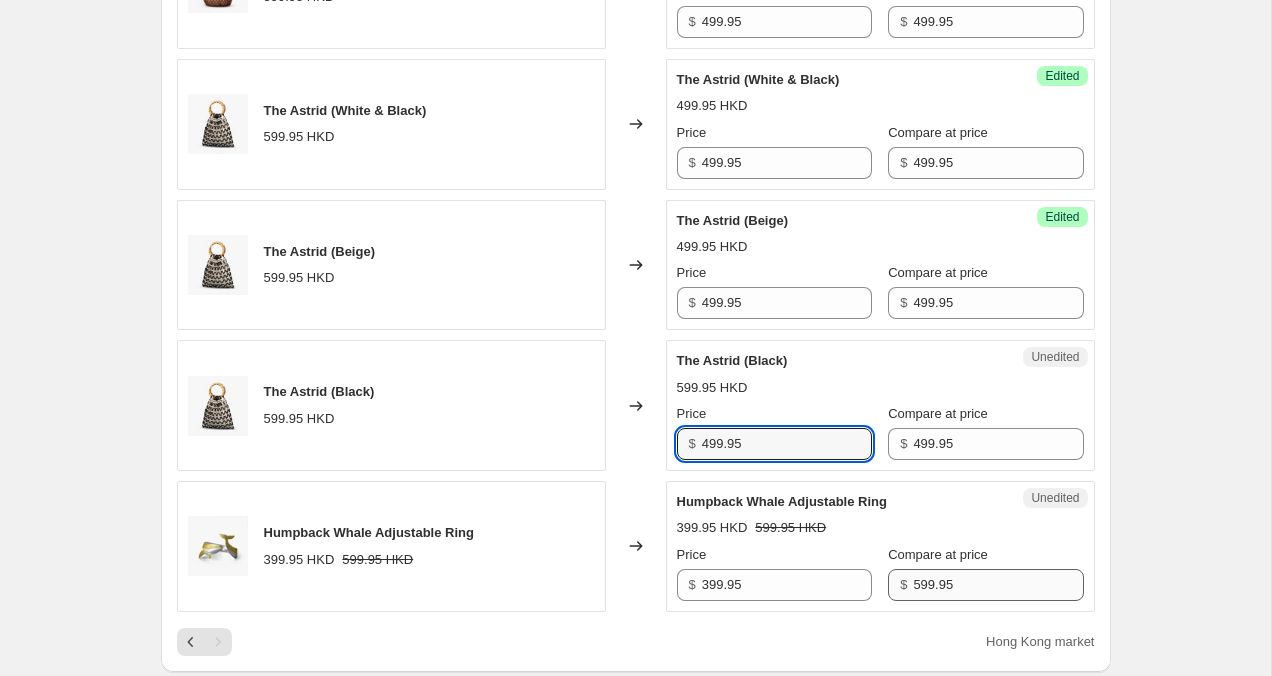 type on "499.95" 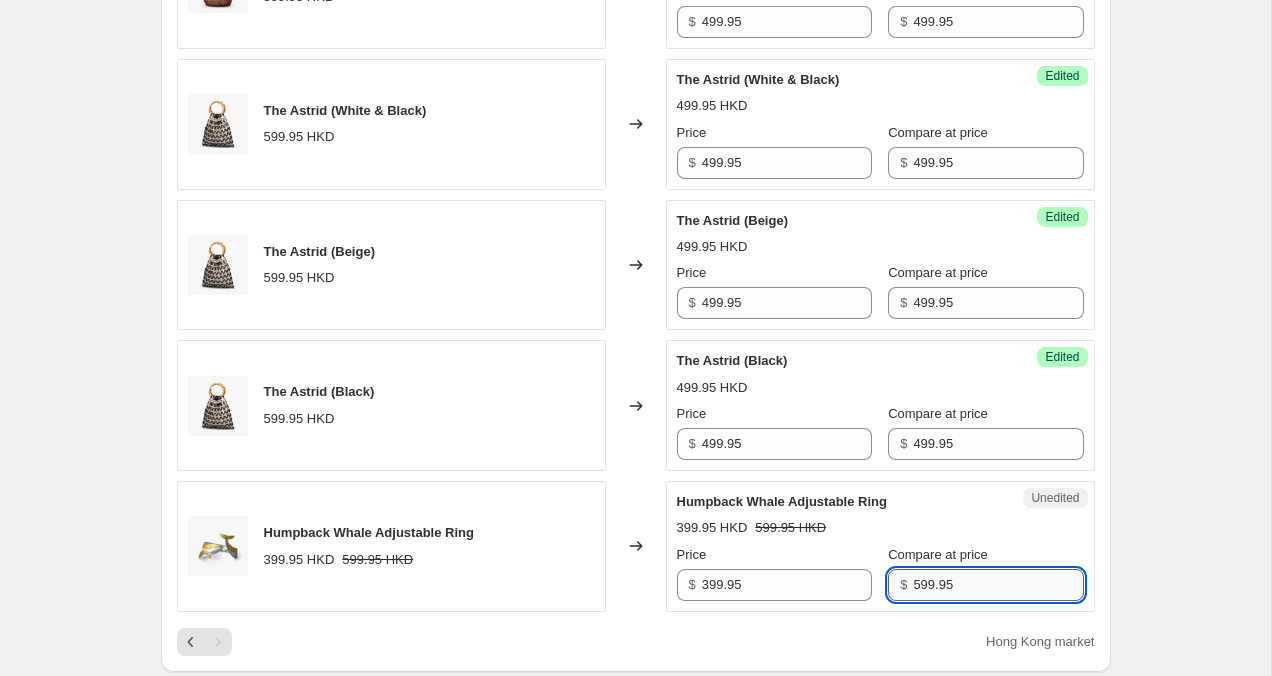 click on "599.95" at bounding box center [998, 585] 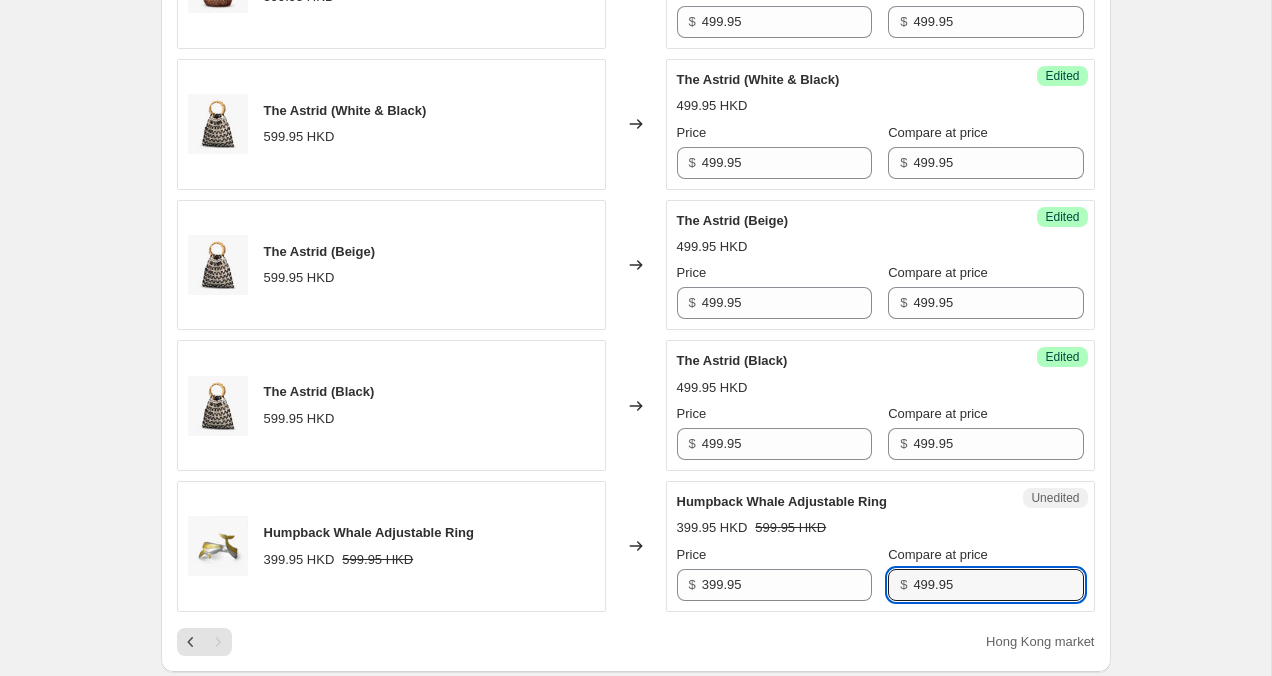 type on "499.95" 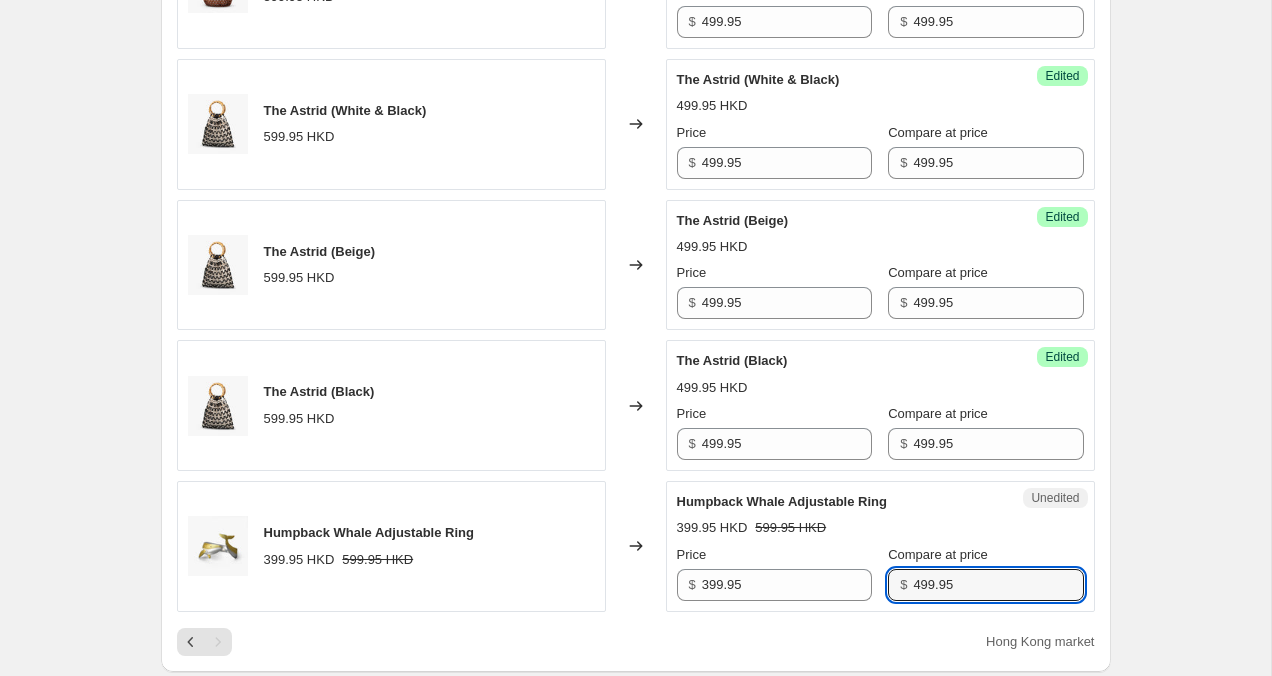 click on "Create new price change job. This page is ready Create new price change job Draft Step 1. Optionally give your price change job a title (eg "March 30% off sale on boots") 3 Aug 2025, 13:38:28 Price change job This title is just for internal use, customers won't see it Step 2. Select how the prices should change Use bulk price change rules Set product prices individually Use CSV upload Select tags to add while price change is active Select tags to remove while price change is active Step 3. Select which products should change in price Select all products, use filters, or select products variants individually All products Filter by product, collection, tag, vendor, product type, variant title, or inventory Select product variants individually Select product variants 27   product variants selected PRICE CHANGE PREVIEW 27 product variants selected. 26 product prices edited: The Solara (Coffee) 599.95 HKD Changed to Success Edited The Solara (Coffee) 499.95 HKD Price $ 499.95 Compare at price $ 499.95 599.95 HKD $" at bounding box center (635, 196) 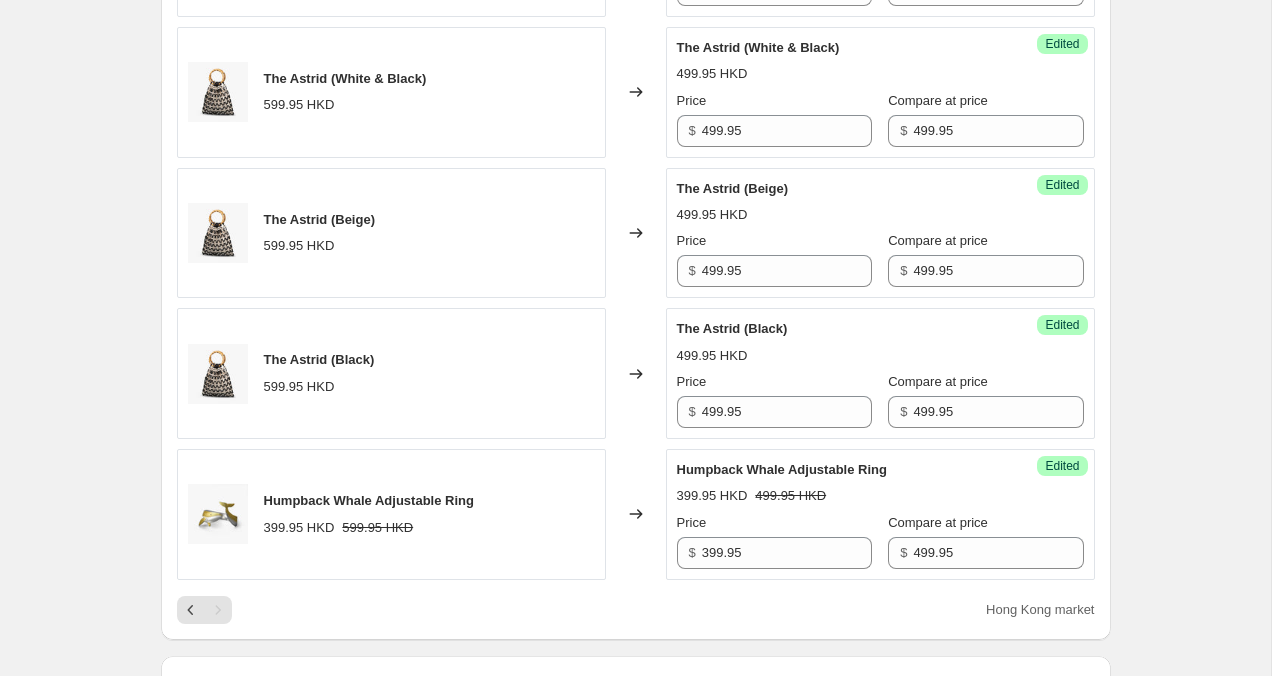 scroll, scrollTop: 1135, scrollLeft: 0, axis: vertical 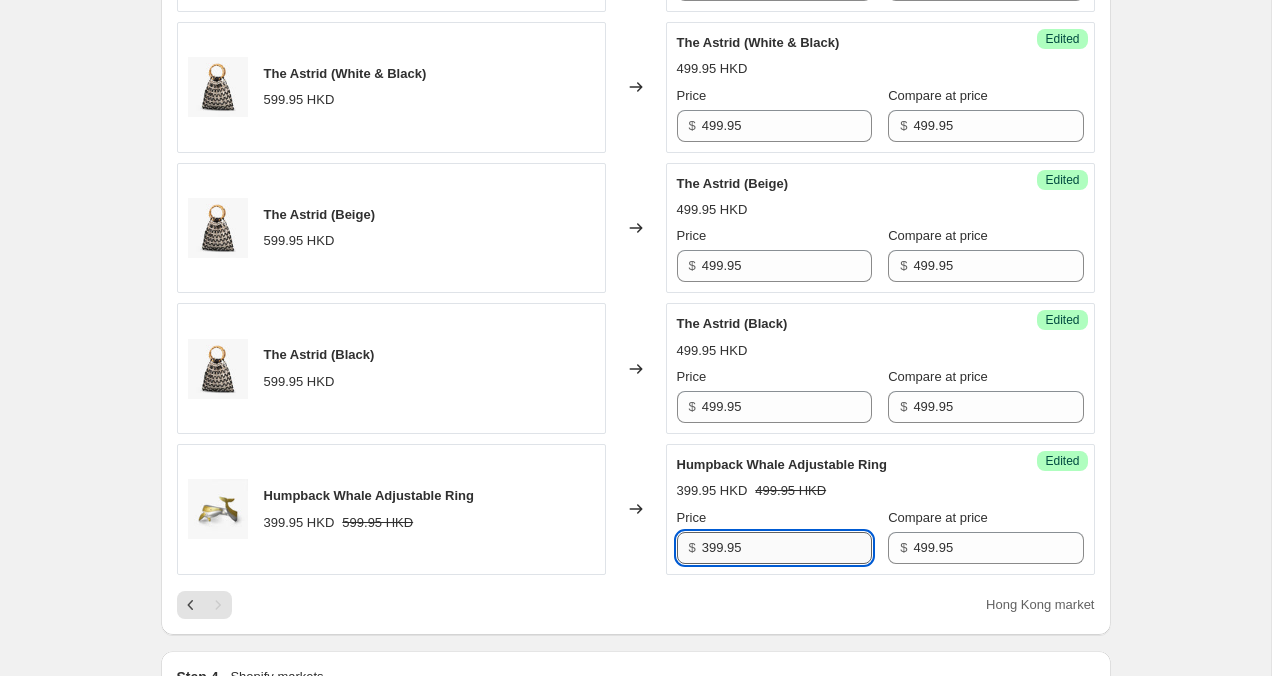 click on "399.95" at bounding box center (787, 548) 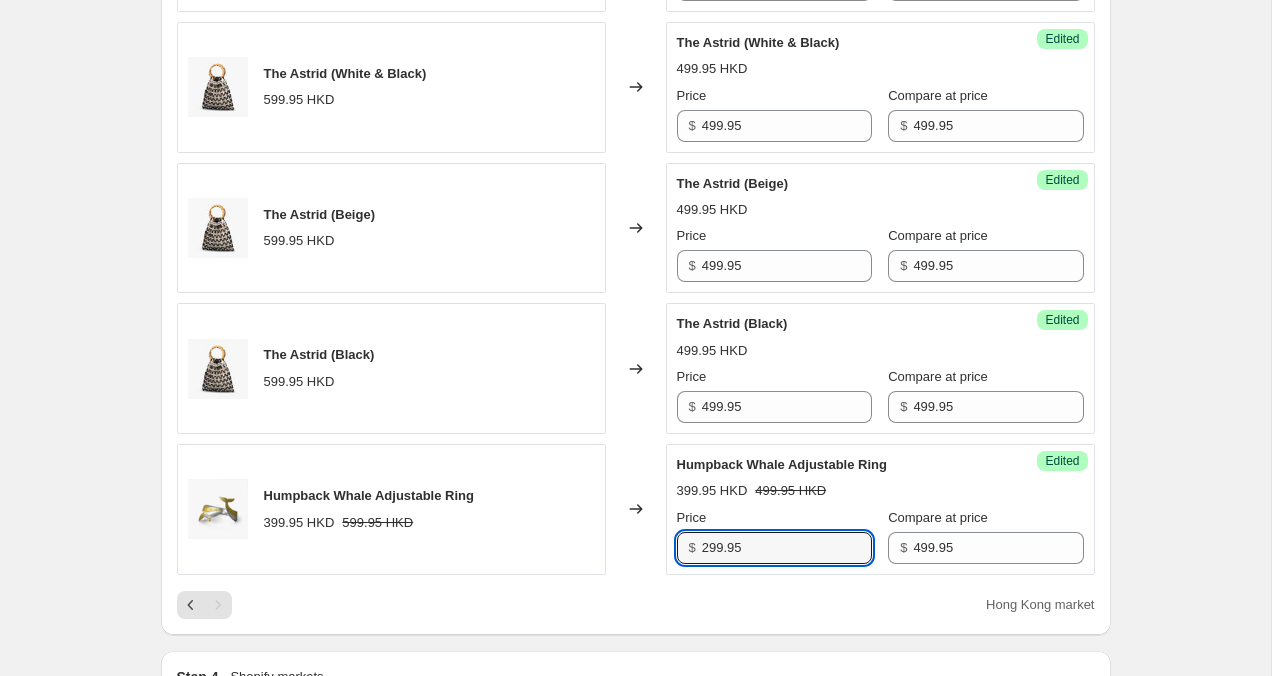 type on "299.95" 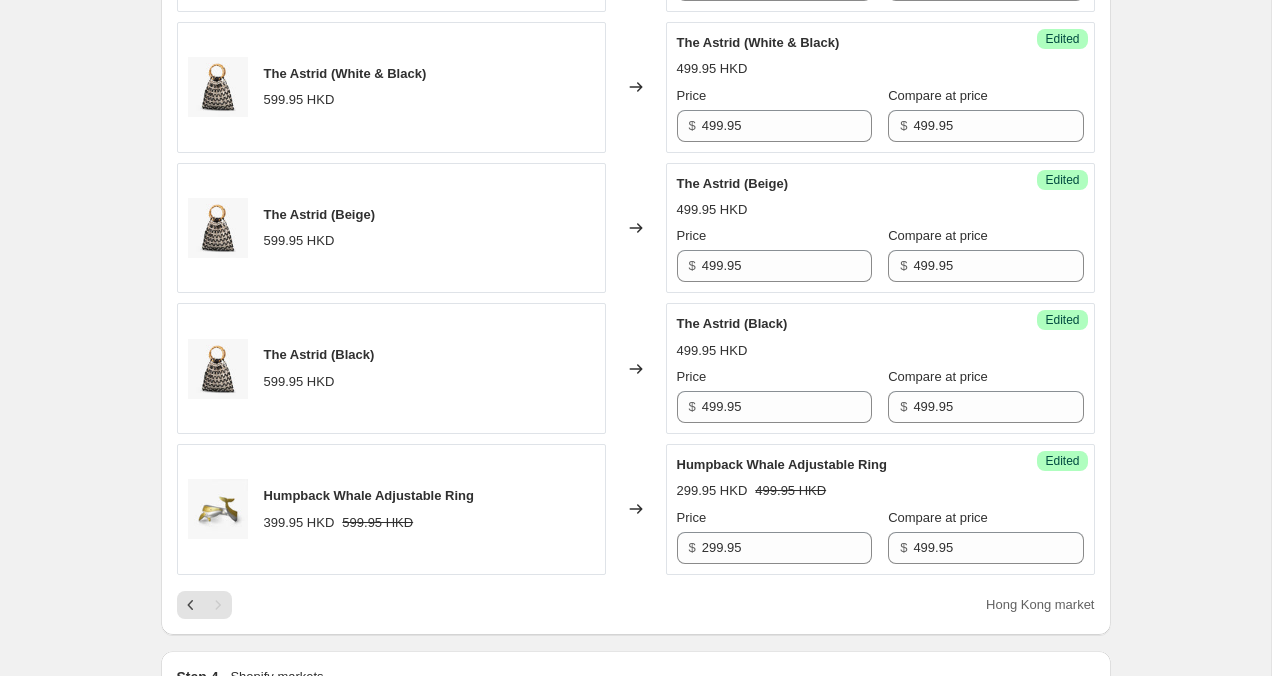 click on "Create new price change job. This page is ready Create new price change job Draft Step 1. Optionally give your price change job a title (eg "March 30% off sale on boots") 3 Aug 2025, 13:38:28 Price change job This title is just for internal use, customers won't see it Step 2. Select how the prices should change Use bulk price change rules Set product prices individually Use CSV upload Select tags to add while price change is active Select tags to remove while price change is active Step 3. Select which products should change in price Select all products, use filters, or select products variants individually All products Filter by product, collection, tag, vendor, product type, variant title, or inventory Select product variants individually Select product variants 27   product variants selected PRICE CHANGE PREVIEW 27 product variants selected. 27 product prices edited: The Solara (Coffee) 599.95 HKD Changed to Success Edited The Solara (Coffee) 499.95 HKD Price $ 499.95 Compare at price $ 499.95 599.95 HKD $" at bounding box center (635, 159) 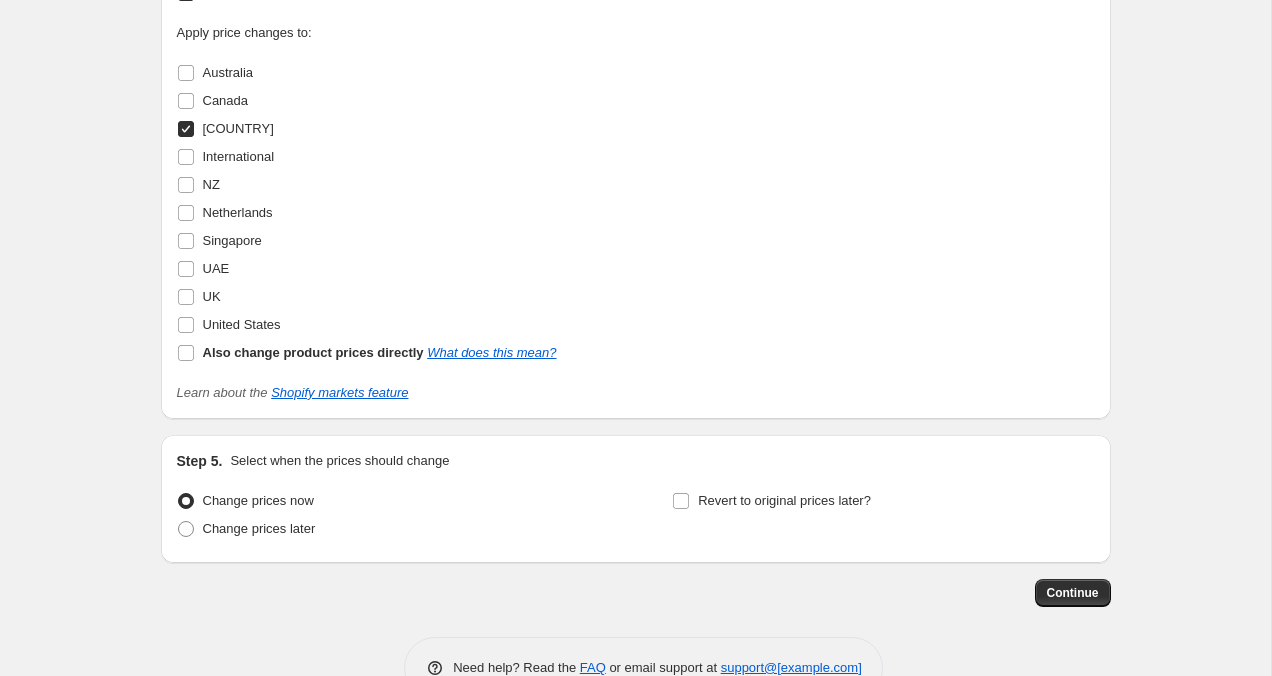 scroll, scrollTop: 1912, scrollLeft: 0, axis: vertical 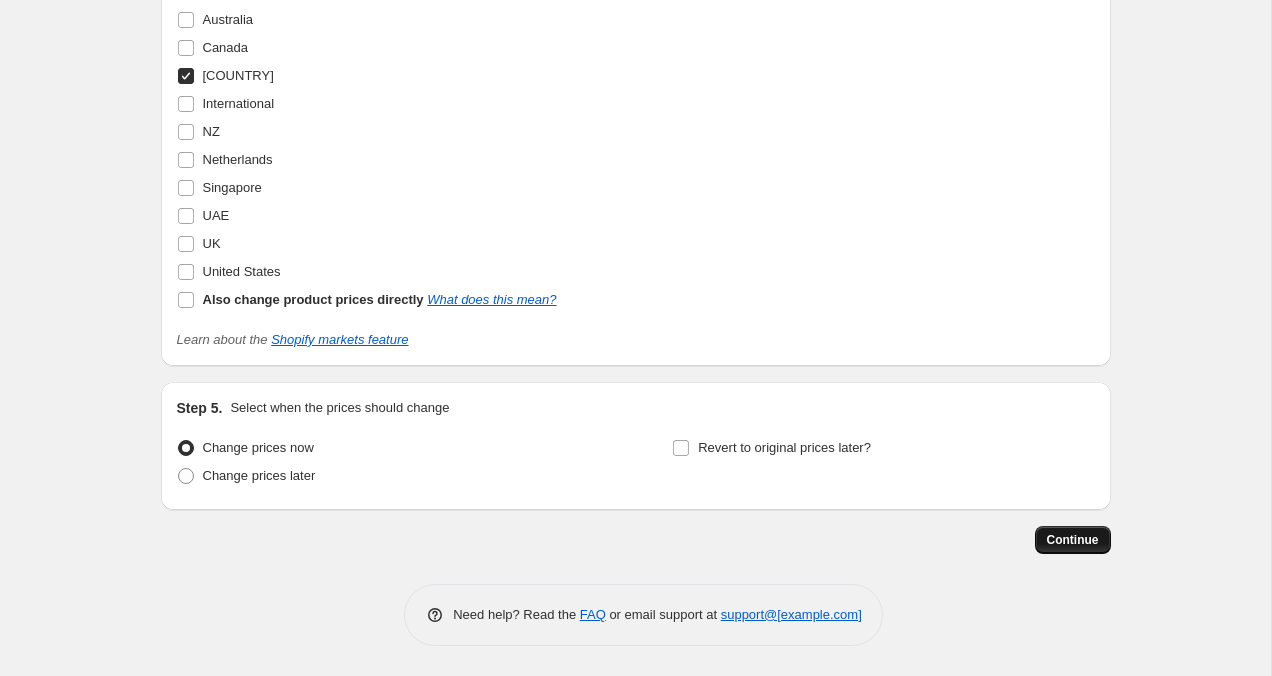 click on "Continue" at bounding box center (1073, 540) 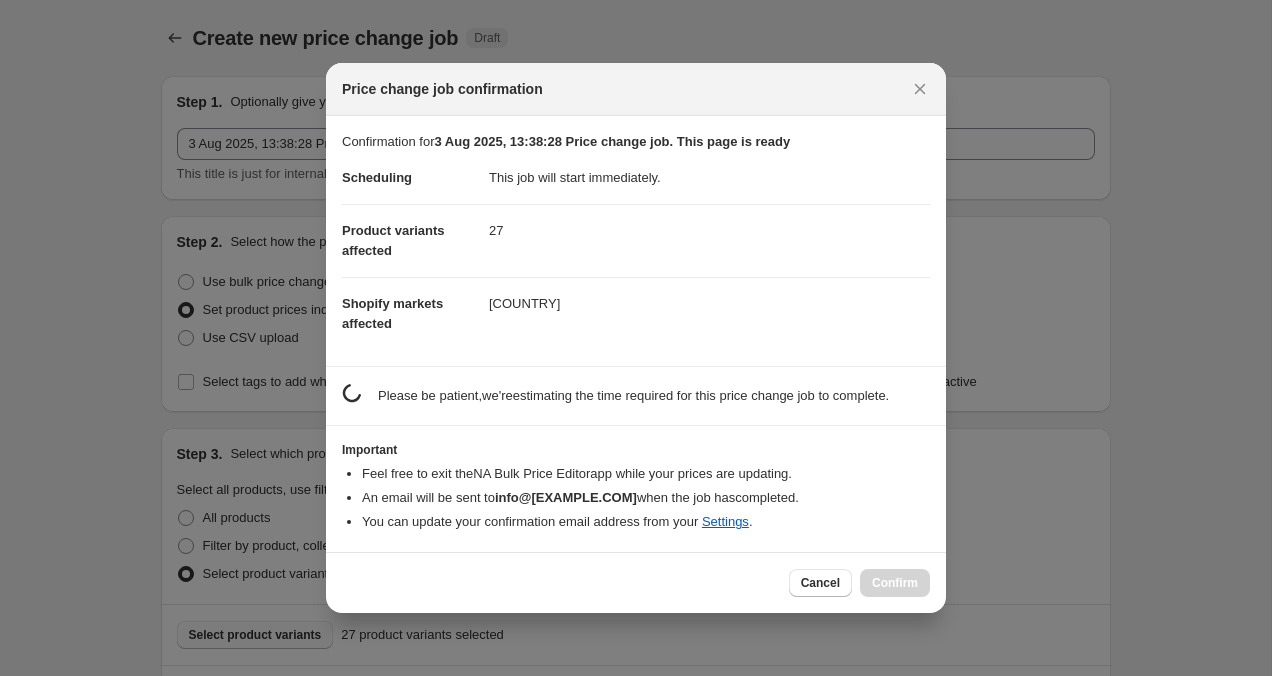 scroll, scrollTop: 1912, scrollLeft: 0, axis: vertical 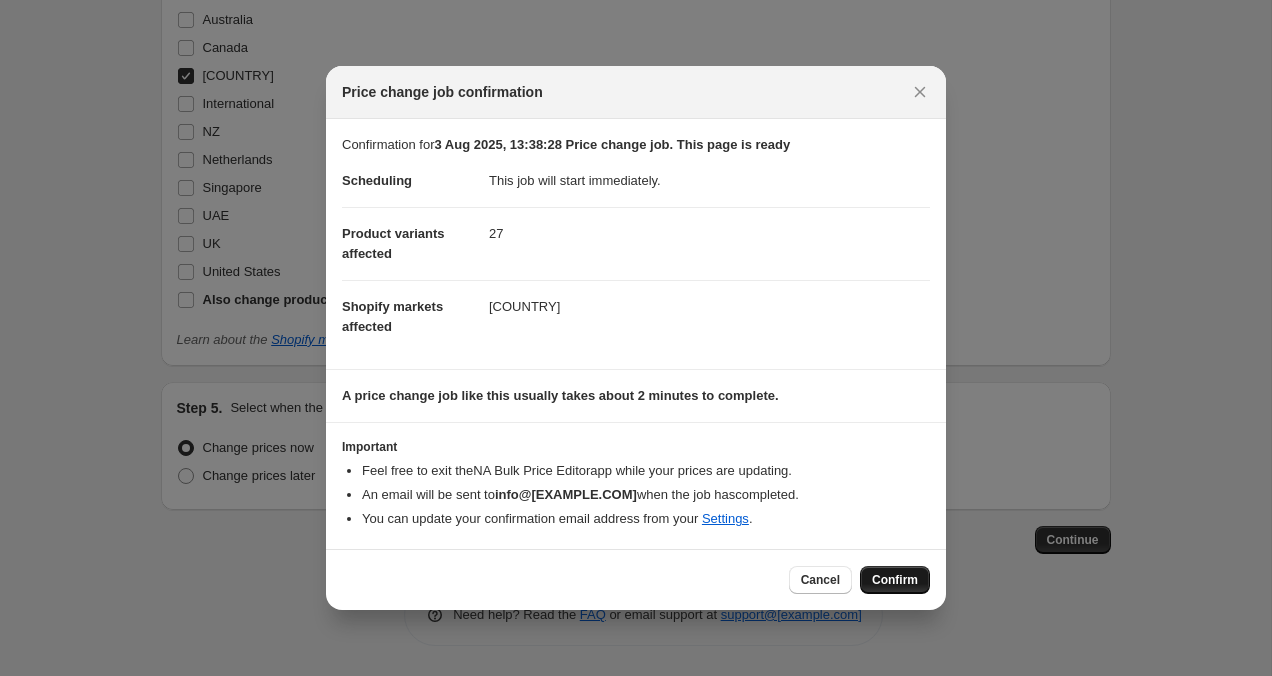 click on "Confirm" at bounding box center [895, 580] 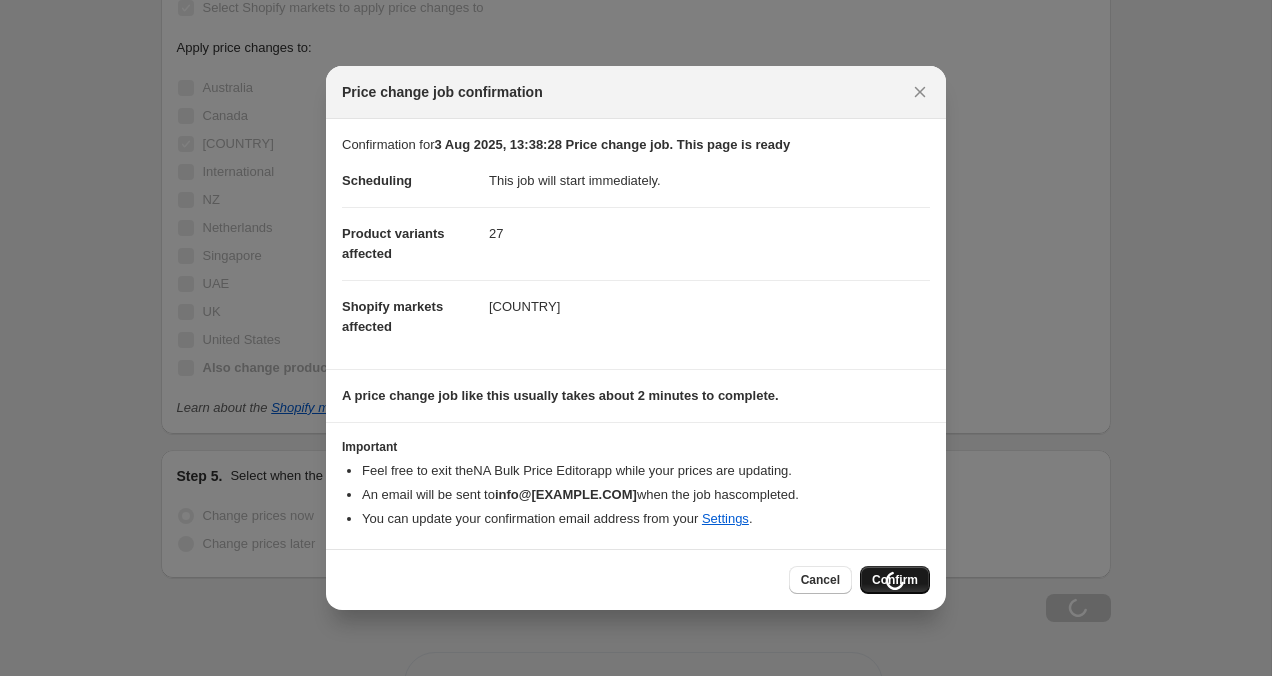 scroll, scrollTop: 1980, scrollLeft: 0, axis: vertical 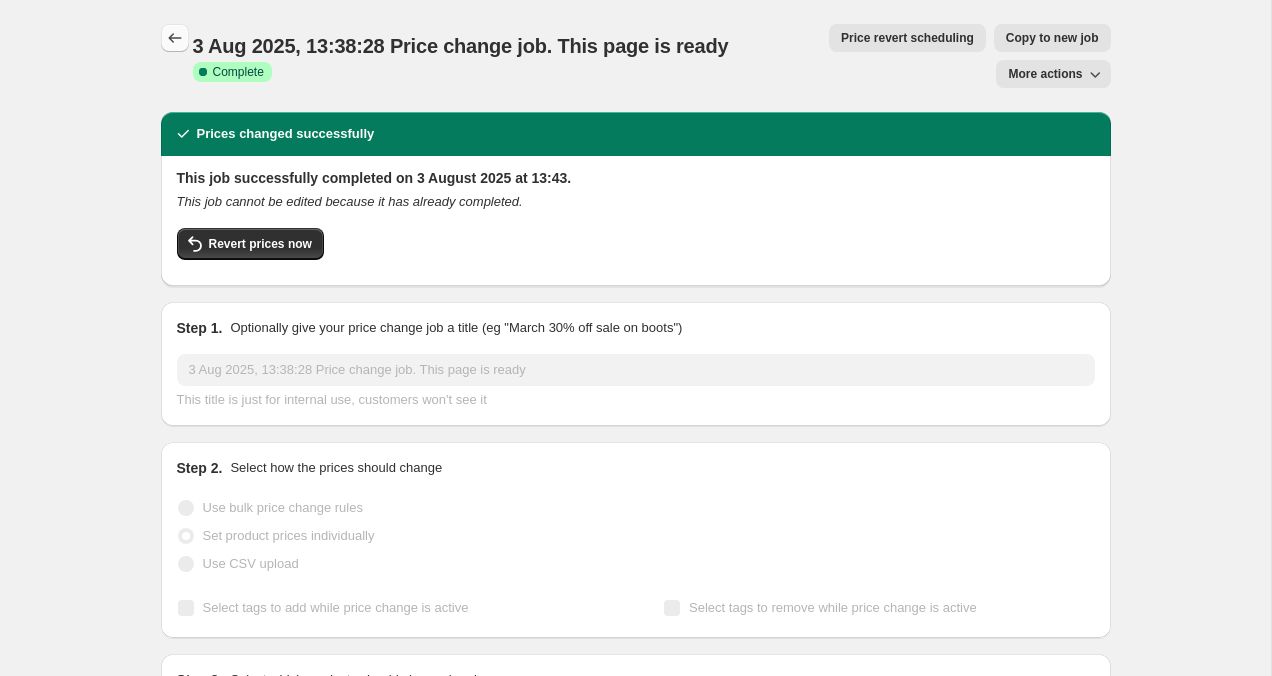click 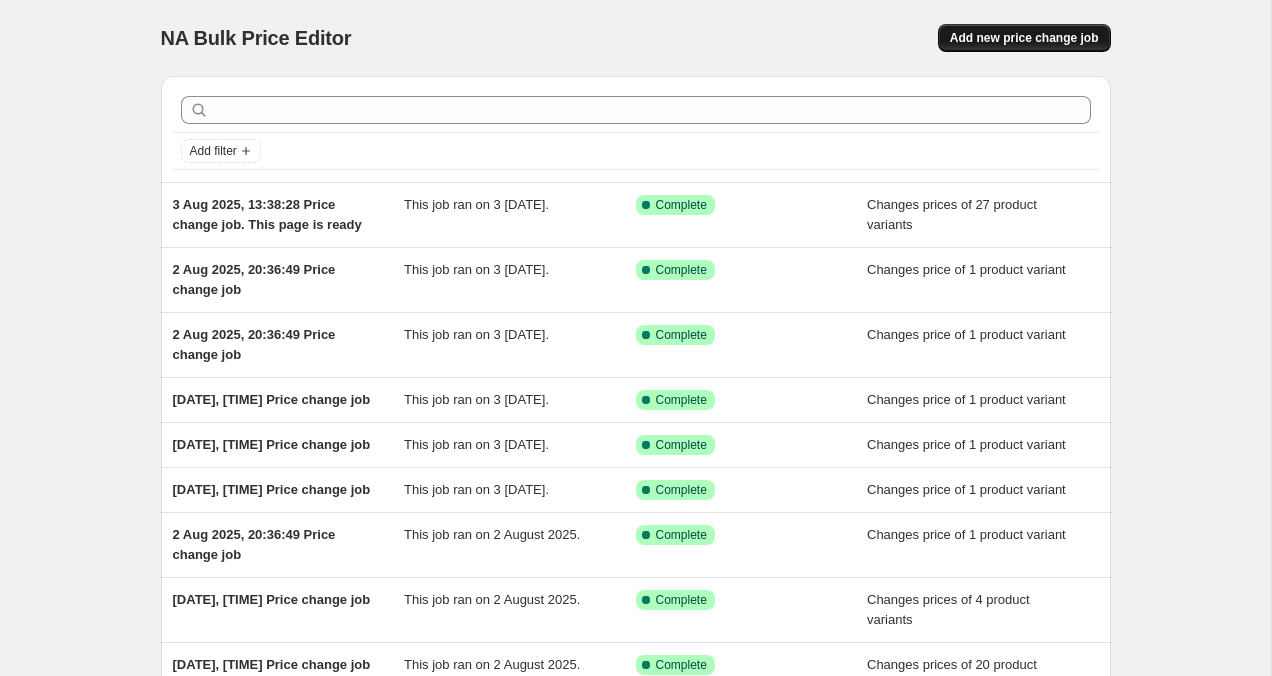 click on "Add new price change job" at bounding box center (1024, 38) 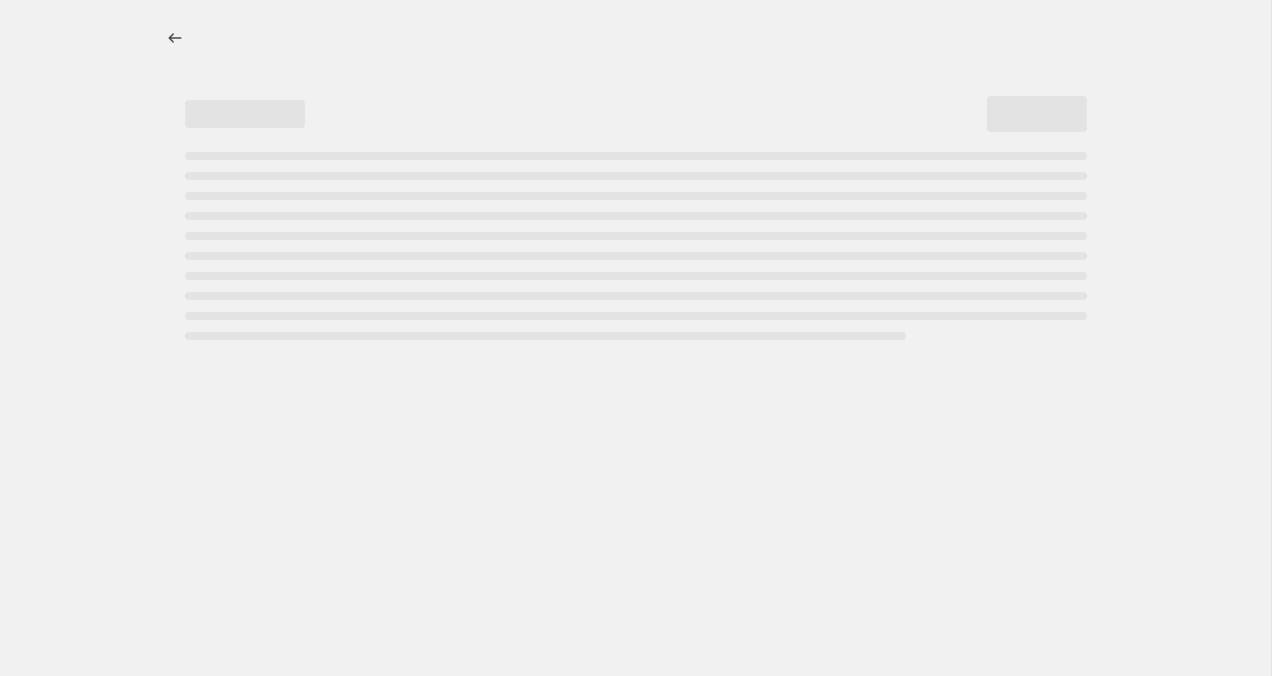 select on "percentage" 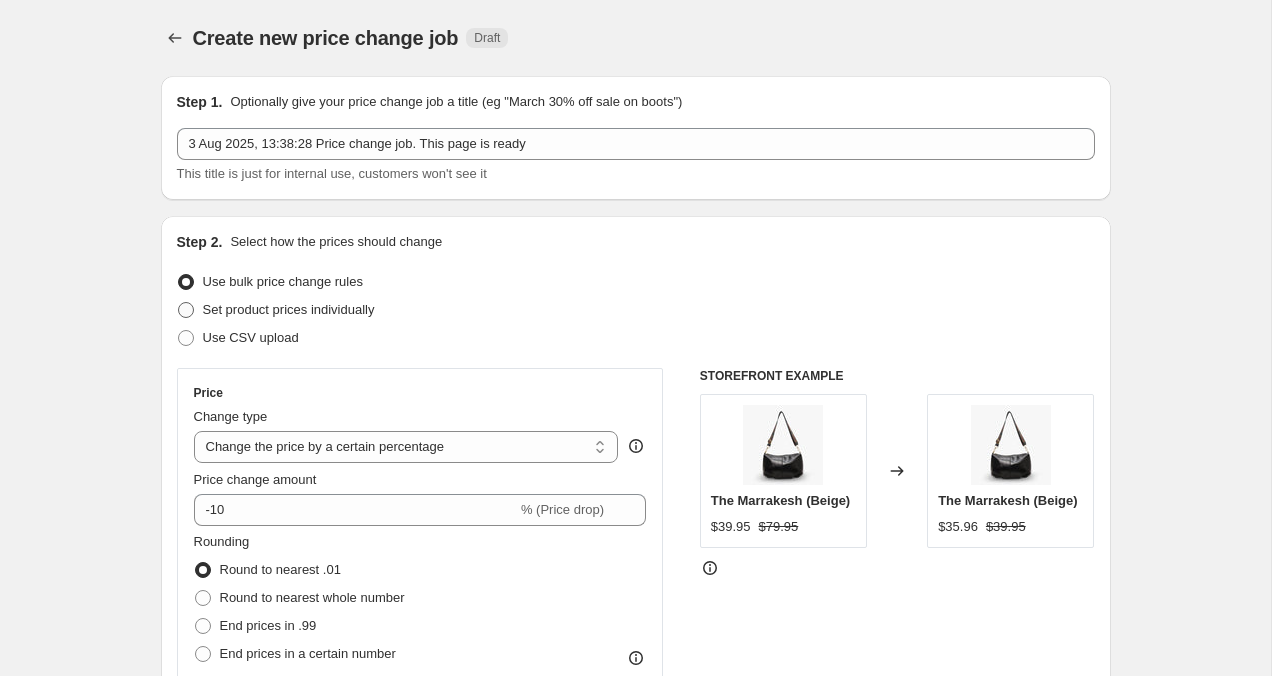click at bounding box center (186, 310) 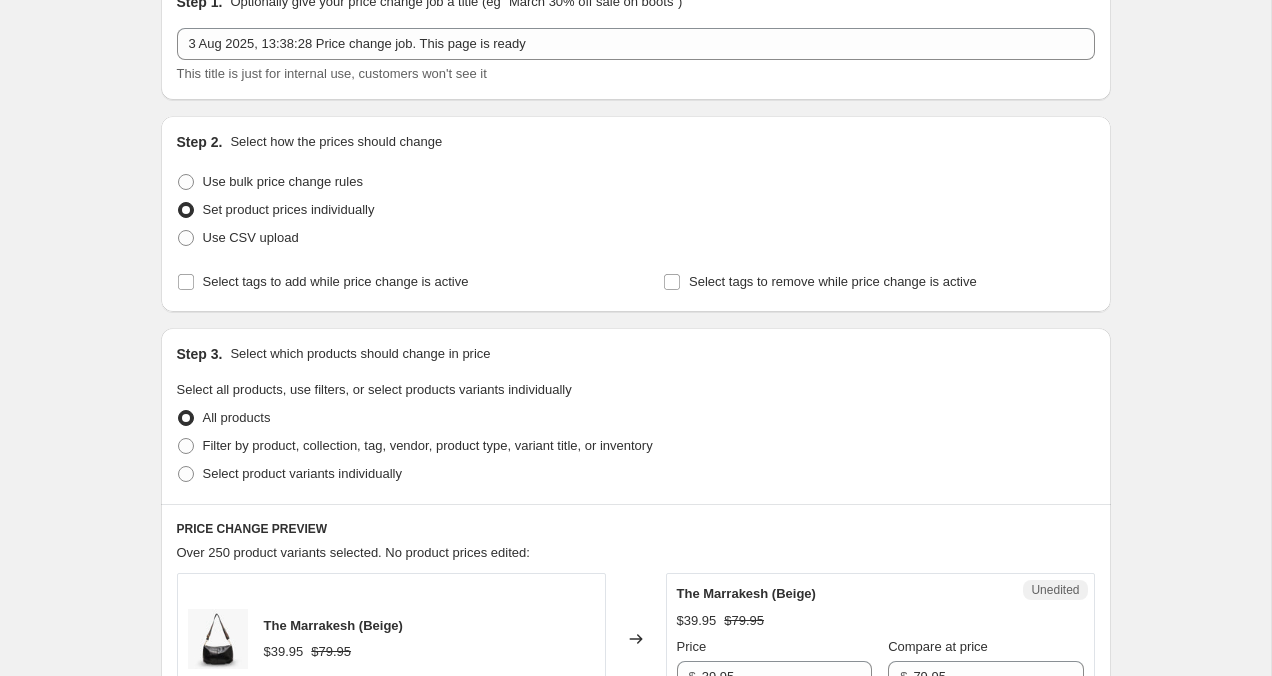 scroll, scrollTop: 110, scrollLeft: 0, axis: vertical 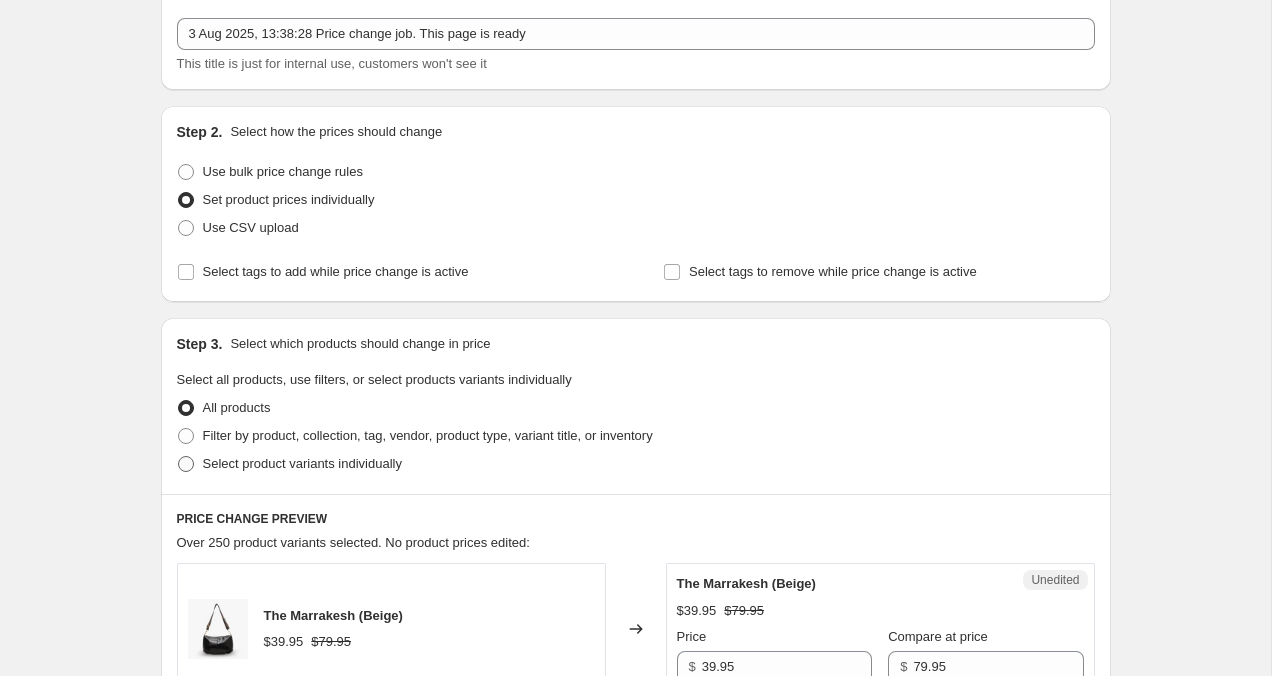 click at bounding box center [186, 464] 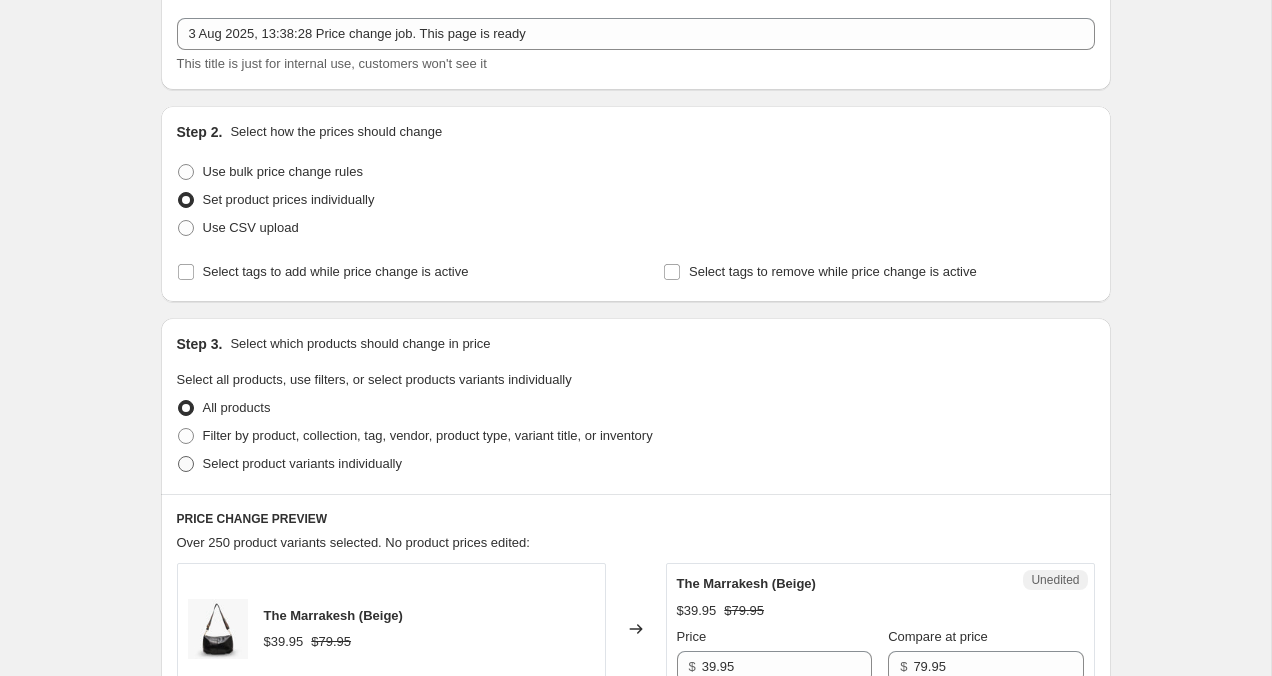 radio on "true" 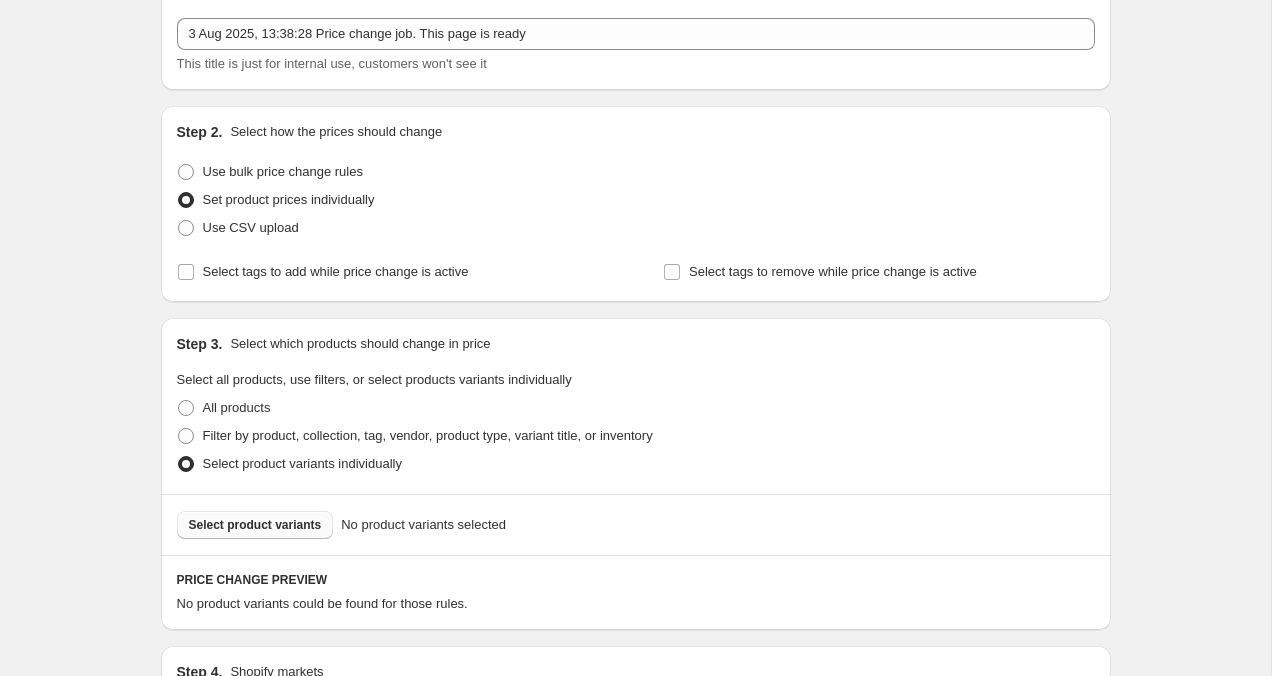 click on "Select product variants" at bounding box center [255, 525] 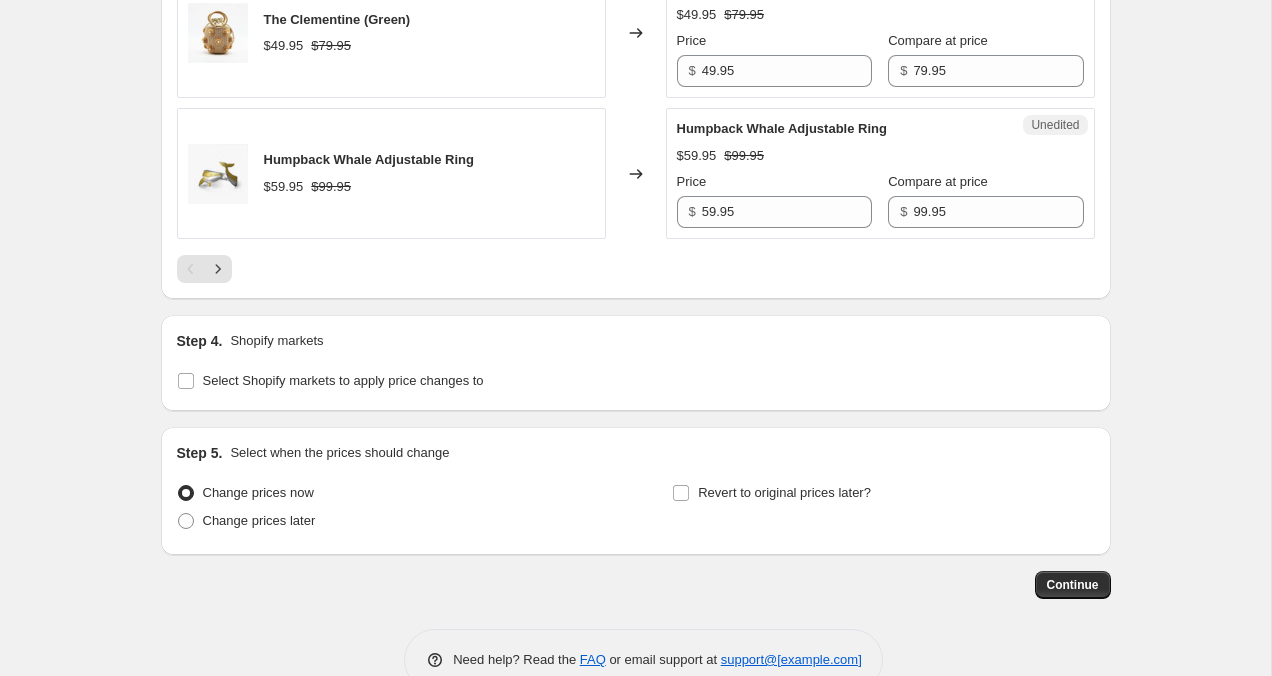 scroll, scrollTop: 3346, scrollLeft: 0, axis: vertical 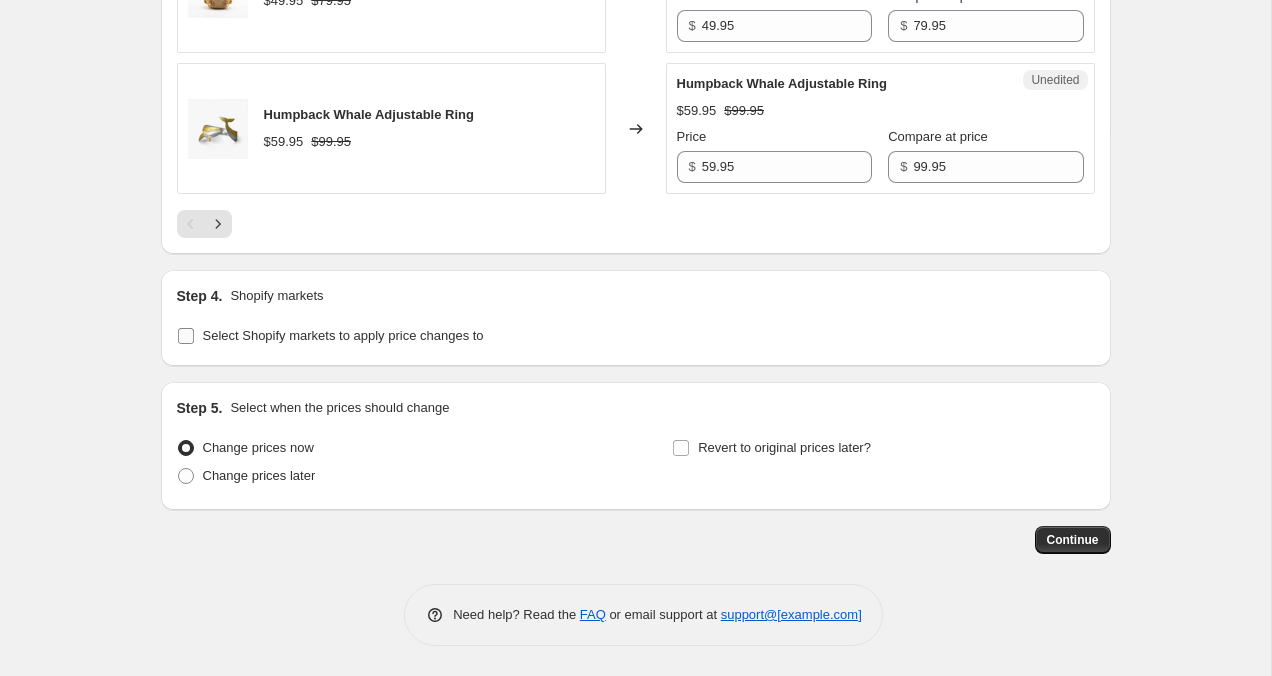click on "Select Shopify markets to apply price changes to" at bounding box center (186, 336) 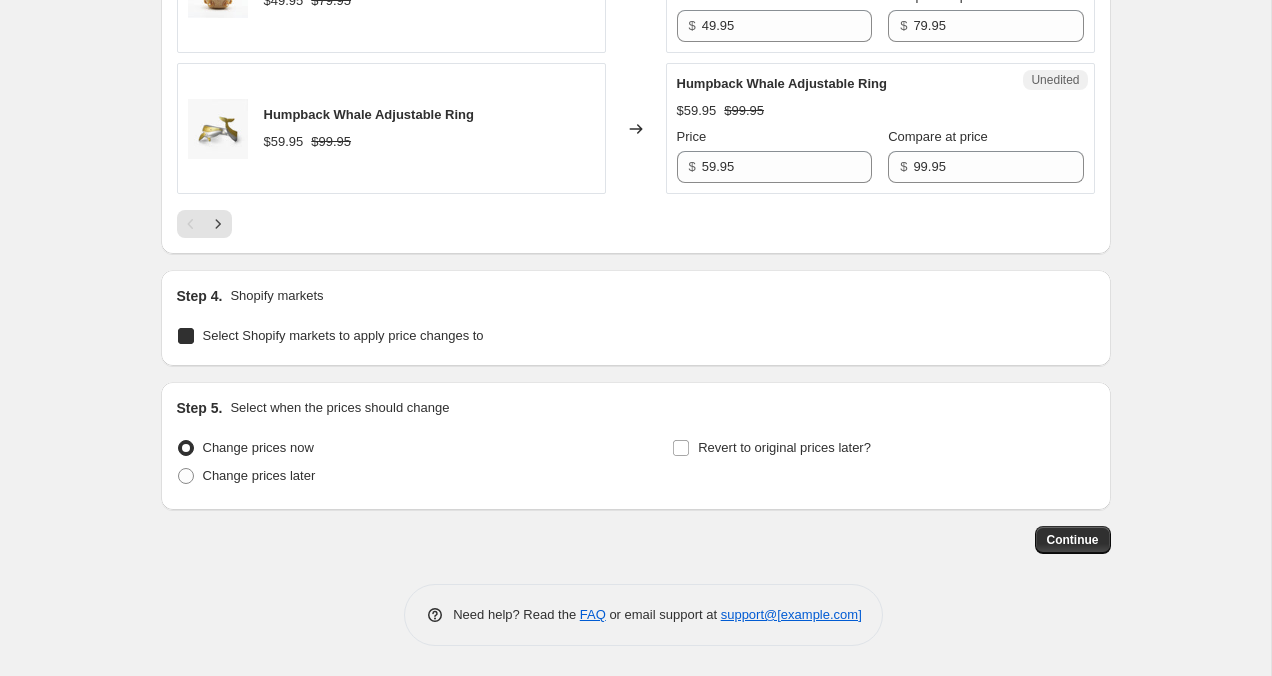 checkbox on "true" 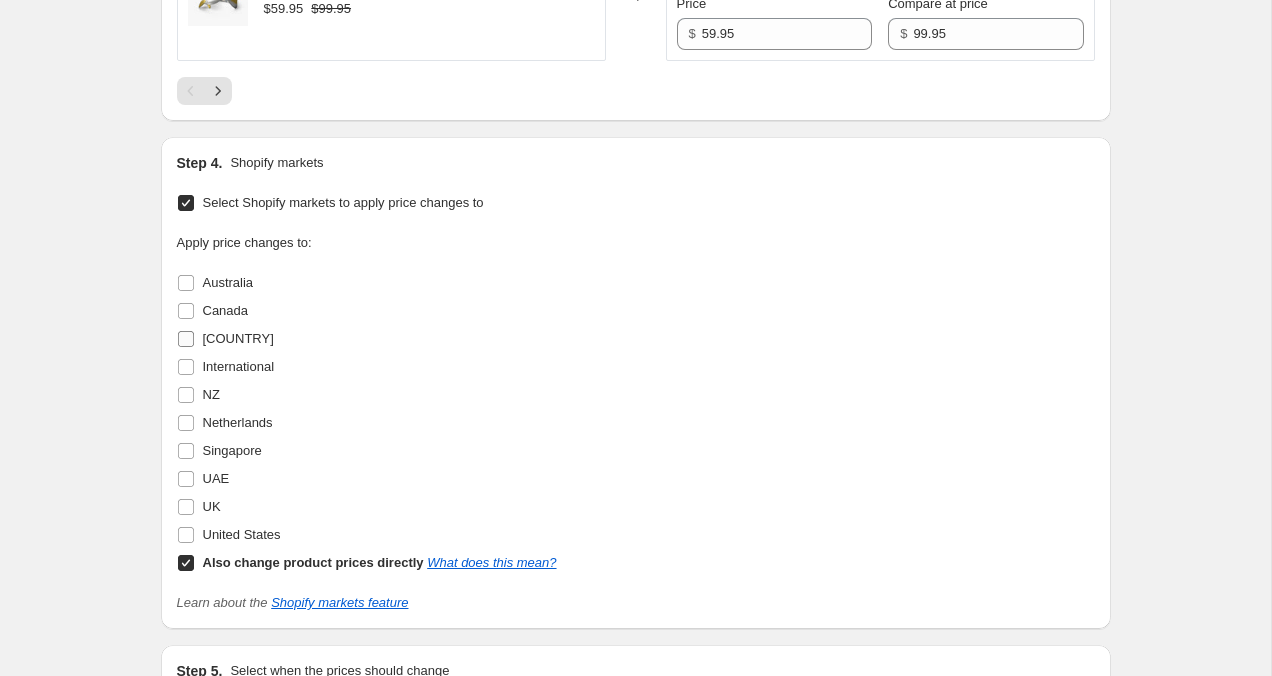 scroll, scrollTop: 3493, scrollLeft: 0, axis: vertical 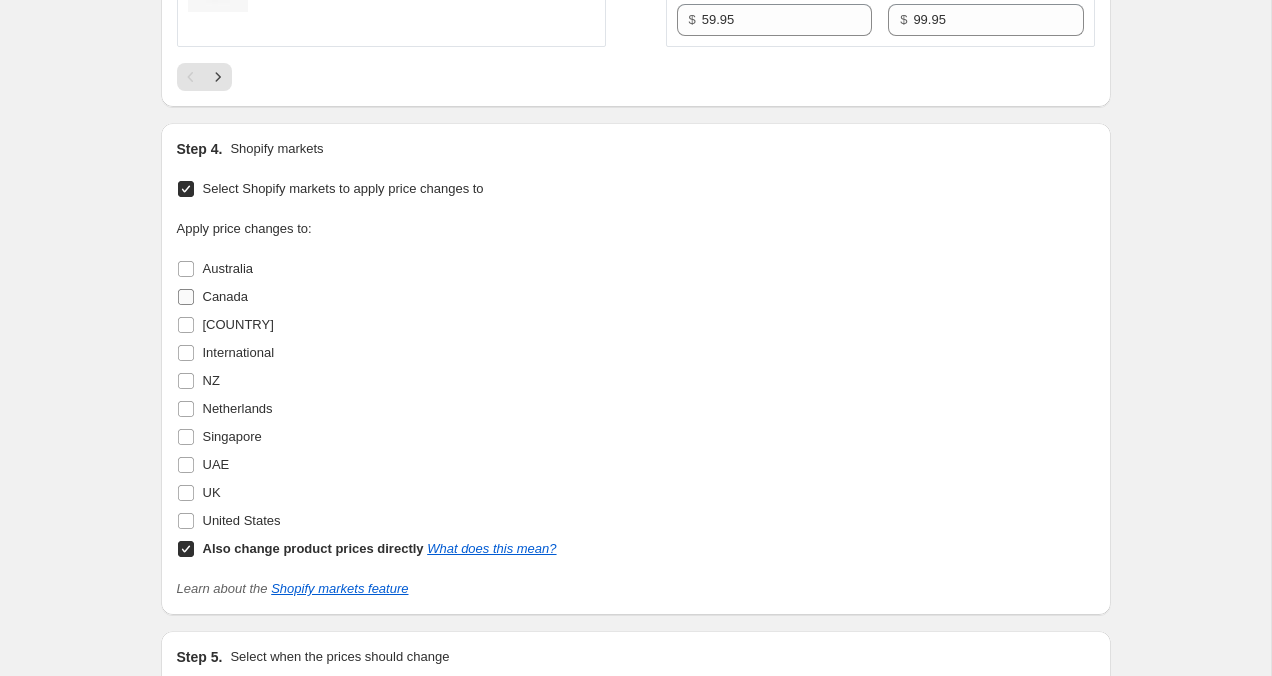 click on "Canada" at bounding box center [186, 297] 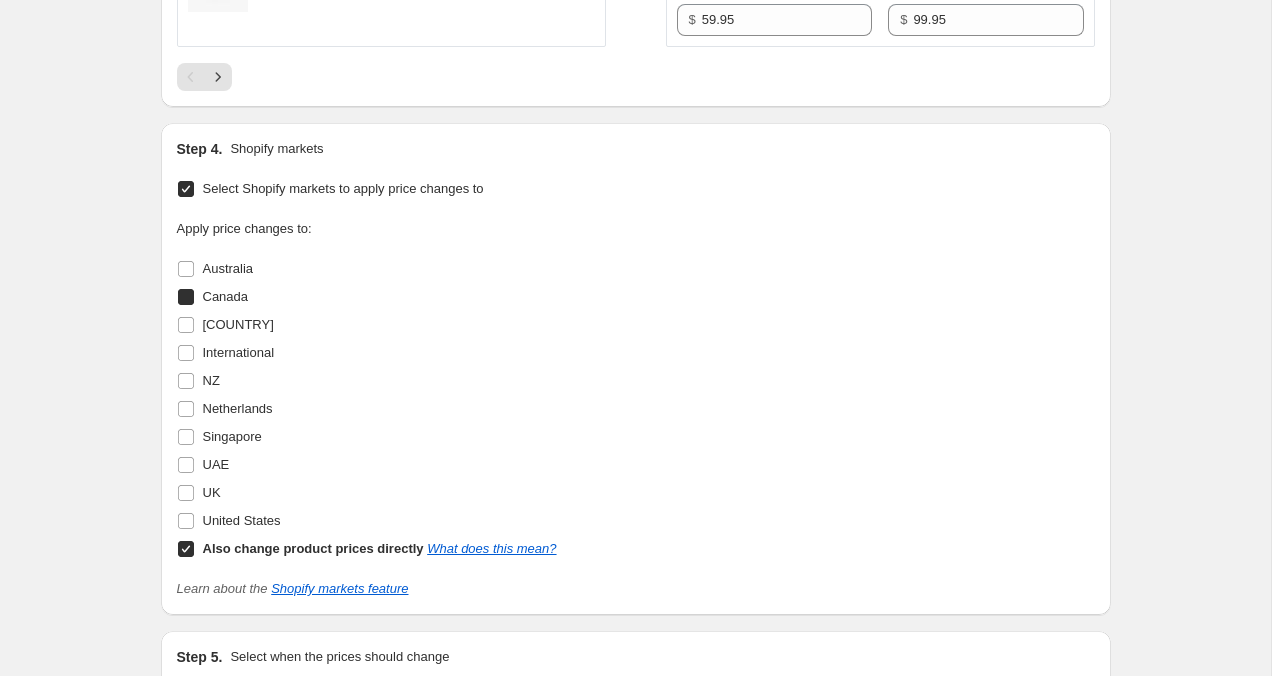 checkbox on "true" 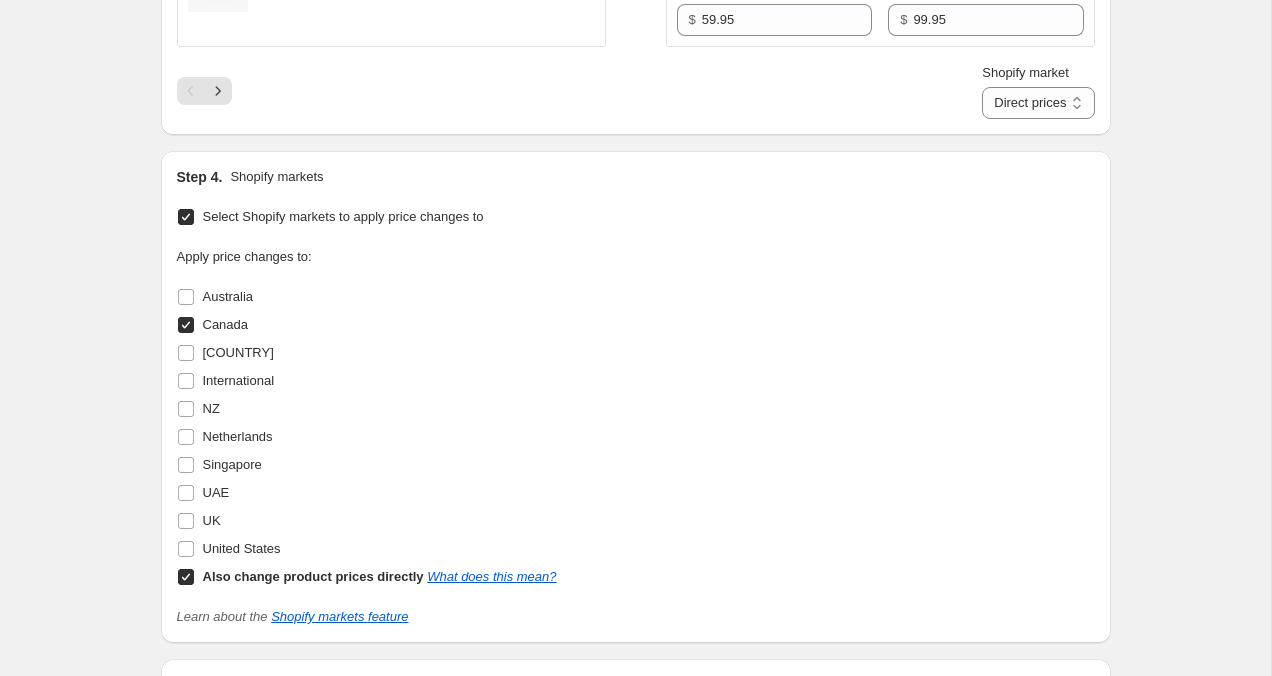 click on "Also change product prices directly   What does this mean?" at bounding box center [186, 577] 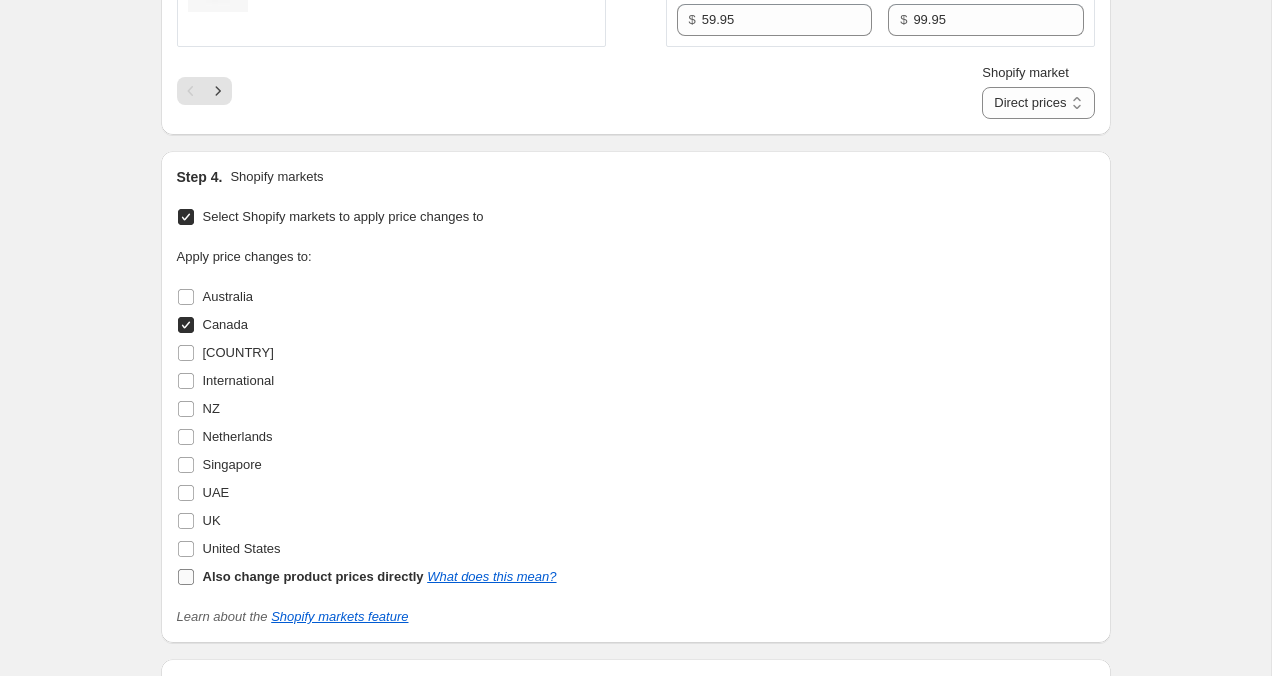 checkbox on "false" 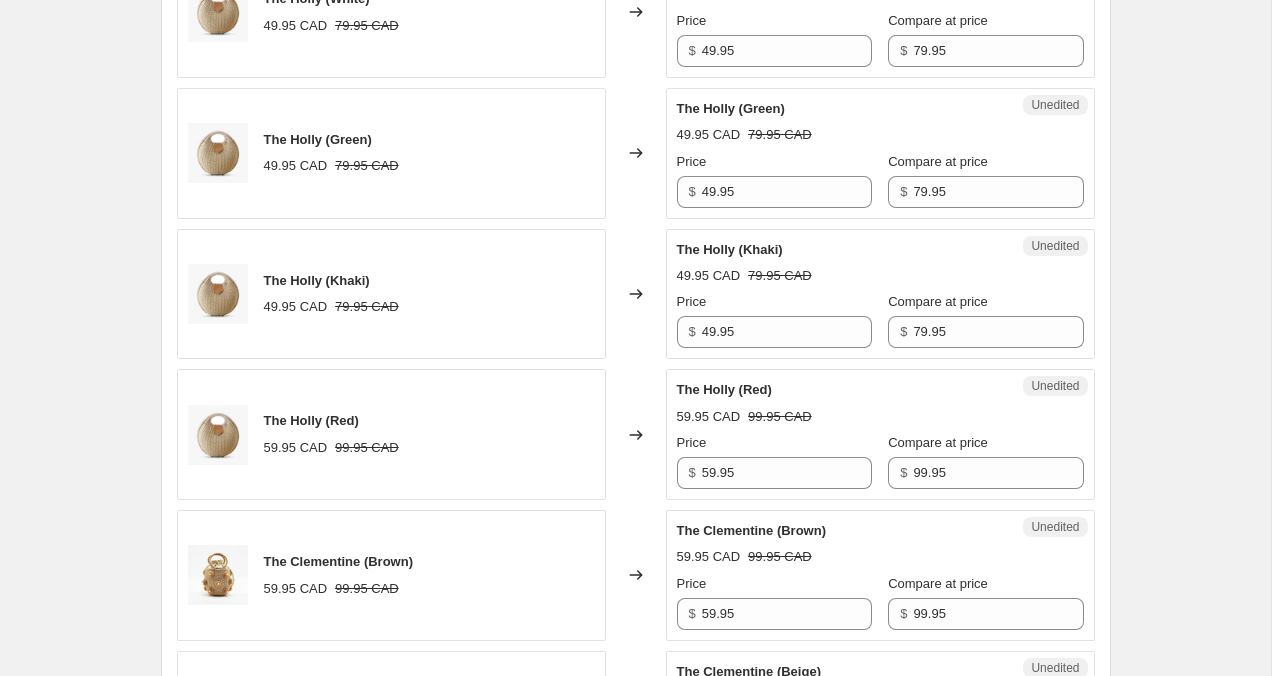 scroll, scrollTop: 1087, scrollLeft: 0, axis: vertical 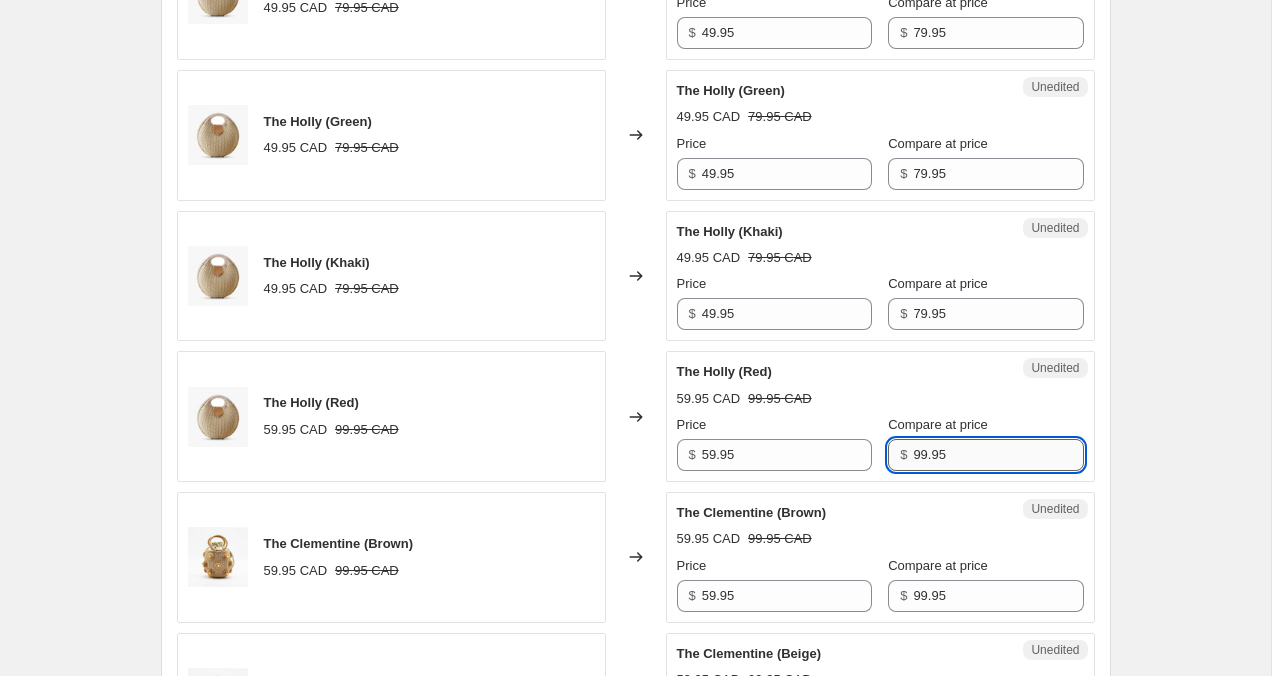 click on "99.95" at bounding box center [998, 455] 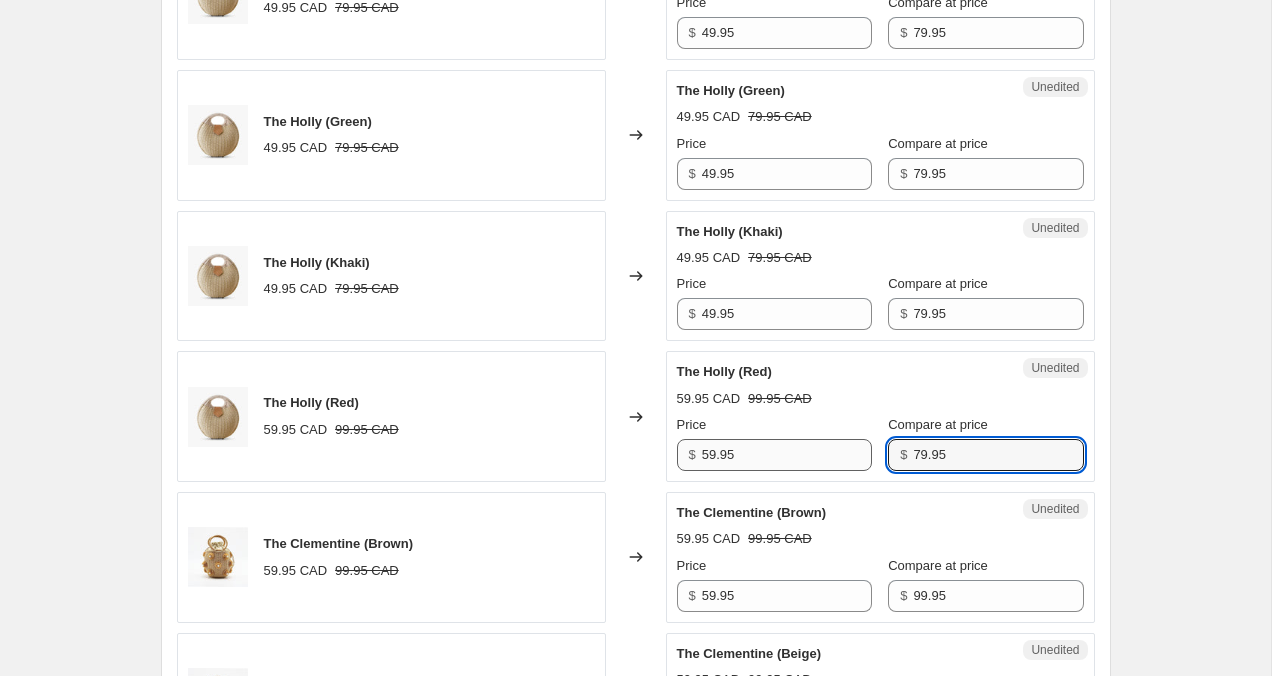 type on "79.95" 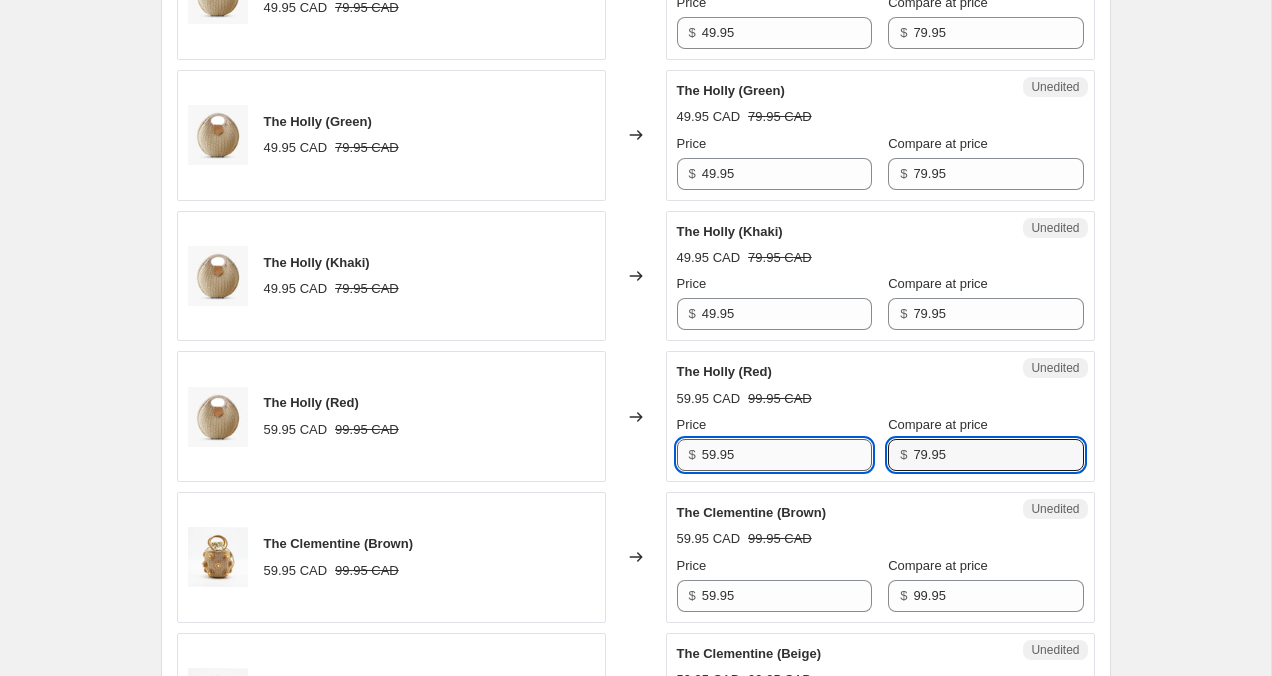 click on "59.95" at bounding box center (787, 455) 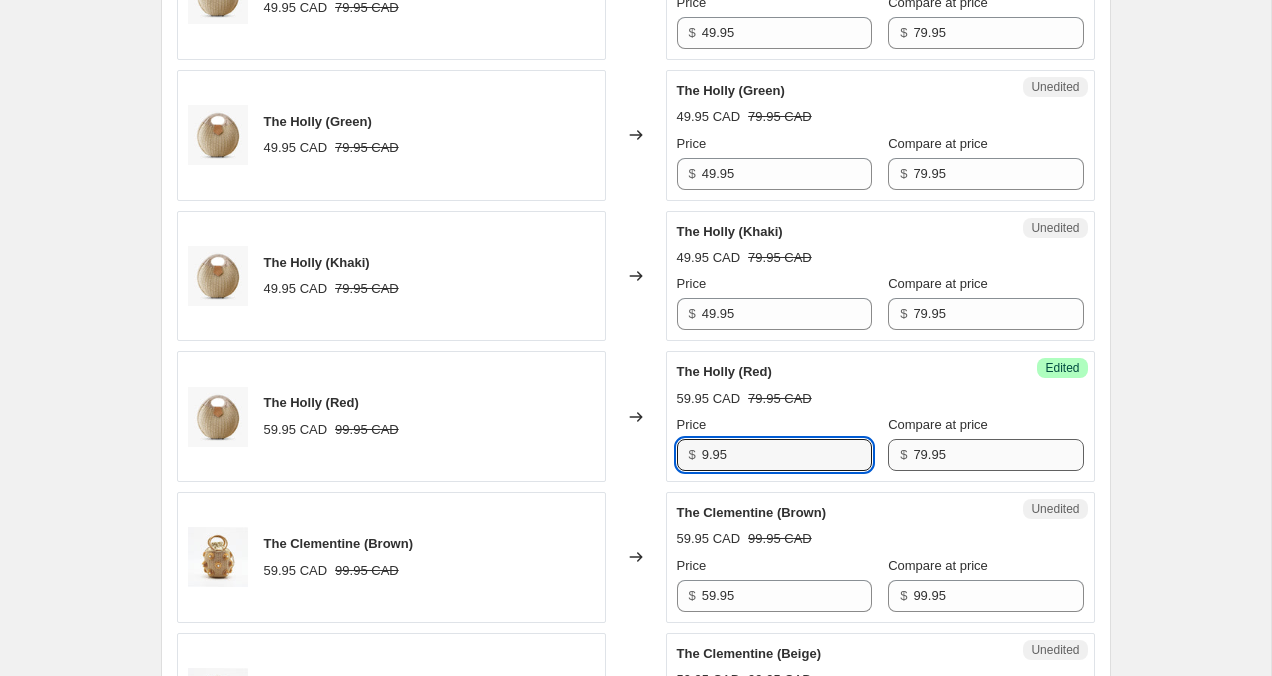 type on "59.95" 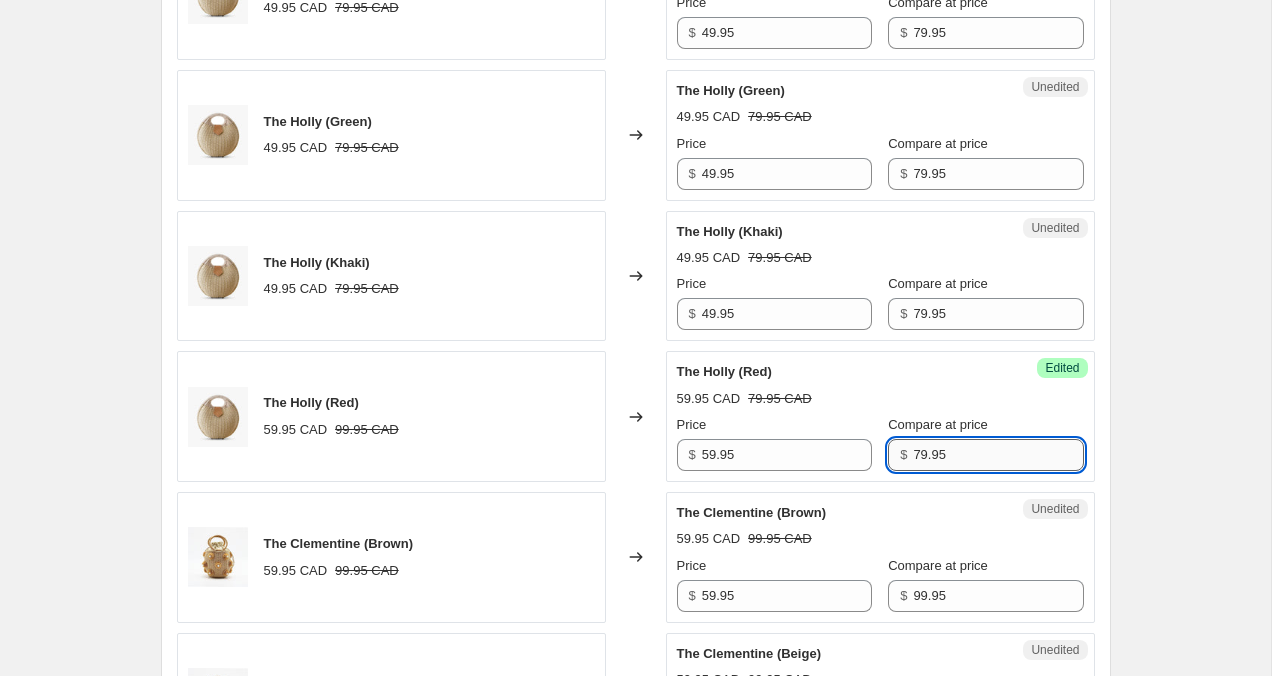 click on "79.95" at bounding box center (998, 455) 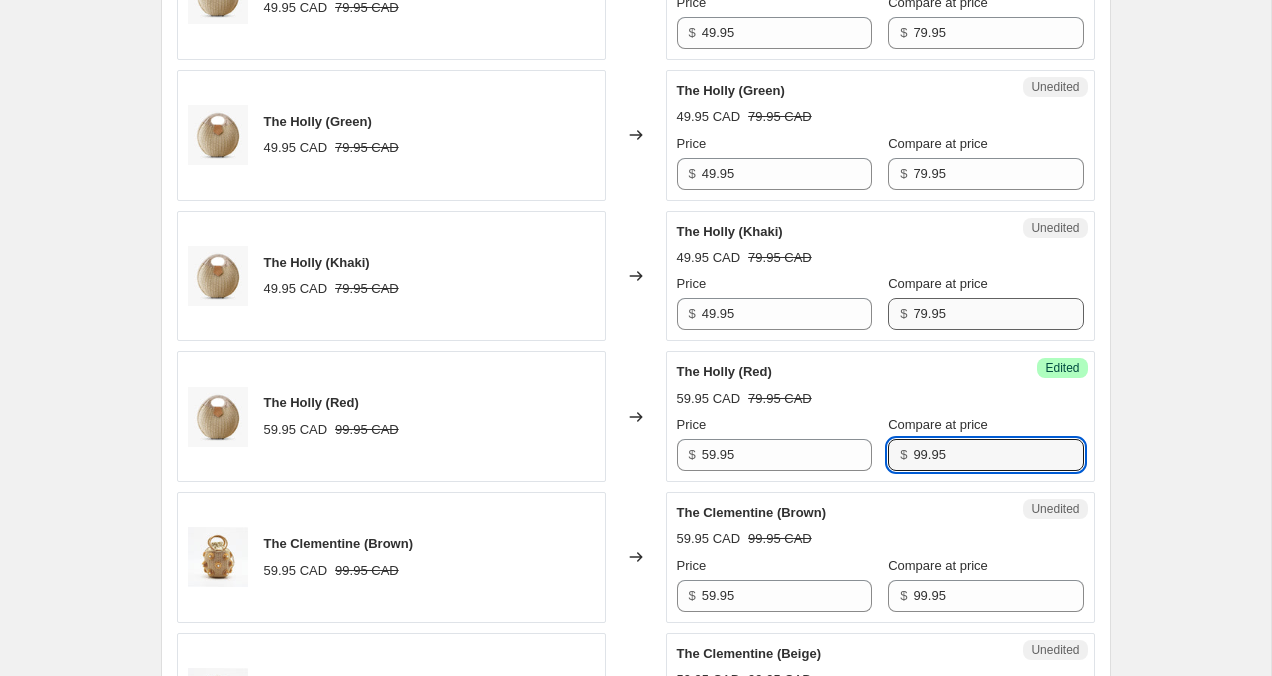 type on "99.95" 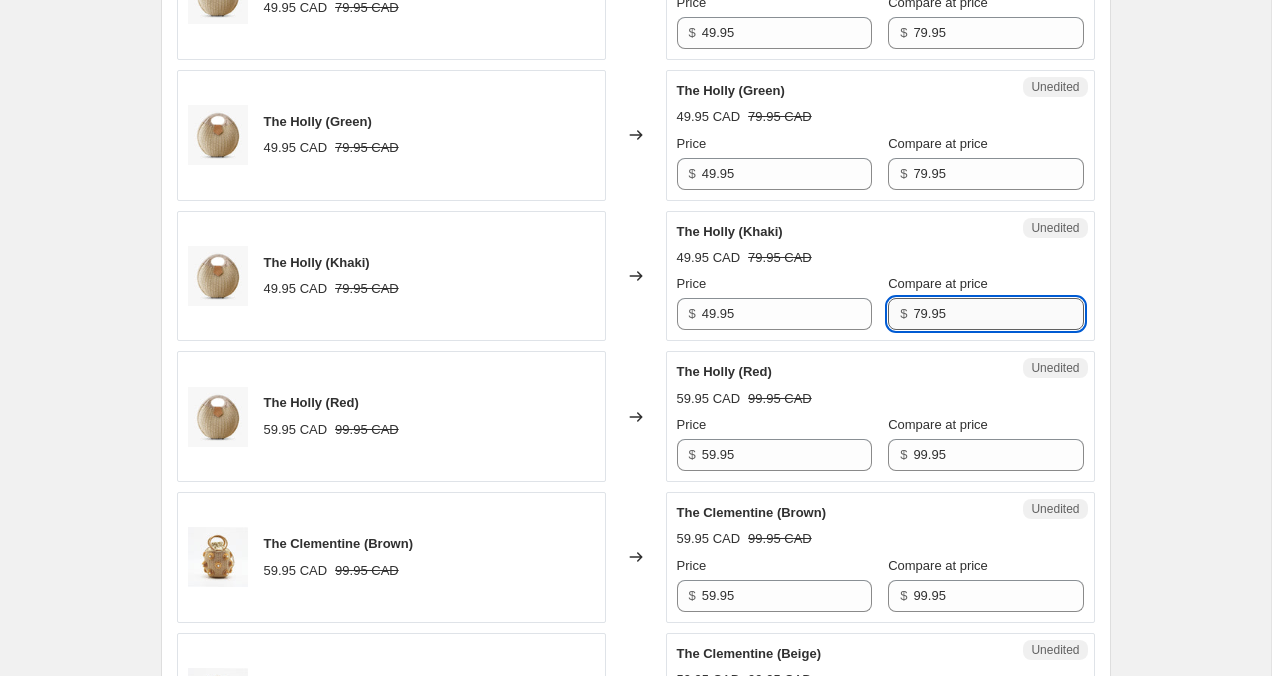 click on "79.95" at bounding box center [998, 314] 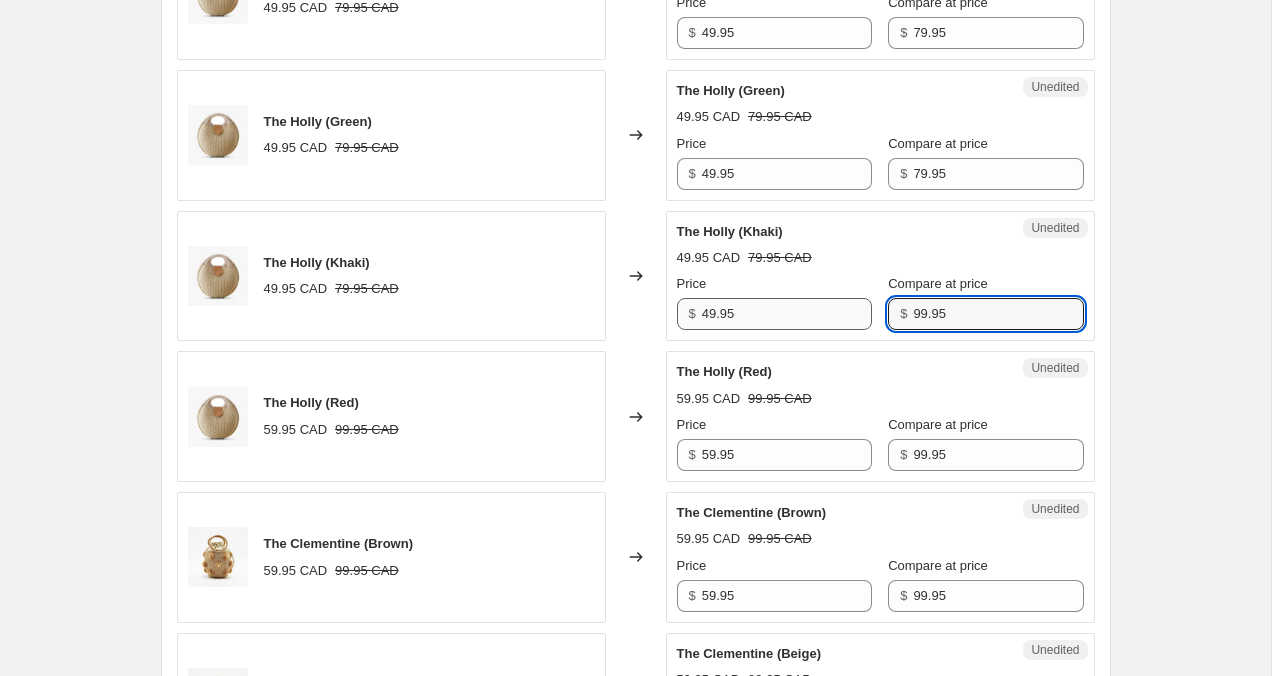 type on "99.95" 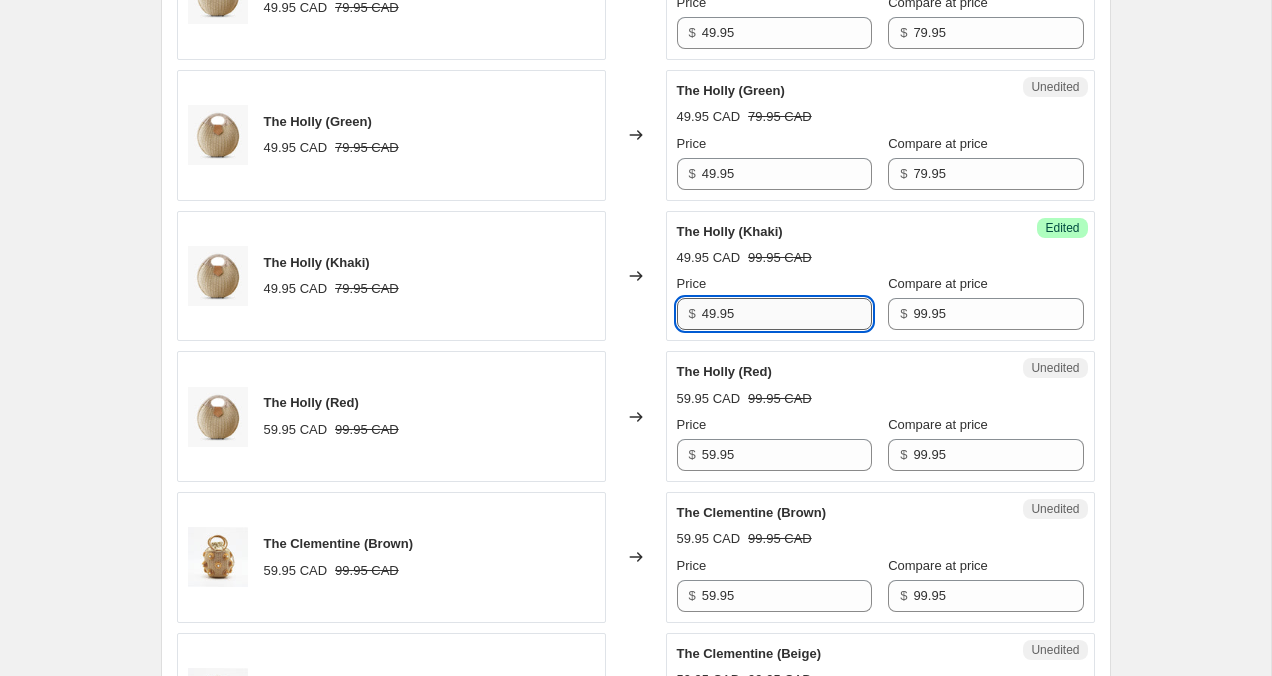 click on "49.95" at bounding box center (787, 314) 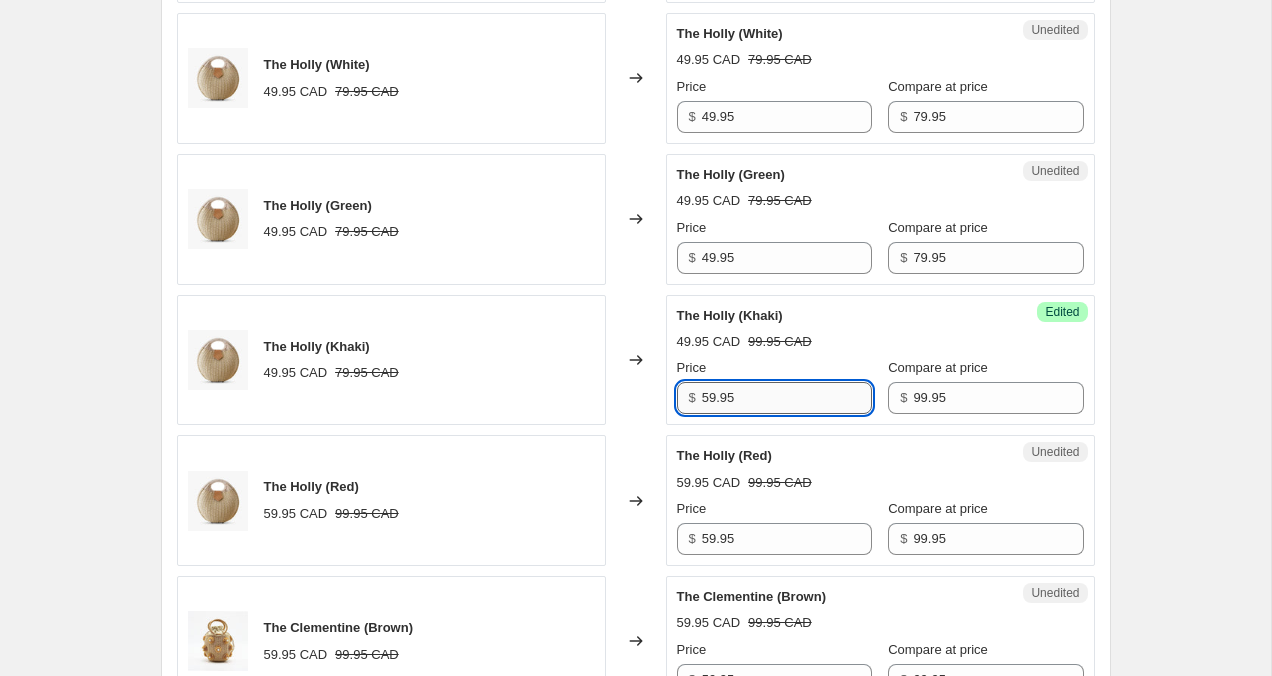 scroll, scrollTop: 993, scrollLeft: 0, axis: vertical 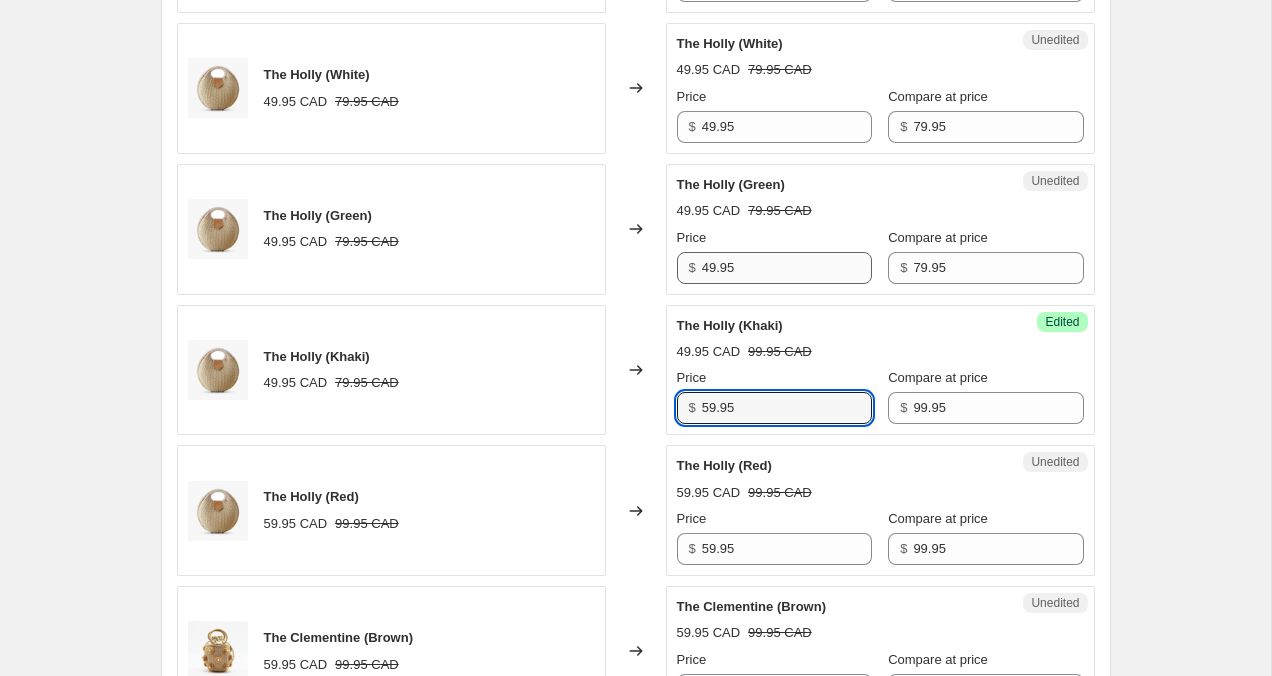 type on "59.95" 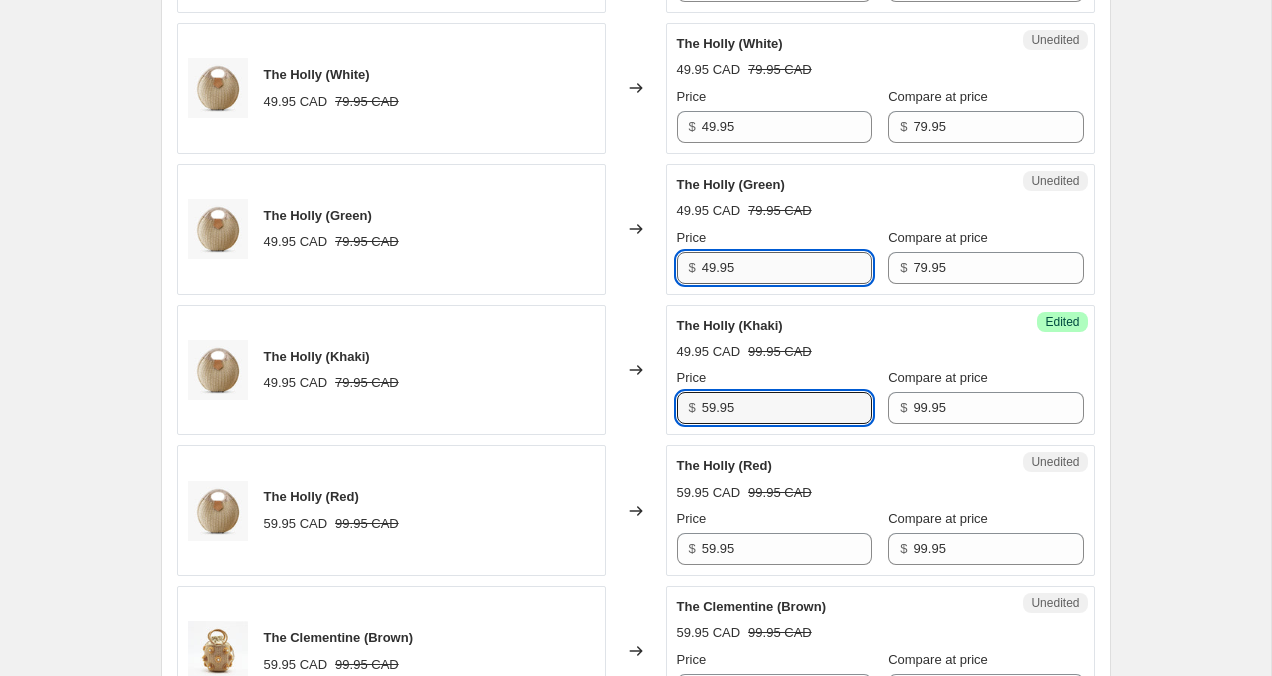 click on "49.95" at bounding box center (787, 268) 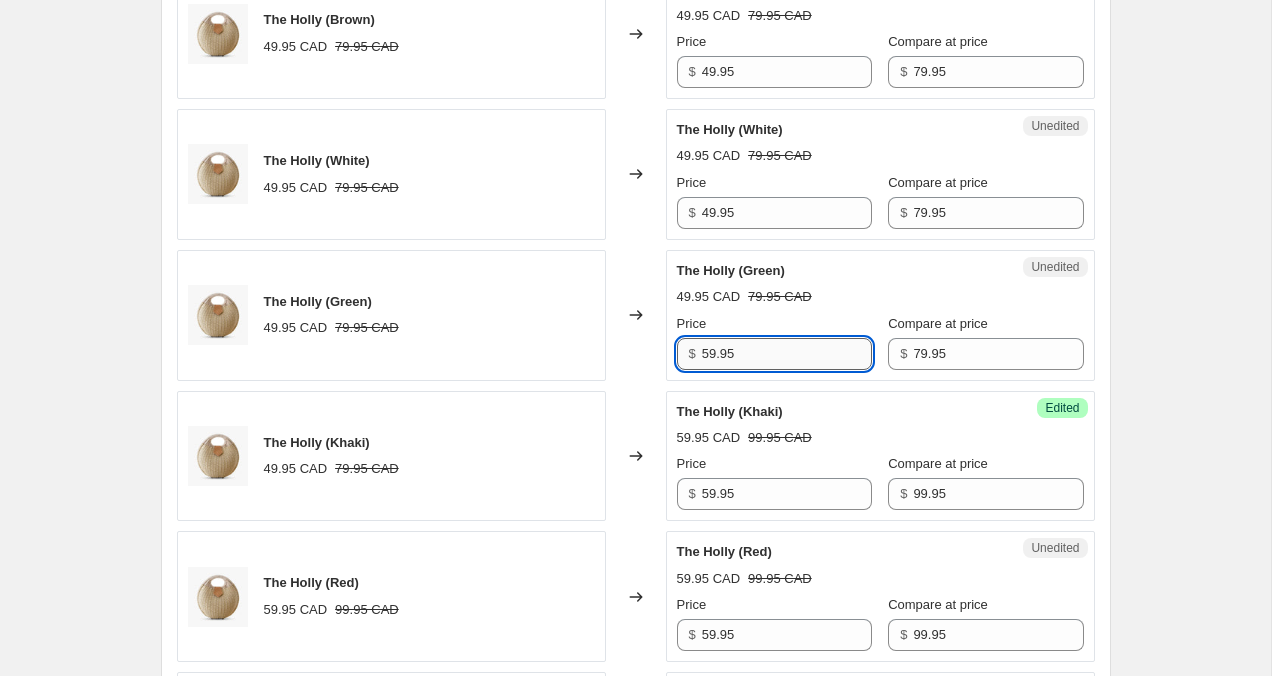 scroll, scrollTop: 905, scrollLeft: 0, axis: vertical 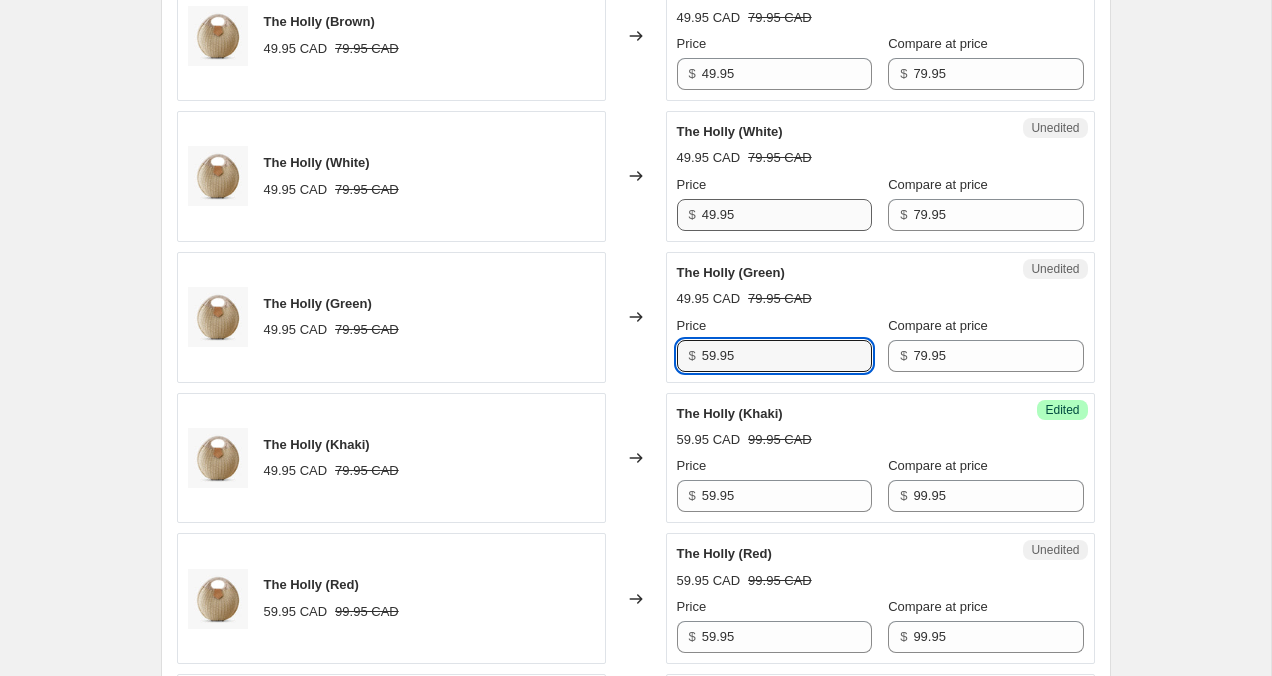 type on "59.95" 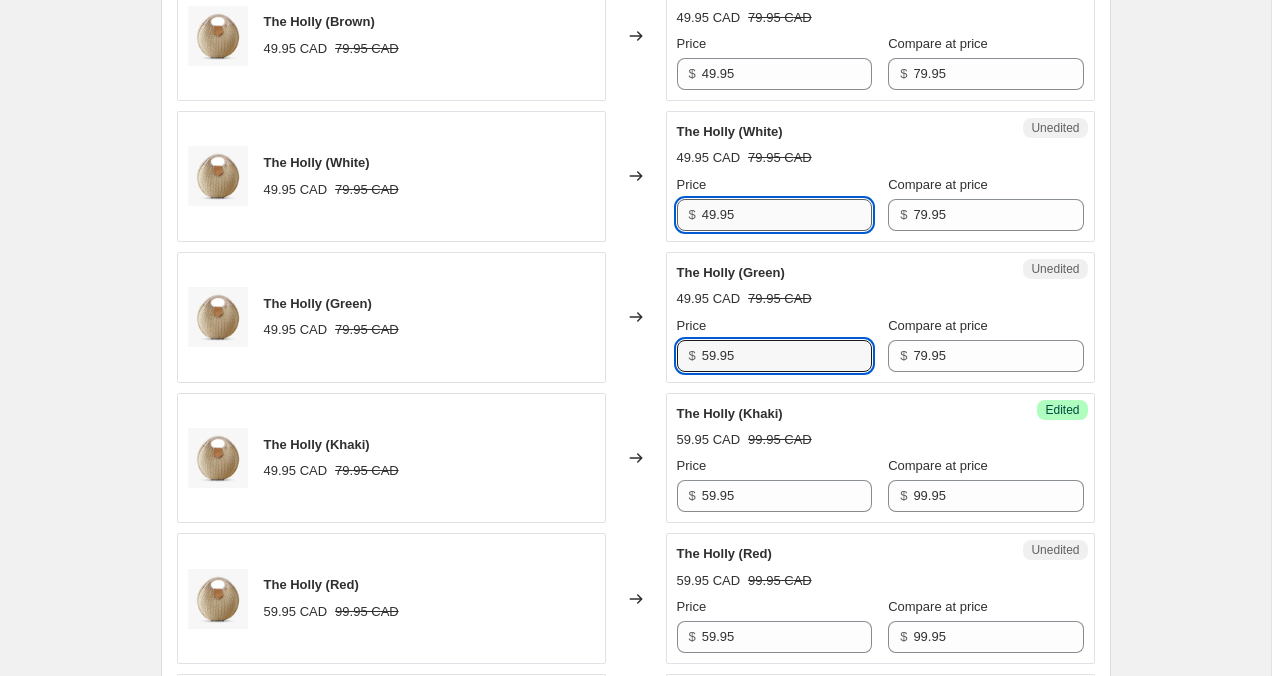 click on "49.95" at bounding box center (787, 215) 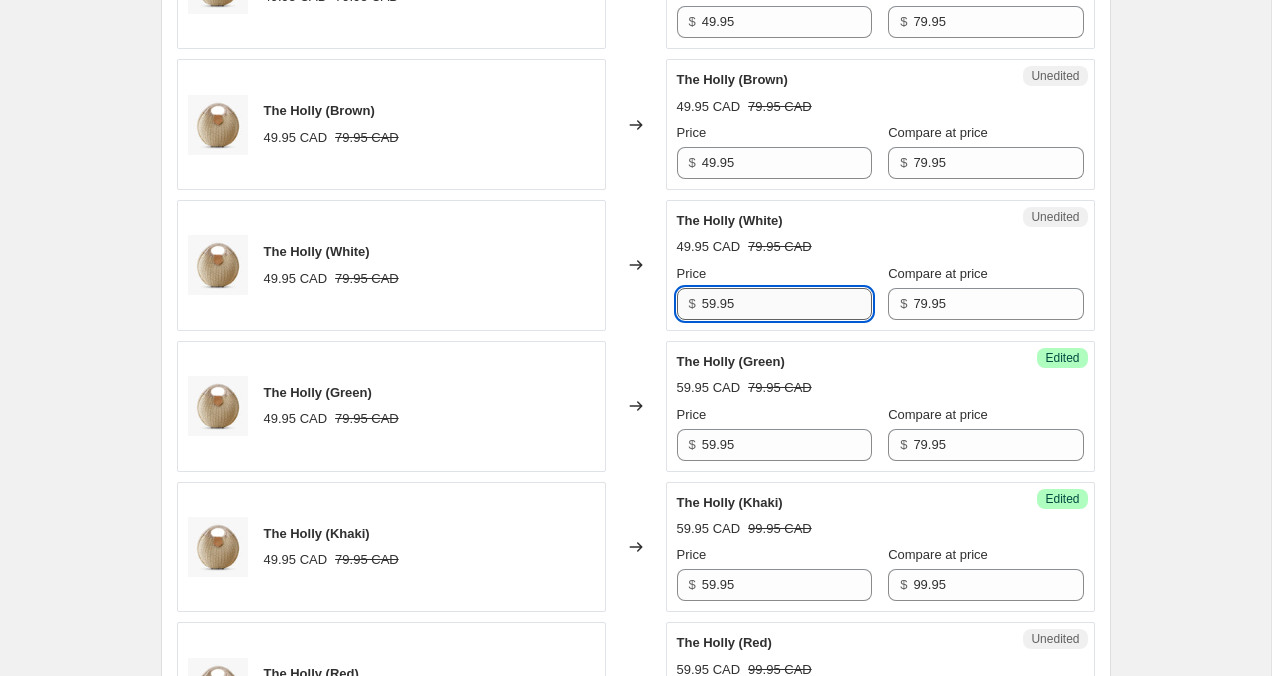 scroll, scrollTop: 811, scrollLeft: 0, axis: vertical 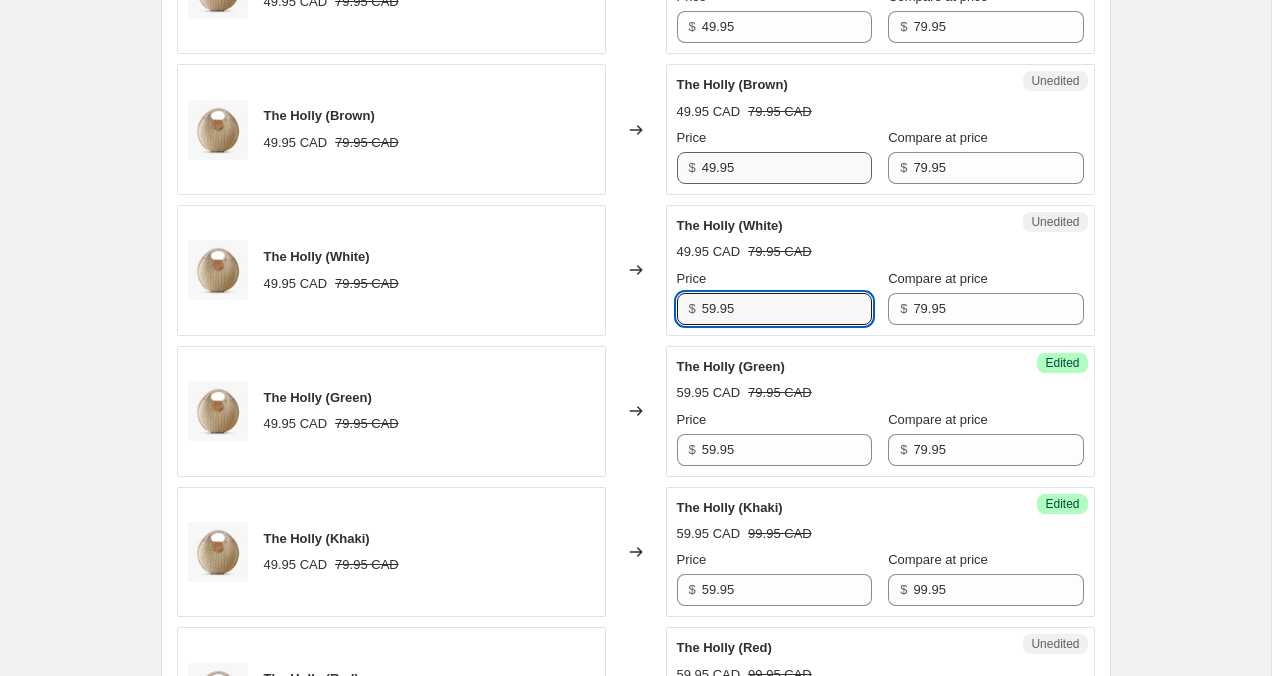 type on "59.95" 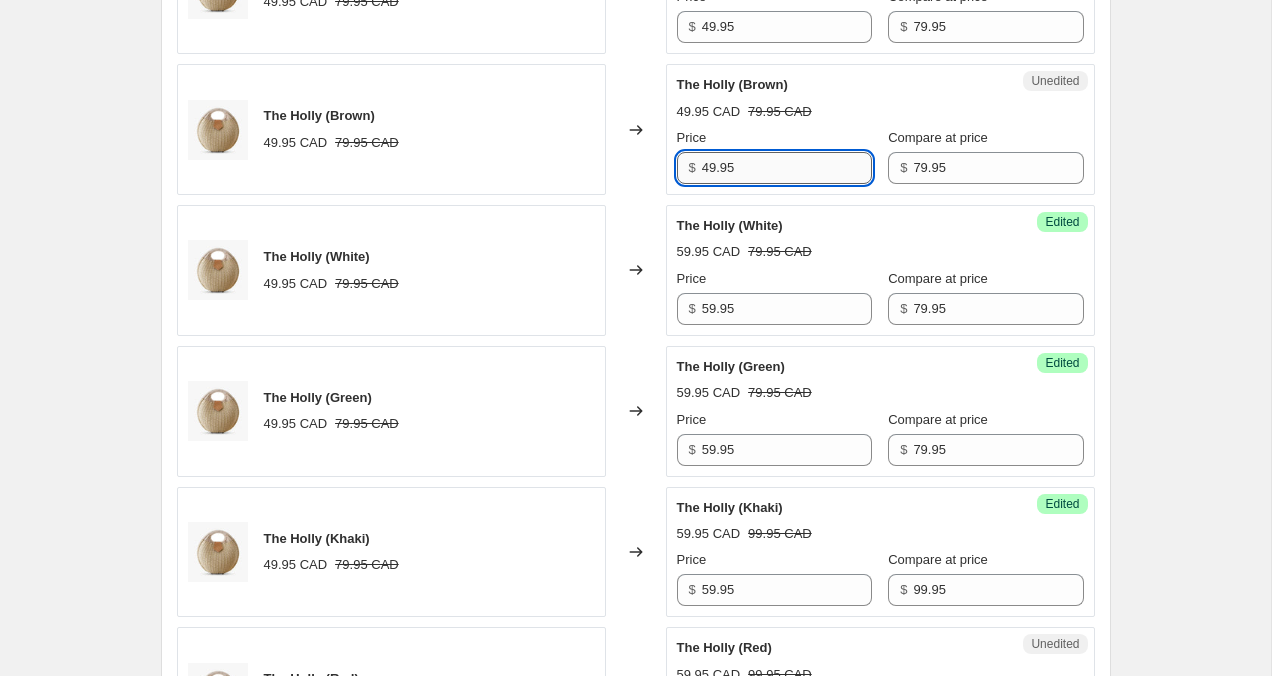 click on "49.95" at bounding box center [787, 168] 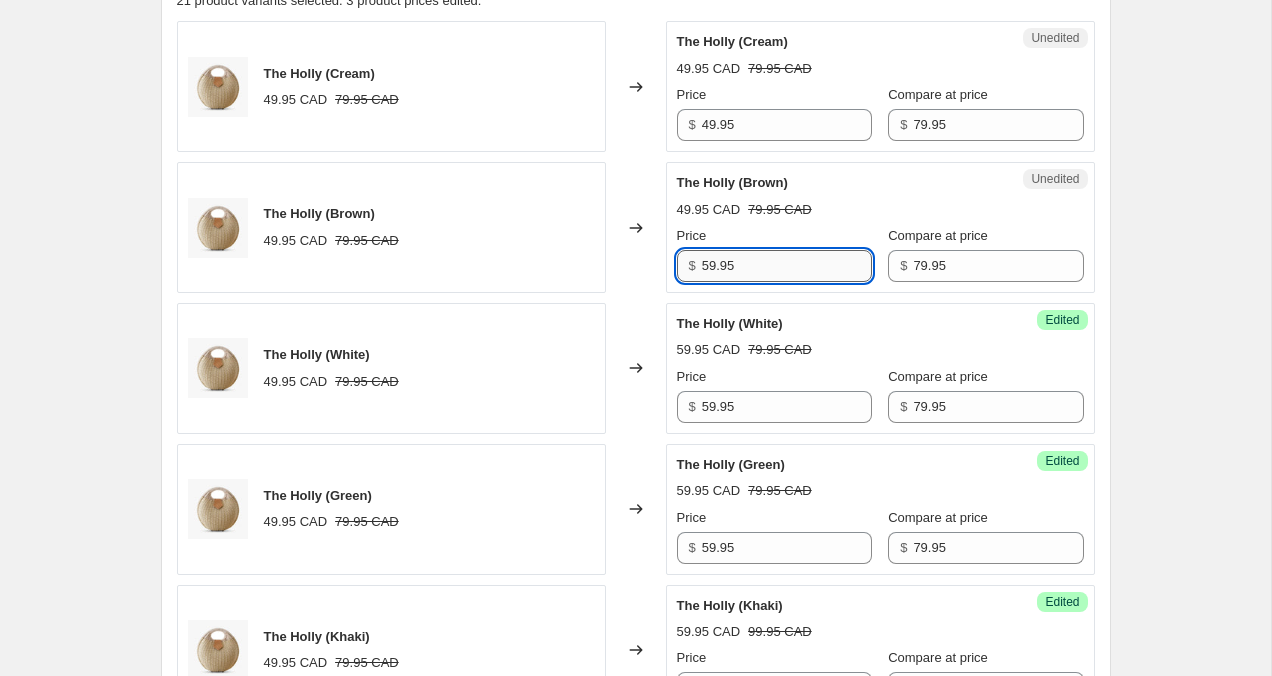 scroll, scrollTop: 714, scrollLeft: 0, axis: vertical 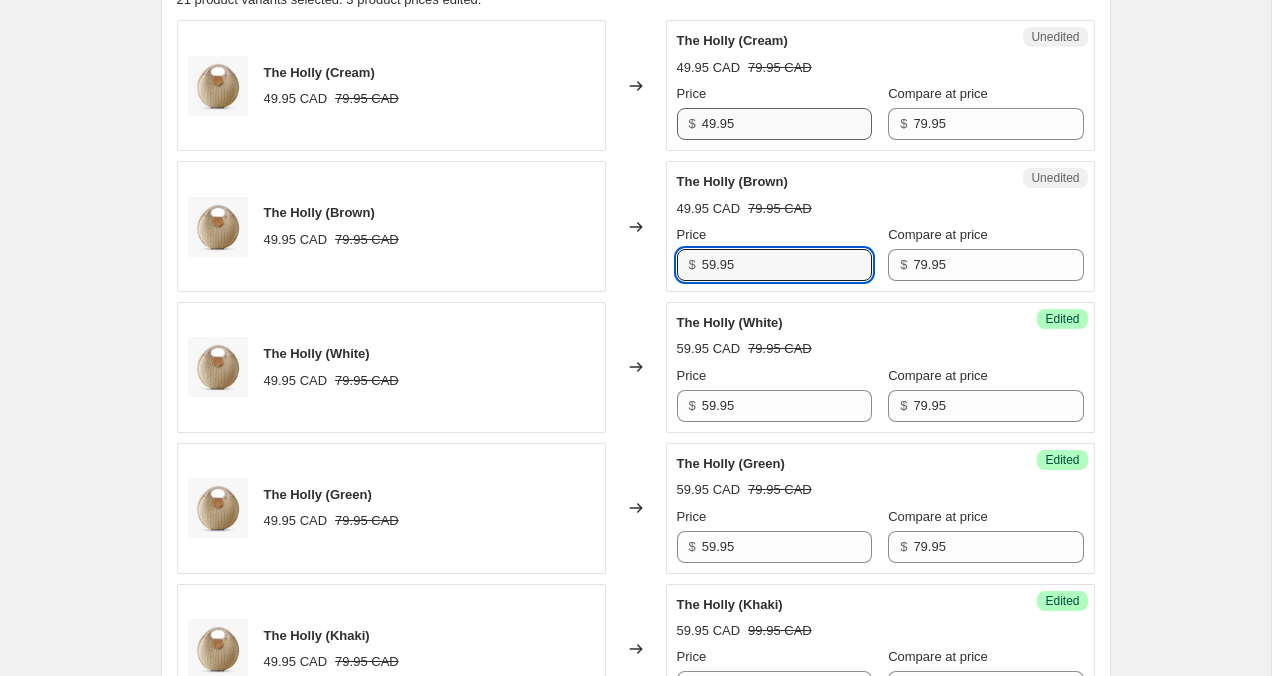 type on "59.95" 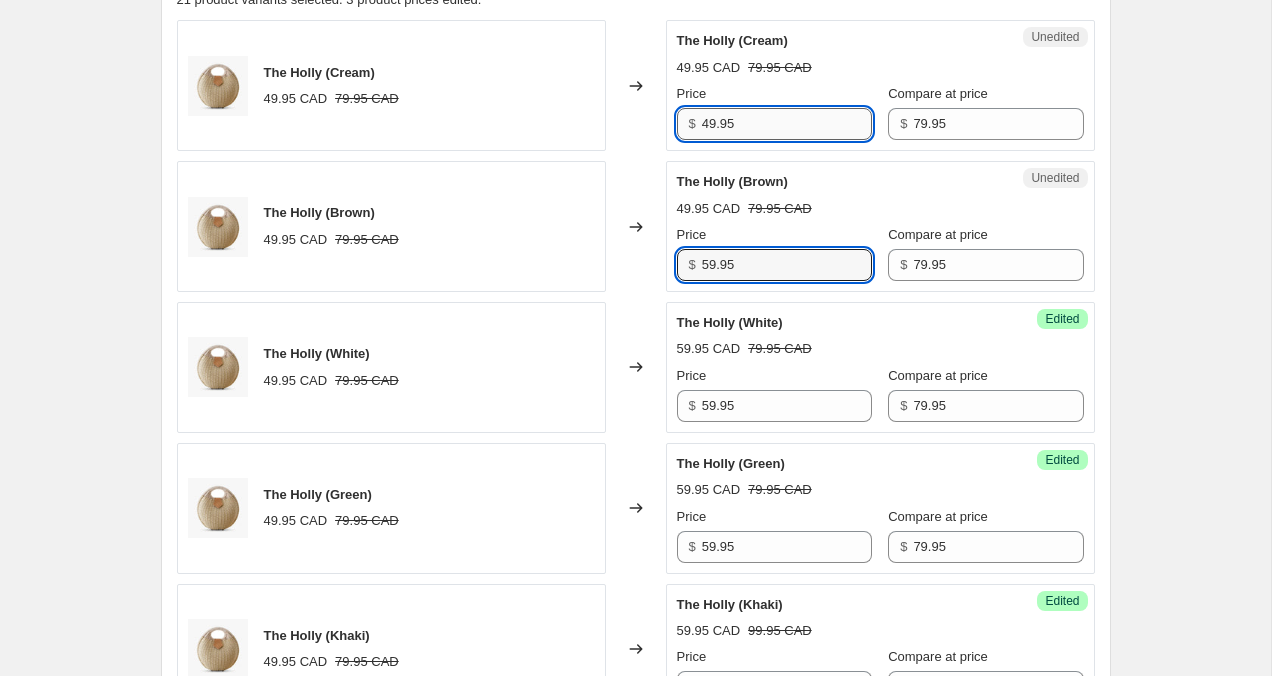 click on "49.95" at bounding box center (787, 124) 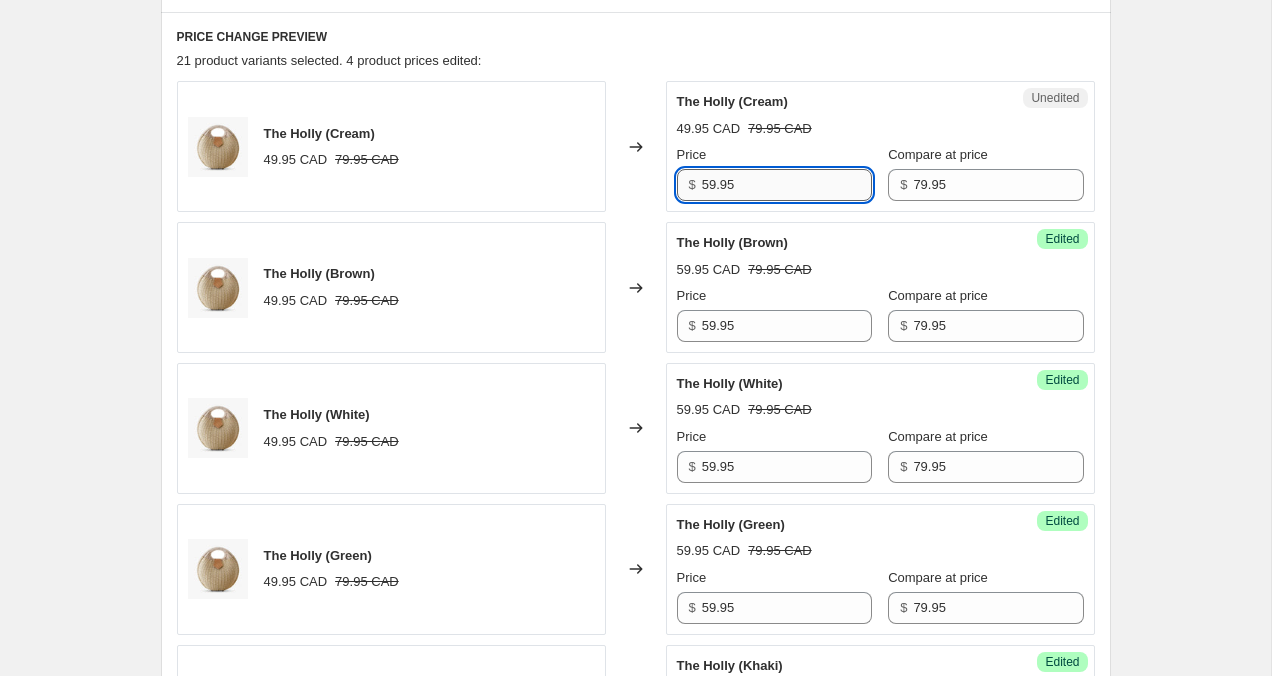 scroll, scrollTop: 650, scrollLeft: 0, axis: vertical 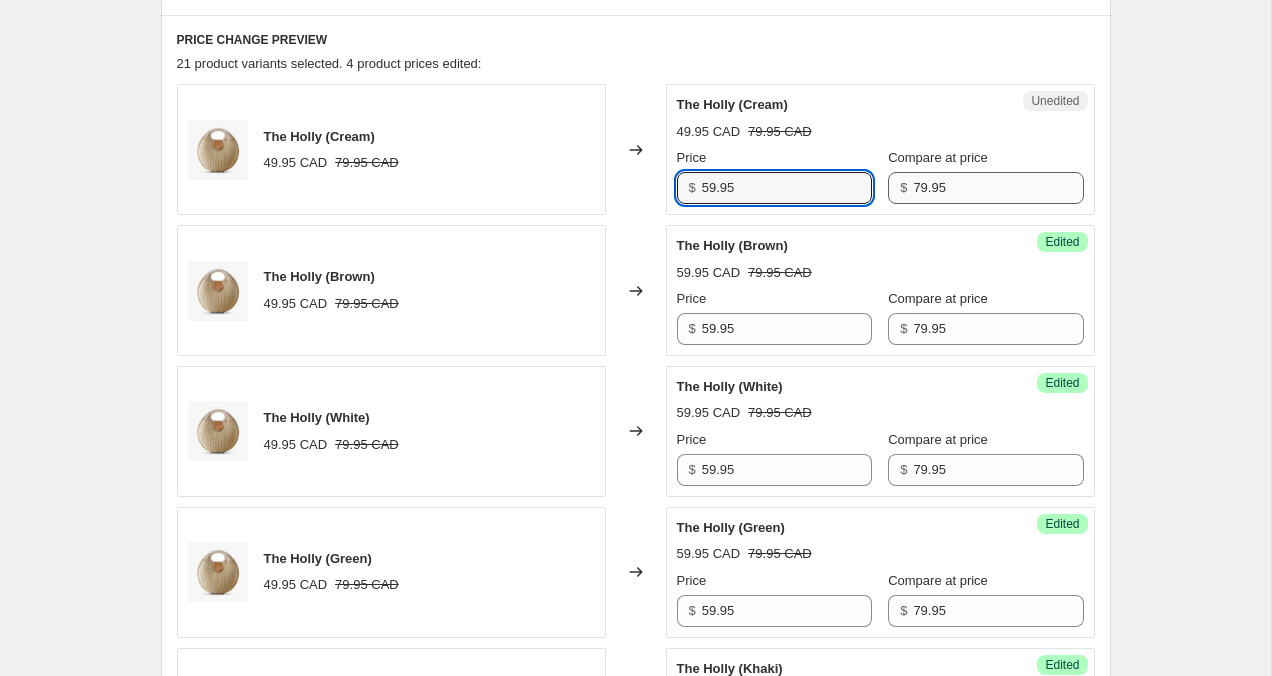 type on "59.95" 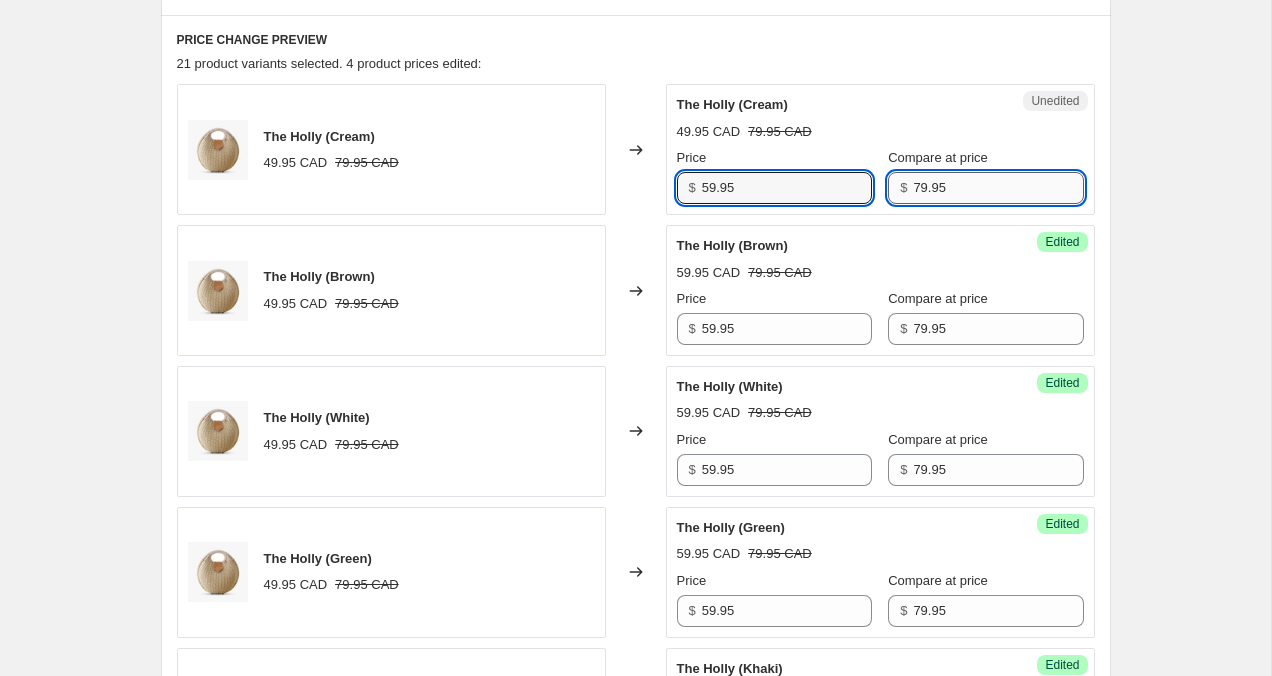 click on "79.95" at bounding box center [998, 188] 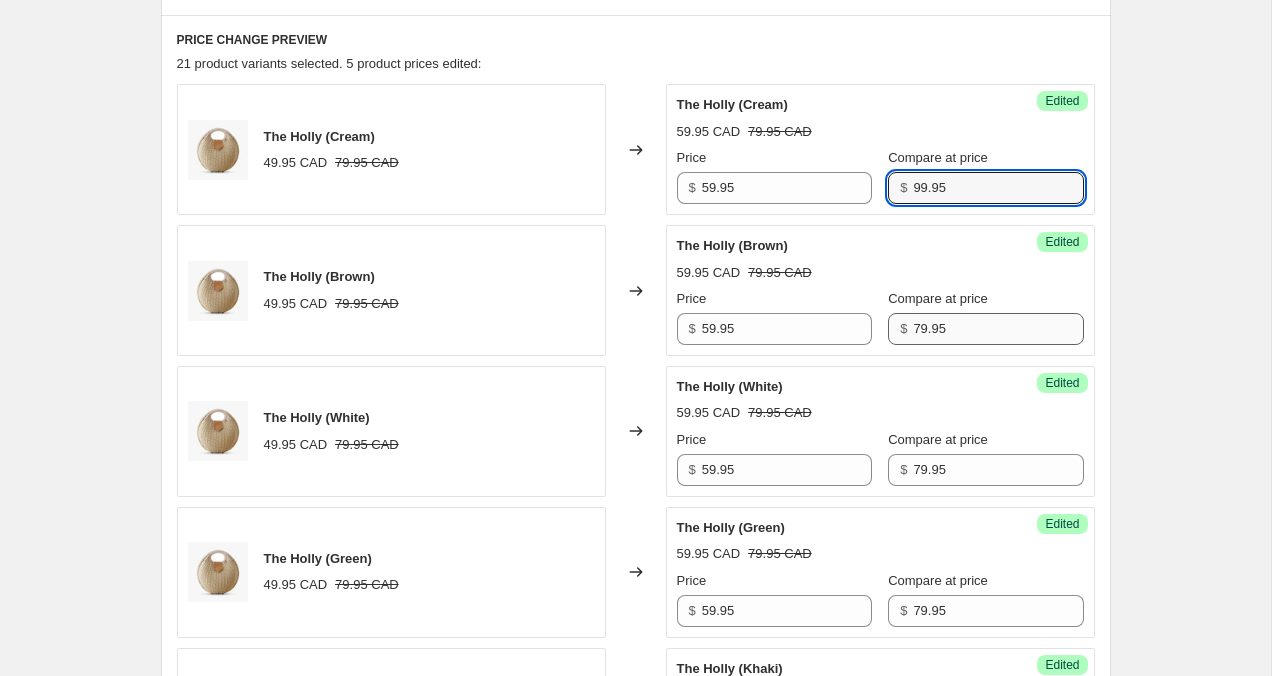 type on "99.95" 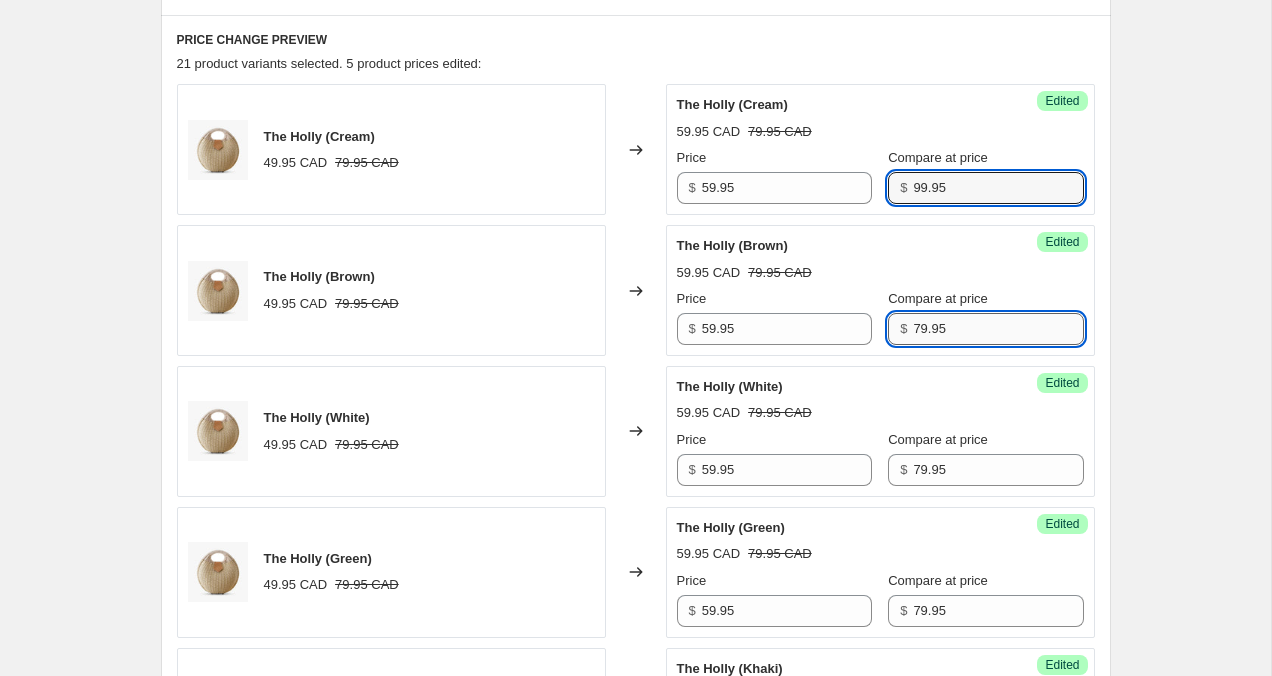 click on "79.95" at bounding box center [998, 329] 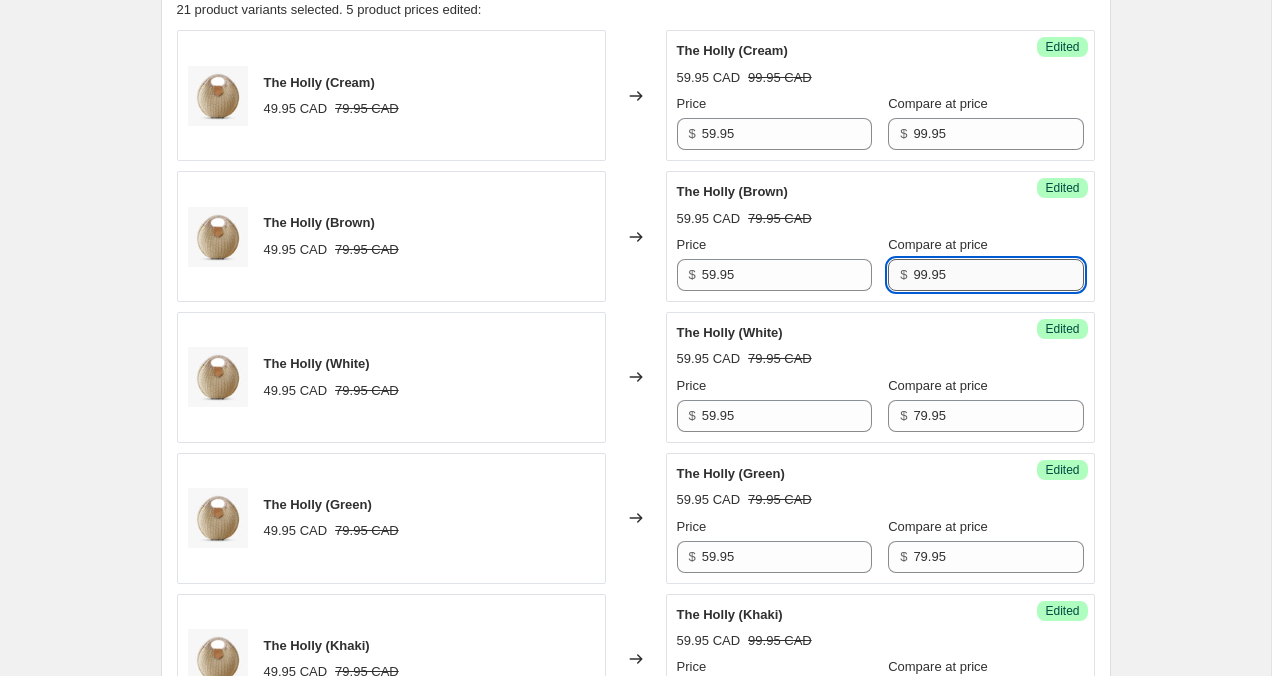 scroll, scrollTop: 713, scrollLeft: 0, axis: vertical 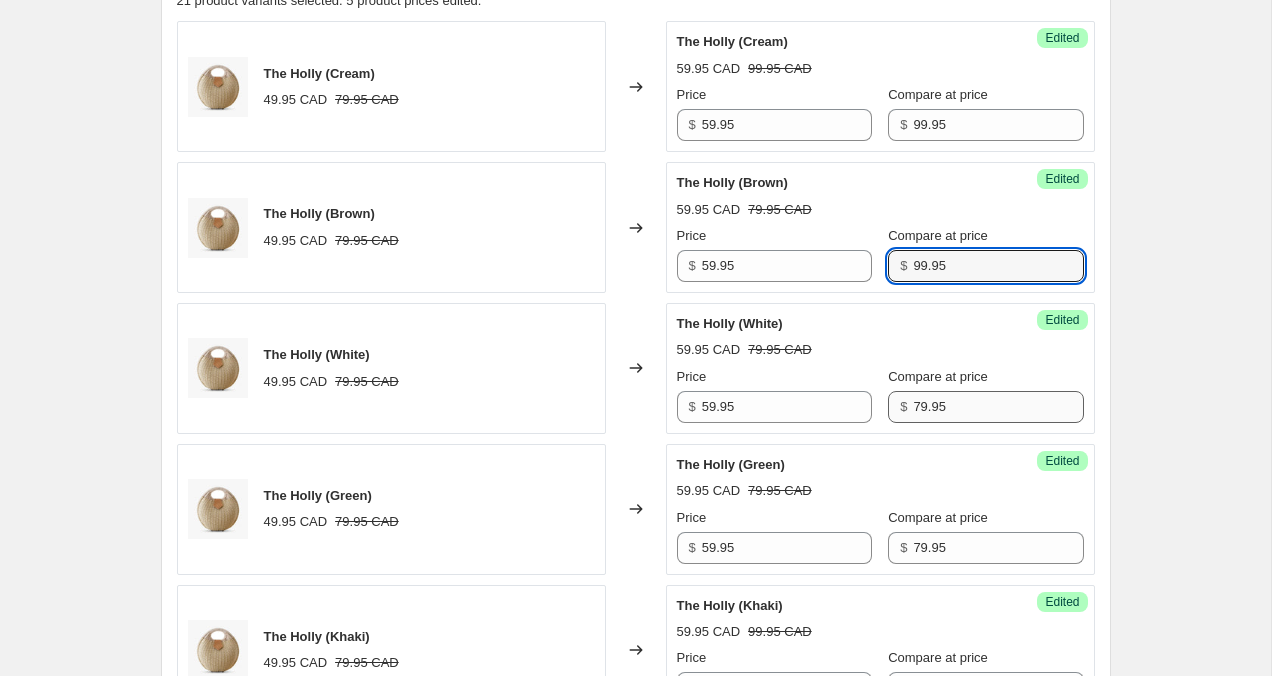 type on "99.95" 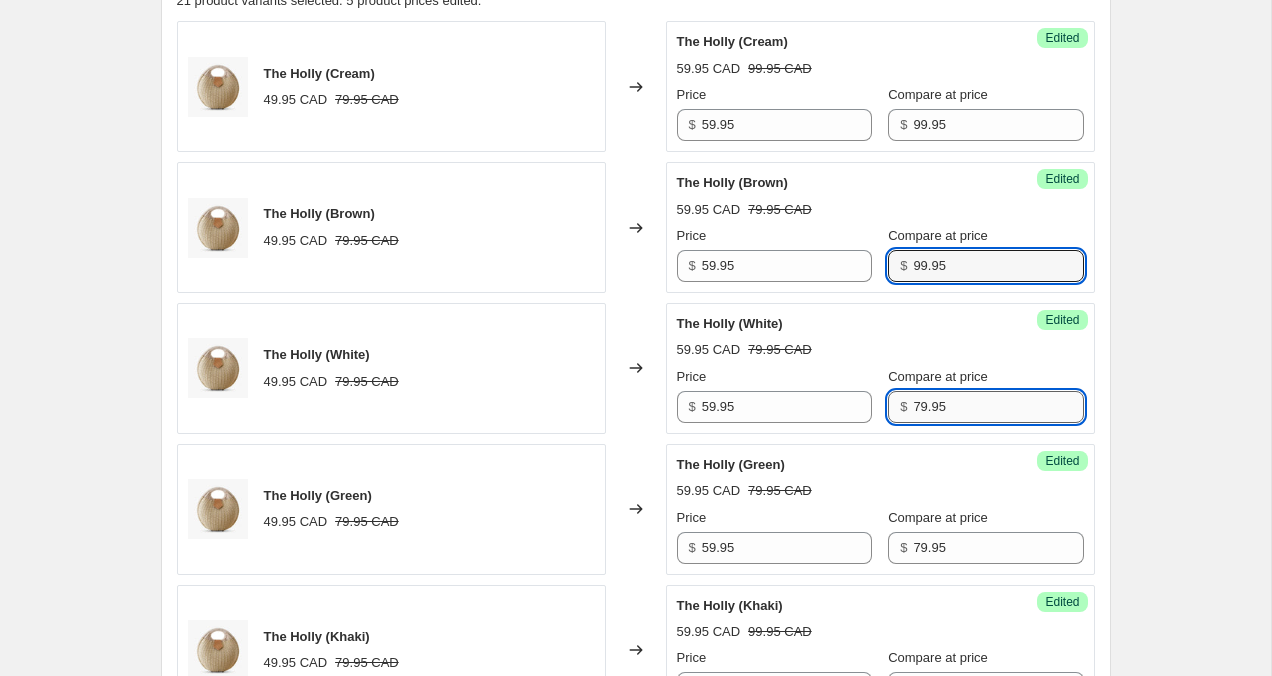 click on "79.95" at bounding box center [998, 407] 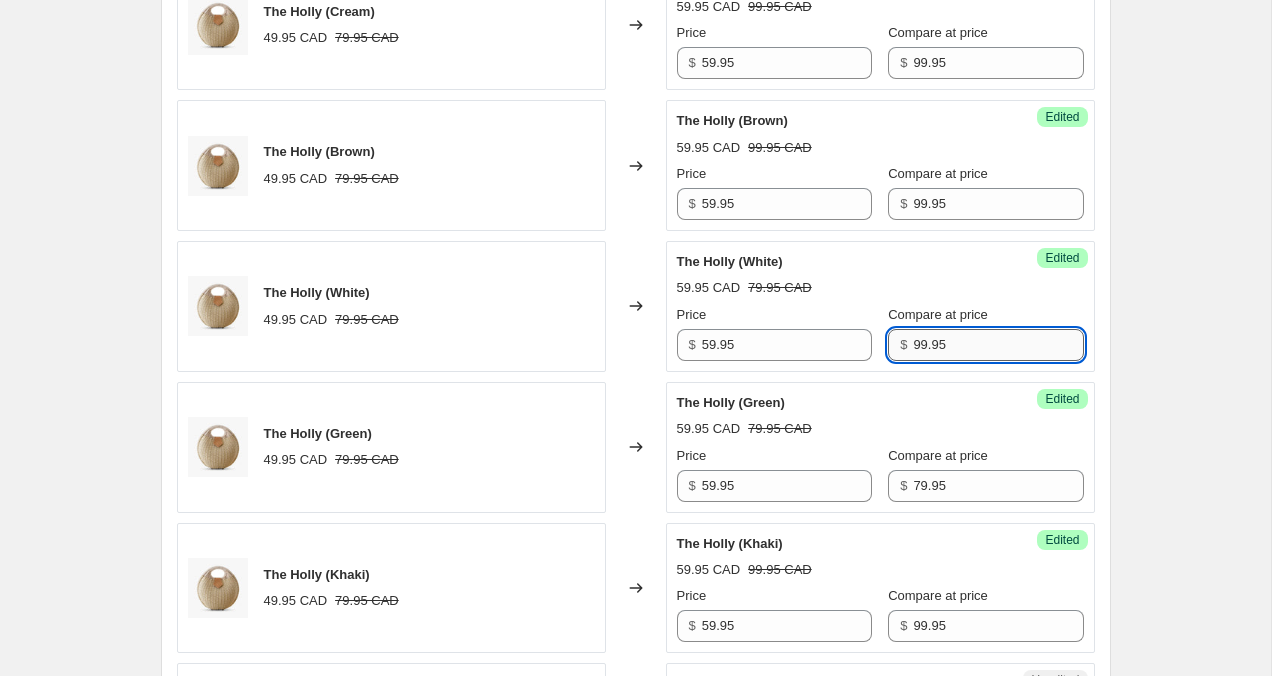 scroll, scrollTop: 785, scrollLeft: 0, axis: vertical 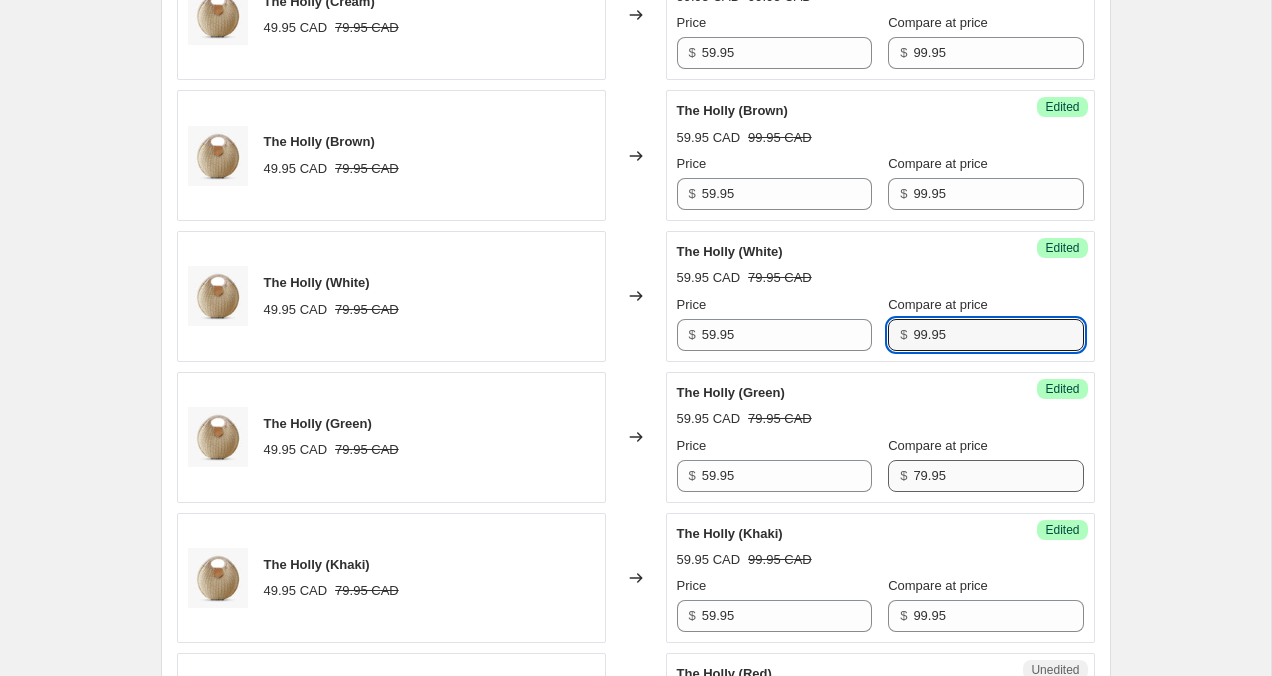 type on "99.95" 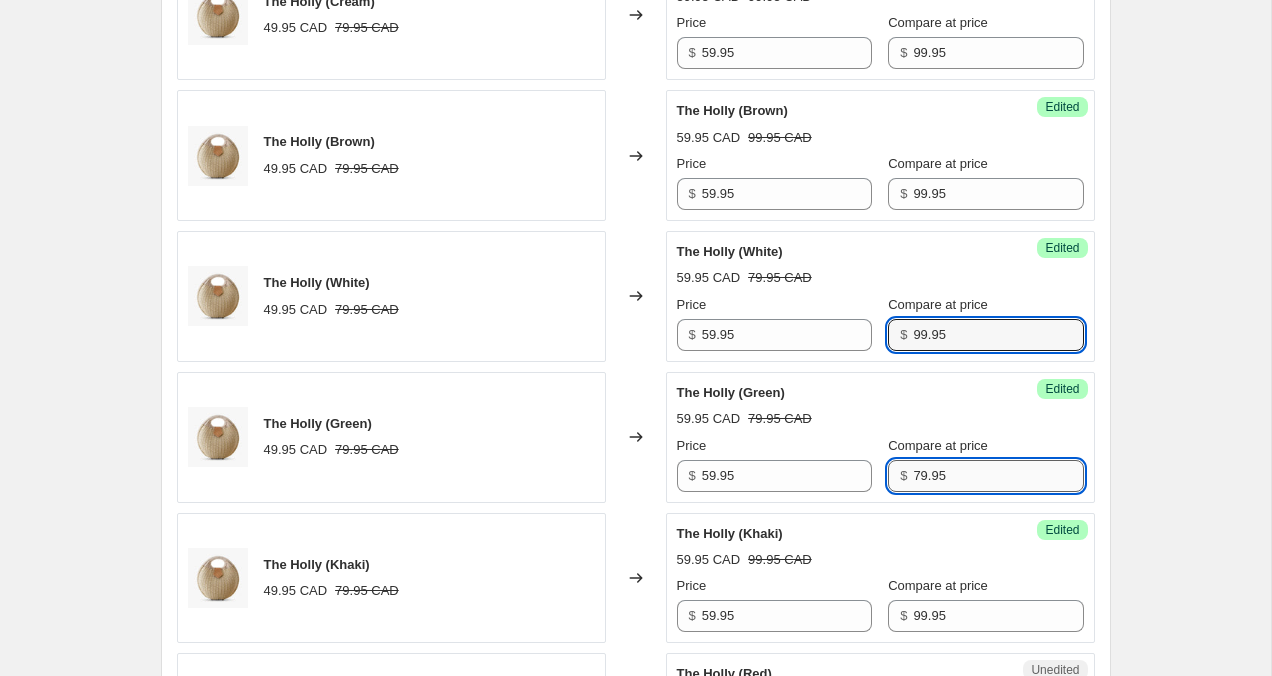 click on "79.95" at bounding box center [998, 476] 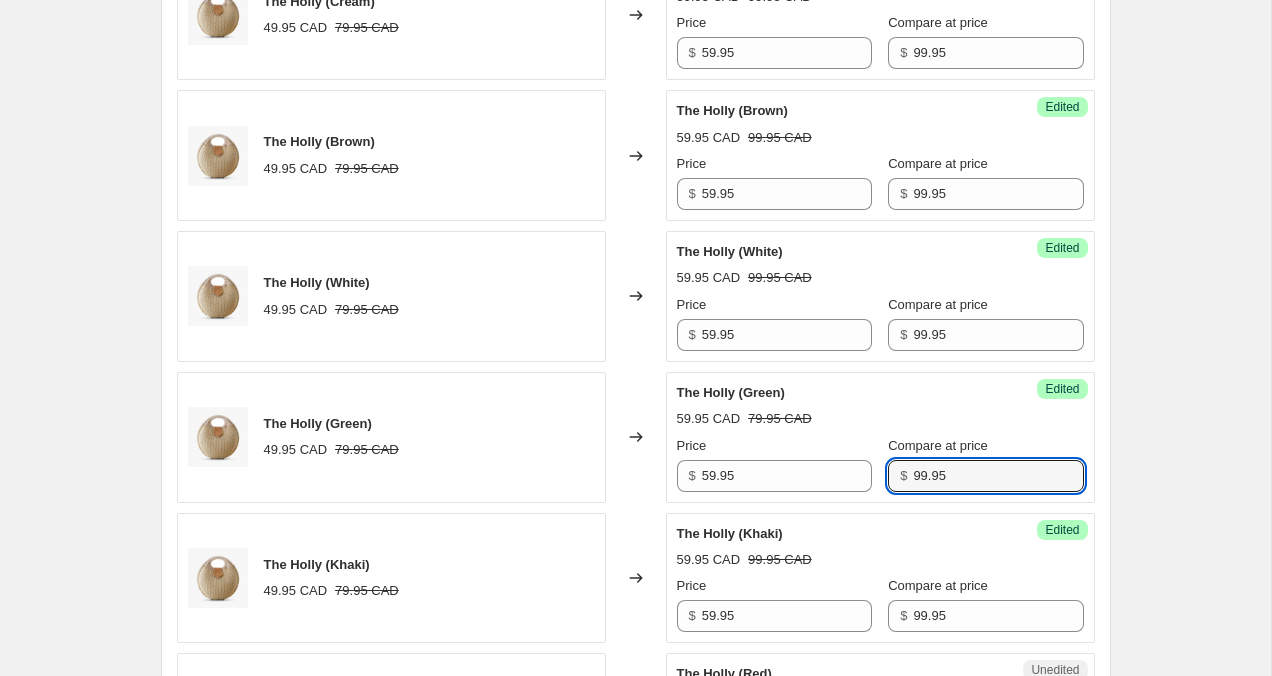 type on "99.95" 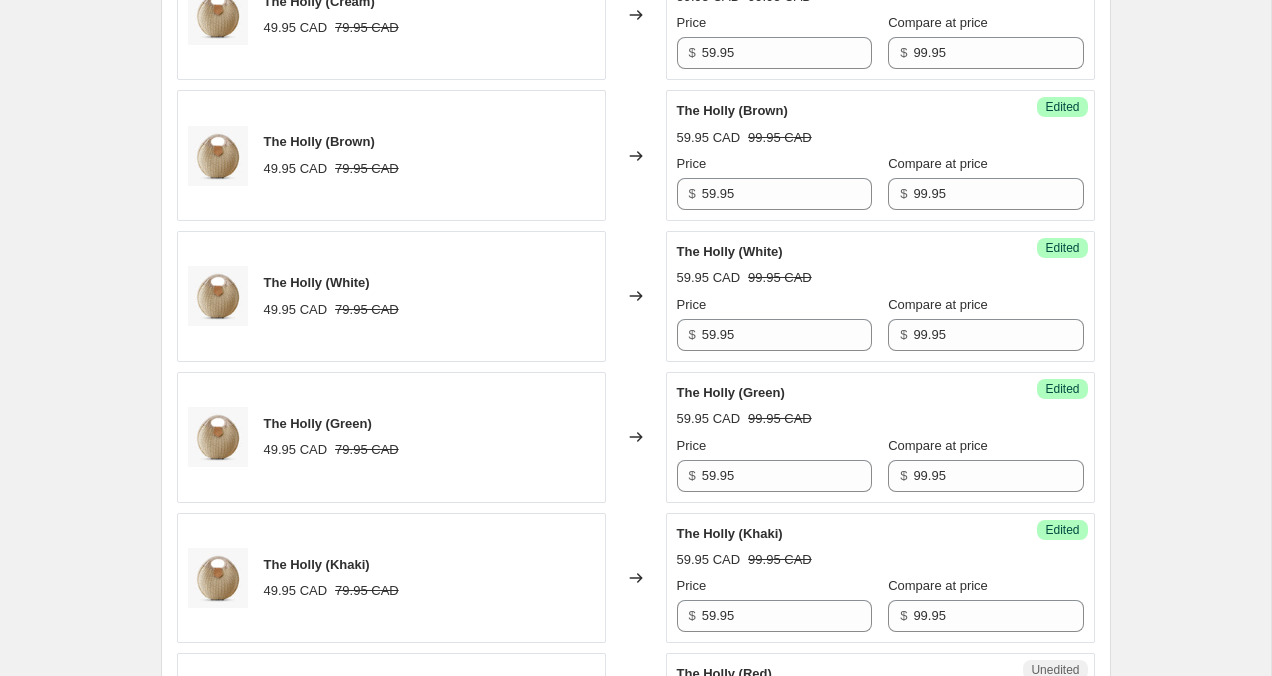 click on "Create new price change job. This page is ready Create new price change job Draft Step 1. Optionally give your price change job a title (eg "March 30% off sale on boots") 3 Aug 2025, 13:38:28 Price change job This title is just for internal use, customers won't see it Step 2. Select how the prices should change Use bulk price change rules Set product prices individually Use CSV upload Select tags to add while price change is active Select tags to remove while price change is active Step 3. Select which products should change in price Select all products, use filters, or select products variants individually All products Filter by product, collection, tag, vendor, product type, variant title, or inventory Select product variants individually Select product variants 21   product variants selected PRICE CHANGE PREVIEW 21 product variants selected. 5 product prices edited: The Holly (Cream) 49.95 CAD 79.95 CAD Changed to Success Edited The Holly (Cream) 59.95 CAD 99.95 CAD Price $ 59.95 Compare at price $ 99.95 $" at bounding box center [635, 1424] 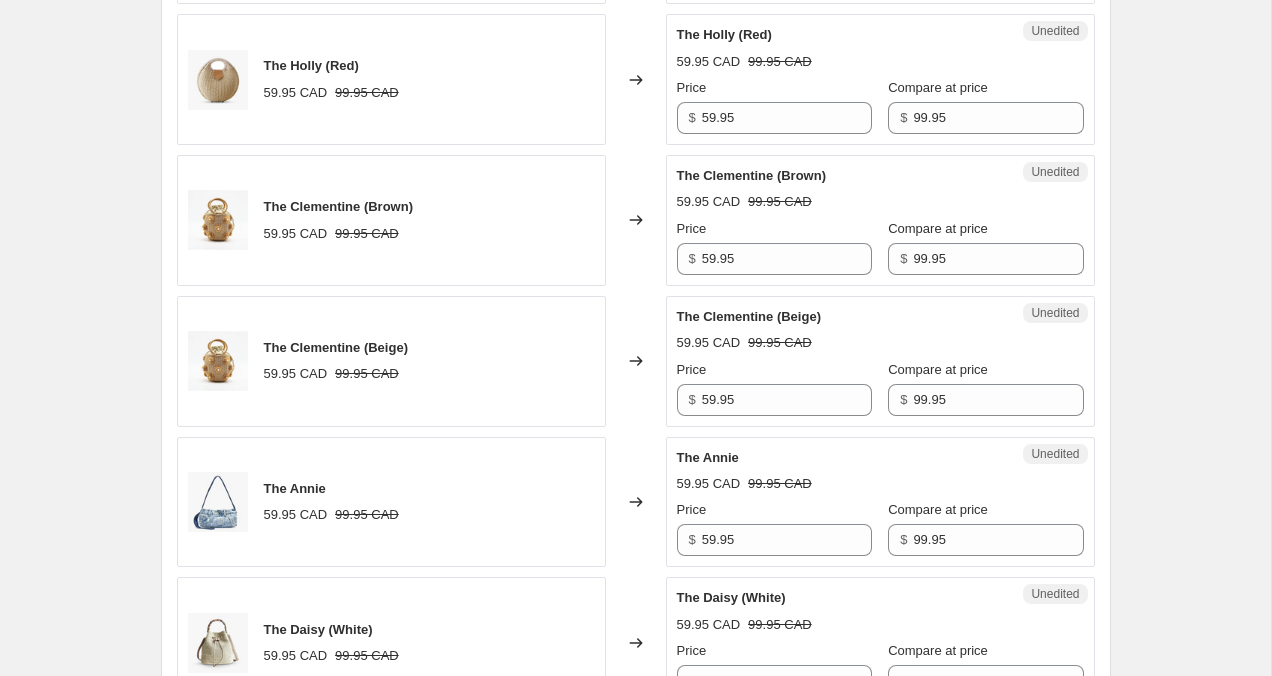 scroll, scrollTop: 1425, scrollLeft: 0, axis: vertical 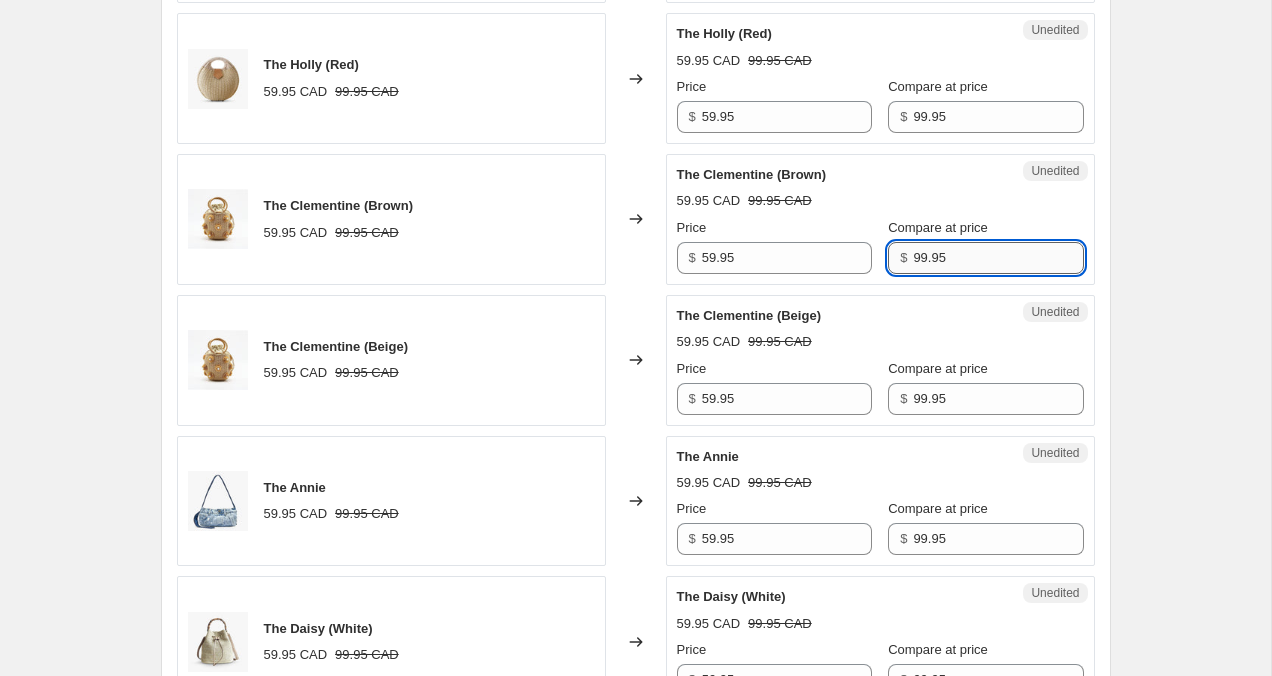 click on "99.95" at bounding box center (998, 258) 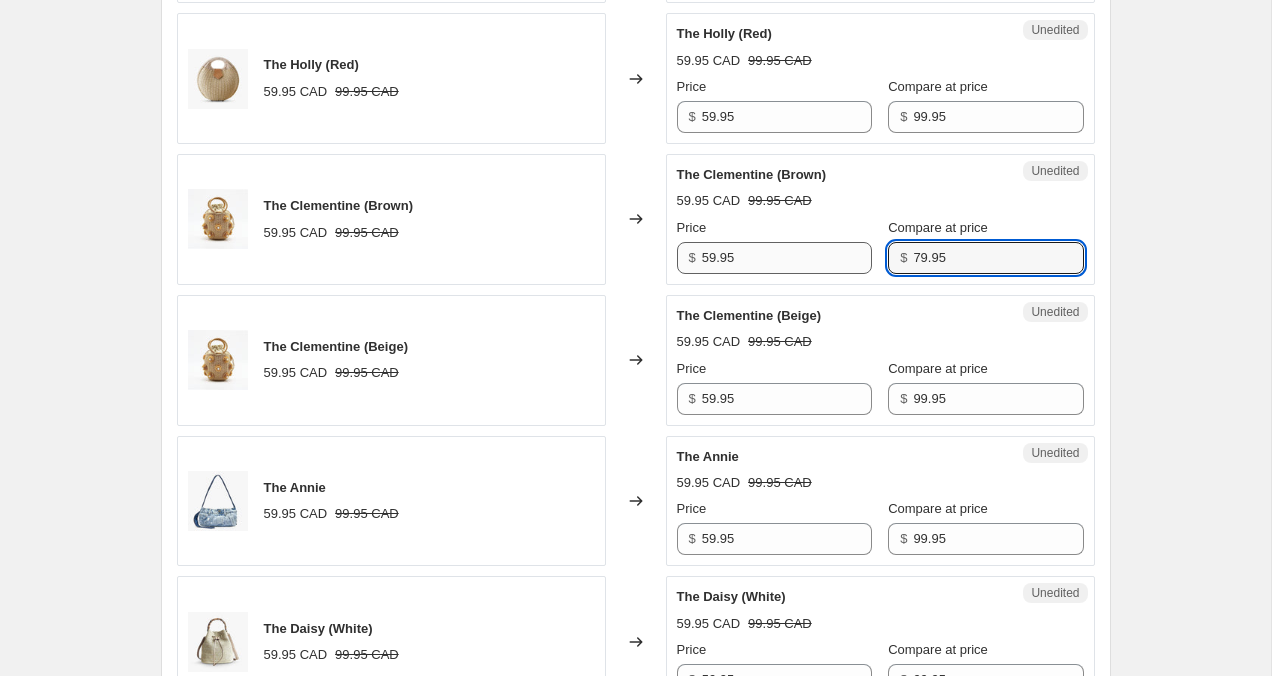 type on "79.95" 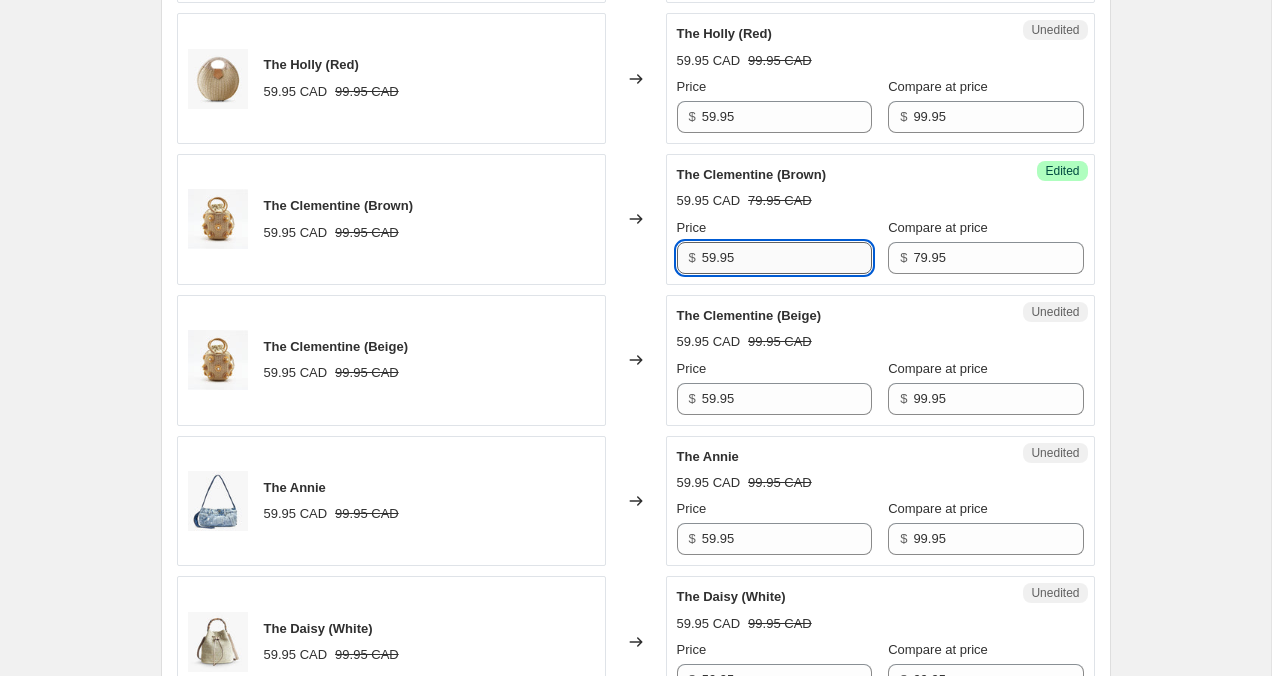 click on "59.95" at bounding box center [787, 258] 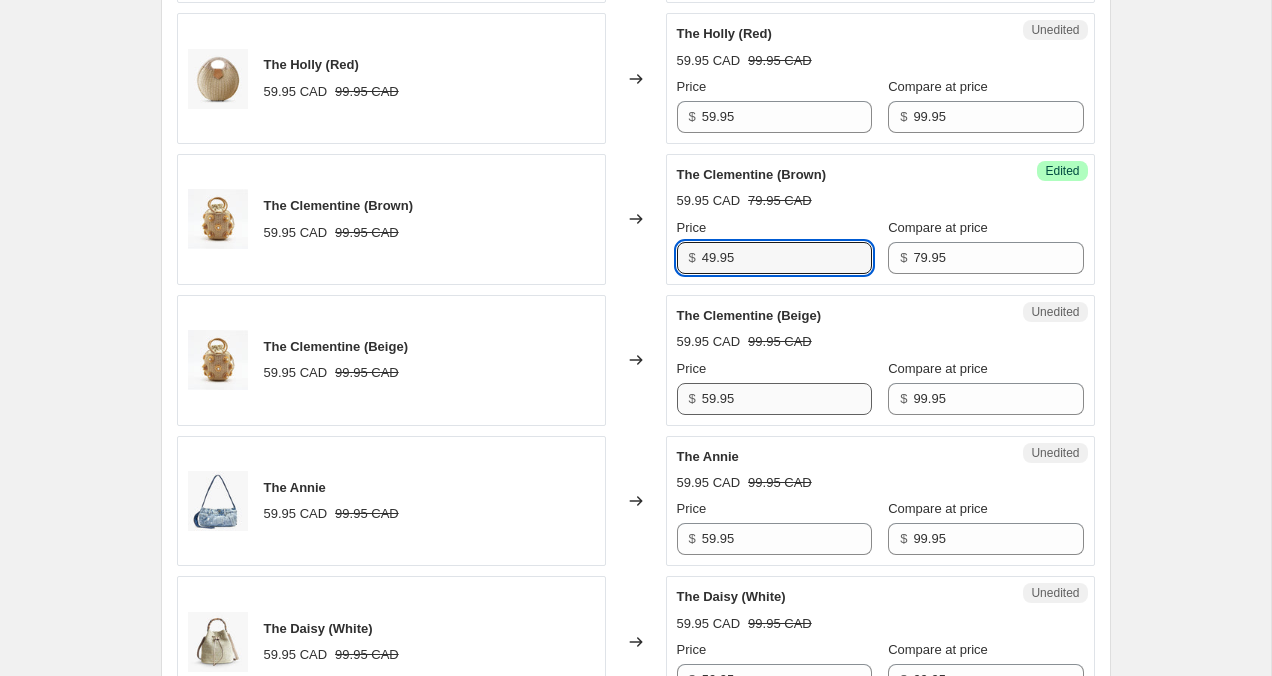 type on "49.95" 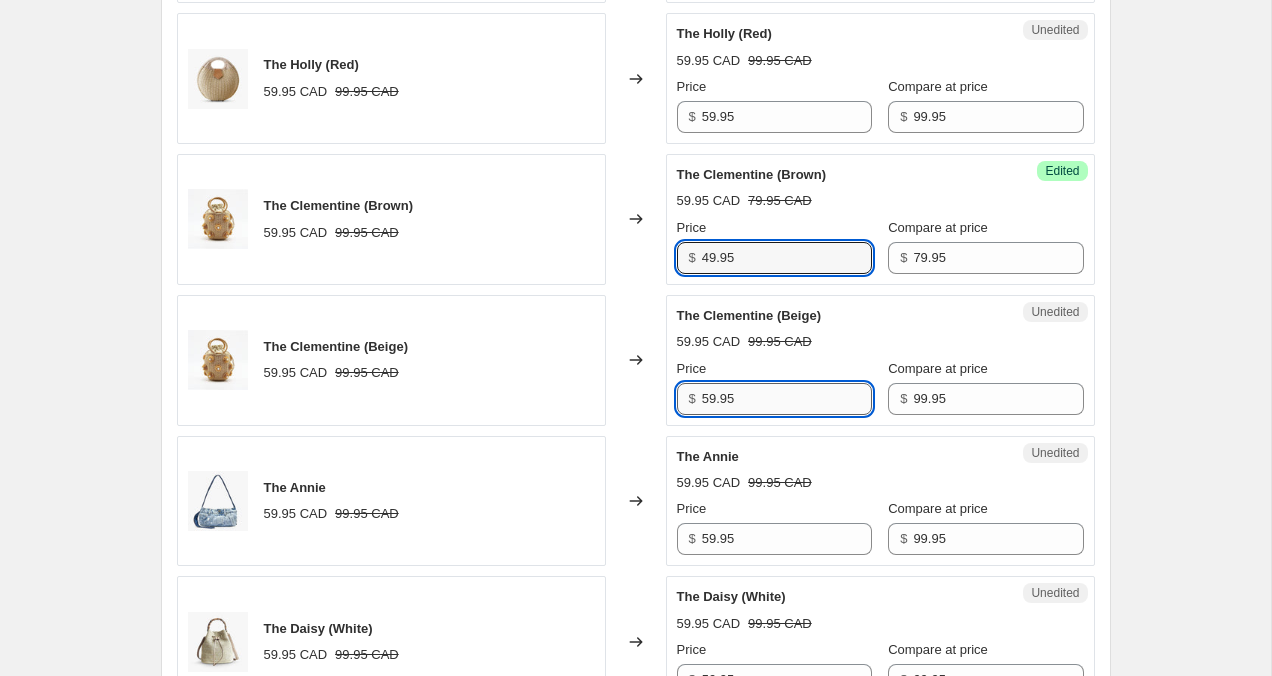 click on "59.95" at bounding box center [787, 399] 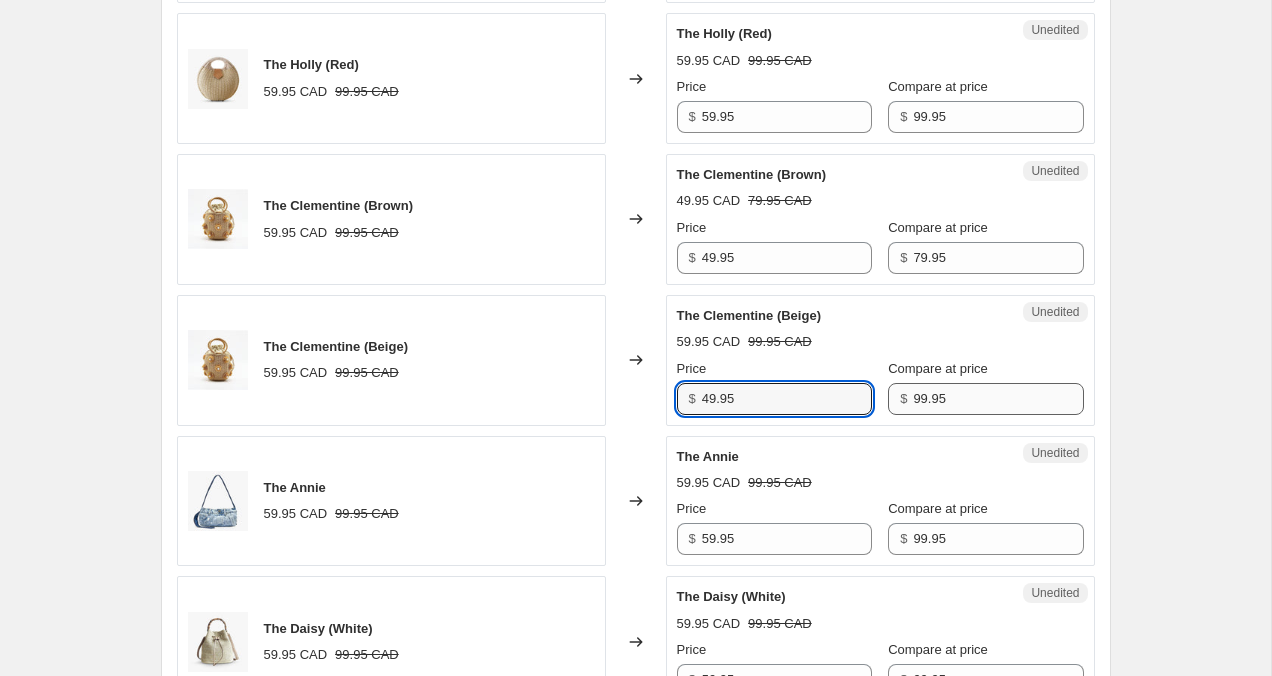type on "49.95" 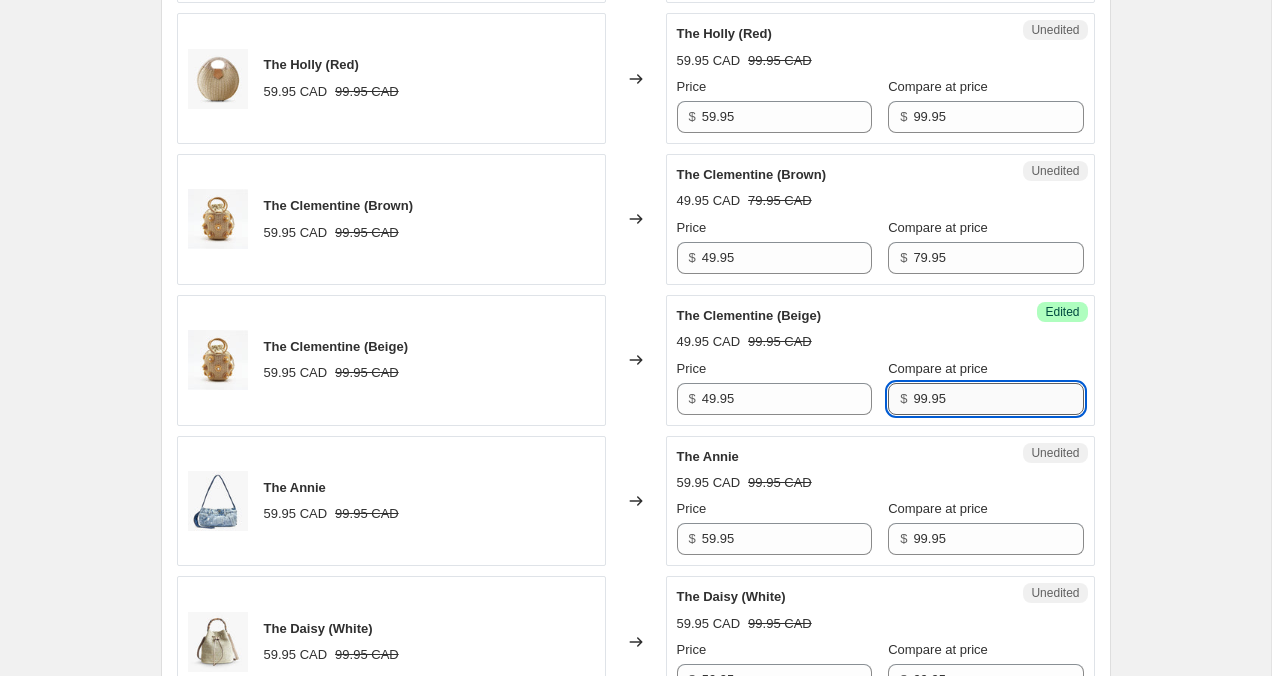 click on "99.95" at bounding box center (998, 399) 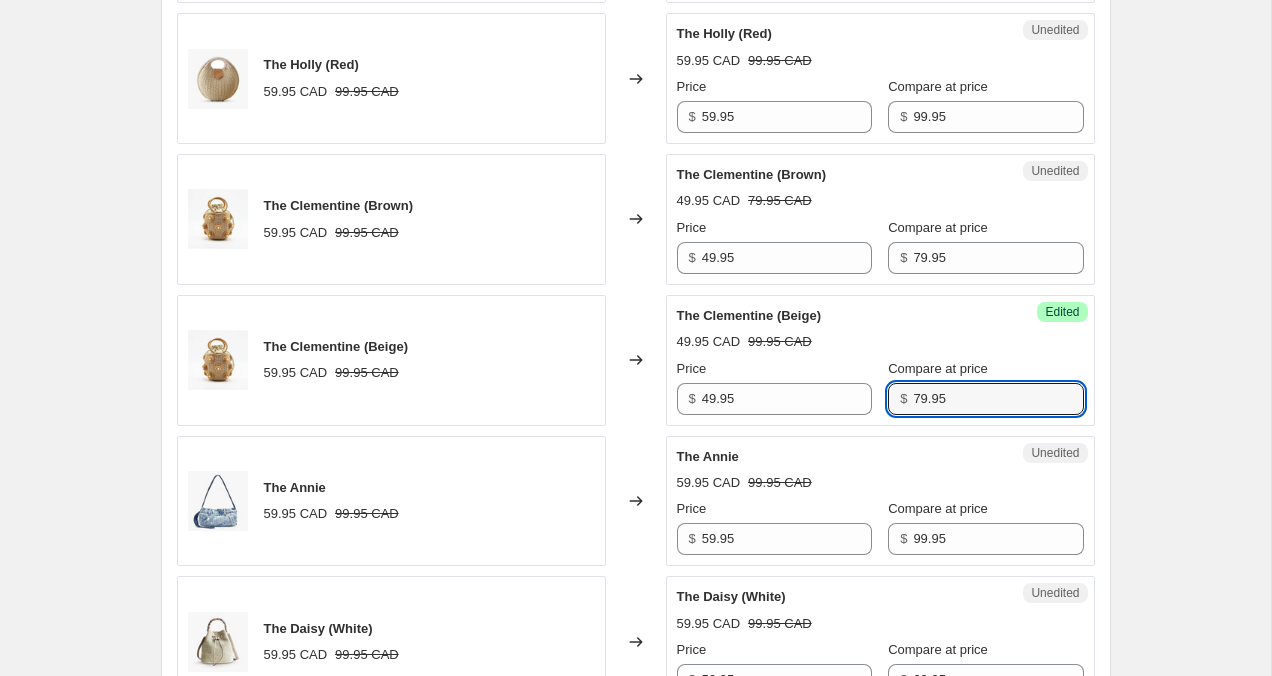 type on "79.95" 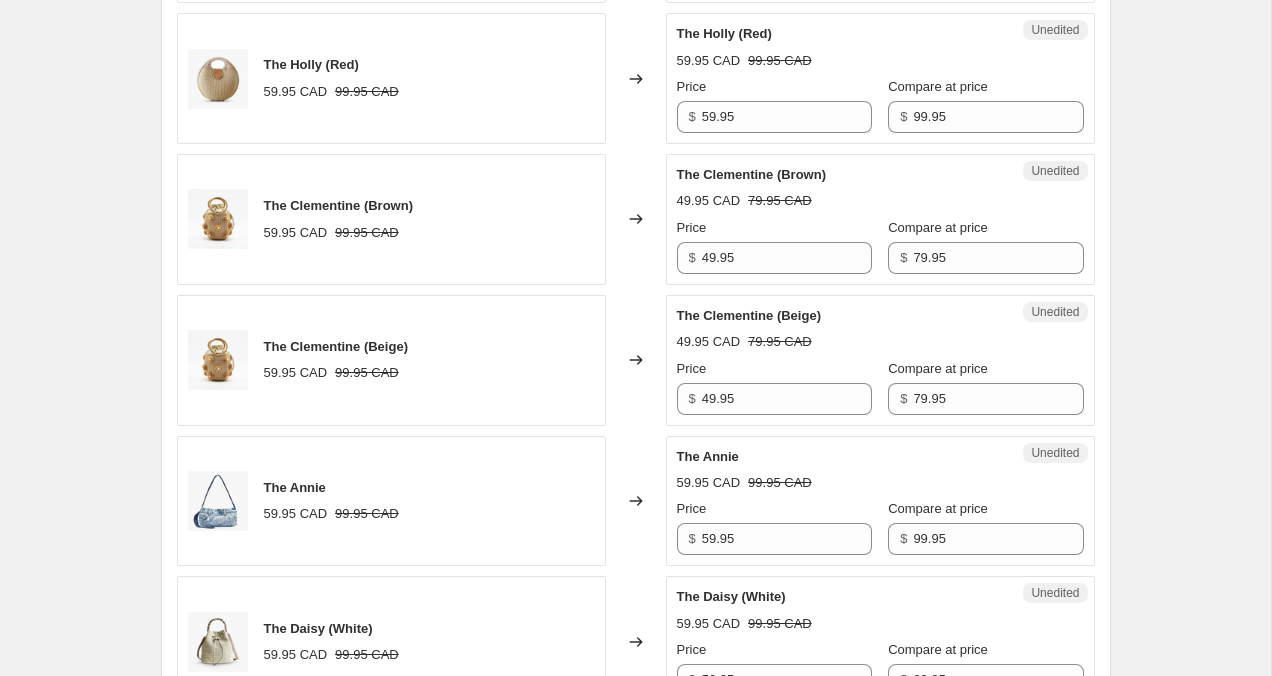 click on "Create new price change job. This page is ready Create new price change job Draft Step 1. Optionally give your price change job a title (eg "March 30% off sale on boots") 3 Aug 2025, 13:38:28 Price change job This title is just for internal use, customers won't see it Step 2. Select how the prices should change Use bulk price change rules Set product prices individually Use CSV upload Select tags to add while price change is active Select tags to remove while price change is active Step 3. Select which products should change in price Select all products, use filters, or select products variants individually All products Filter by product, collection, tag, vendor, product type, variant title, or inventory Select product variants individually Select product variants 21   product variants selected PRICE CHANGE PREVIEW 21 product variants selected. 7 product prices edited: The Holly (Cream) 49.95 CAD 79.95 CAD Changed to Success Edited The Holly (Cream) 59.95 CAD 99.95 CAD Price $ 59.95 Compare at price $ 99.95 $" at bounding box center [635, 784] 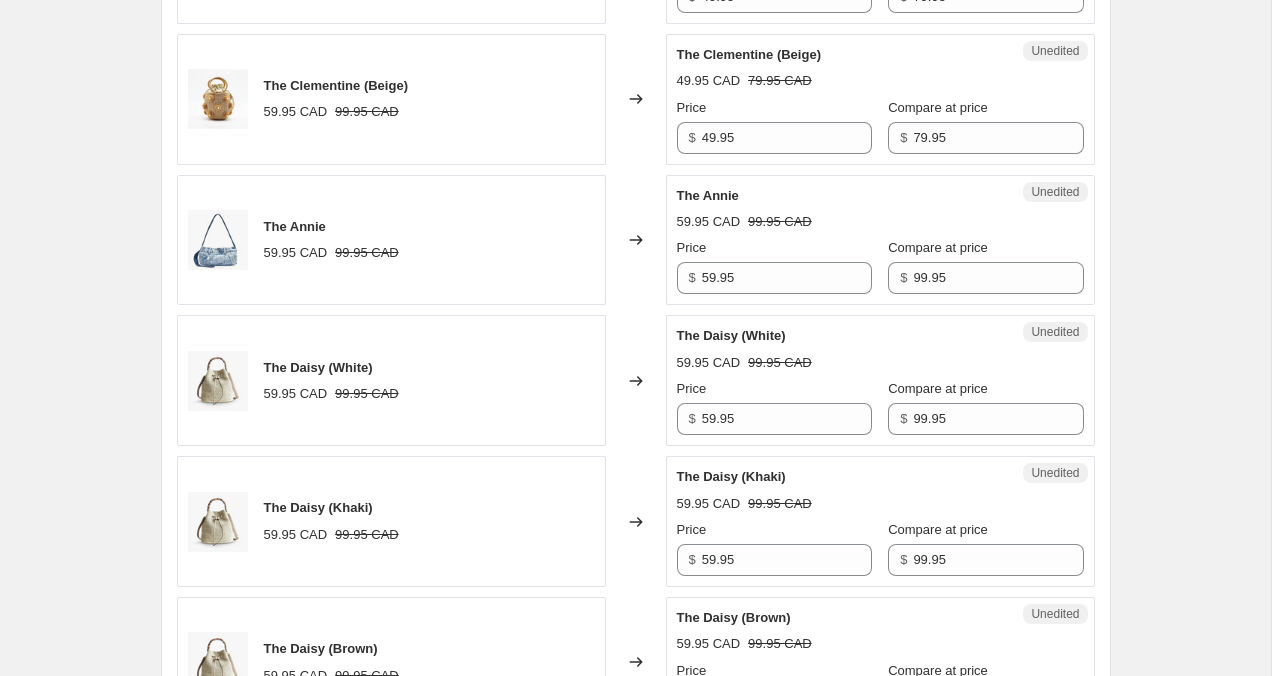 scroll, scrollTop: 1695, scrollLeft: 0, axis: vertical 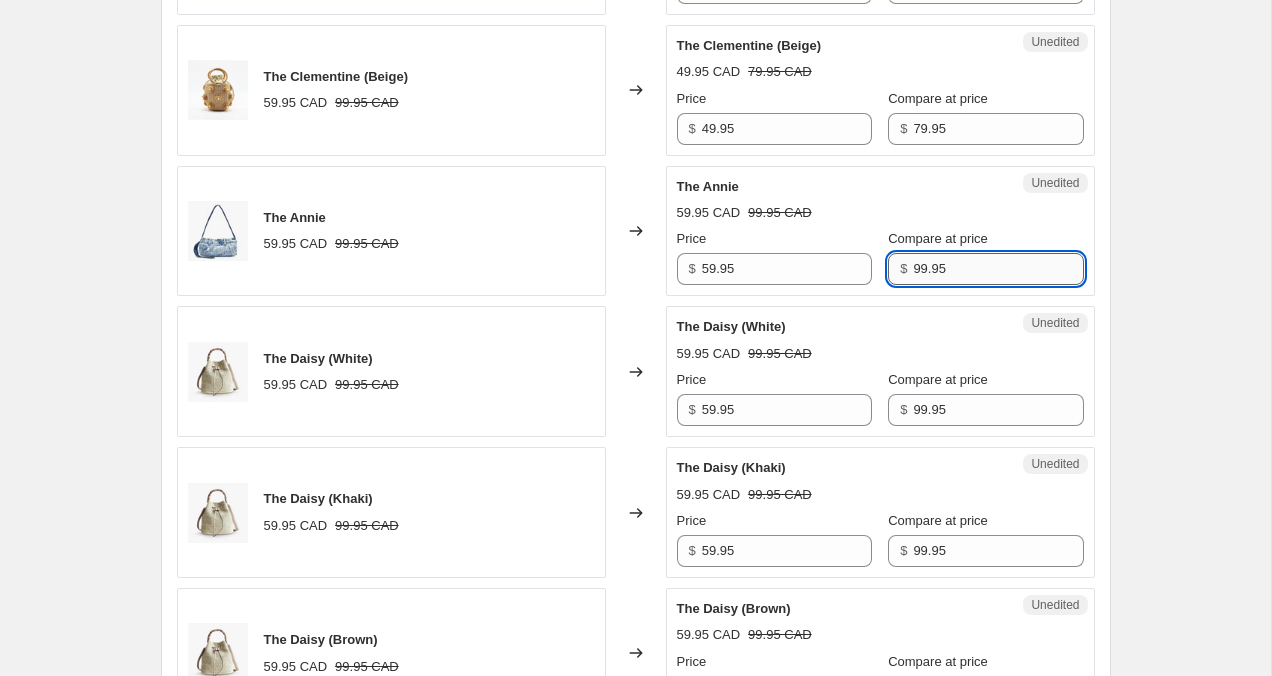 click on "99.95" at bounding box center (998, 269) 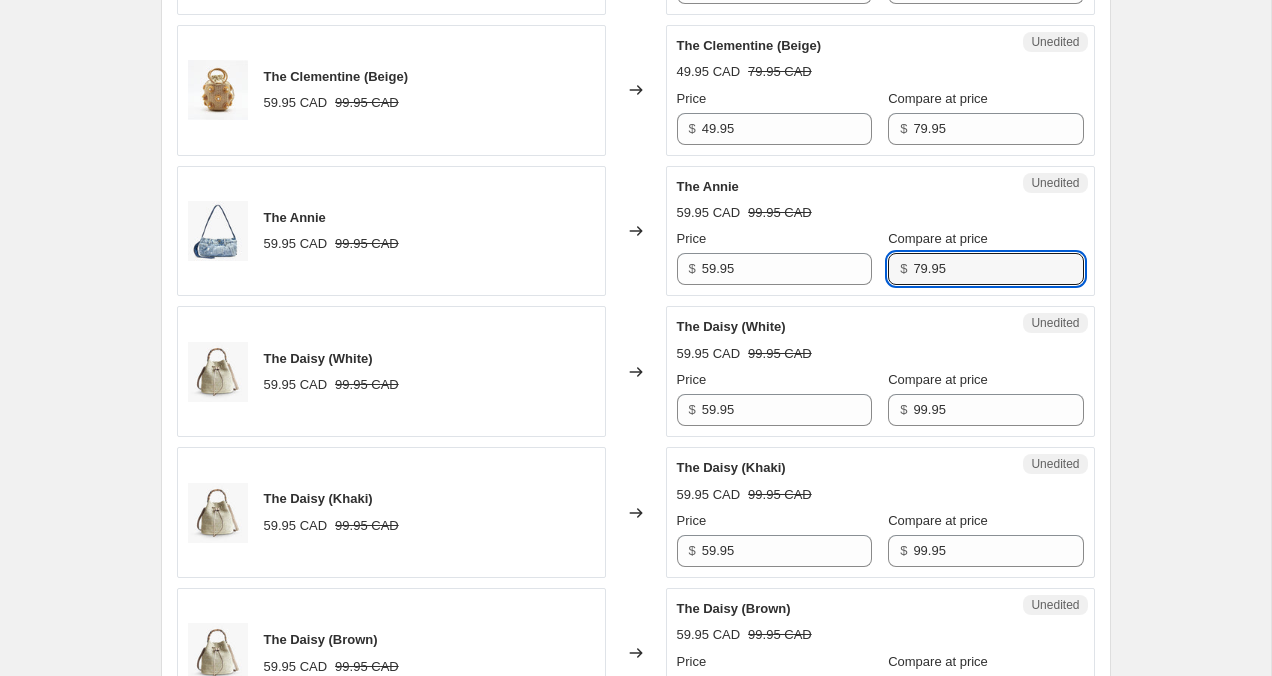 type on "79.95" 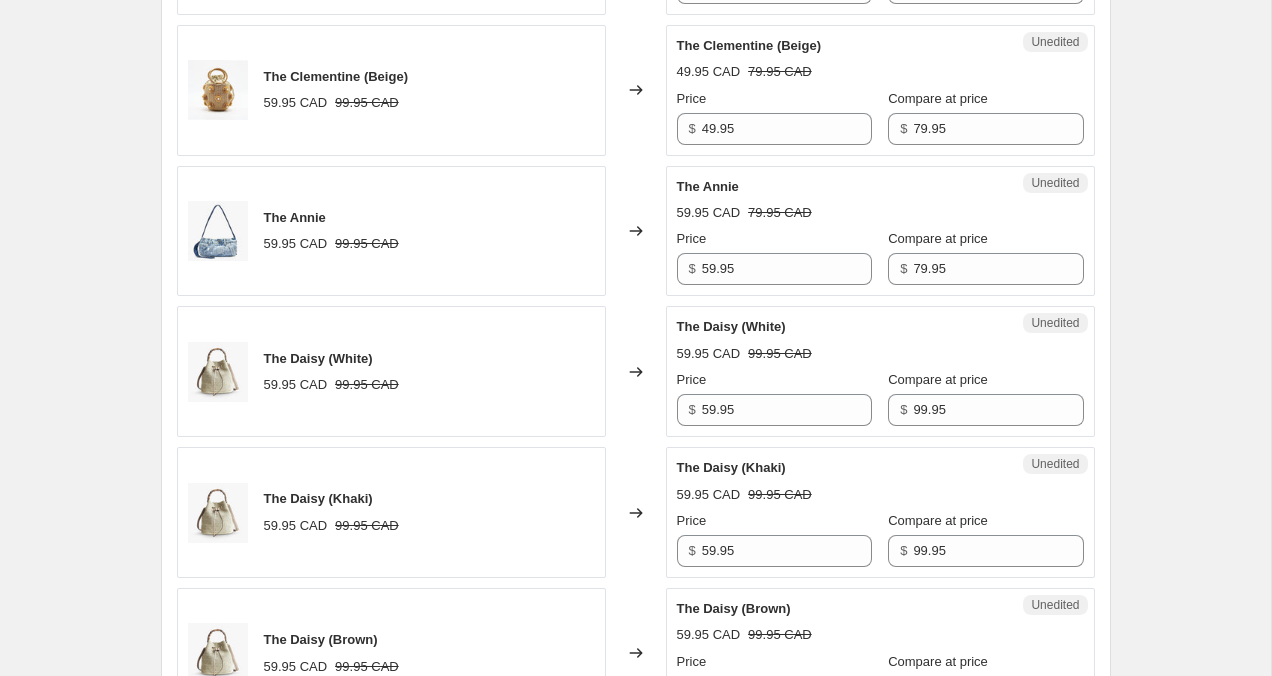 click on "Create new price change job. This page is ready Create new price change job Draft Step 1. Optionally give your price change job a title (eg "March 30% off sale on boots") 3 Aug 2025, 13:38:28 Price change job This title is just for internal use, customers won't see it Step 2. Select how the prices should change Use bulk price change rules Set product prices individually Use CSV upload Select tags to add while price change is active Select tags to remove while price change is active Step 3. Select which products should change in price Select all products, use filters, or select products variants individually All products Filter by product, collection, tag, vendor, product type, variant title, or inventory Select product variants individually Select product variants 21   product variants selected PRICE CHANGE PREVIEW 21 product variants selected. 8 product prices edited: The Holly (Cream) 49.95 CAD 79.95 CAD Changed to Success Edited The Holly (Cream) 59.95 CAD 99.95 CAD Price $ 59.95 Compare at price $ 99.95 $" at bounding box center [635, 514] 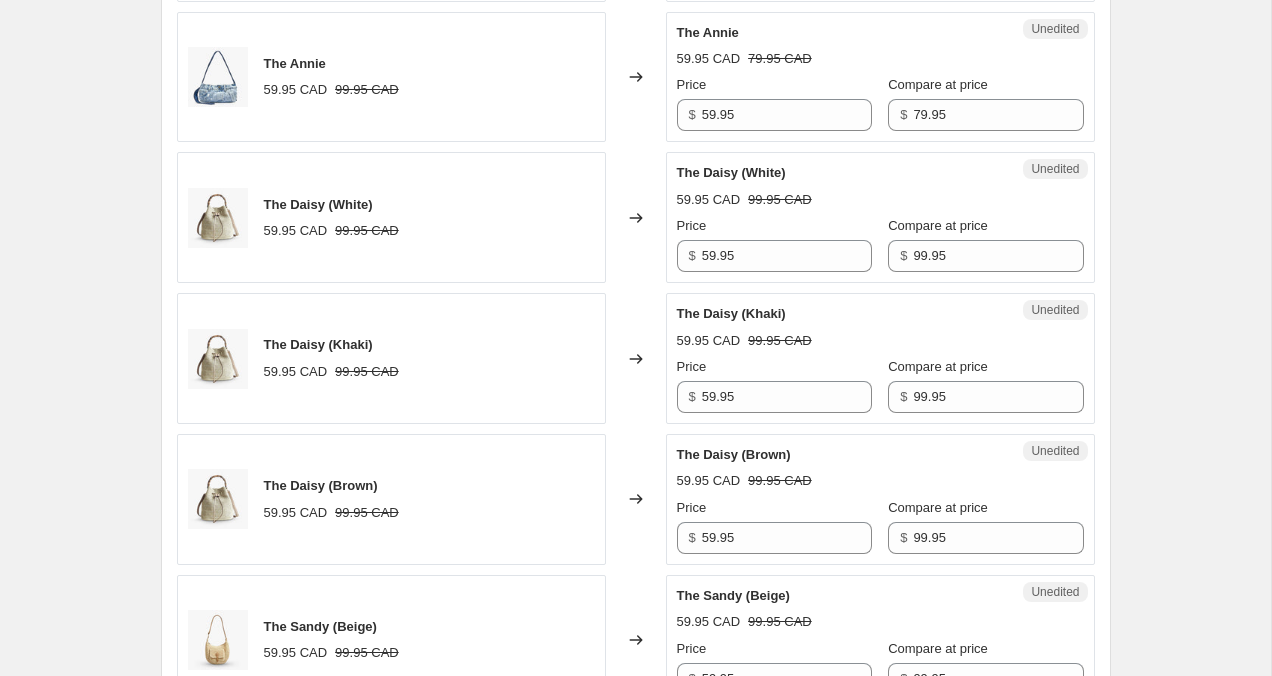 scroll, scrollTop: 1854, scrollLeft: 0, axis: vertical 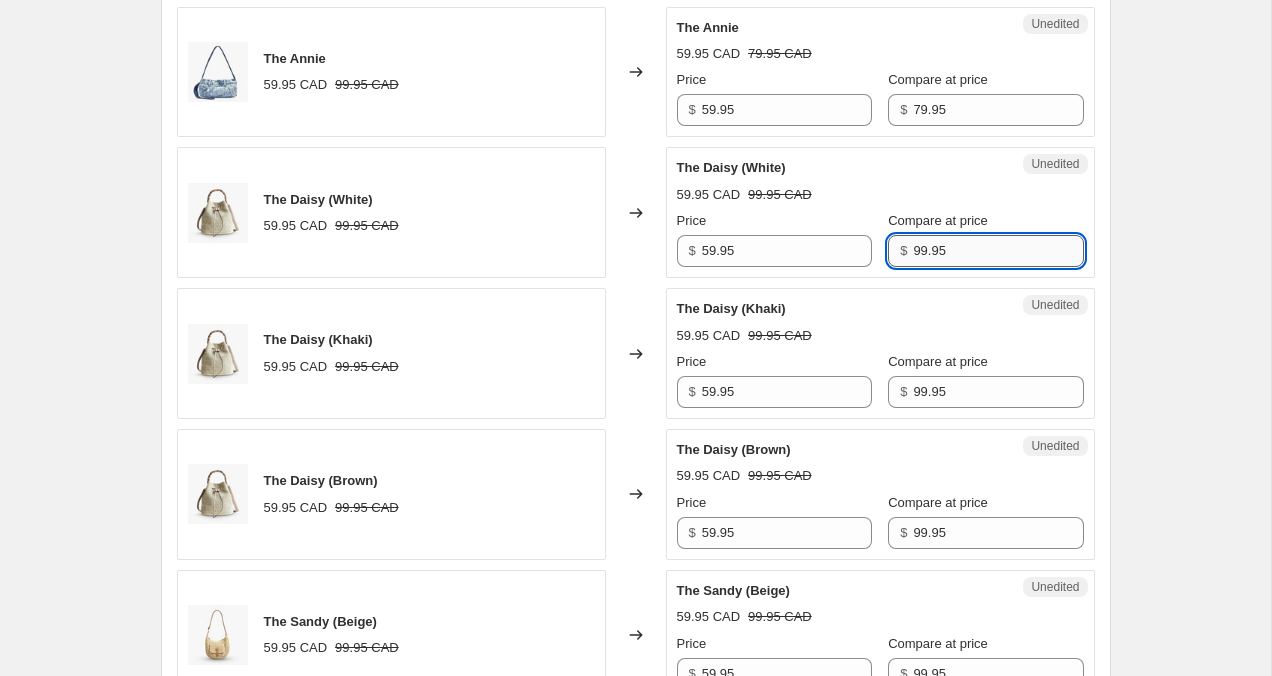 click on "99.95" at bounding box center (998, 251) 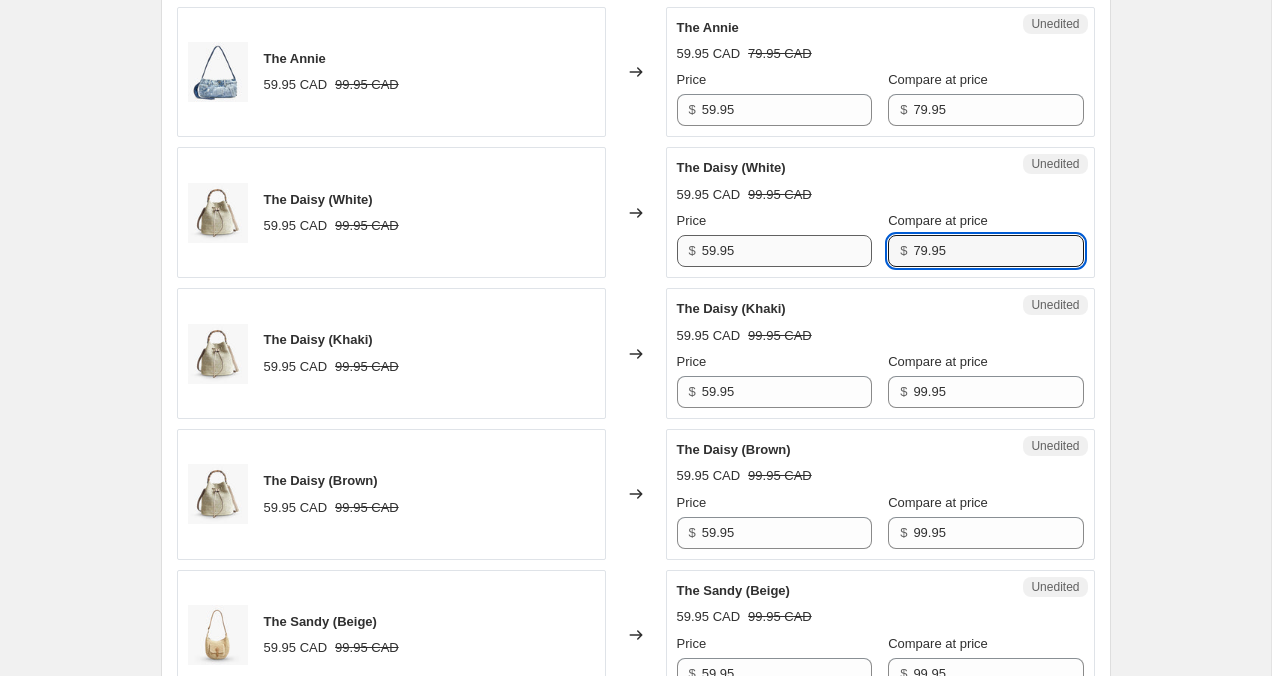 type on "79.95" 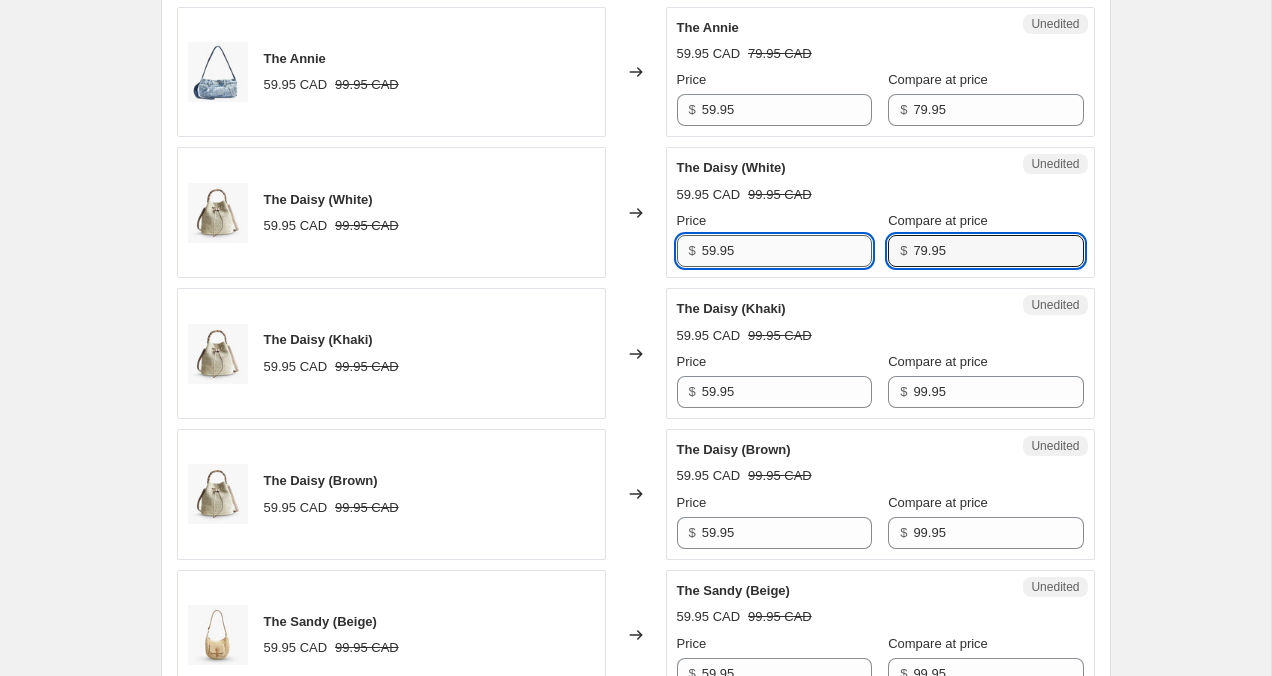 click on "59.95" at bounding box center (787, 251) 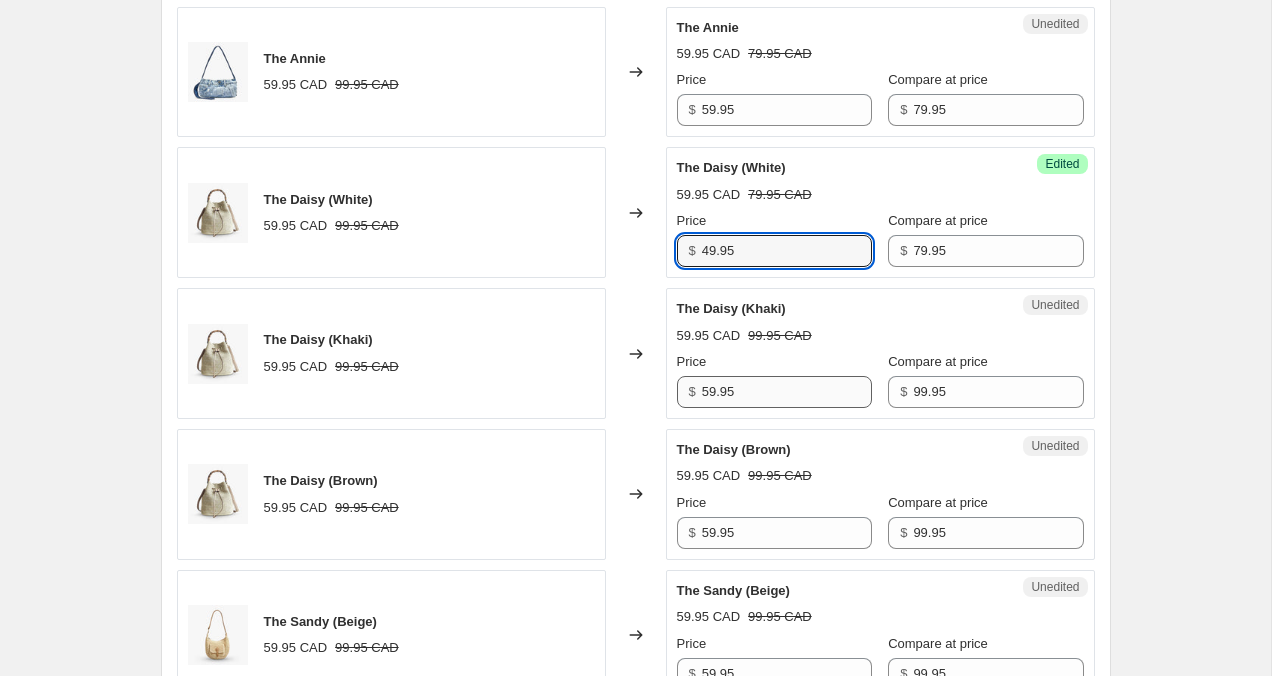 type on "49.95" 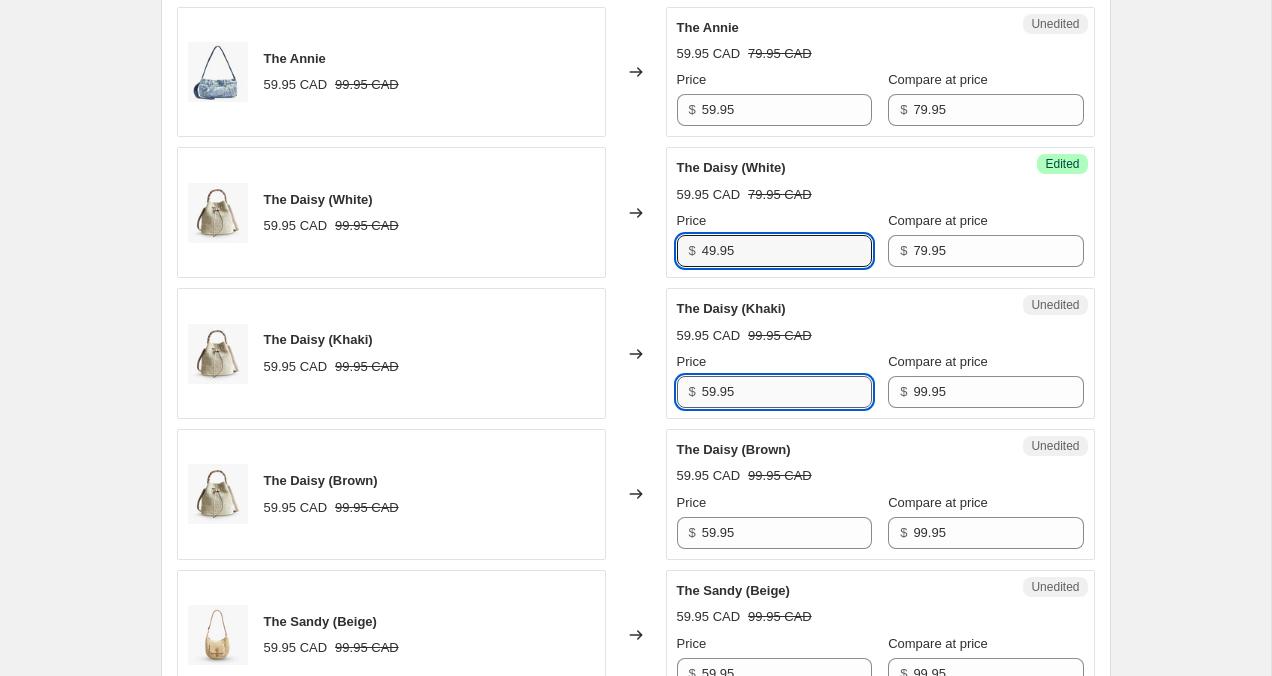 click on "59.95" at bounding box center (787, 392) 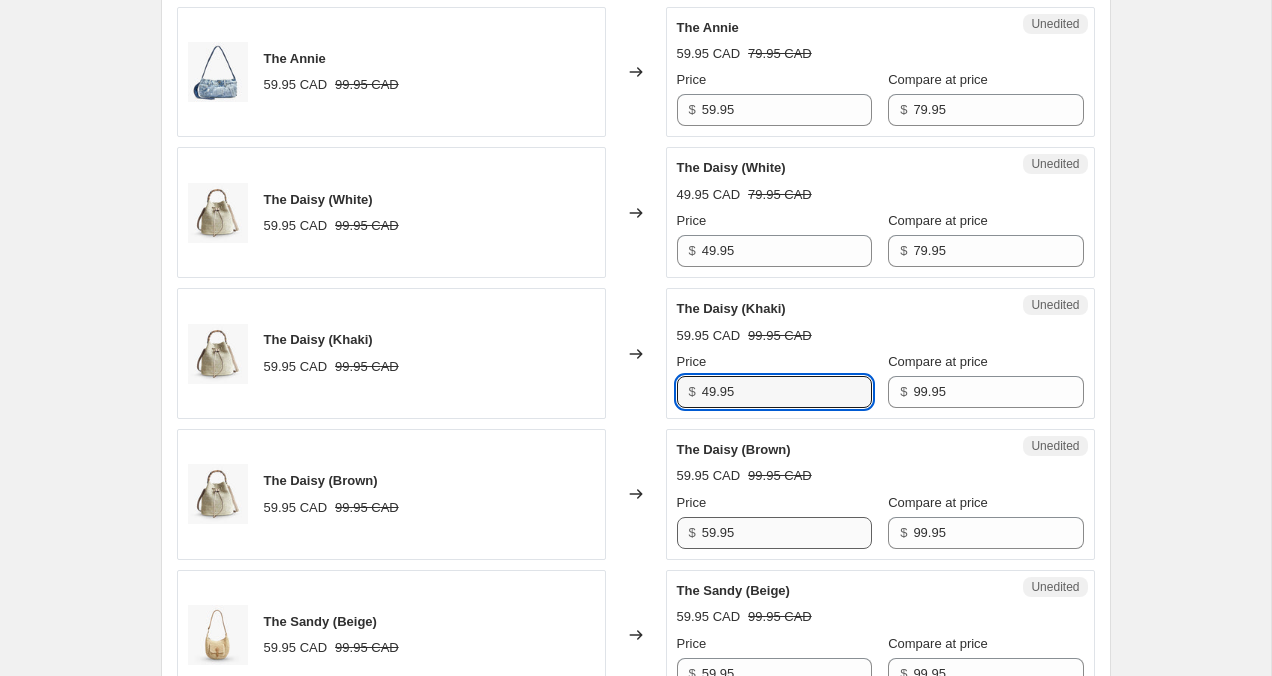 type on "49.95" 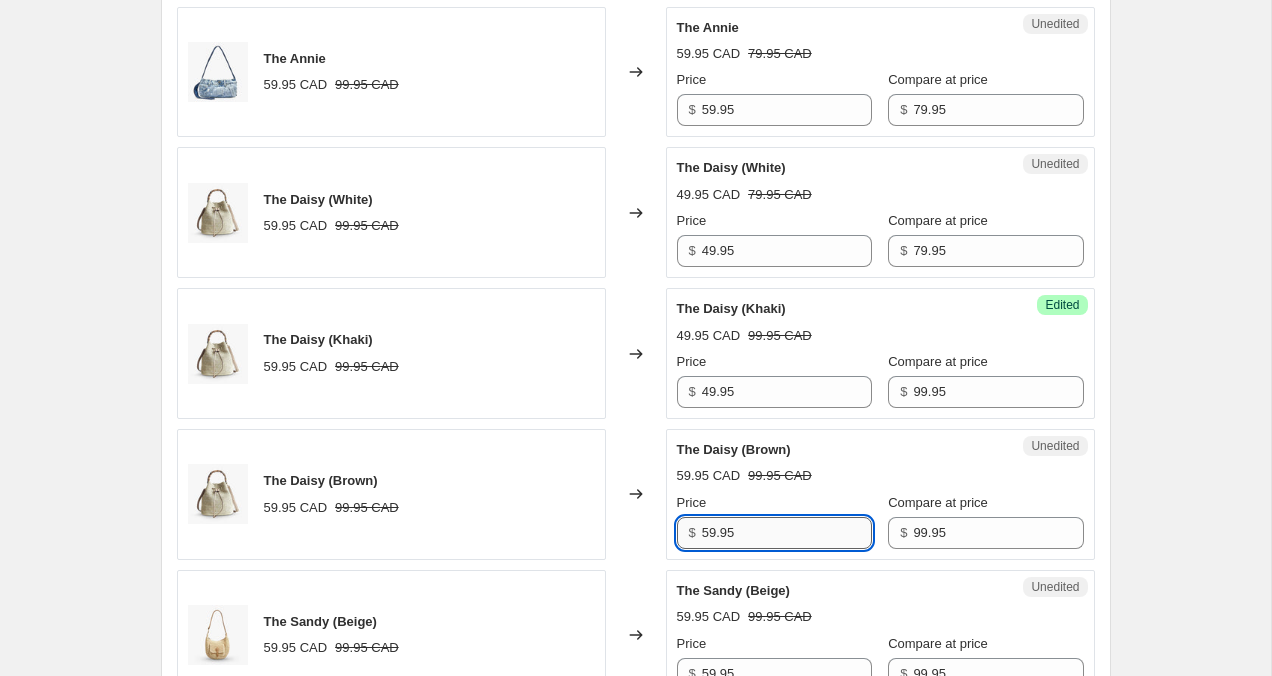 click on "59.95" at bounding box center [787, 533] 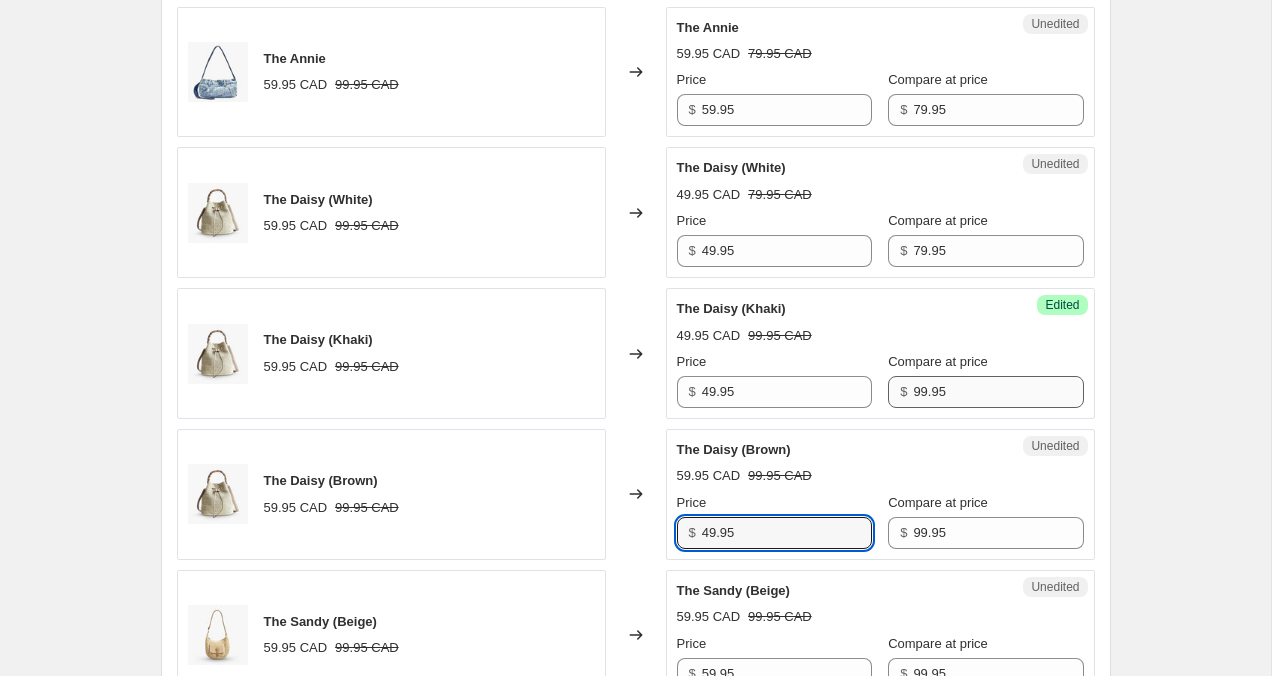 type on "49.95" 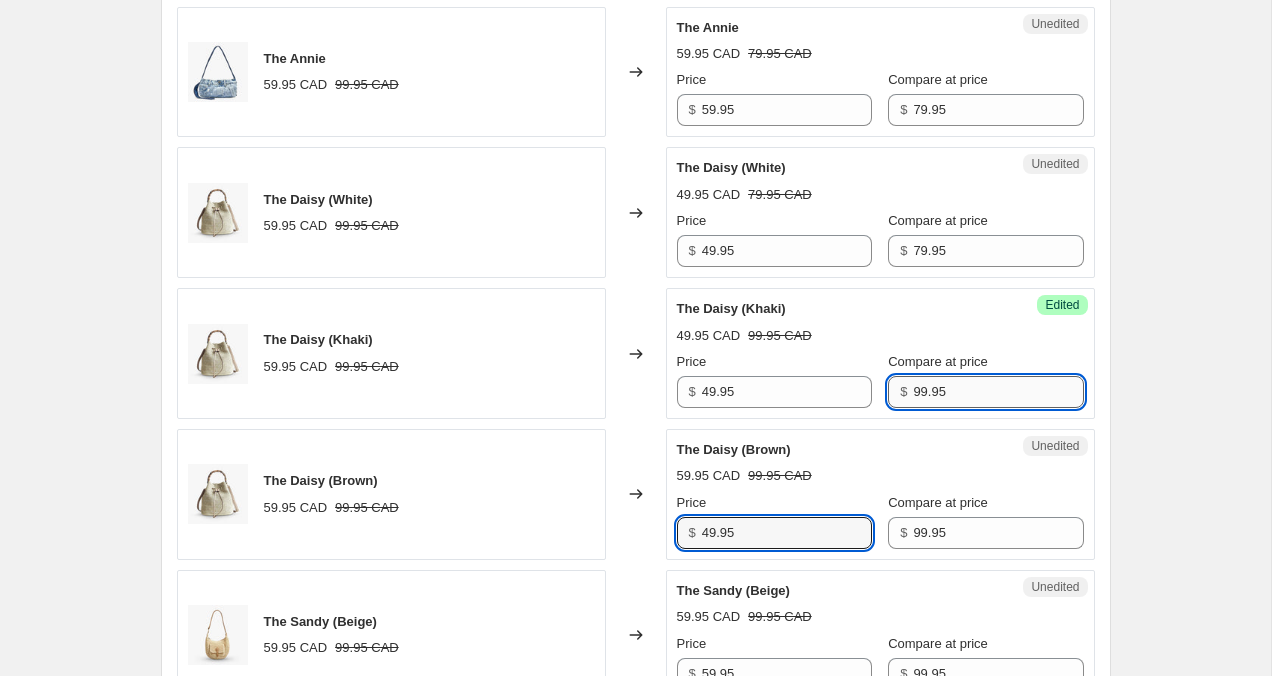 click on "99.95" at bounding box center [998, 392] 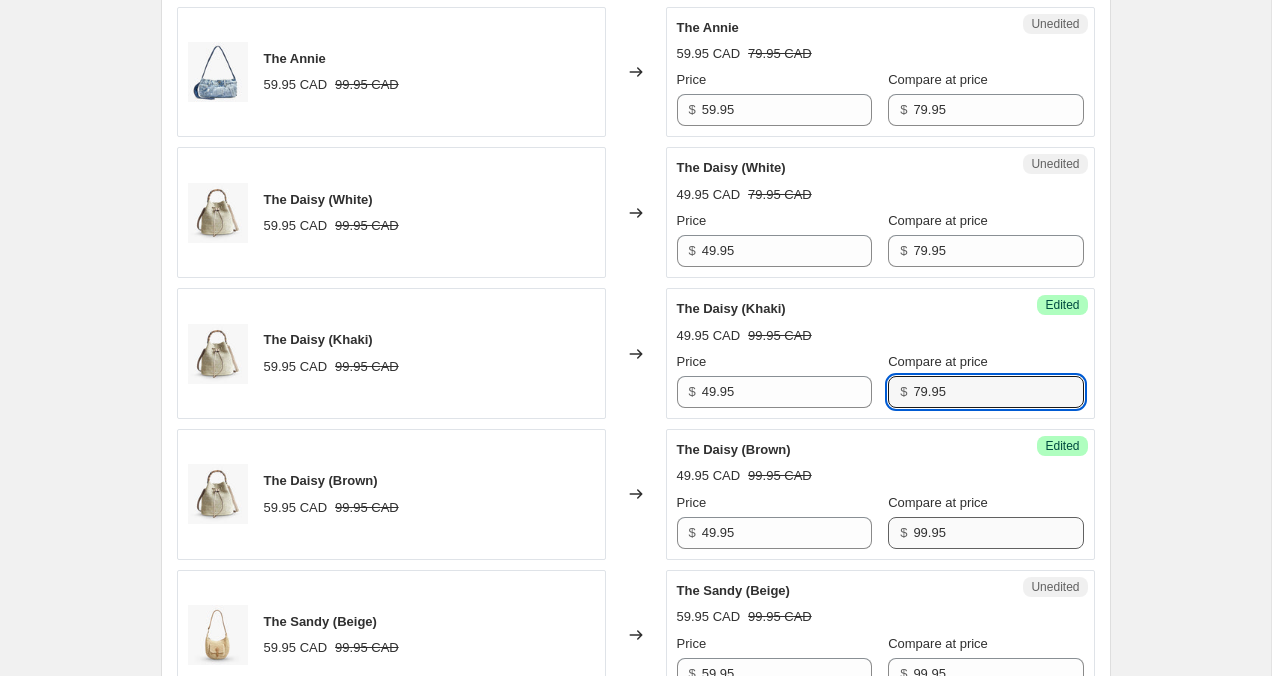 type on "79.95" 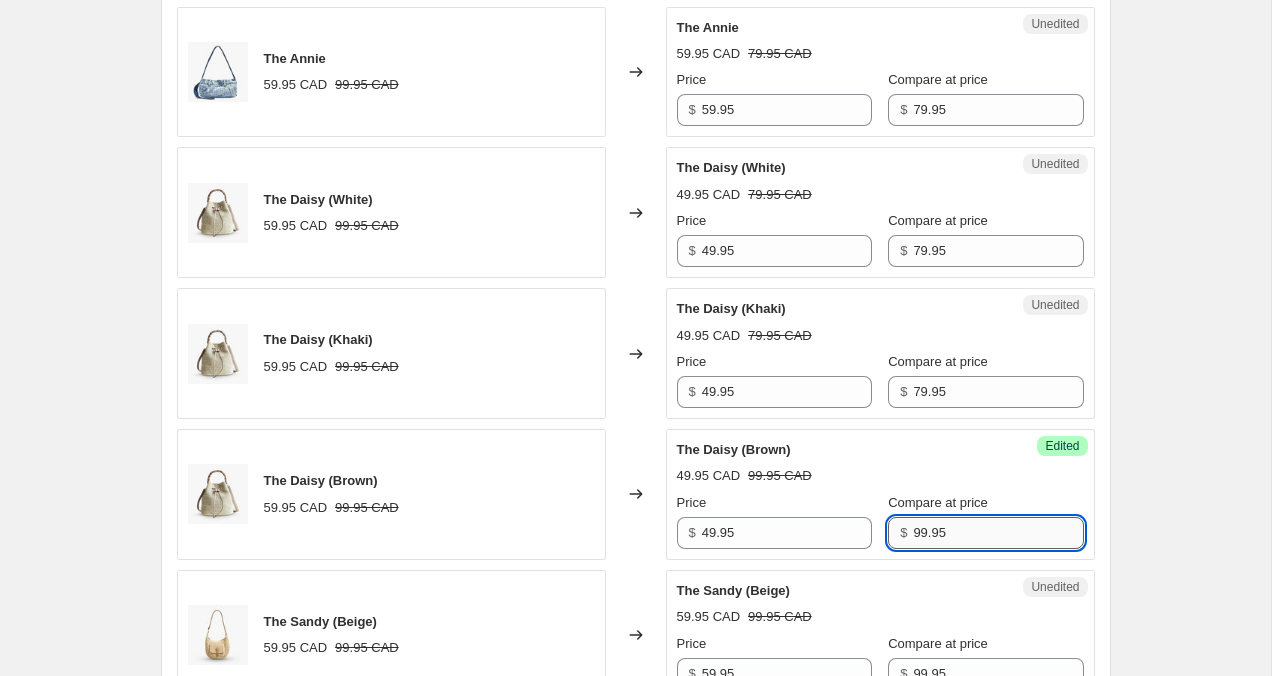 click on "99.95" at bounding box center (998, 533) 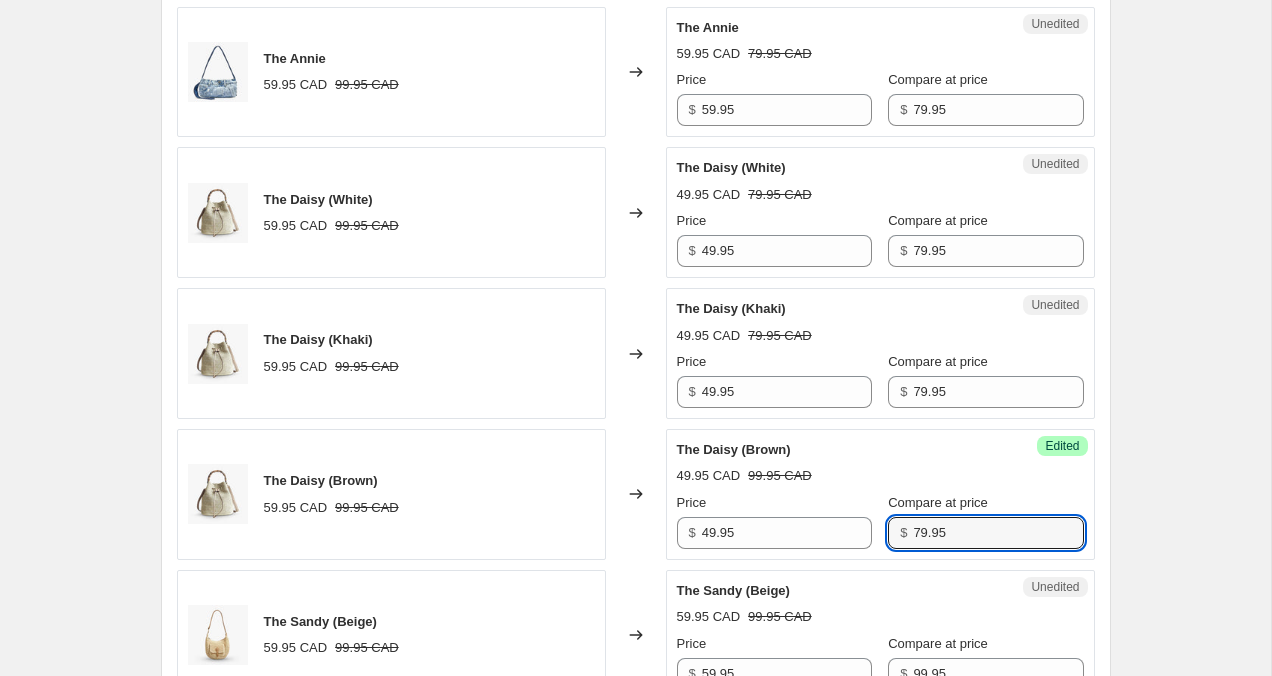 type on "79.95" 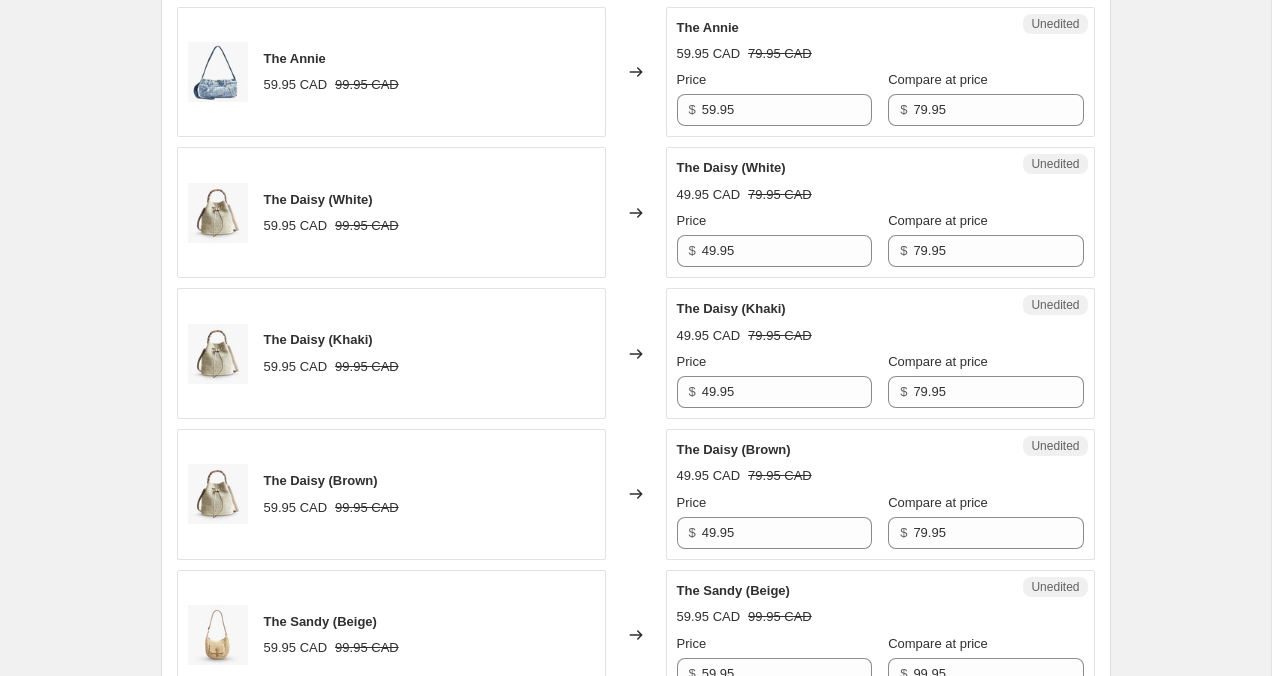 click on "Create new price change job. This page is ready Create new price change job Draft Step 1. Optionally give your price change job a title (eg "March 30% off sale on boots") 3 Aug 2025, 13:38:28 Price change job This title is just for internal use, customers won't see it Step 2. Select how the prices should change Use bulk price change rules Set product prices individually Use CSV upload Select tags to add while price change is active Select tags to remove while price change is active Step 3. Select which products should change in price Select all products, use filters, or select products variants individually All products Filter by product, collection, tag, vendor, product type, variant title, or inventory Select product variants individually Select product variants 21   product variants selected PRICE CHANGE PREVIEW 21 product variants selected. 11 product prices edited: The Holly (Cream) 49.95 CAD 79.95 CAD Changed to Success Edited The Holly (Cream) 59.95 CAD 99.95 CAD Price $ 59.95 Compare at price $ 99.95" at bounding box center (635, 355) 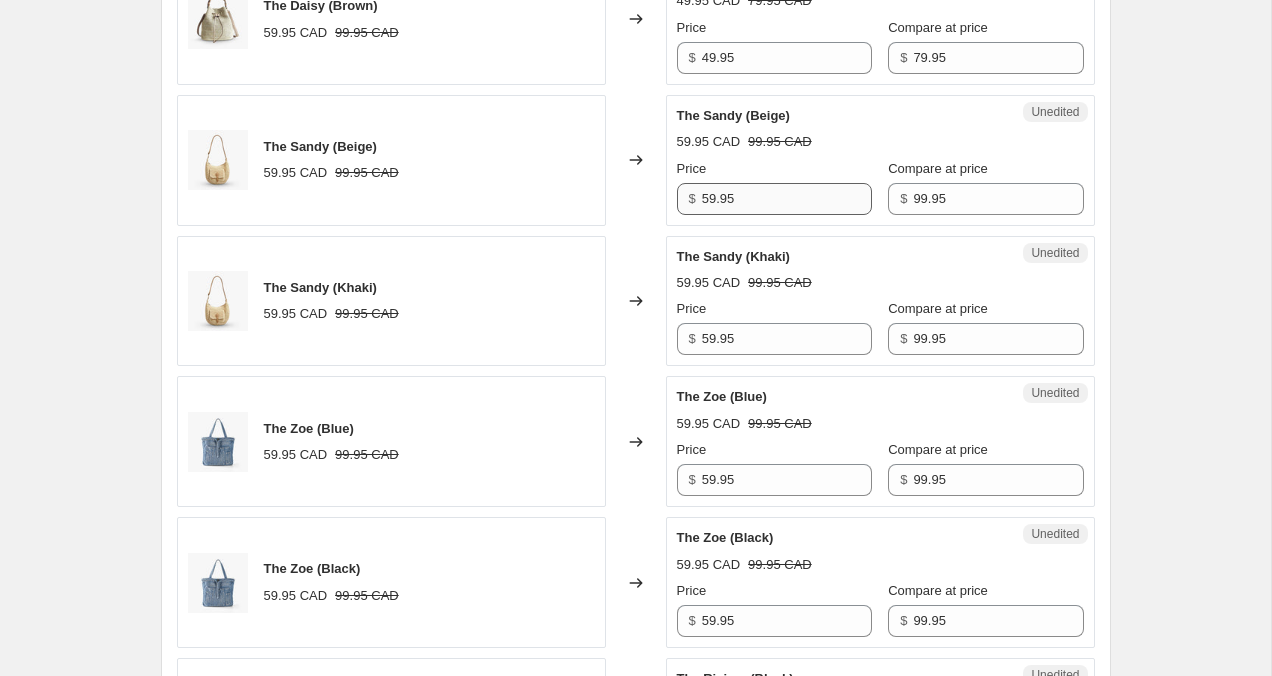 scroll, scrollTop: 2326, scrollLeft: 0, axis: vertical 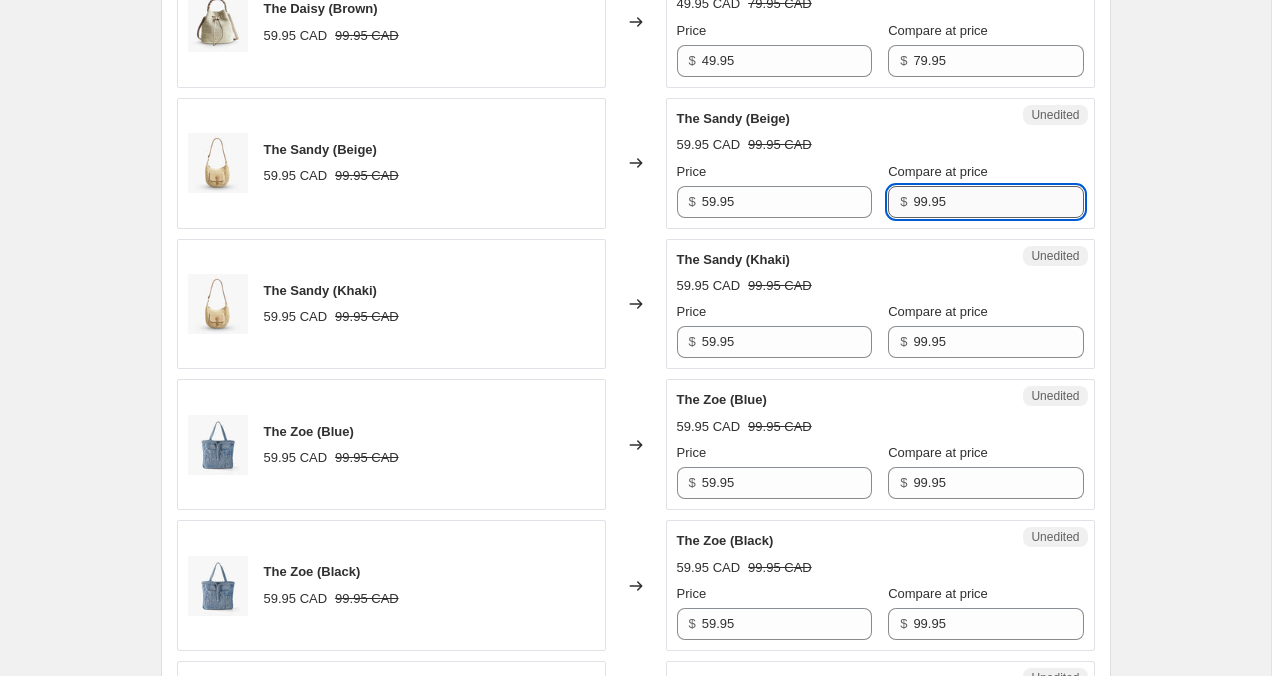 click on "99.95" at bounding box center [998, 202] 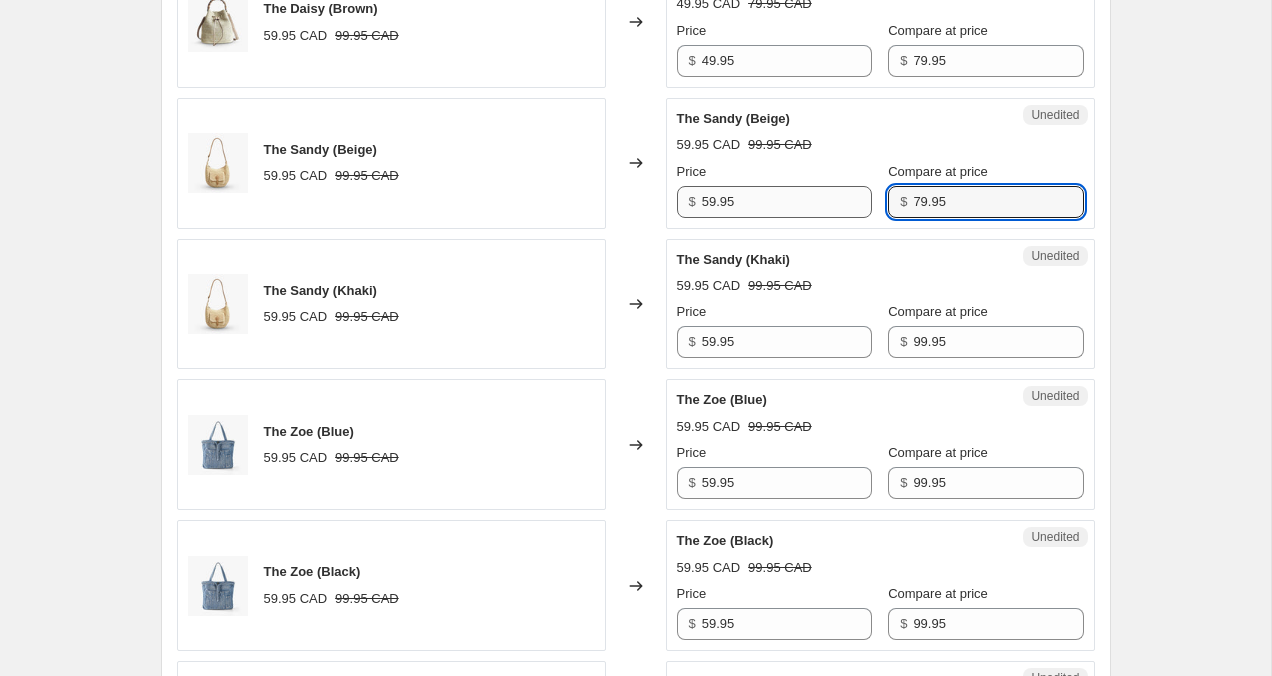 type on "79.95" 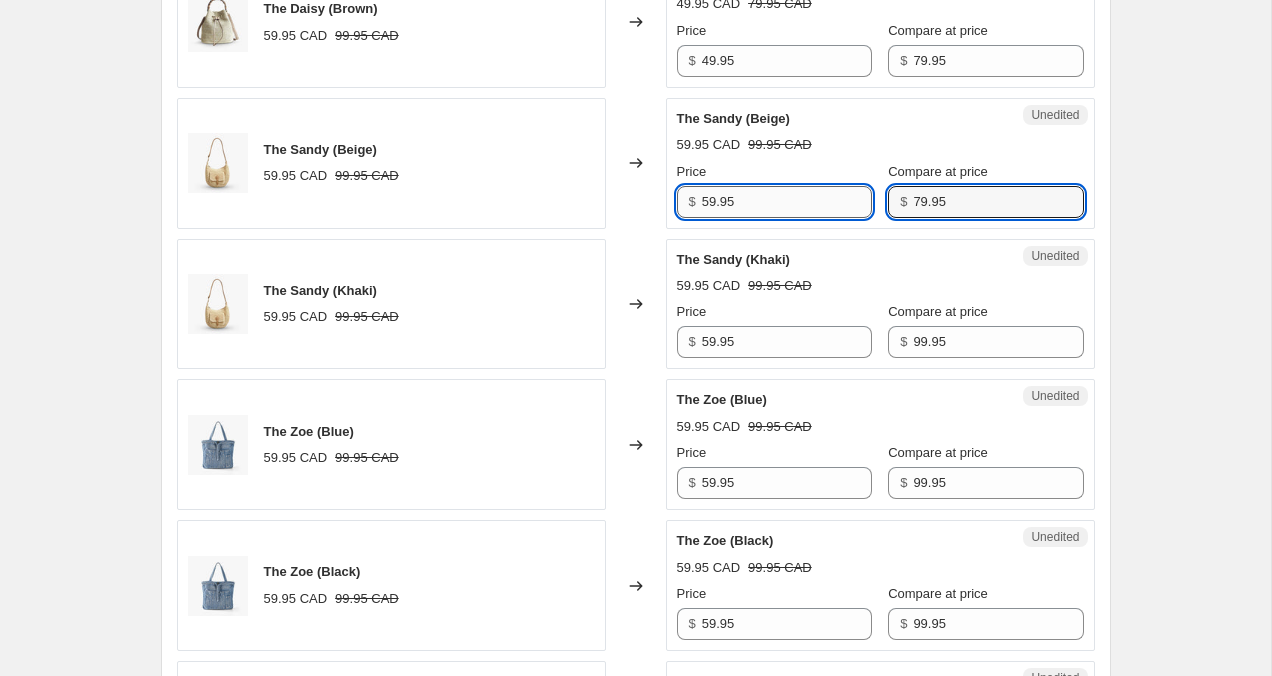 click on "59.95" at bounding box center [787, 202] 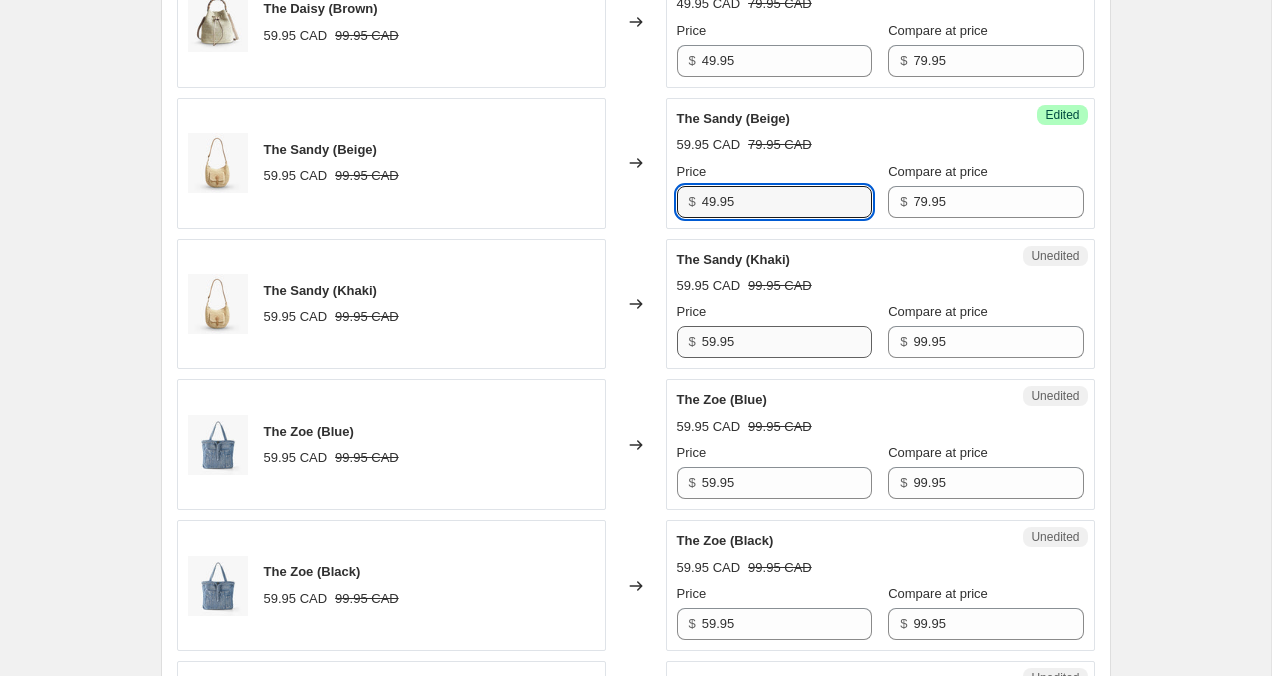 type on "49.95" 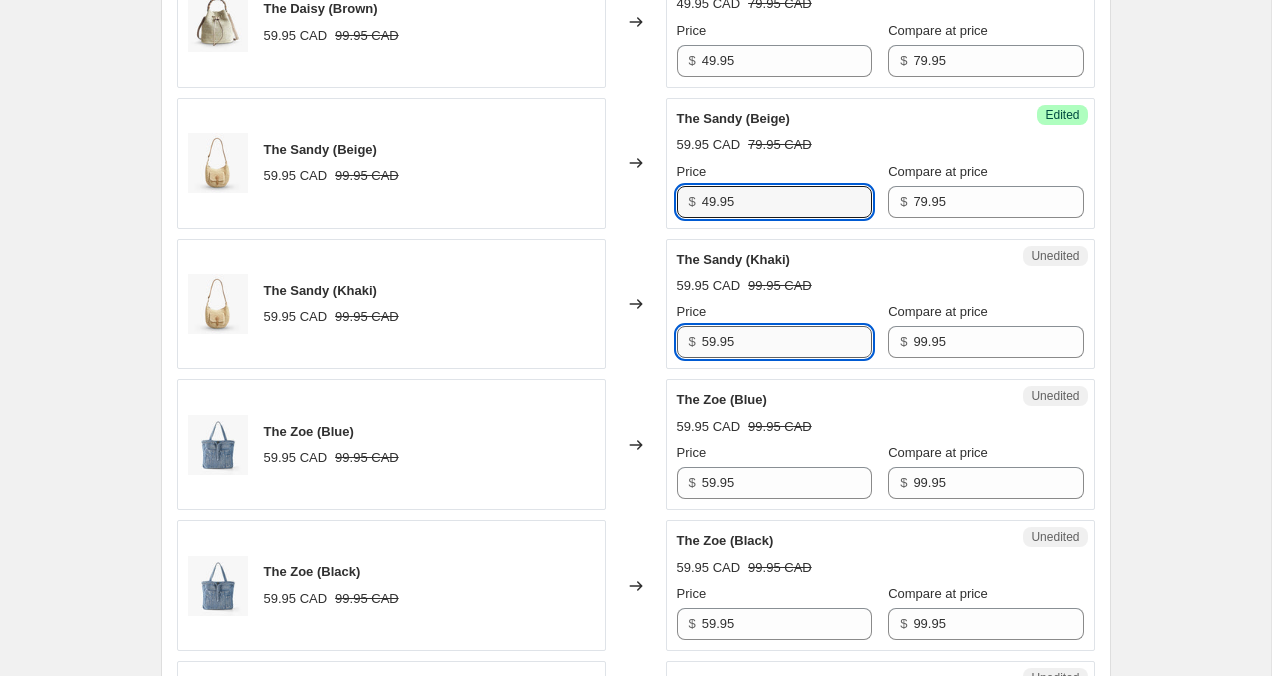 click on "59.95" at bounding box center (787, 342) 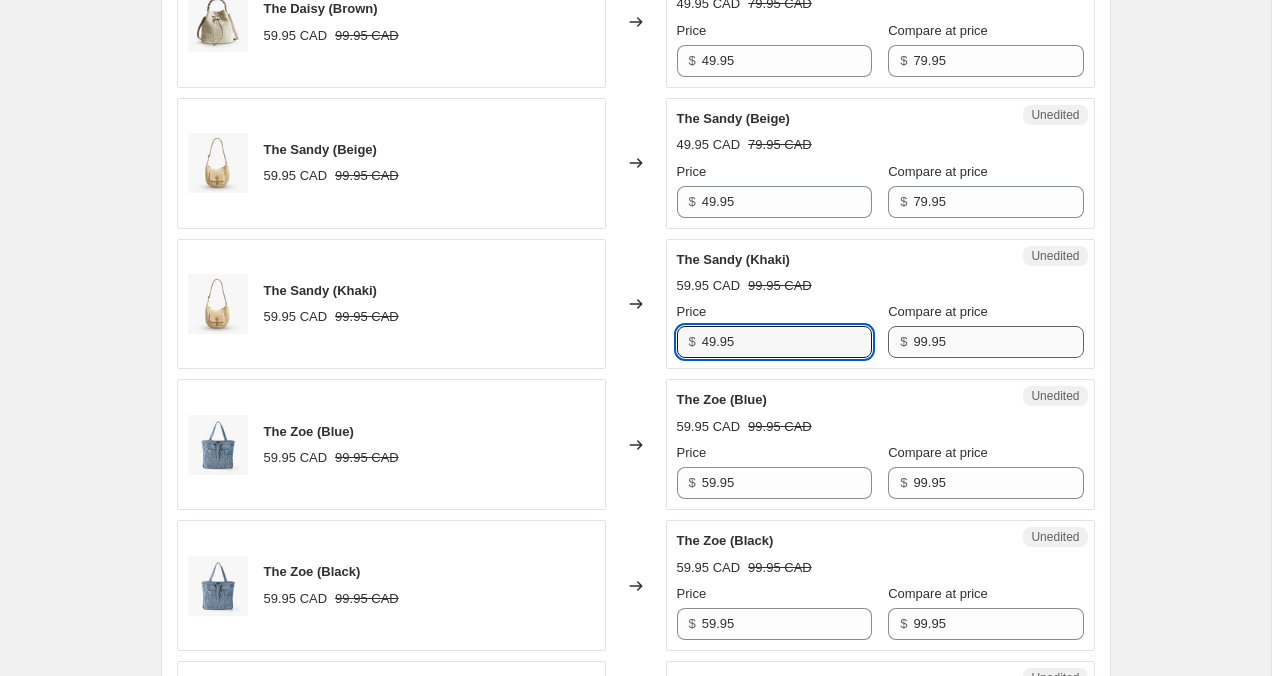 type on "49.95" 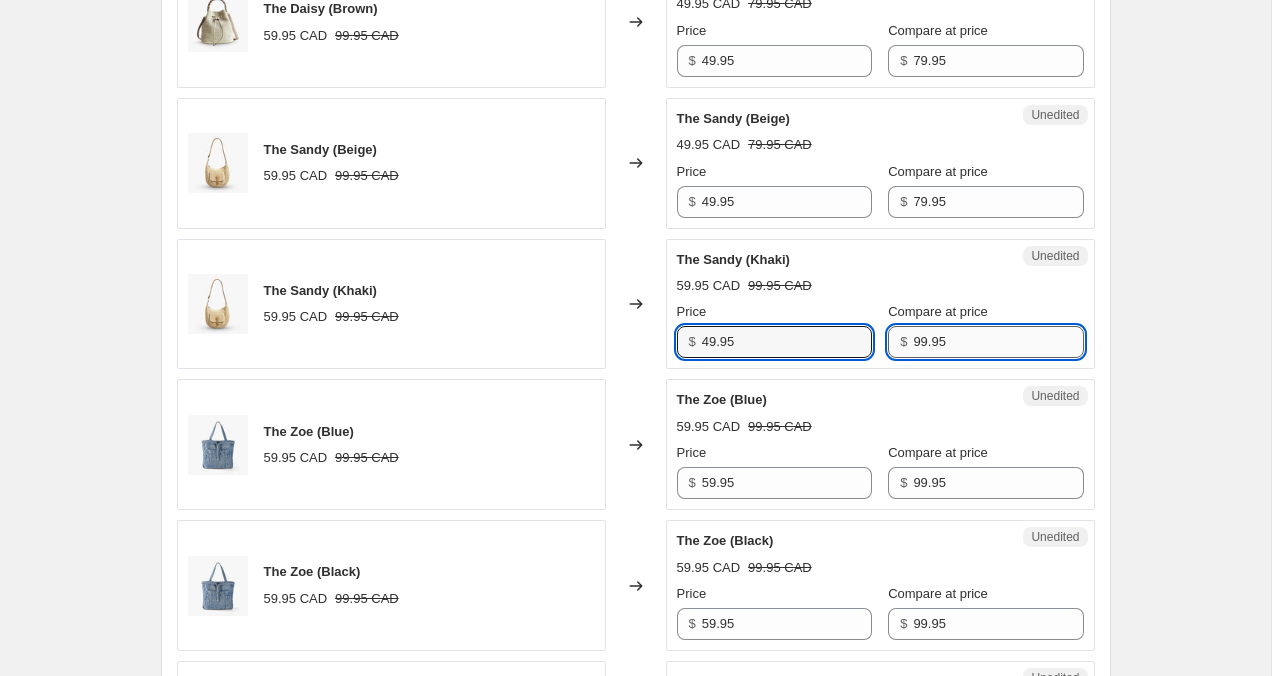 click on "99.95" at bounding box center [998, 342] 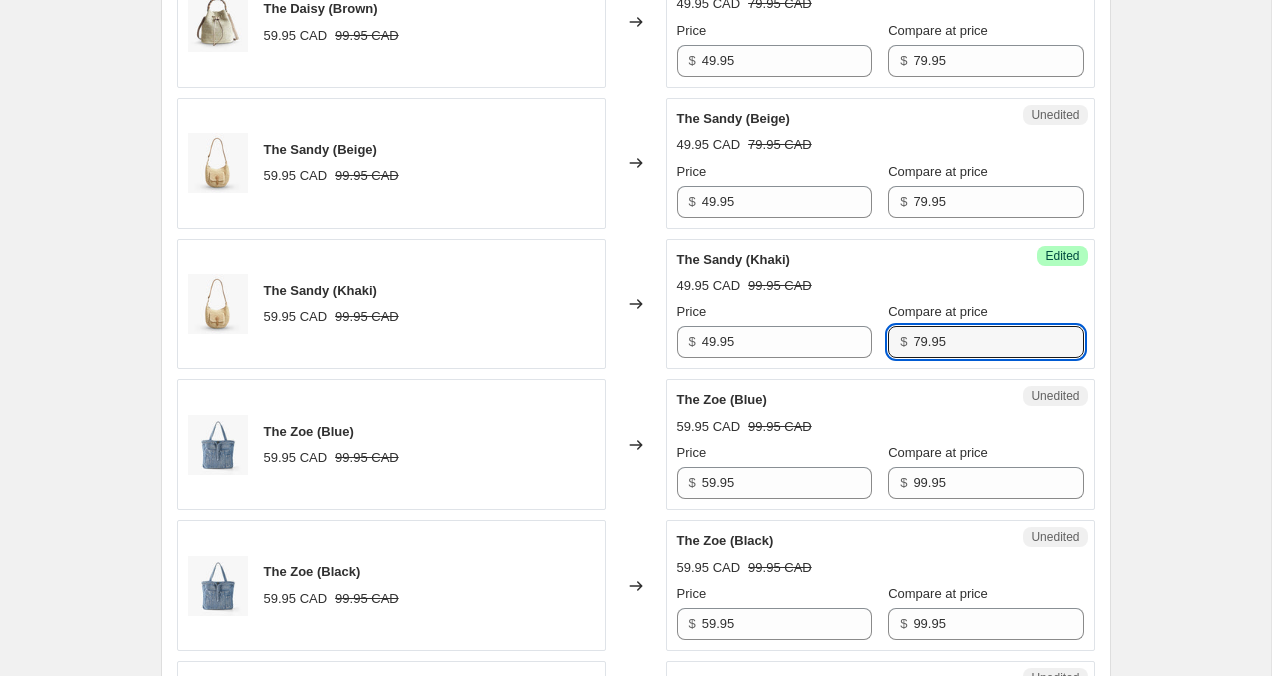 type on "79.95" 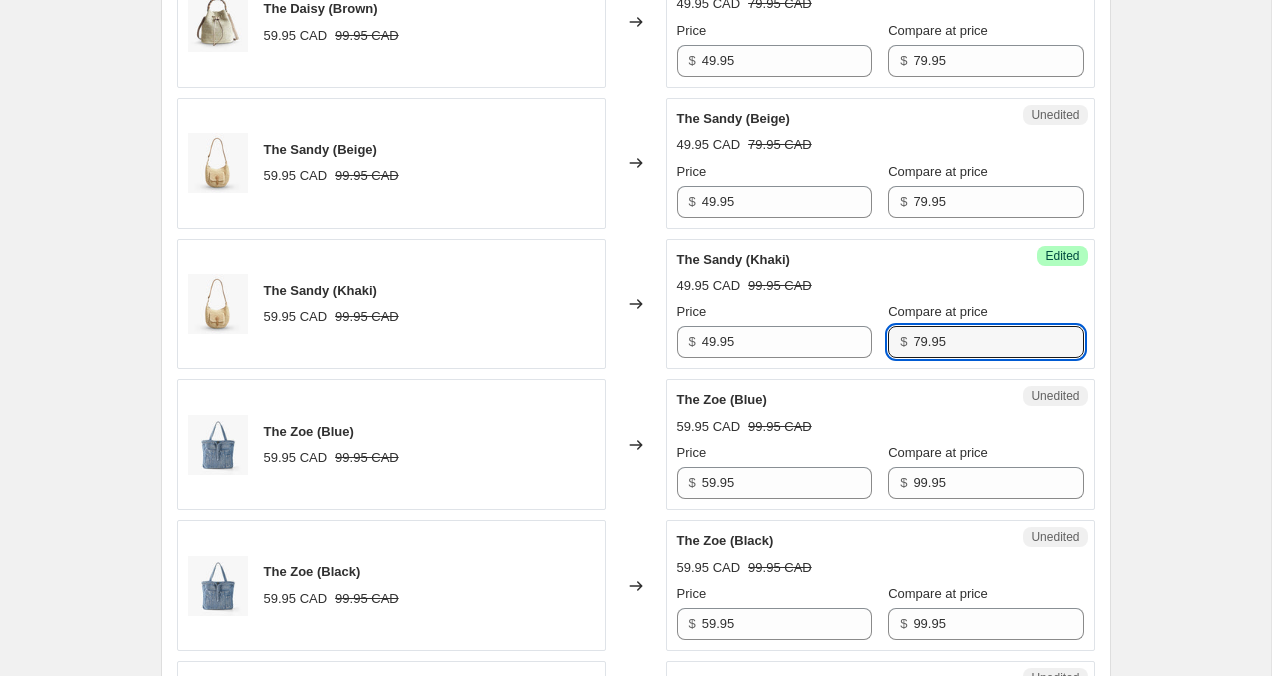 click on "Create new price change job. This page is ready Create new price change job Draft Step 1. Optionally give your price change job a title (eg "March 30% off sale on boots") 3 Aug 2025, 13:38:28 Price change job This title is just for internal use, customers won't see it Step 2. Select how the prices should change Use bulk price change rules Set product prices individually Use CSV upload Select tags to add while price change is active Select tags to remove while price change is active Step 3. Select which products should change in price Select all products, use filters, or select products variants individually All products Filter by product, collection, tag, vendor, product type, variant title, or inventory Select product variants individually Select product variants 21   product variants selected PRICE CHANGE PREVIEW 21 product variants selected. 13 product prices edited: The Holly (Cream) 49.95 CAD 79.95 CAD Changed to Success Edited The Holly (Cream) 59.95 CAD 99.95 CAD Price $ 59.95 Compare at price $ 99.95" at bounding box center [635, -117] 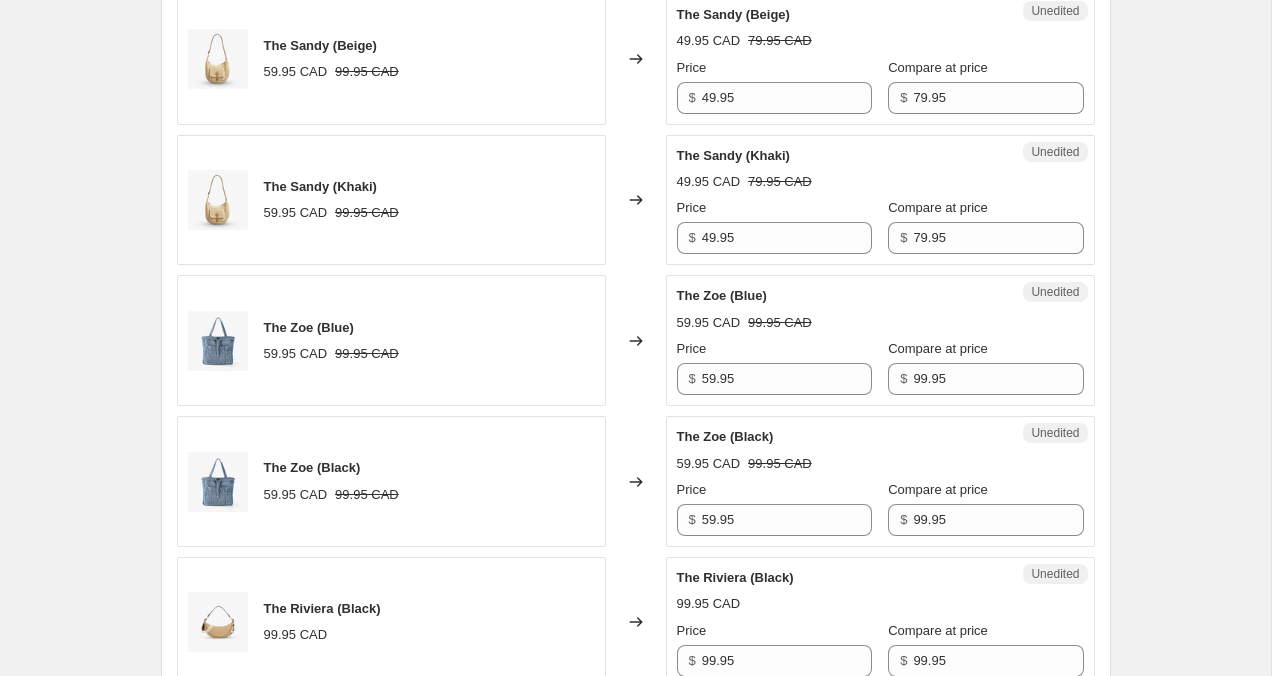 scroll, scrollTop: 2450, scrollLeft: 0, axis: vertical 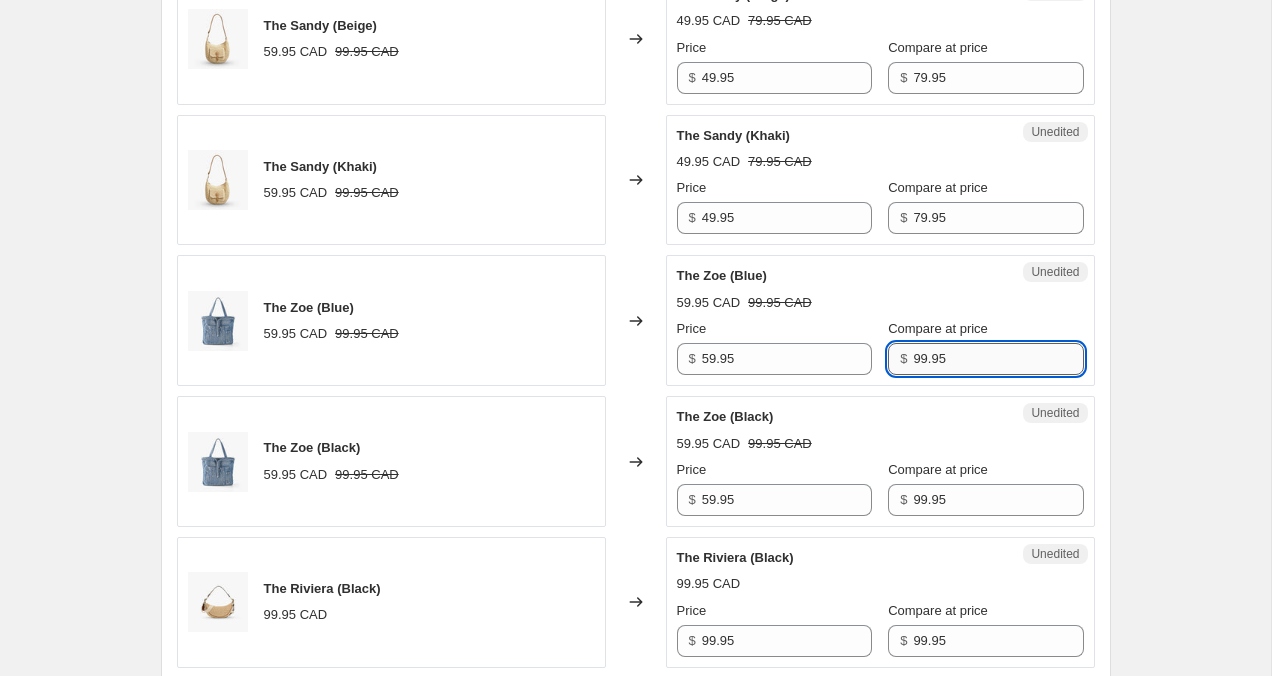 click on "99.95" at bounding box center [998, 359] 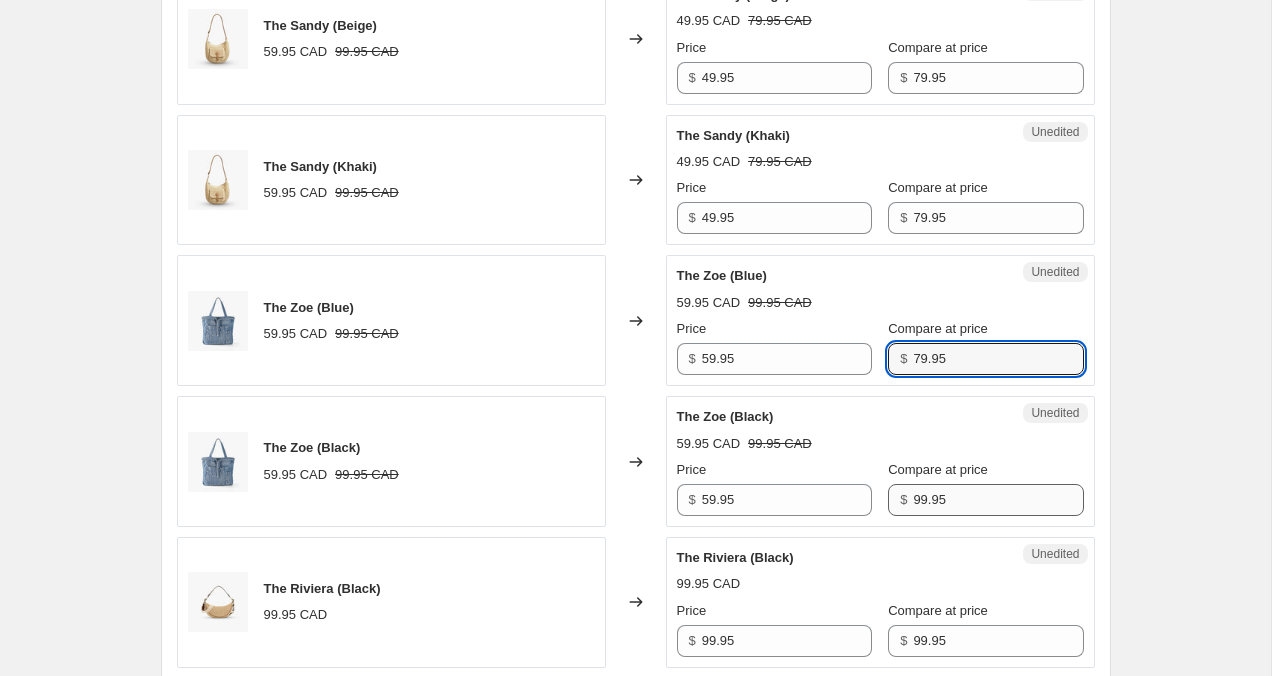 type on "79.95" 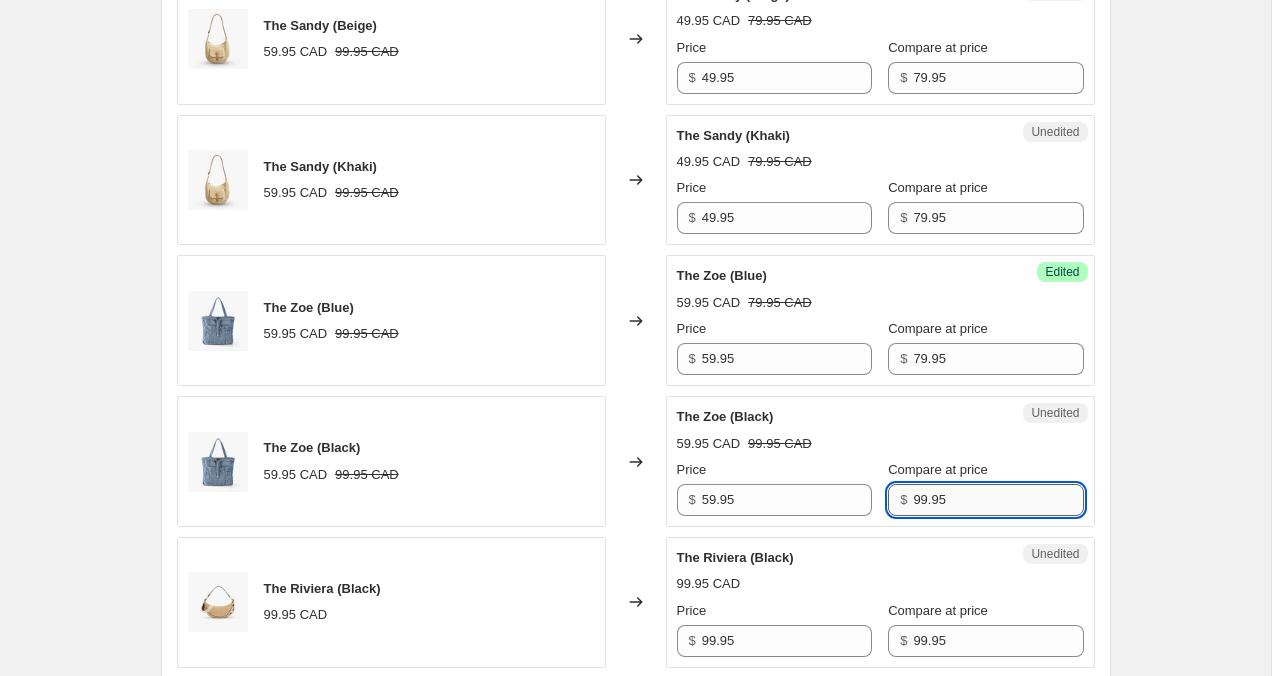 click on "99.95" at bounding box center (998, 500) 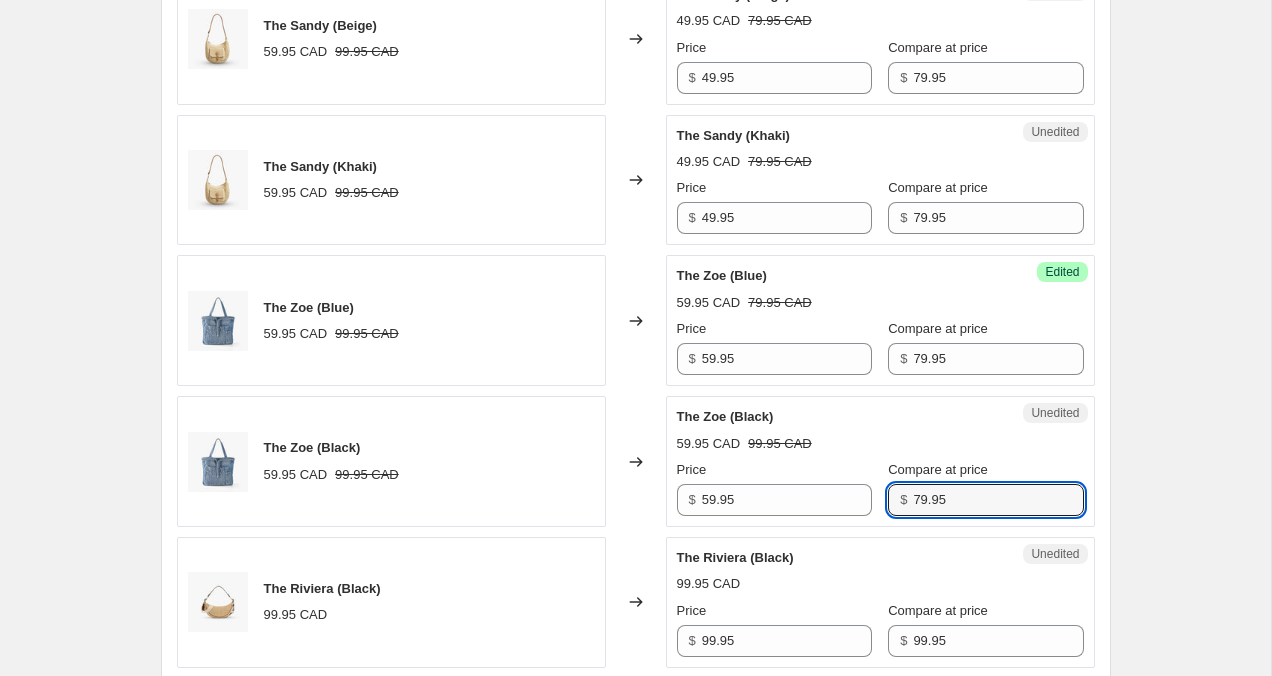 type on "79.95" 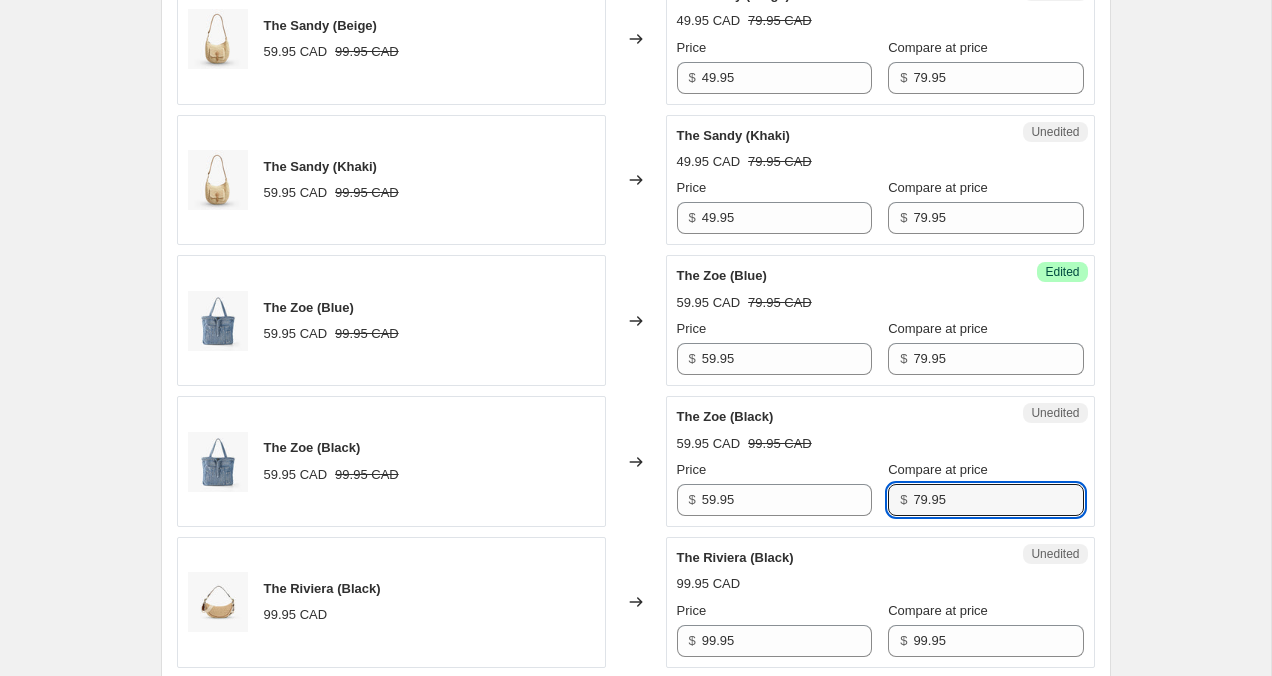 click on "Create new price change job. This page is ready Create new price change job Draft Step 1. Optionally give your price change job a title (eg "March 30% off sale on boots") 3 Aug 2025, 13:38:28 Price change job This title is just for internal use, customers won't see it Step 2. Select how the prices should change Use bulk price change rules Set product prices individually Use CSV upload Select tags to add while price change is active Select tags to remove while price change is active Step 3. Select which products should change in price Select all products, use filters, or select products variants individually All products Filter by product, collection, tag, vendor, product type, variant title, or inventory Select product variants individually Select product variants 21   product variants selected PRICE CHANGE PREVIEW 21 product variants selected. 14 product prices edited: The Holly (Cream) 49.95 CAD 79.95 CAD Changed to Success Edited The Holly (Cream) 59.95 CAD 99.95 CAD Price $ 59.95 Compare at price $ 99.95" at bounding box center [635, -241] 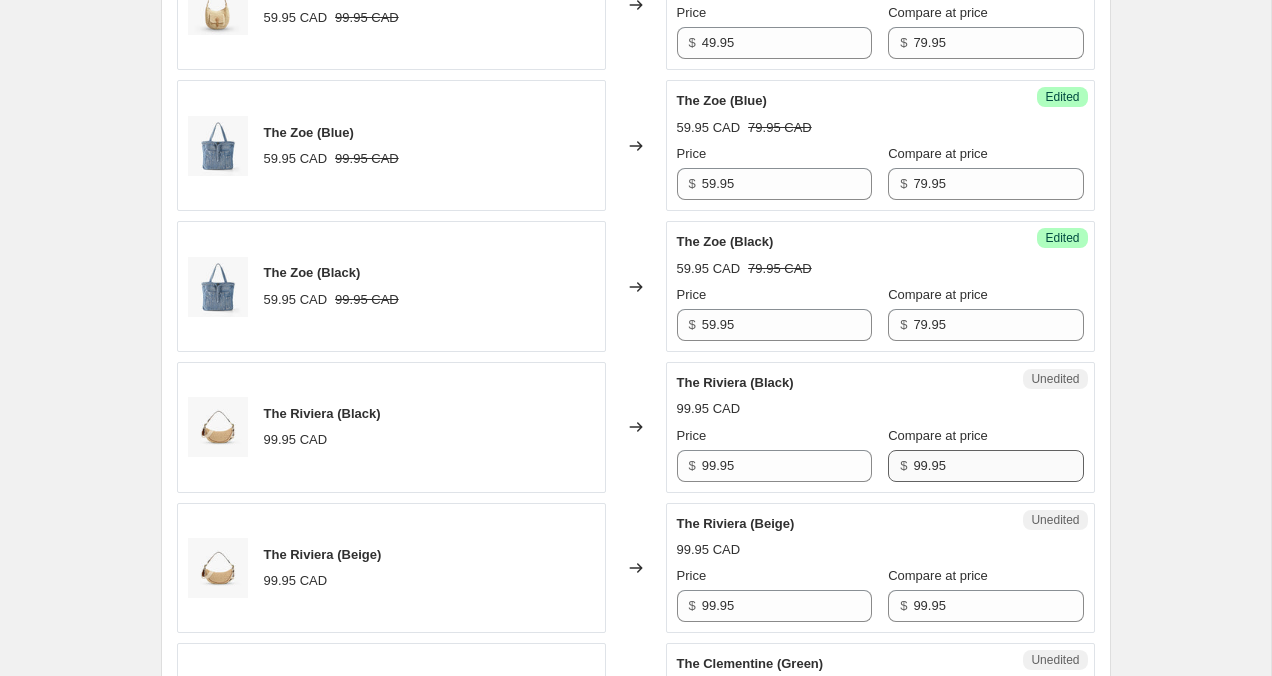 scroll, scrollTop: 2627, scrollLeft: 0, axis: vertical 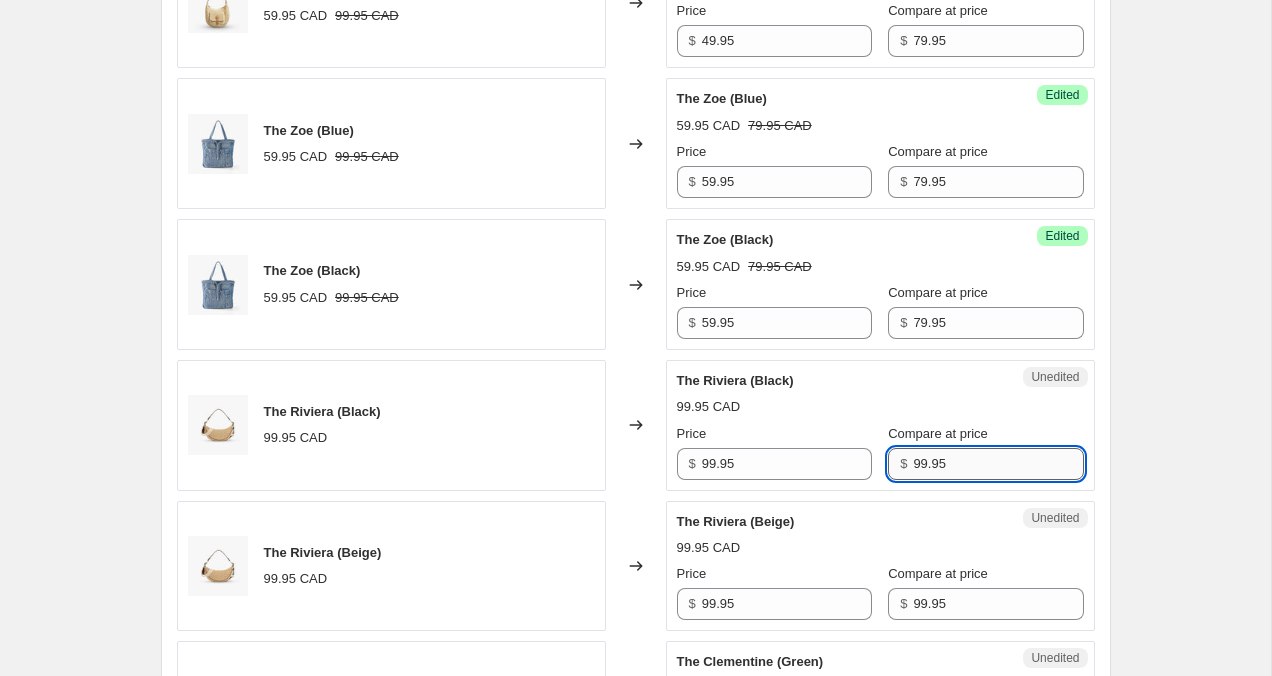 click on "99.95" at bounding box center [998, 464] 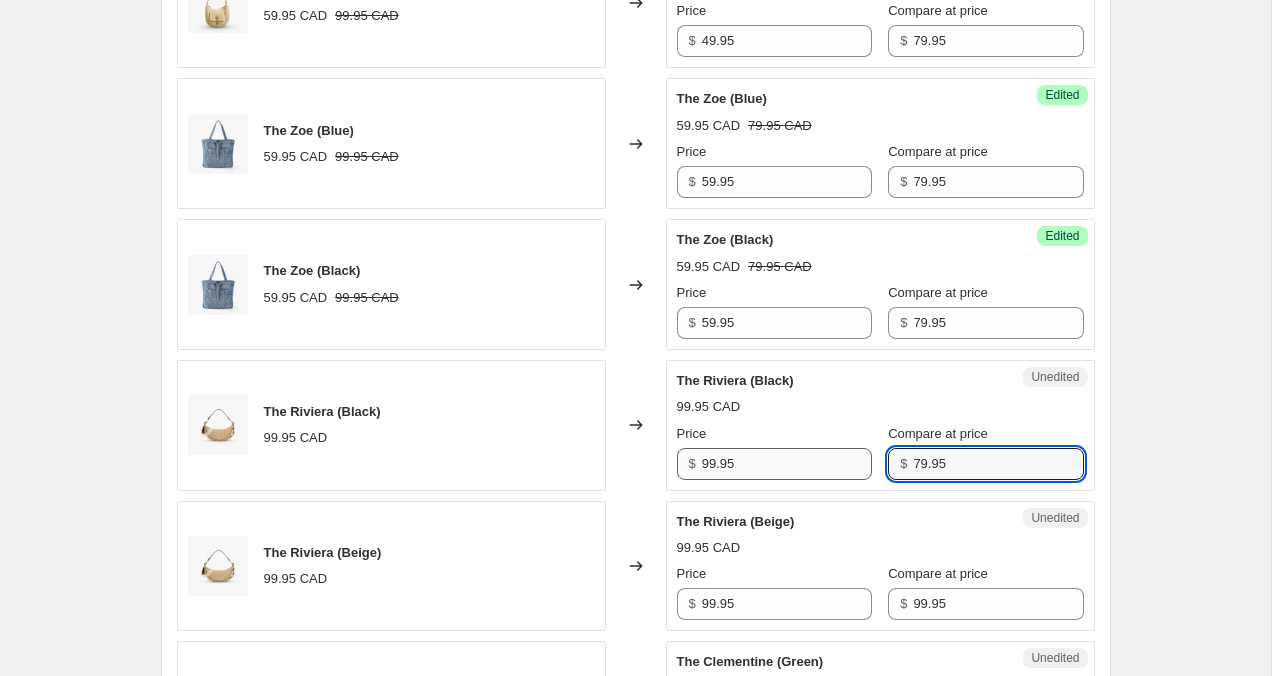 type on "79.95" 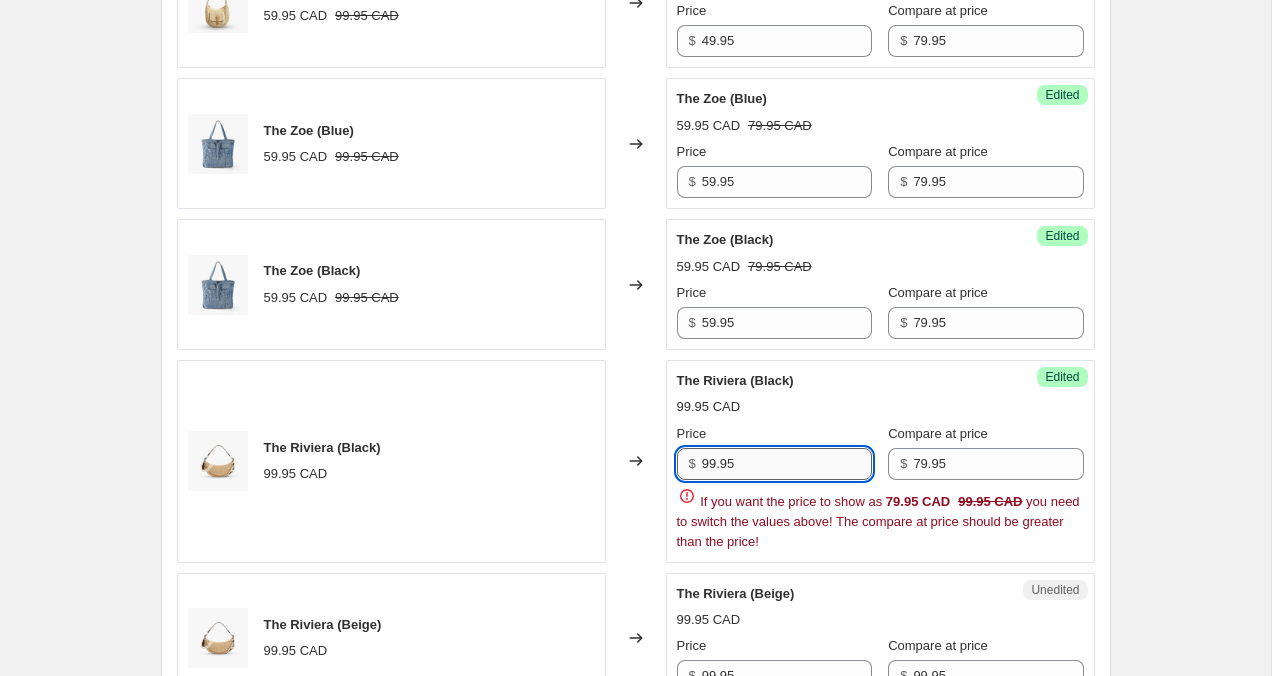 click on "99.95" at bounding box center (787, 464) 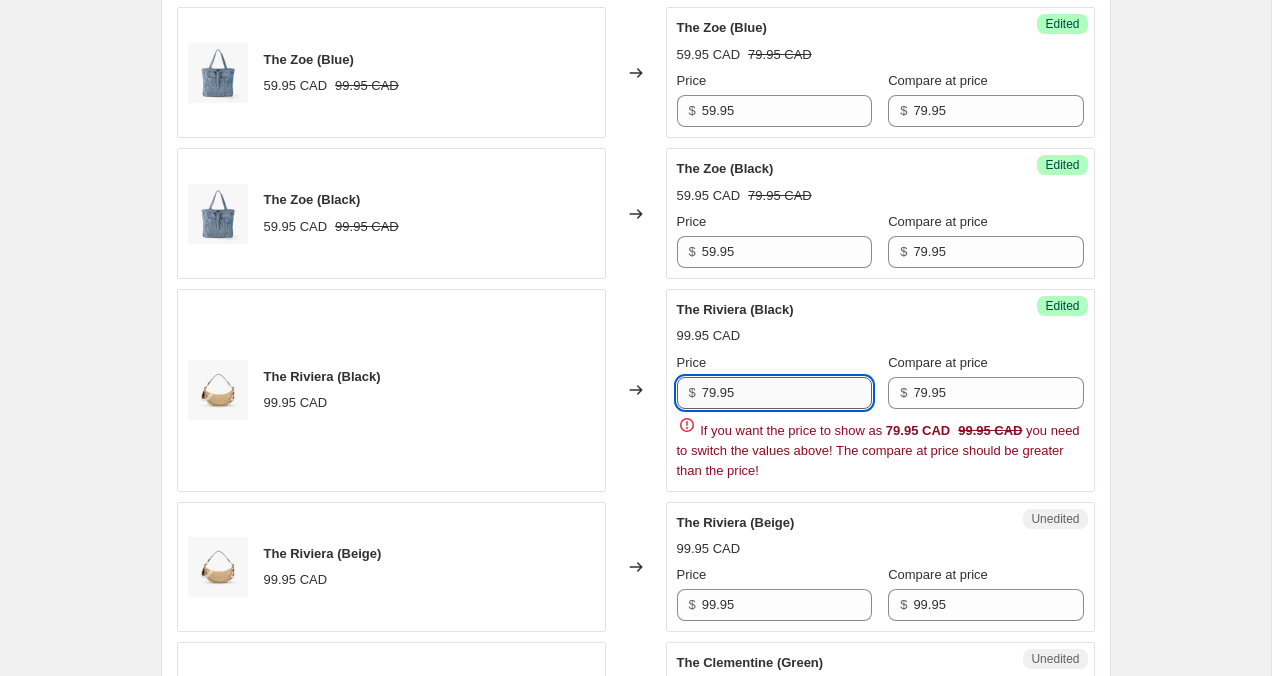 scroll, scrollTop: 2731, scrollLeft: 0, axis: vertical 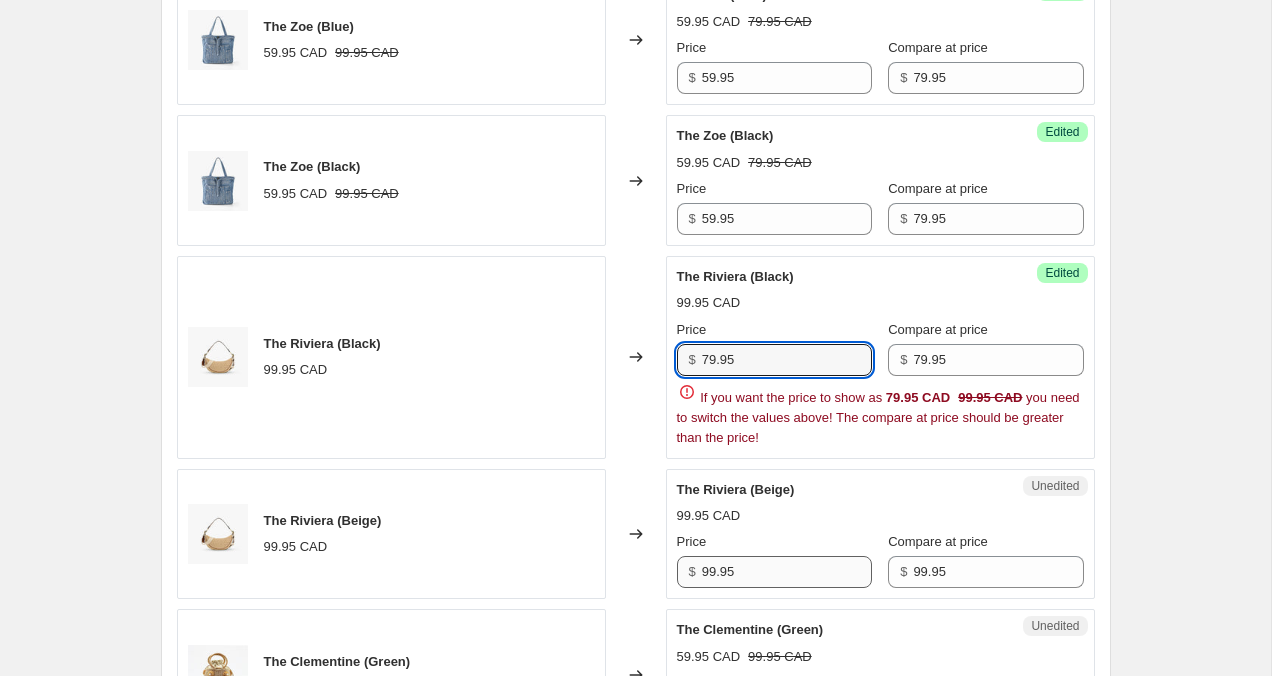 type on "79.95" 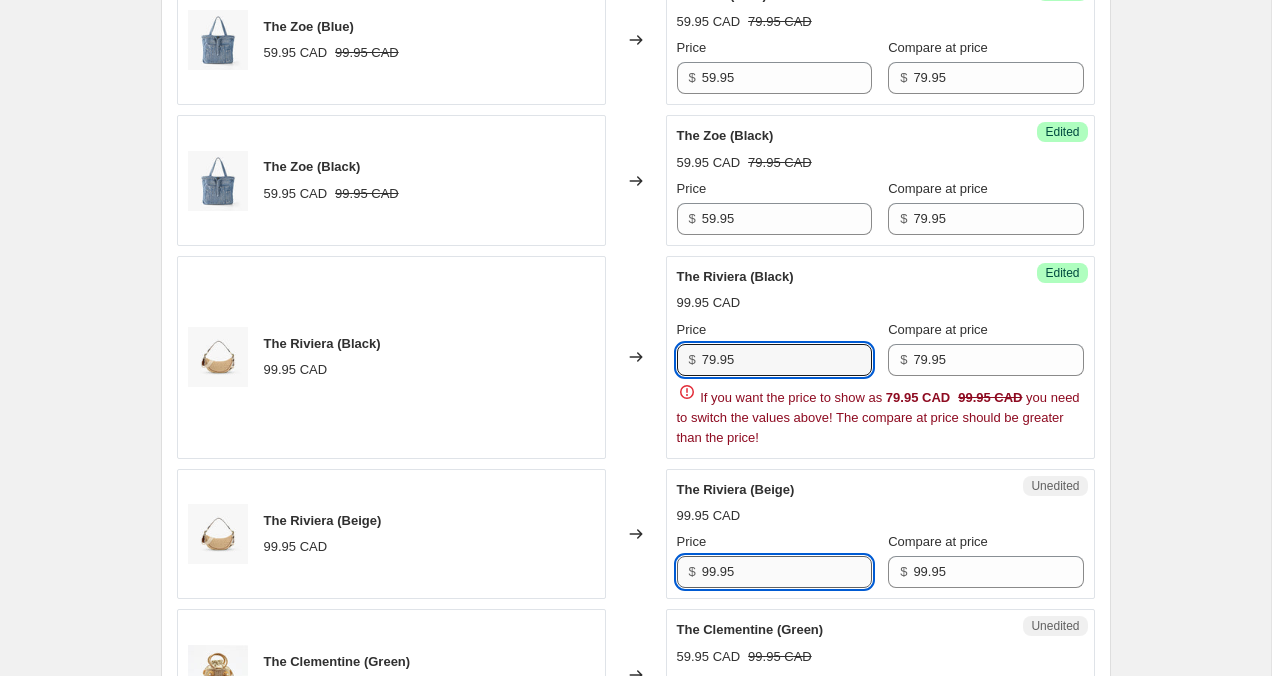 click on "The Holly (Cream) 49.95 CAD 79.95 CAD Changed to Success Edited The Holly (Cream) 59.95 CAD 99.95 CAD Price $ 59.95 Compare at price $ 99.95 The Holly (Brown) 49.95 CAD 79.95 CAD Changed to Success Edited The Holly (Brown) 59.95 CAD 99.95 CAD Price $ 59.95 Compare at price $ 99.95 The Holly (White) 49.95 CAD 79.95 CAD Changed to Success Edited The Holly (White) 59.95 CAD 99.95 CAD Price $ 59.95 Compare at price $ 99.95 The Holly (Green) 49.95 CAD 79.95 CAD Changed to Success Edited The Holly (Green) 59.95 CAD 99.95 CAD Price $ 59.95 Compare at price $ 99.95 The Holly (Khaki) 49.95 CAD 79.95 CAD Changed to Success Edited The Holly (Khaki) 59.95 CAD 99.95 CAD Price $ 59.95 Compare at price $ 99.95 The Holly (Red) 59.95 CAD 99.95 CAD Changed to Unedited The Holly (Red) 59.95 CAD 99.95 CAD Price $ 59.95 Compare at price $ 99.95 The Clementine (Brown) 59.95 CAD 99.95 CAD Changed to Unedited The Clementine (Brown) 49.95 CAD 79.95 CAD Price $ 49.95 Compare at price $ 79.95 The Clementine (Beige) 59.95 CAD 99.95 CAD" at bounding box center [636, -558] 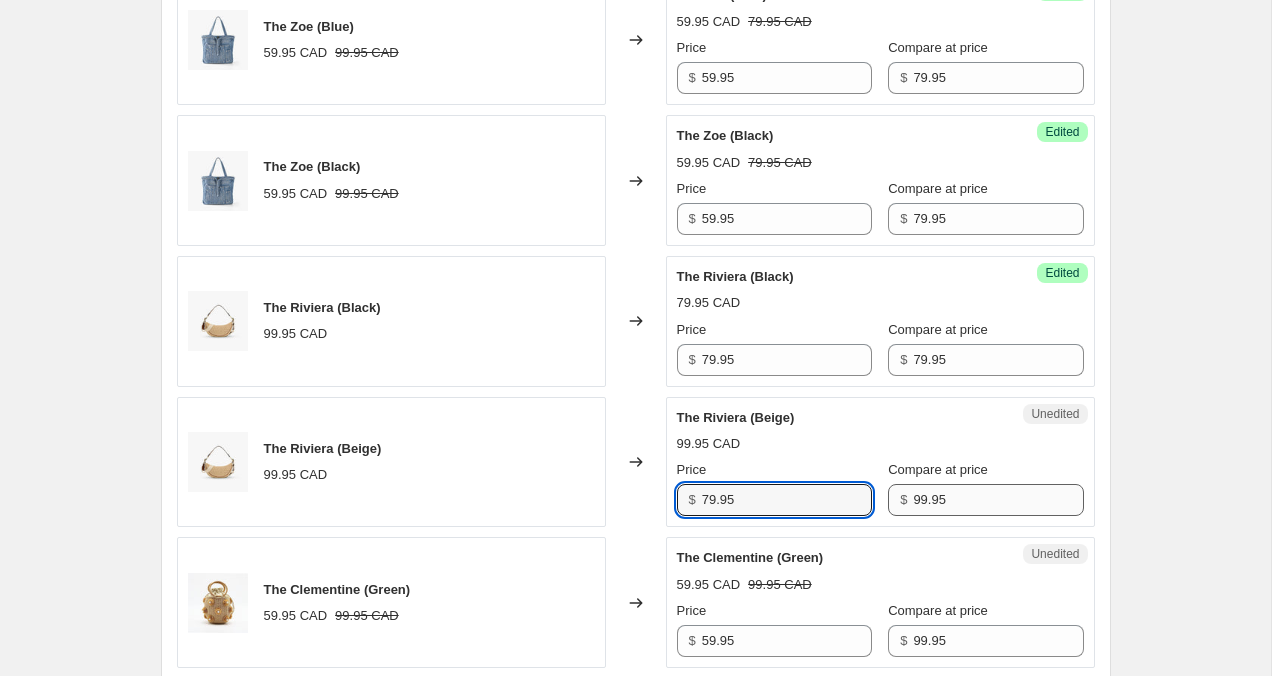 type on "79.95" 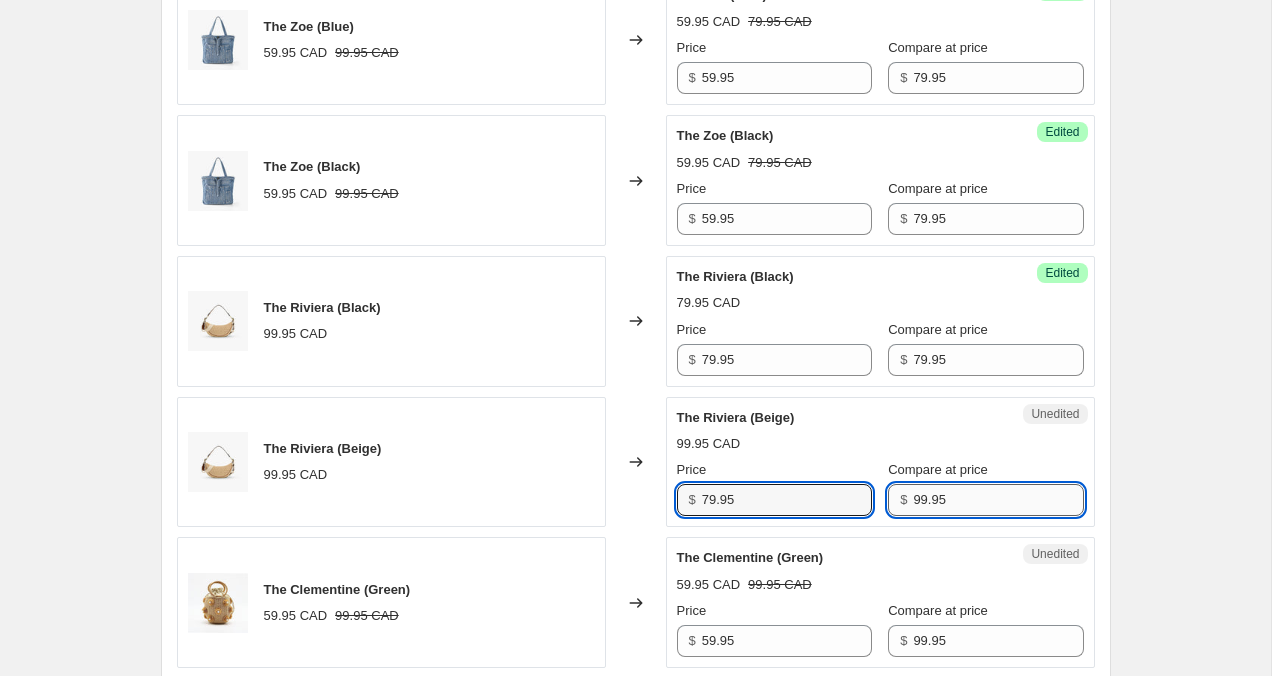click on "99.95" at bounding box center (998, 500) 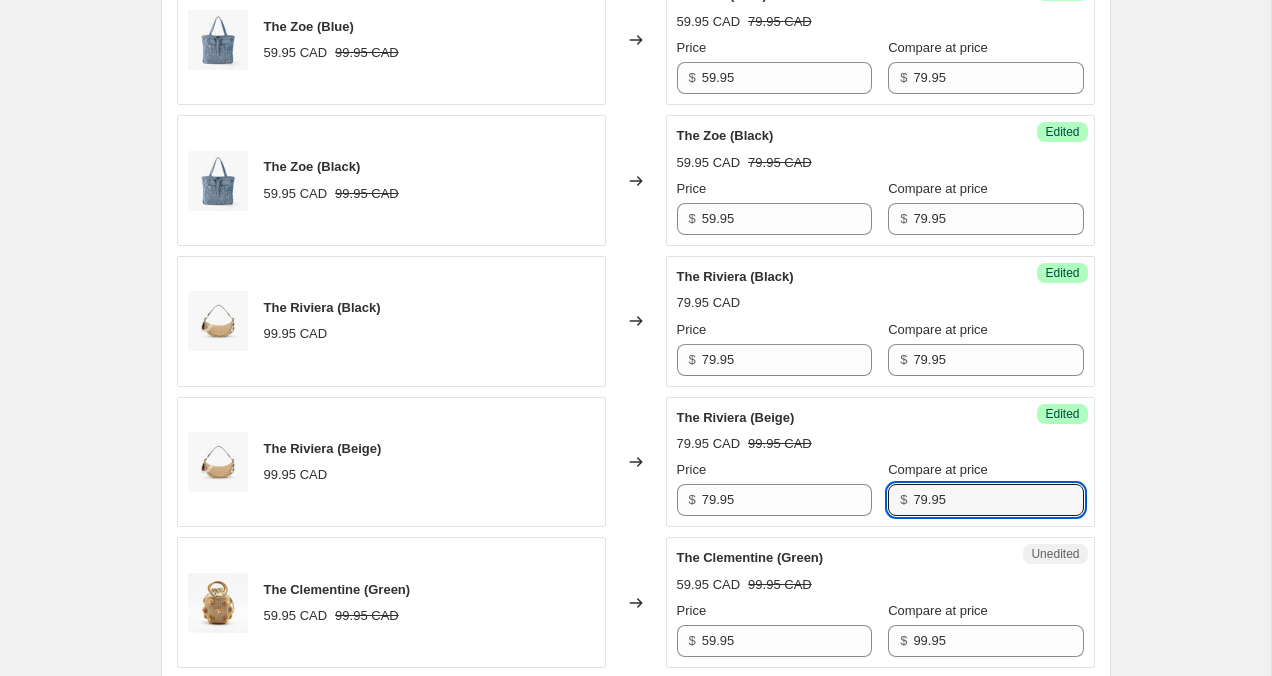 type on "79.95" 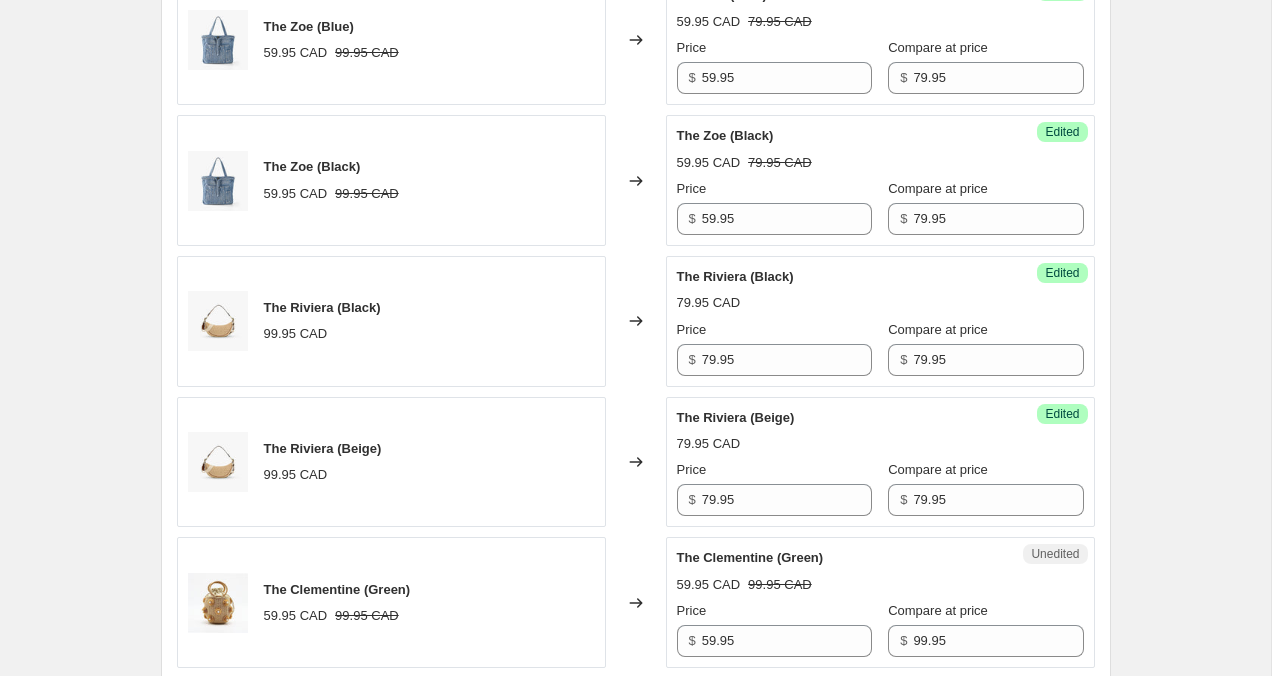 click on "Create new price change job. This page is ready Create new price change job Draft Step 1. Optionally give your price change job a title (eg "March 30% off sale on boots") 3 Aug 2025, 13:38:28 Price change job This title is just for internal use, customers won't see it Step 2. Select how the prices should change Use bulk price change rules Set product prices individually Use CSV upload Select tags to add while price change is active Select tags to remove while price change is active Step 3. Select which products should change in price Select all products, use filters, or select products variants individually All products Filter by product, collection, tag, vendor, product type, variant title, or inventory Select product variants individually Select product variants 21   product variants selected PRICE CHANGE PREVIEW 21 product variants selected. 17 product prices edited: The Holly (Cream) 49.95 CAD 79.95 CAD Changed to Success Edited The Holly (Cream) 59.95 CAD 99.95 CAD Price $ 59.95 Compare at price $ 99.95" at bounding box center (635, -522) 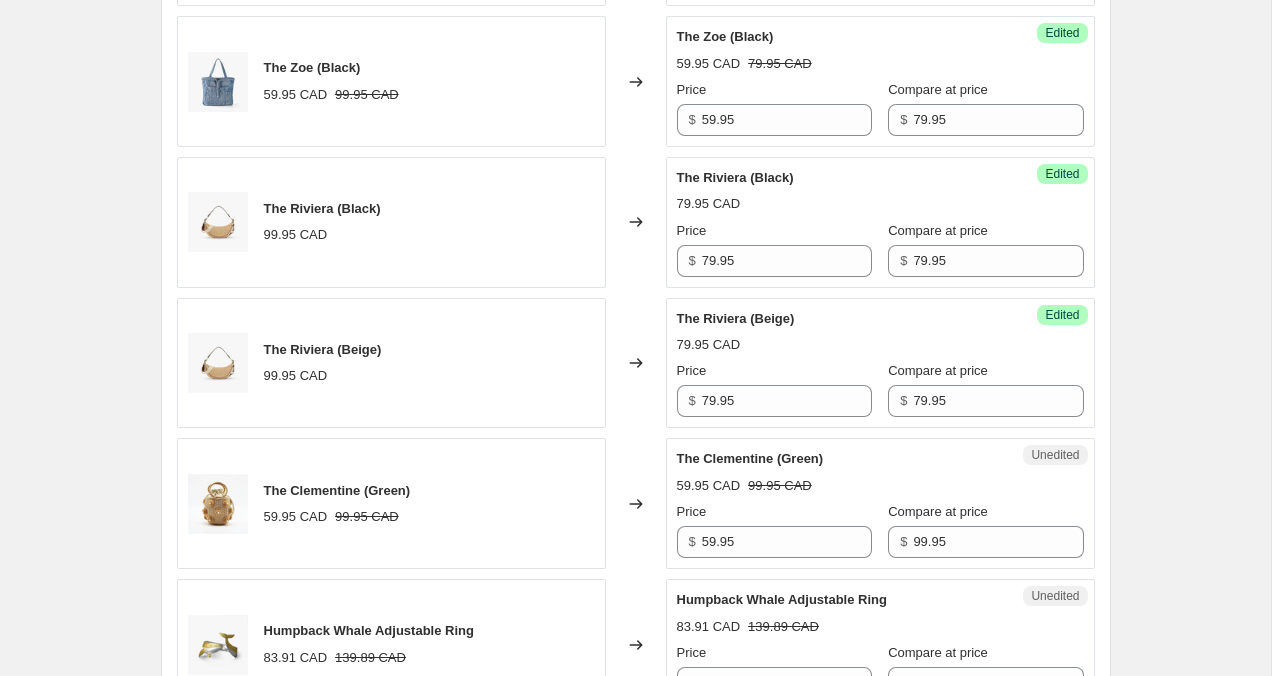 scroll, scrollTop: 2840, scrollLeft: 0, axis: vertical 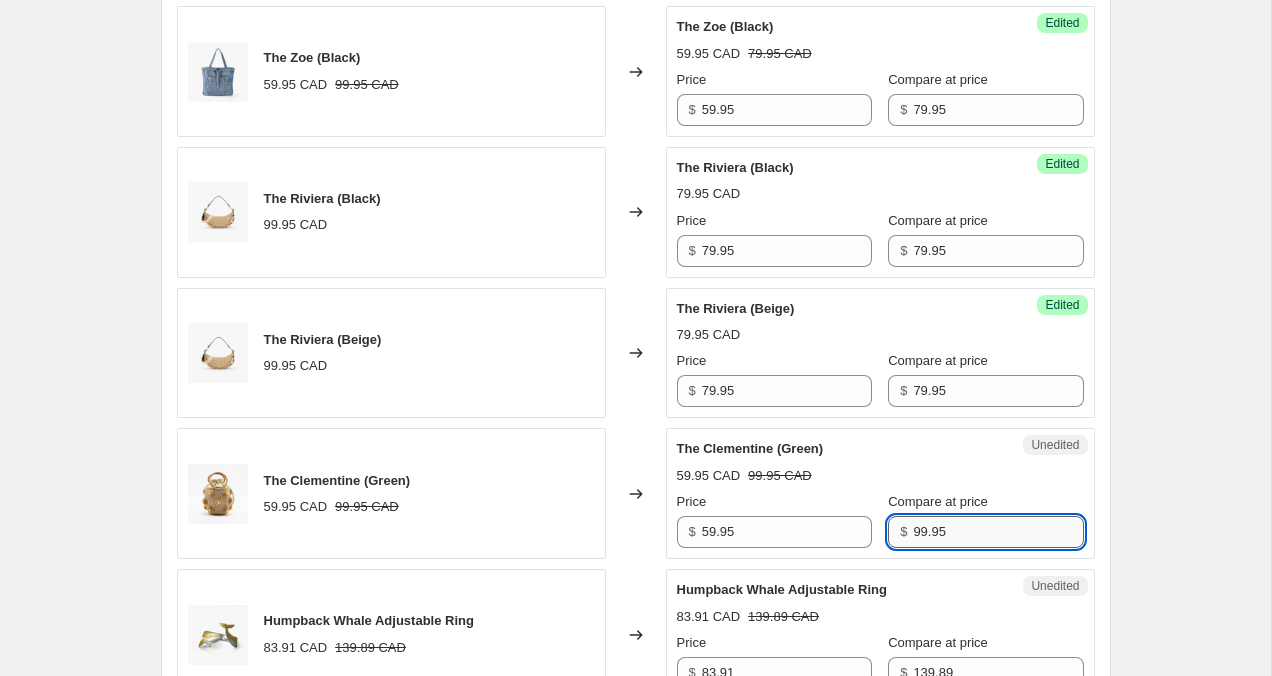 click on "99.95" at bounding box center (998, 532) 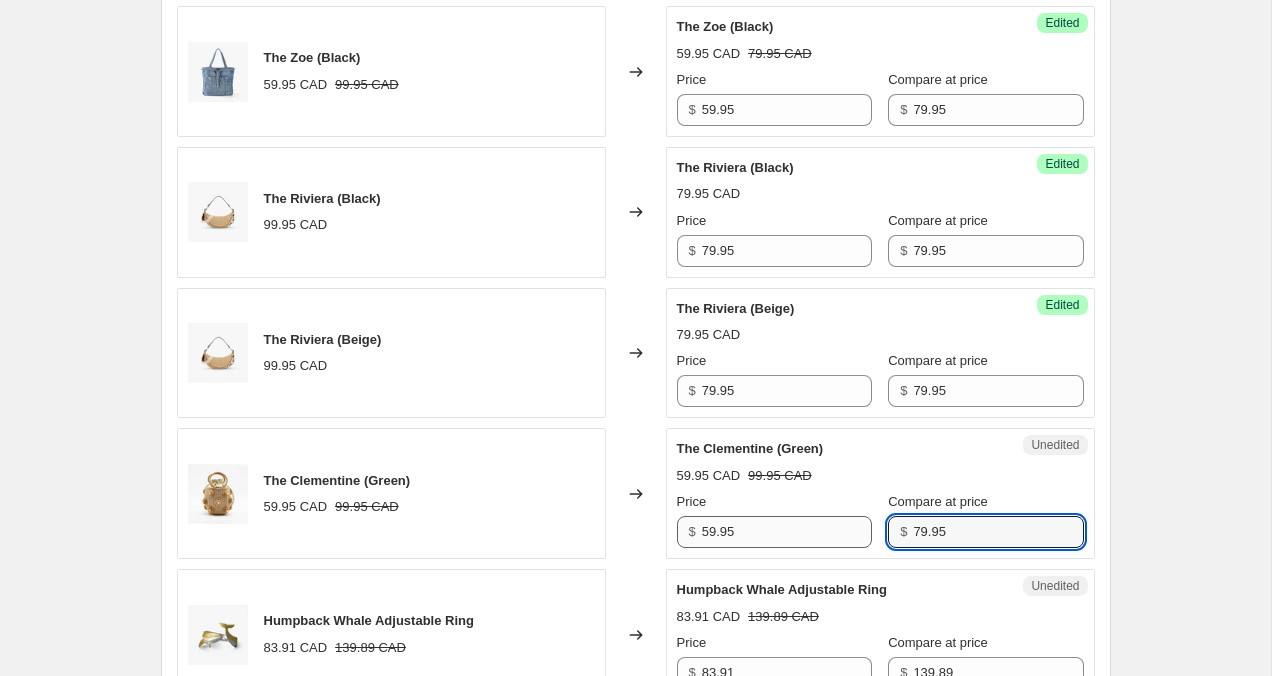 type on "79.95" 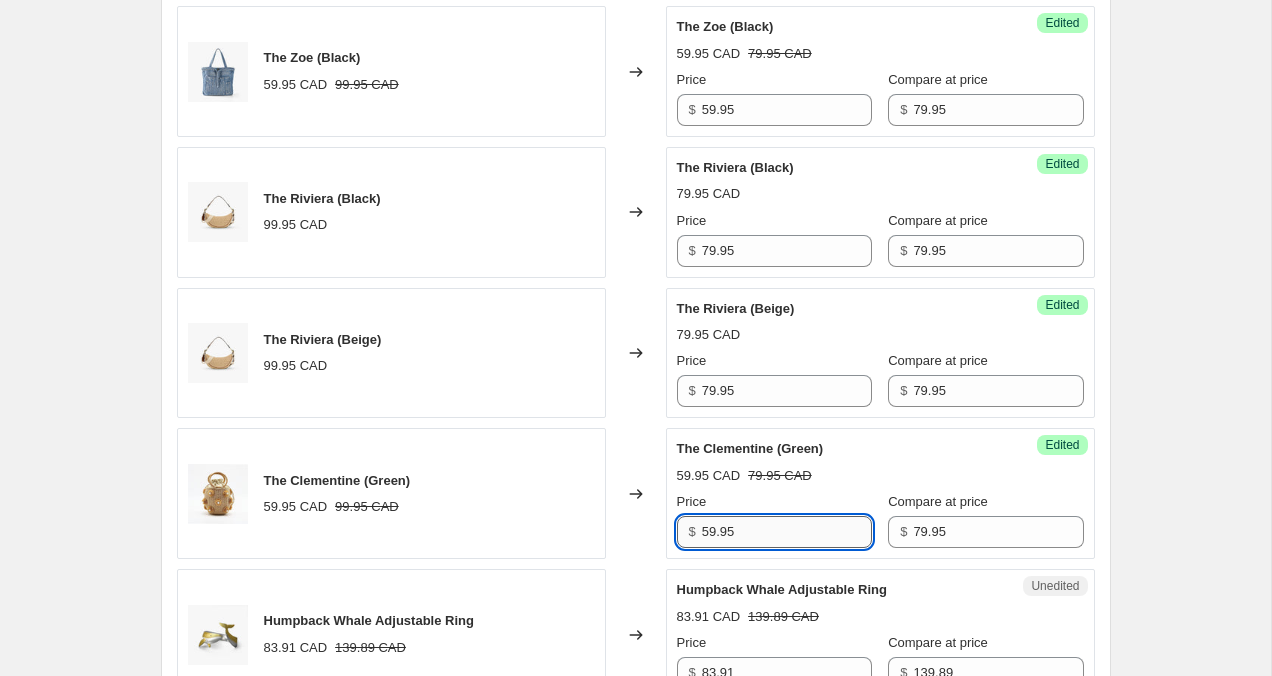 click on "59.95" at bounding box center (787, 532) 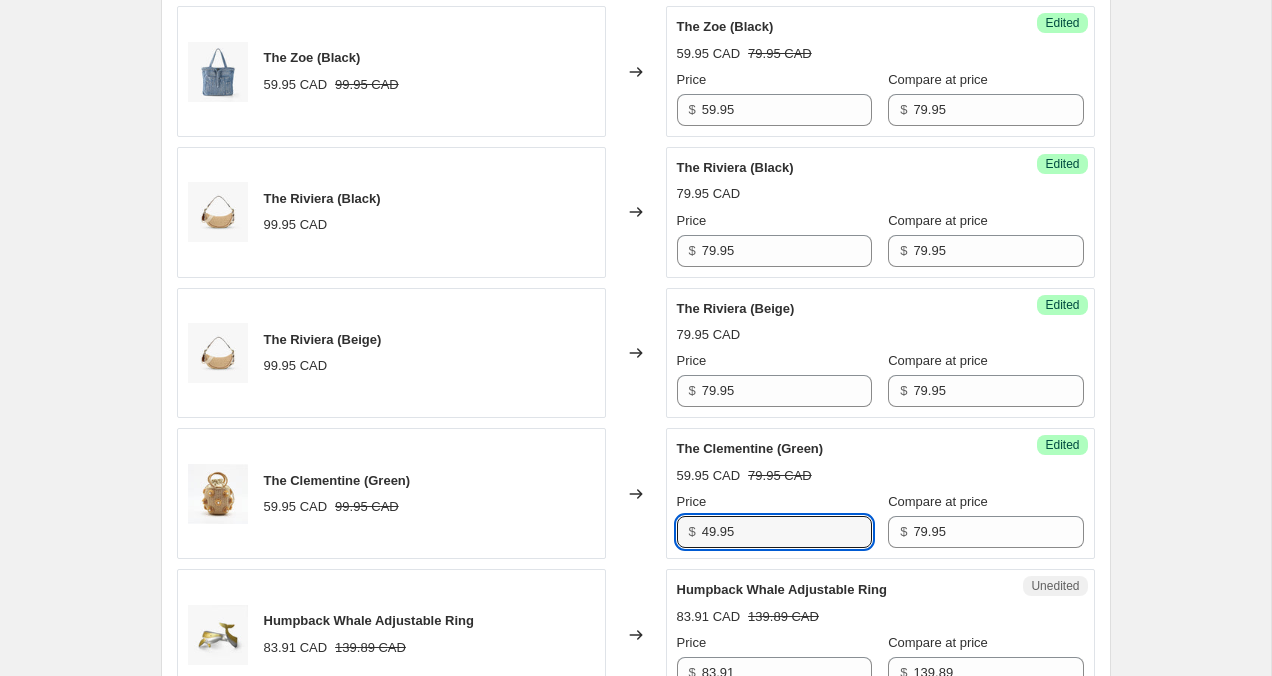 type on "49.95" 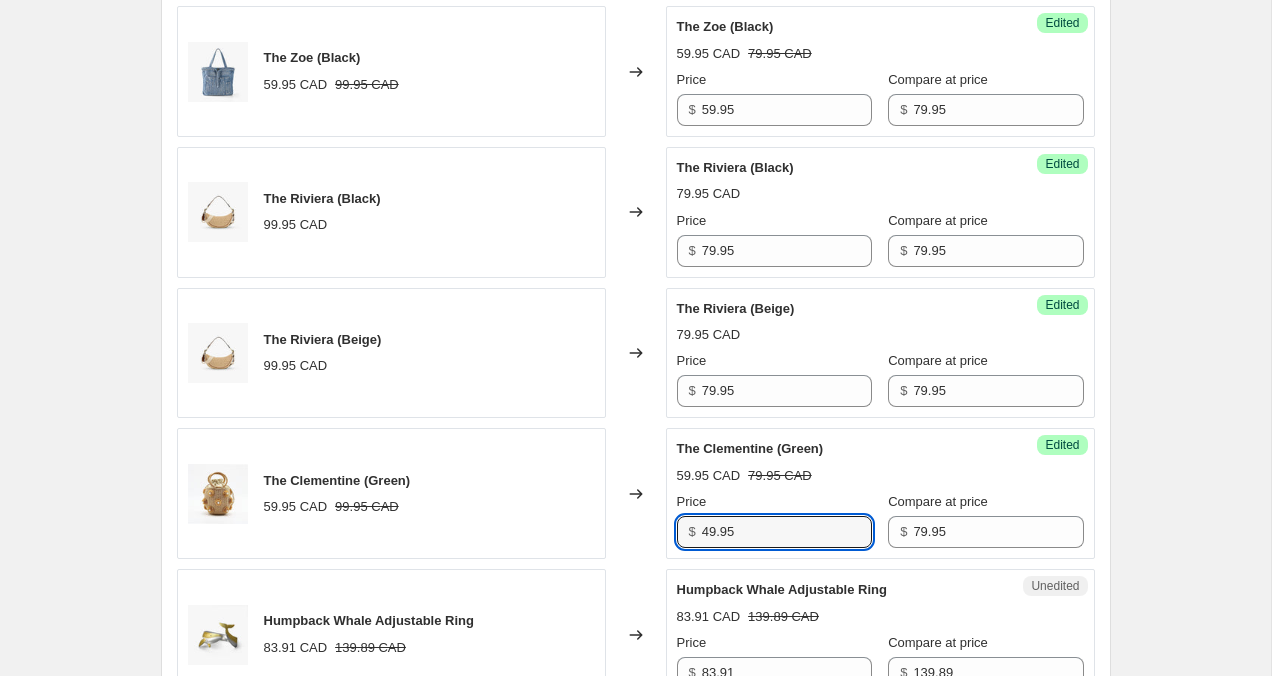 click on "Create new price change job. This page is ready Create new price change job Draft Step 1. Optionally give your price change job a title (eg "March 30% off sale on boots") 3 Aug 2025, 13:38:28 Price change job This title is just for internal use, customers won't see it Step 2. Select how the prices should change Use bulk price change rules Set product prices individually Use CSV upload Select tags to add while price change is active Select tags to remove while price change is active Step 3. Select which products should change in price Select all products, use filters, or select products variants individually All products Filter by product, collection, tag, vendor, product type, variant title, or inventory Select product variants individually Select product variants 21   product variants selected PRICE CHANGE PREVIEW 21 product variants selected. 18 product prices edited: The Holly (Cream) 49.95 CAD 79.95 CAD Changed to Success Edited The Holly (Cream) 59.95 CAD 99.95 CAD Price $ 59.95 Compare at price $ 99.95" at bounding box center [635, -631] 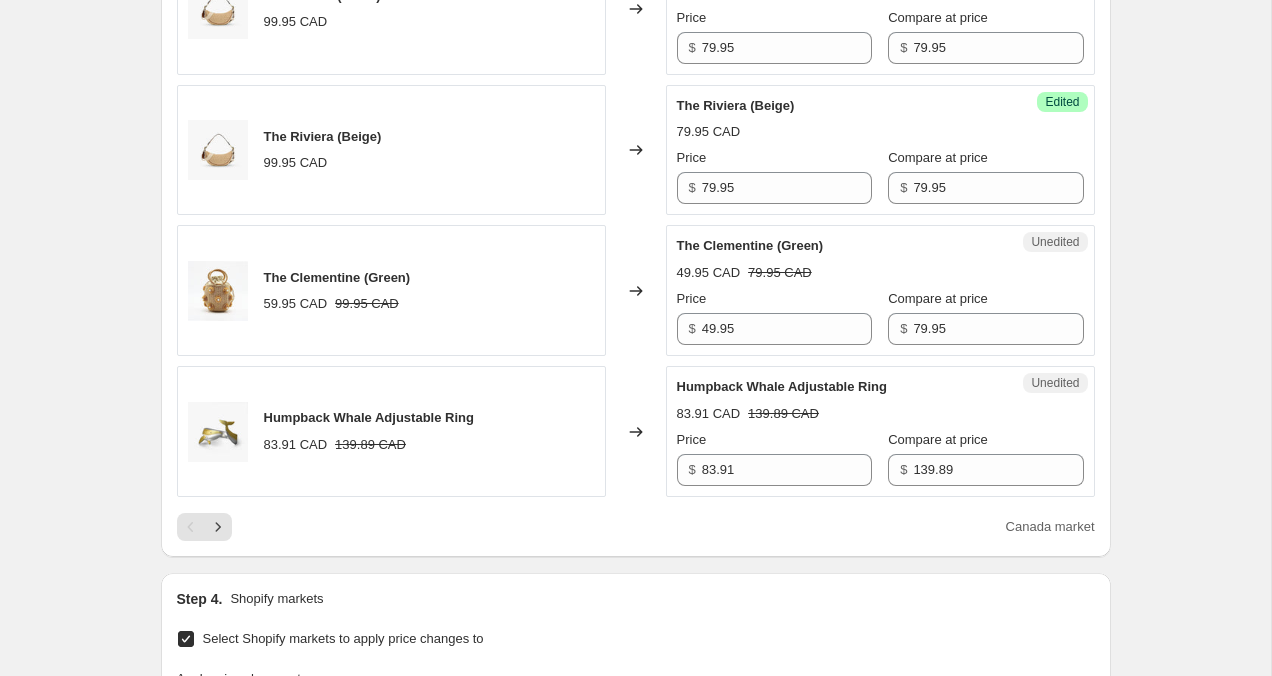scroll, scrollTop: 3046, scrollLeft: 0, axis: vertical 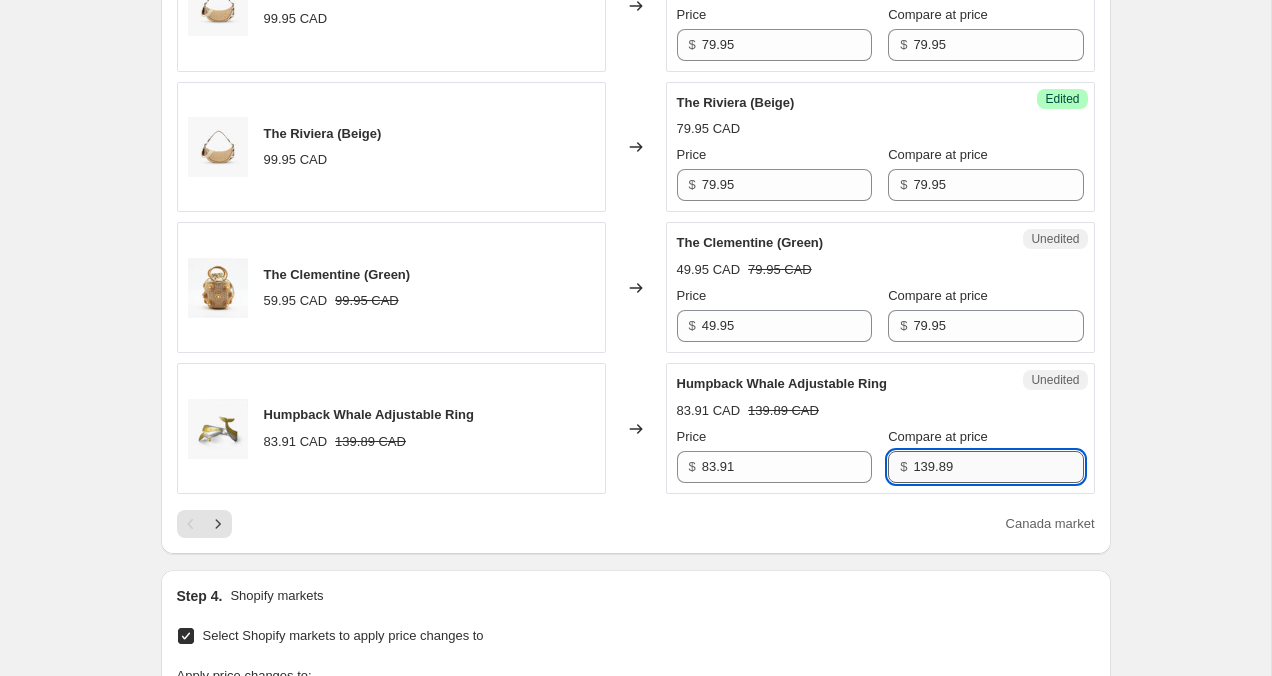 click on "139.89" at bounding box center (998, 467) 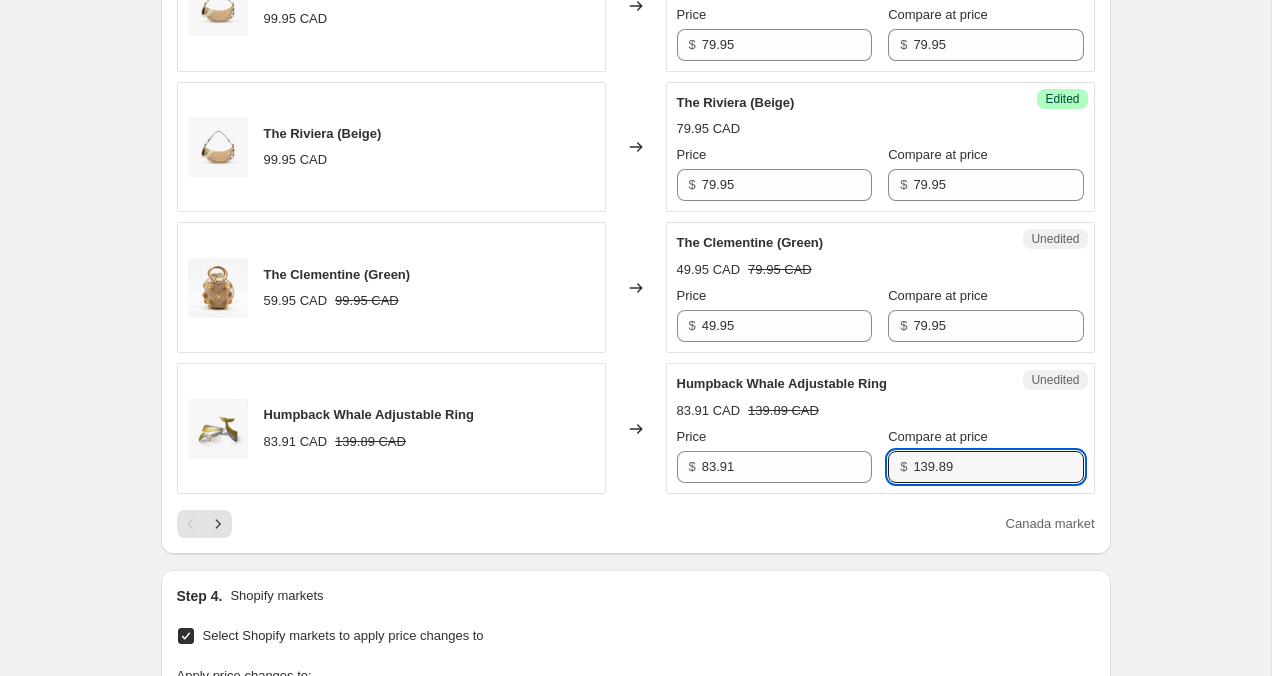 drag, startPoint x: 966, startPoint y: 469, endPoint x: 855, endPoint y: 468, distance: 111.0045 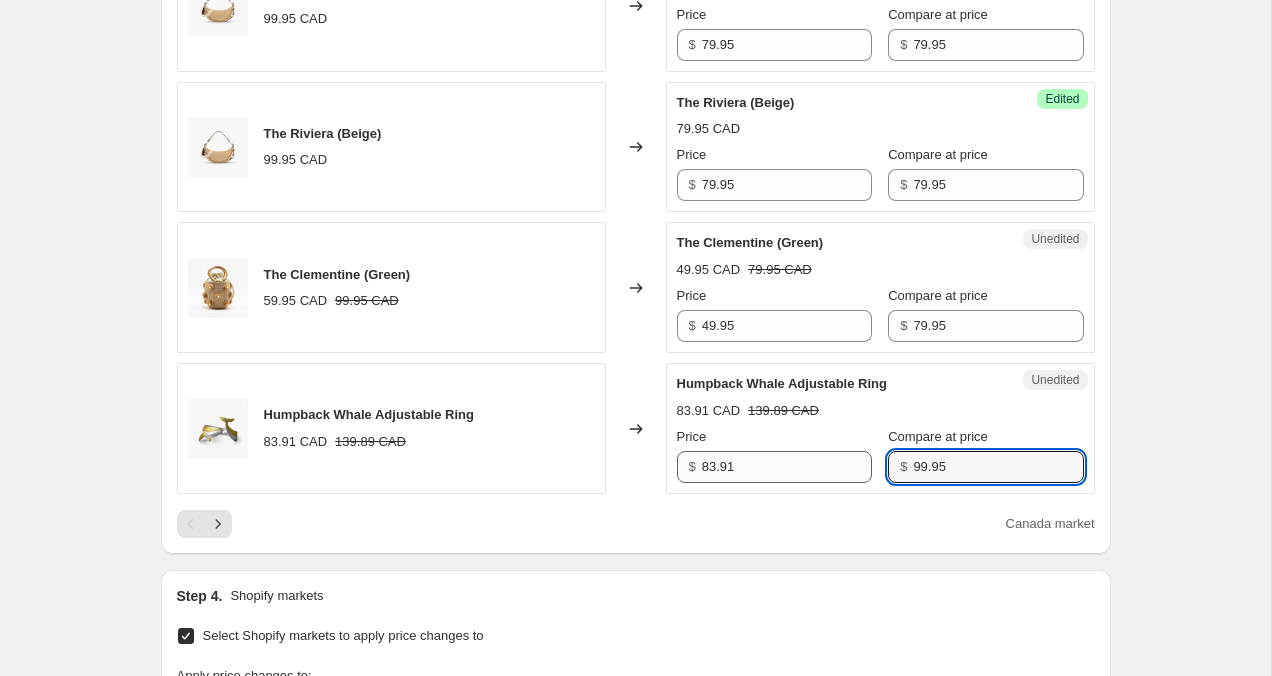 type on "99.95" 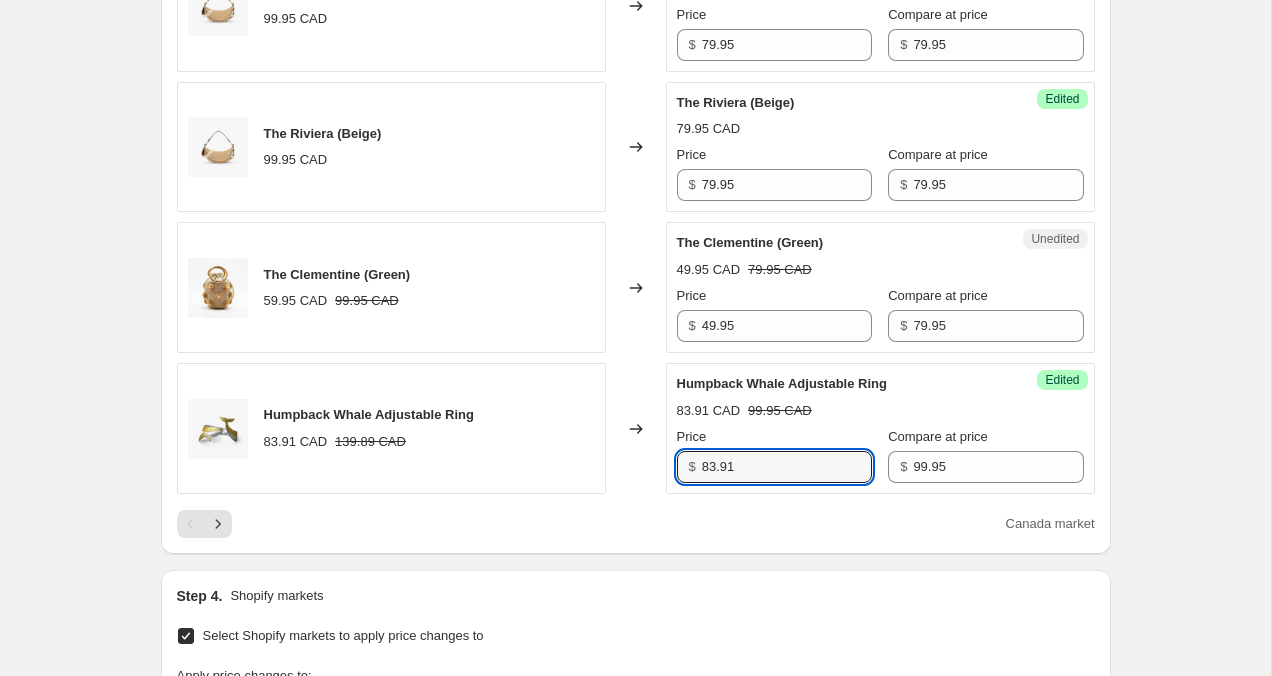 drag, startPoint x: 764, startPoint y: 465, endPoint x: 651, endPoint y: 462, distance: 113.03982 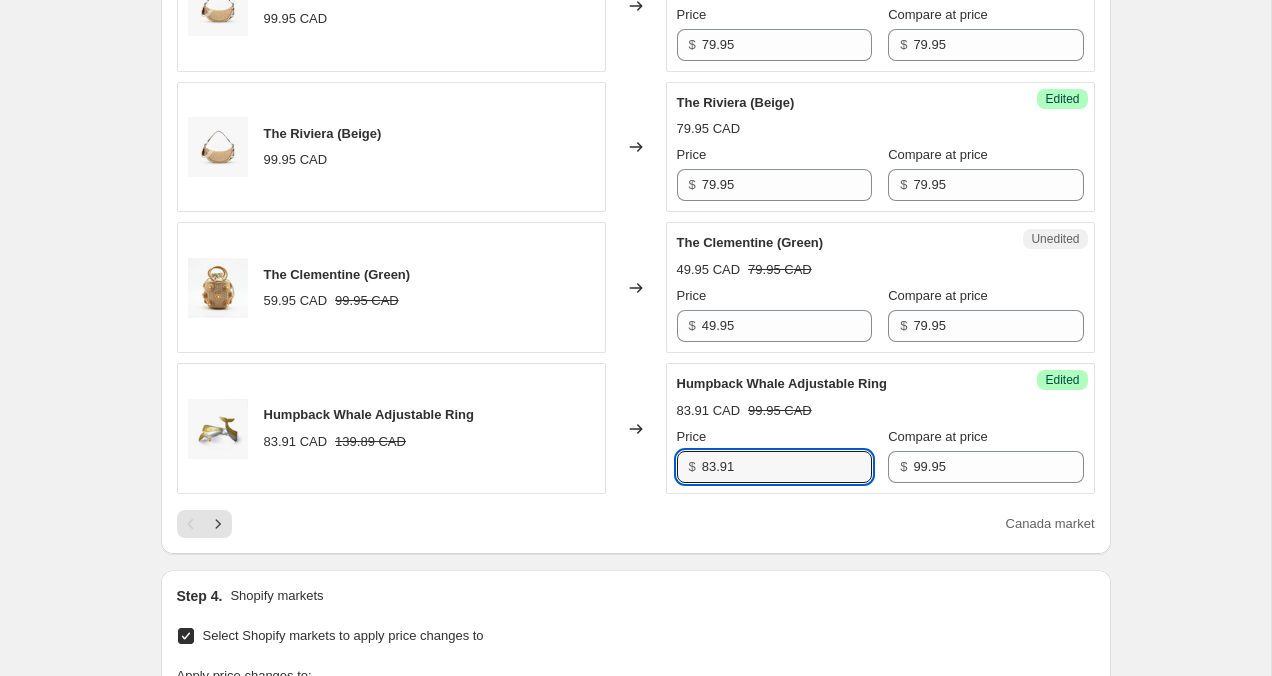 click on "Humpback Whale Adjustable Ring 83.91 CAD 139.89 CAD Changed to Success Edited Humpback Whale Adjustable Ring 83.91 CAD 99.95 CAD Price $ 83.91 Compare at price $ 99.95" at bounding box center [636, 428] 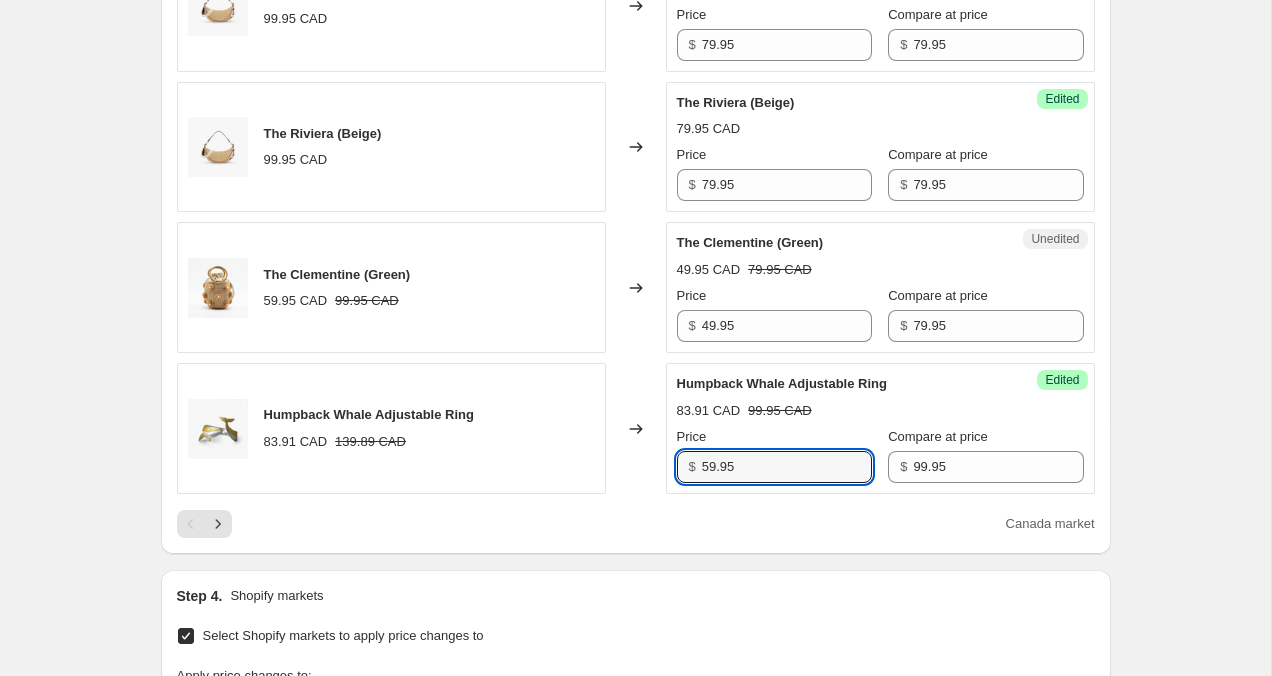 type on "59.95" 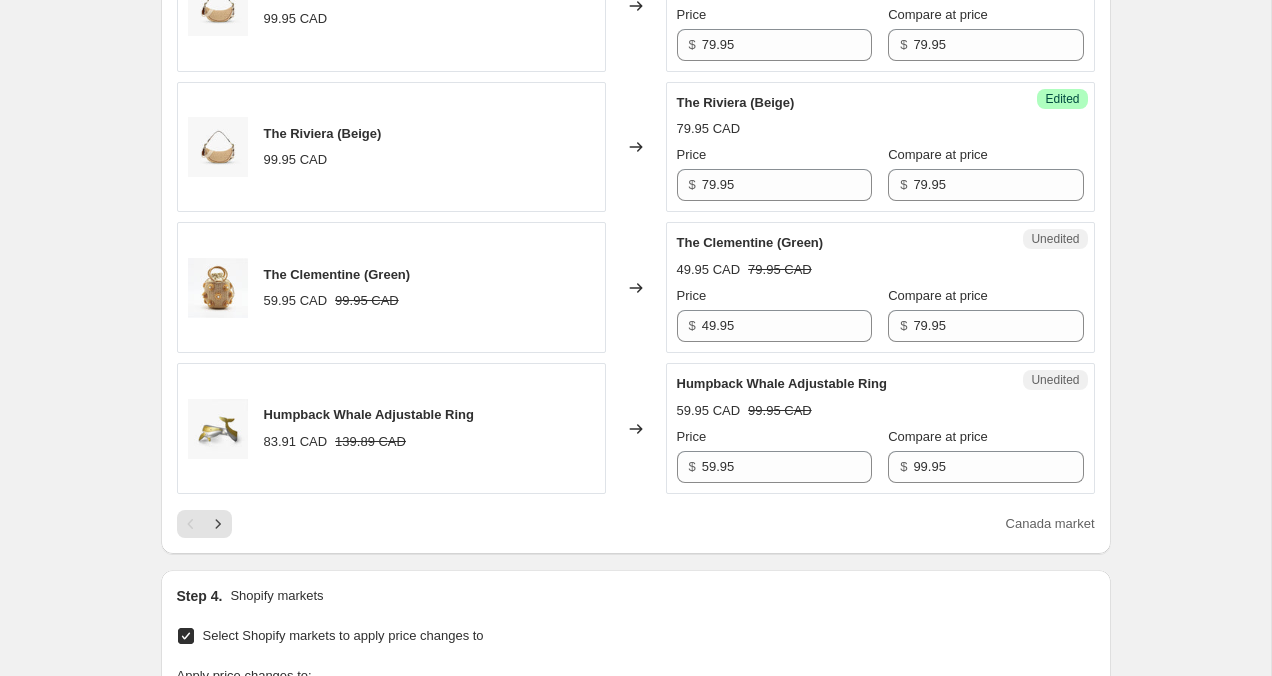 click on "Create new price change job. This page is ready Create new price change job Draft Step 1. Optionally give your price change job a title (eg "March 30% off sale on boots") 3 Aug 2025, 13:38:28 Price change job This title is just for internal use, customers won't see it Step 2. Select how the prices should change Use bulk price change rules Set product prices individually Use CSV upload Select tags to add while price change is active Select tags to remove while price change is active Step 3. Select which products should change in price Select all products, use filters, or select products variants individually All products Filter by product, collection, tag, vendor, product type, variant title, or inventory Select product variants individually Select product variants 21   product variants selected PRICE CHANGE PREVIEW 21 product variants selected. 19 product prices edited: The Holly (Cream) 49.95 CAD 79.95 CAD Changed to Success Edited The Holly (Cream) 59.95 CAD 99.95 CAD Price $ 59.95 Compare at price $ 99.95" at bounding box center [635, -837] 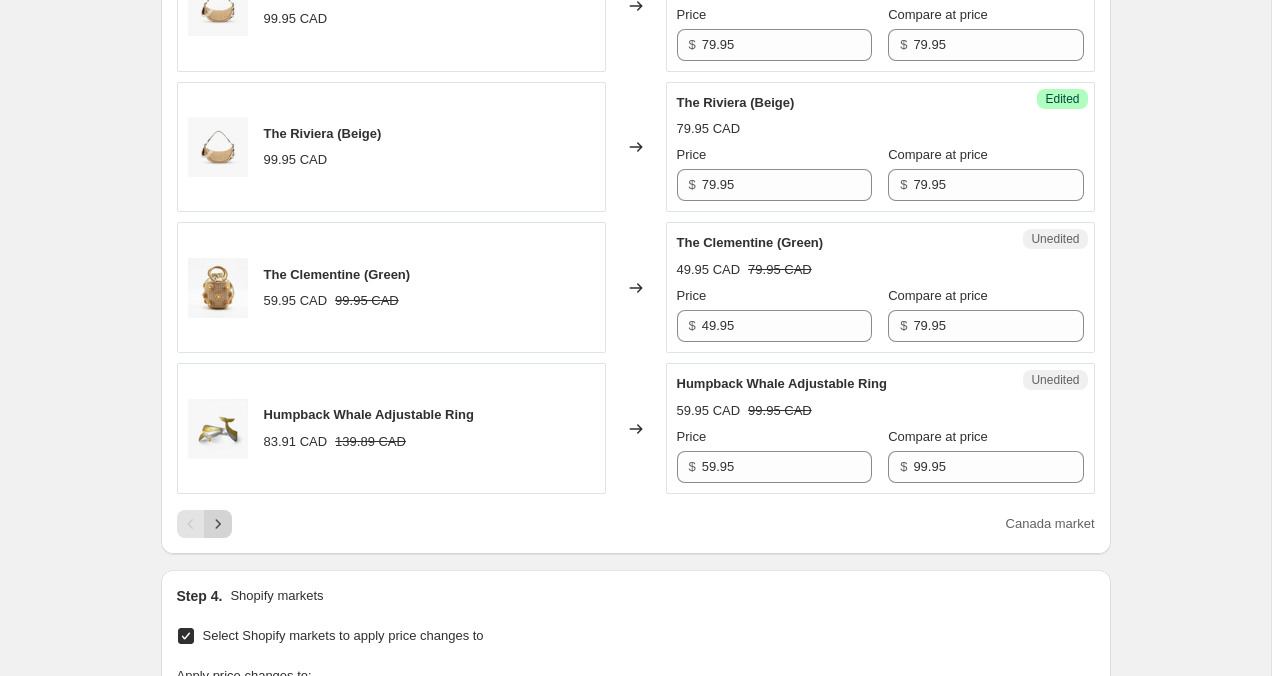 click 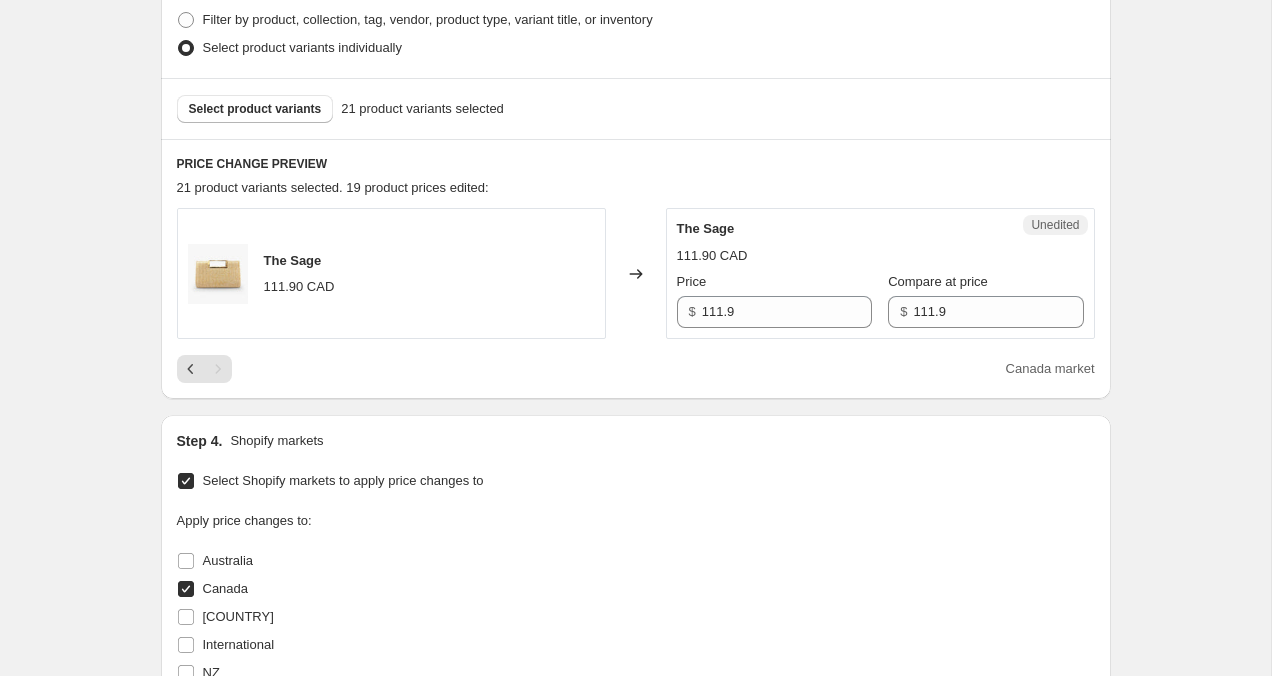scroll, scrollTop: 483, scrollLeft: 0, axis: vertical 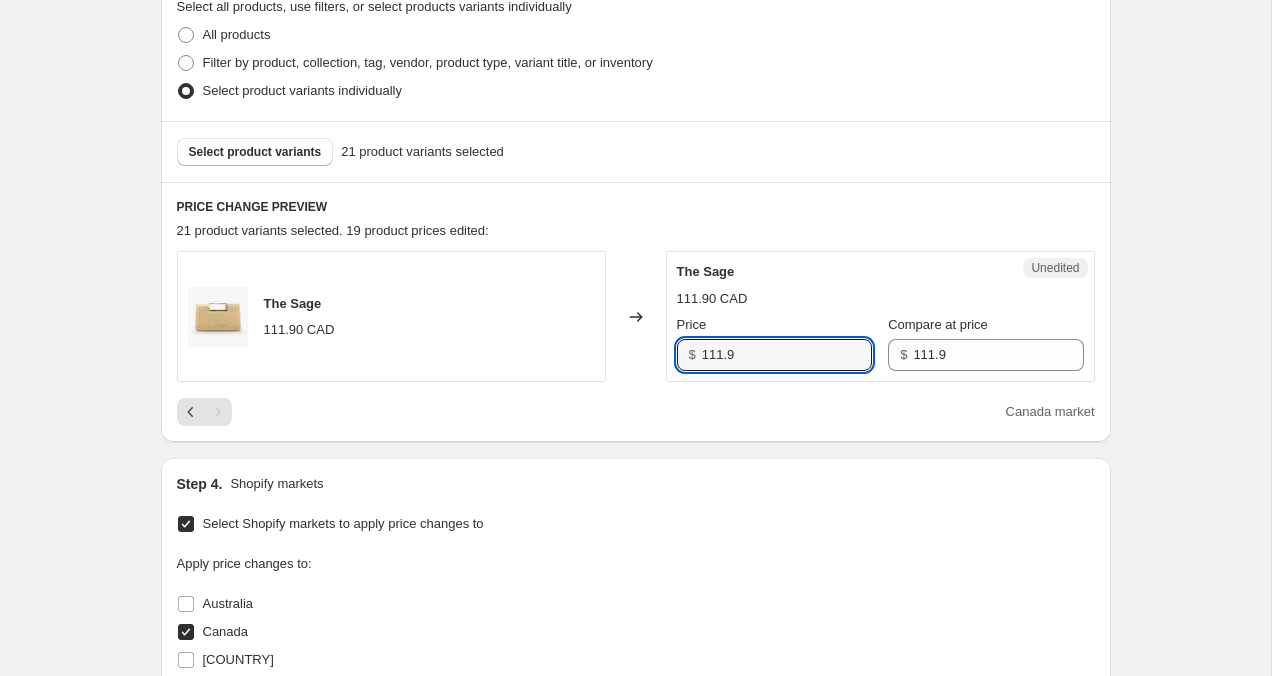 drag, startPoint x: 751, startPoint y: 351, endPoint x: 677, endPoint y: 351, distance: 74 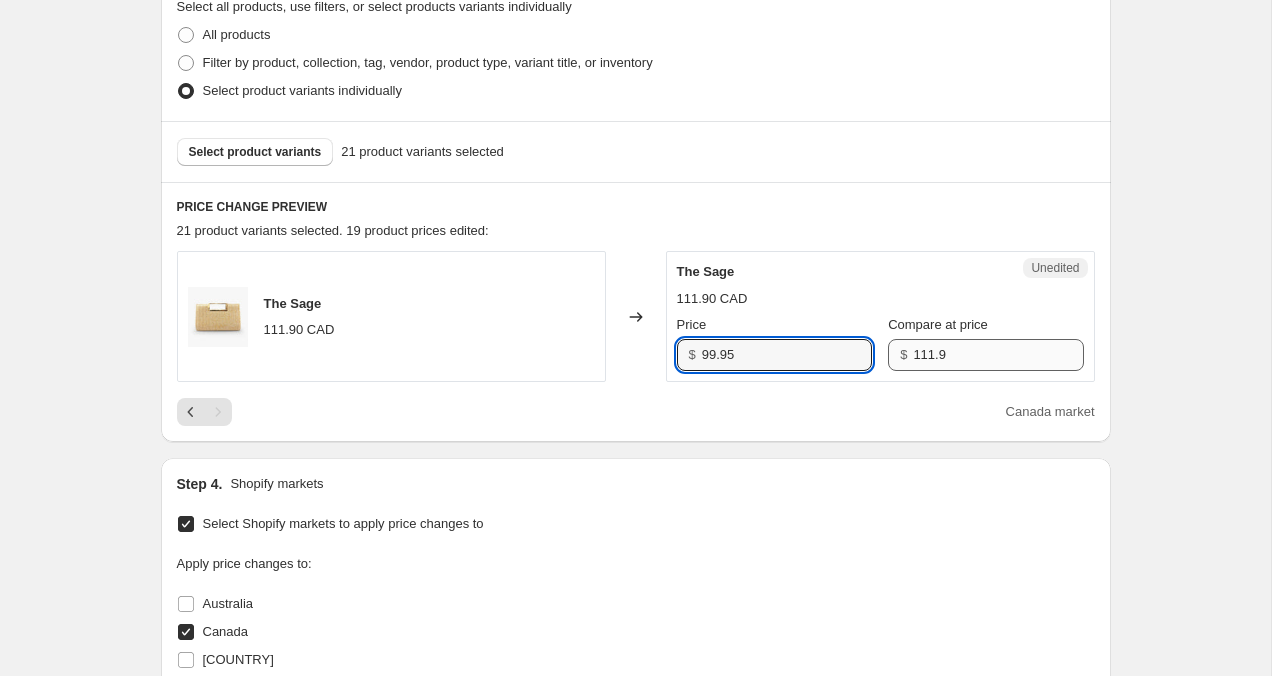 type on "99.95" 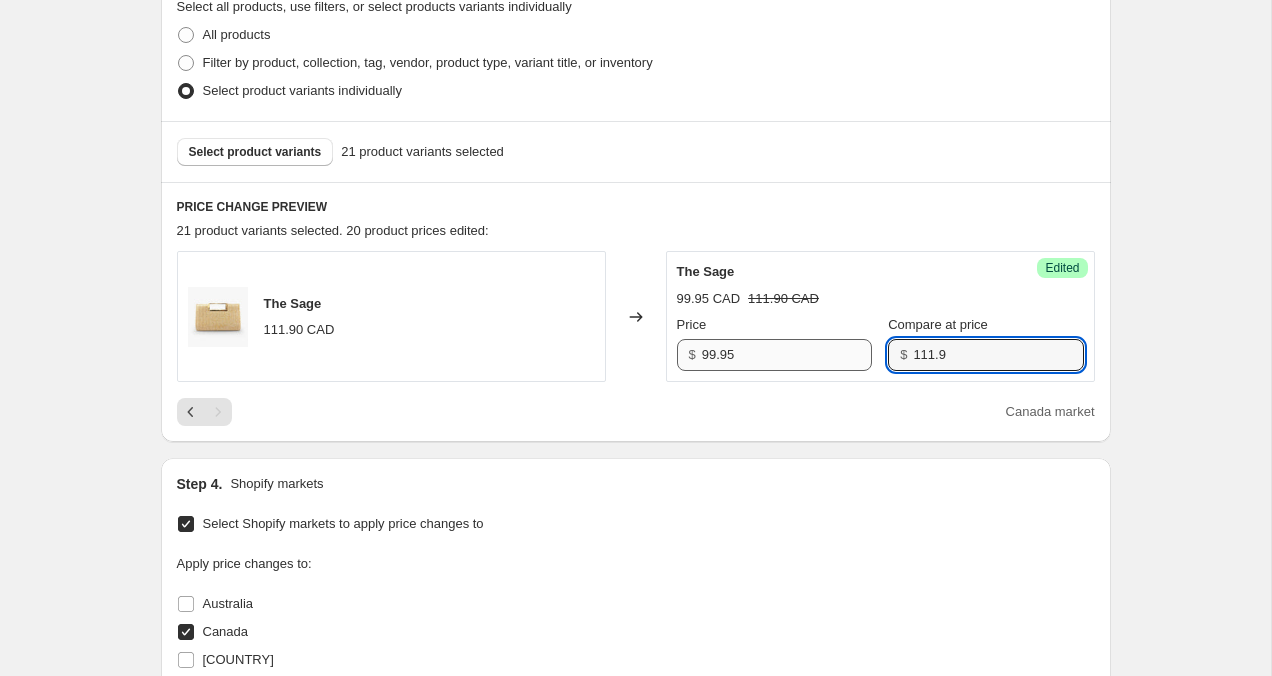 drag, startPoint x: 958, startPoint y: 353, endPoint x: 770, endPoint y: 349, distance: 188.04254 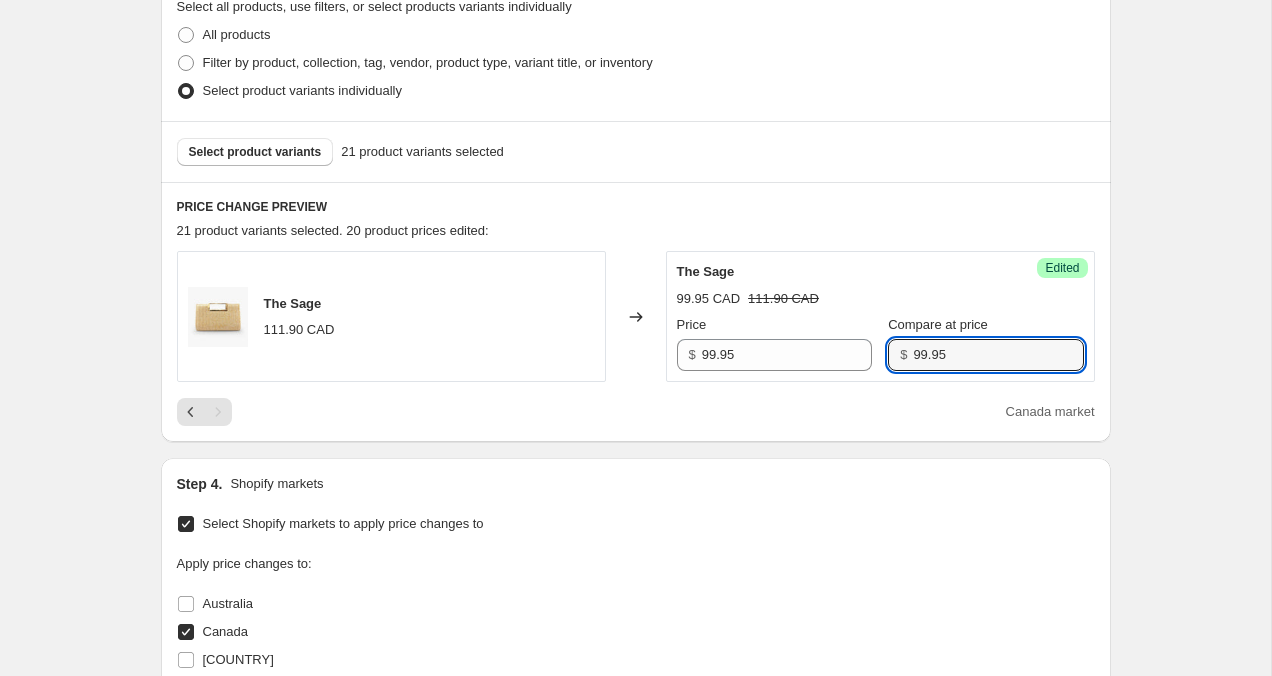 type on "99.95" 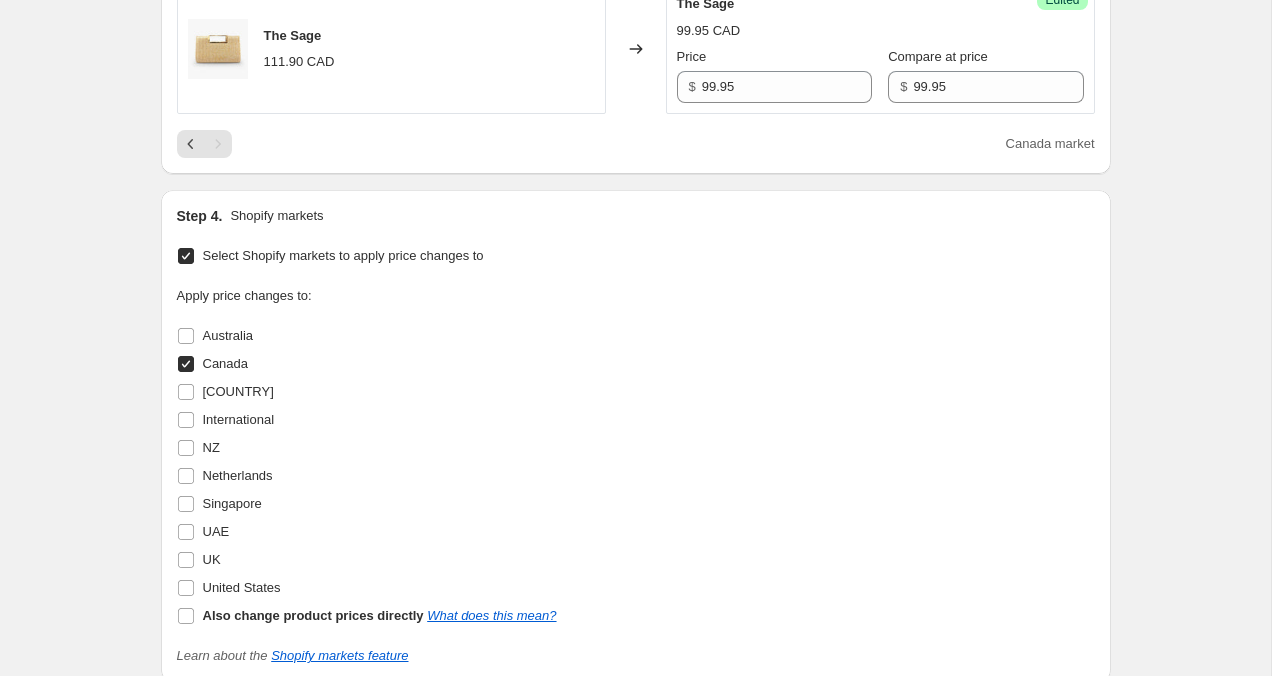 scroll, scrollTop: 1067, scrollLeft: 0, axis: vertical 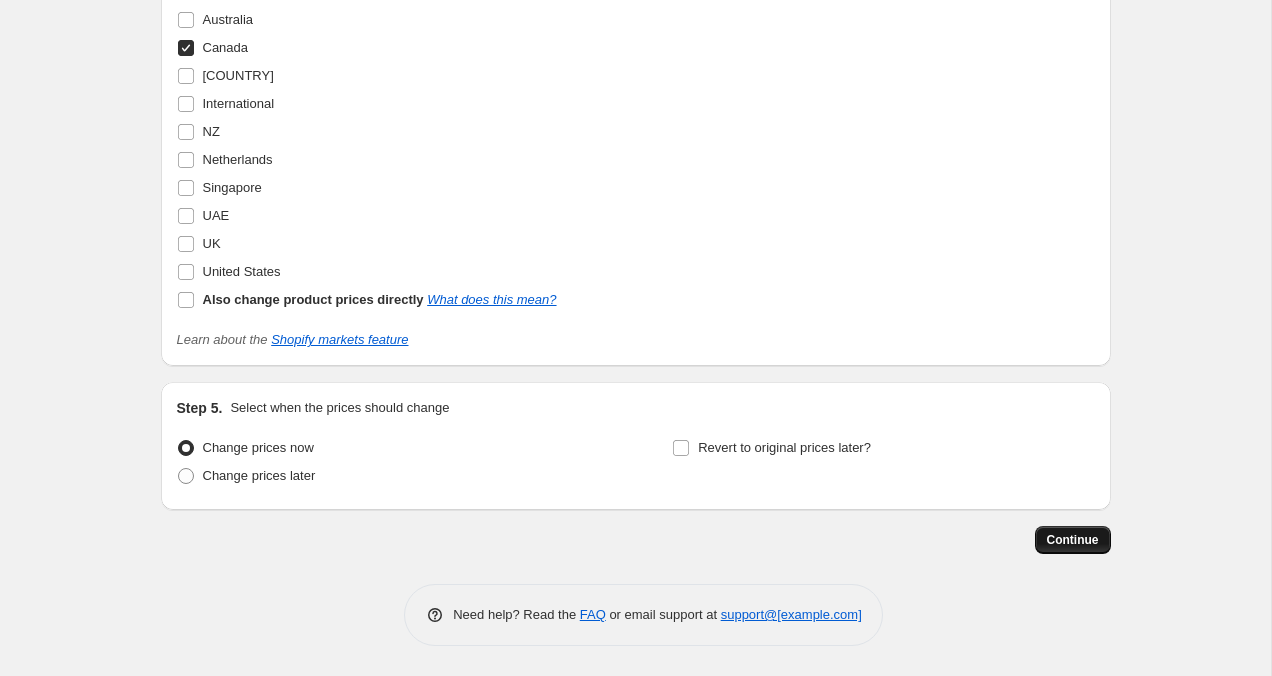 click on "Continue" at bounding box center (1073, 540) 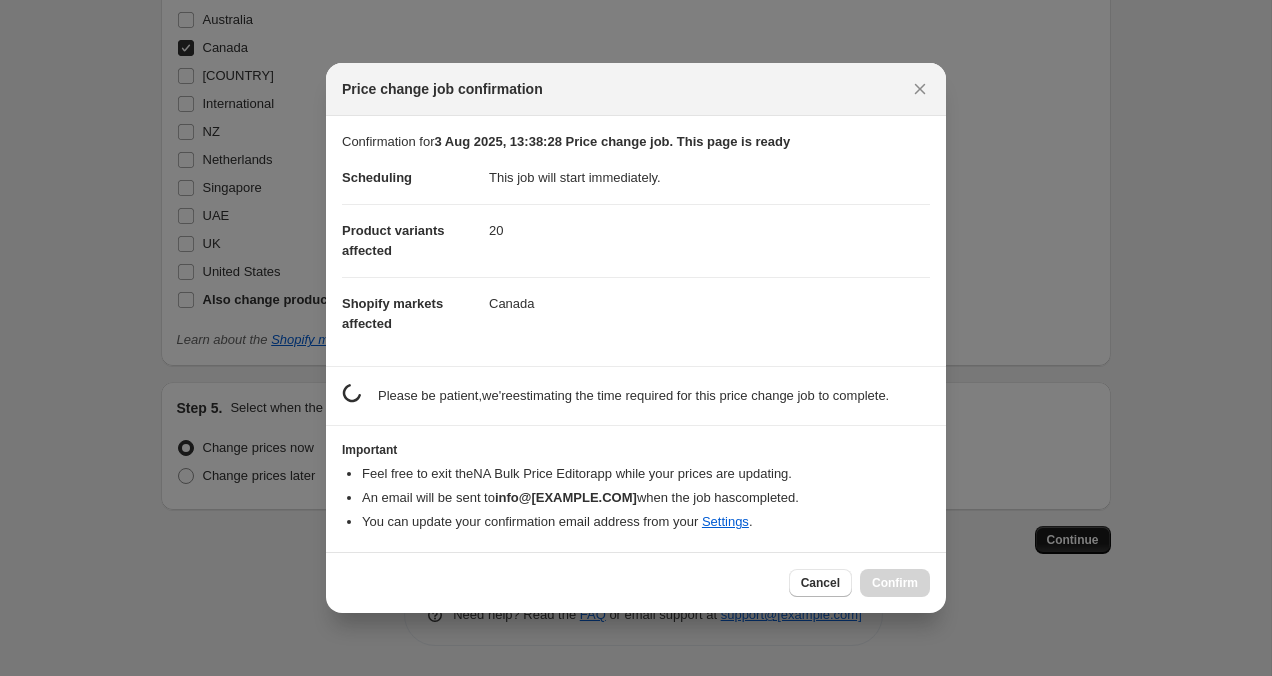 scroll, scrollTop: 0, scrollLeft: 0, axis: both 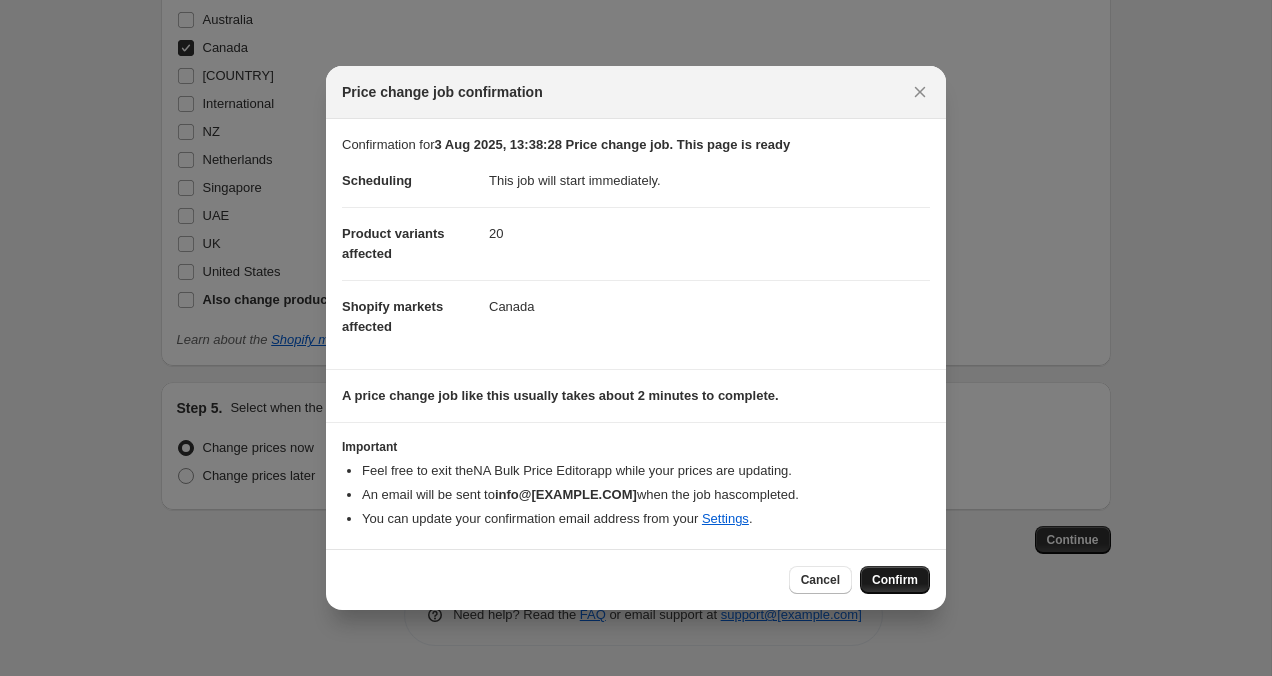 click on "Confirm" at bounding box center [895, 580] 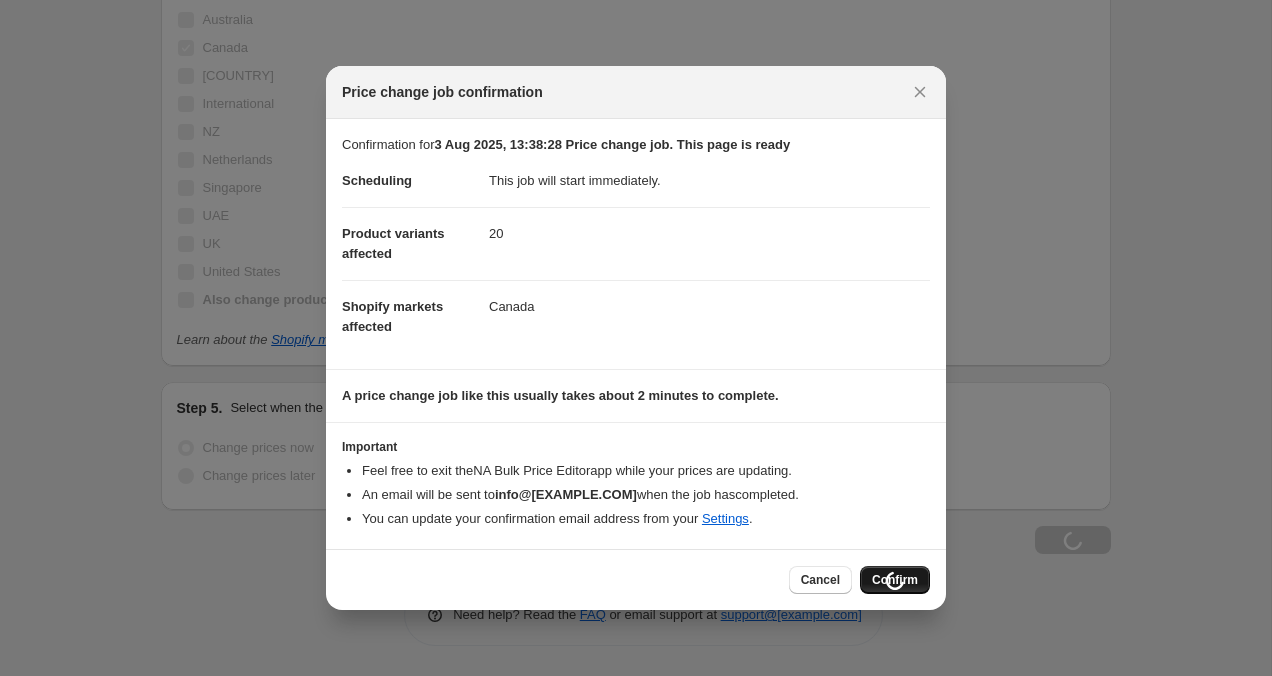 scroll, scrollTop: 1135, scrollLeft: 0, axis: vertical 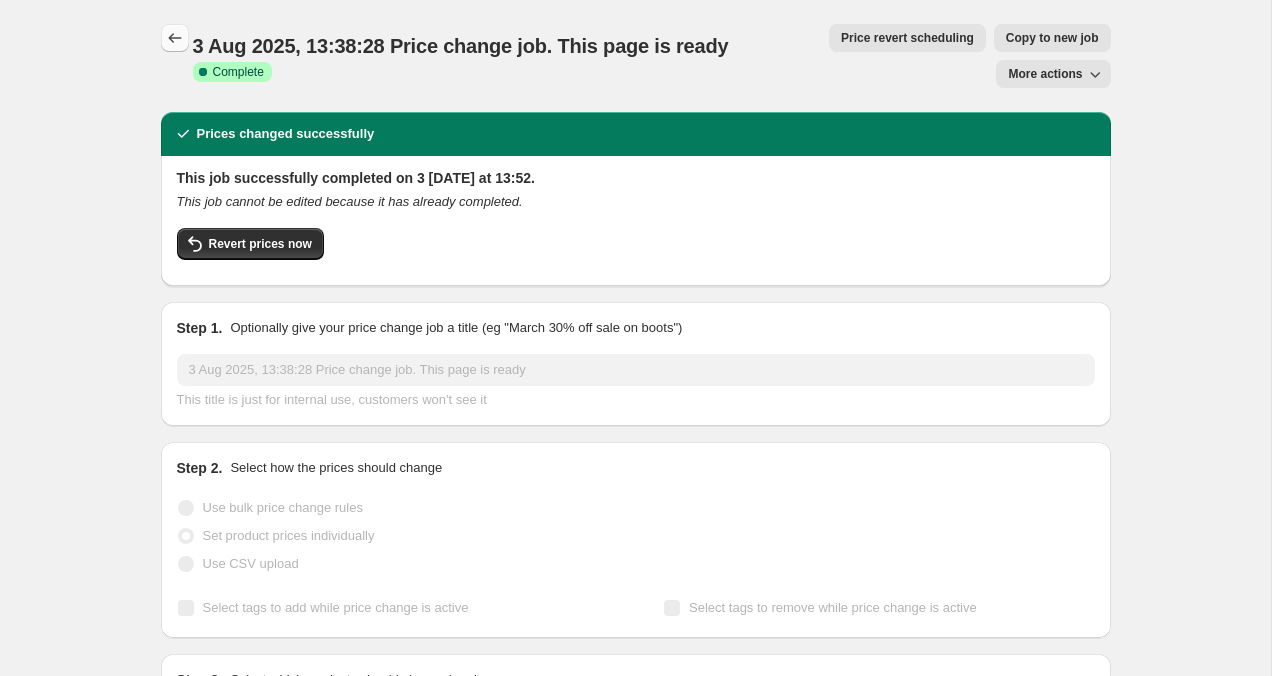 click 